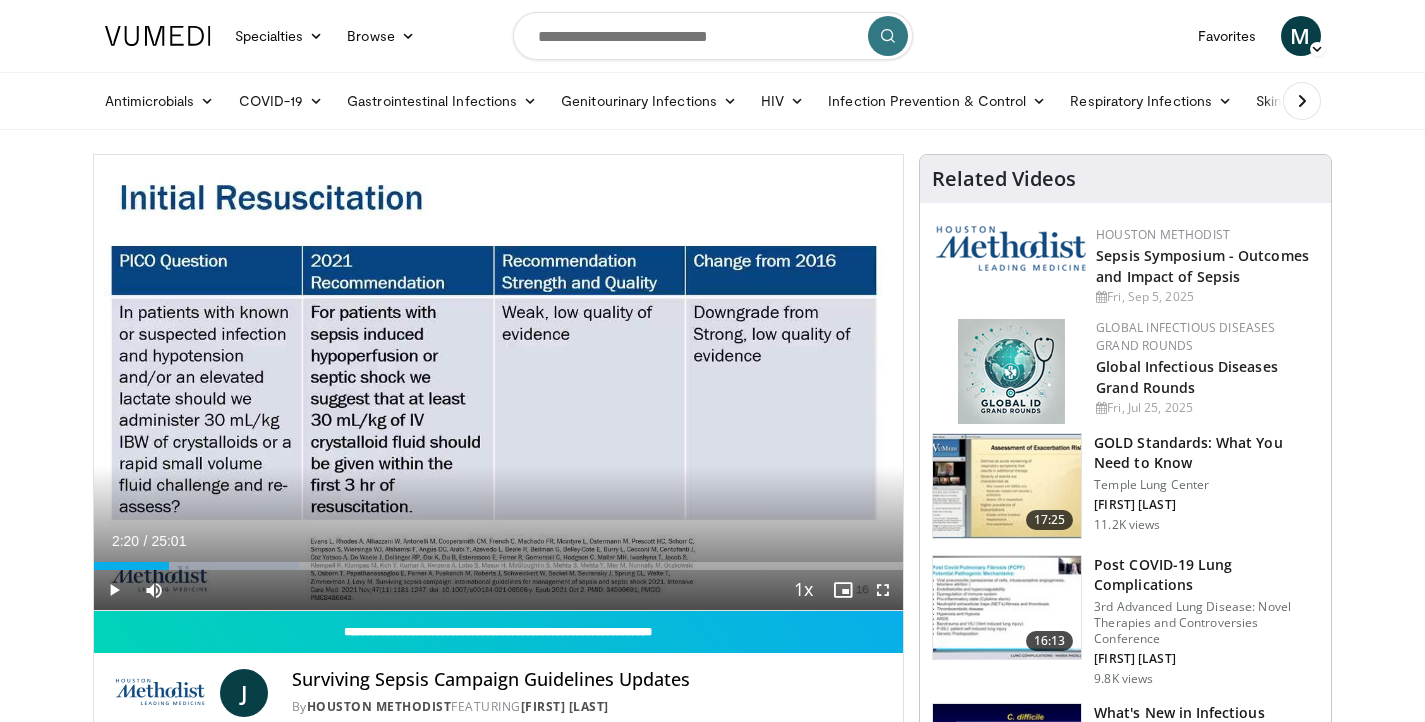 scroll, scrollTop: 0, scrollLeft: 0, axis: both 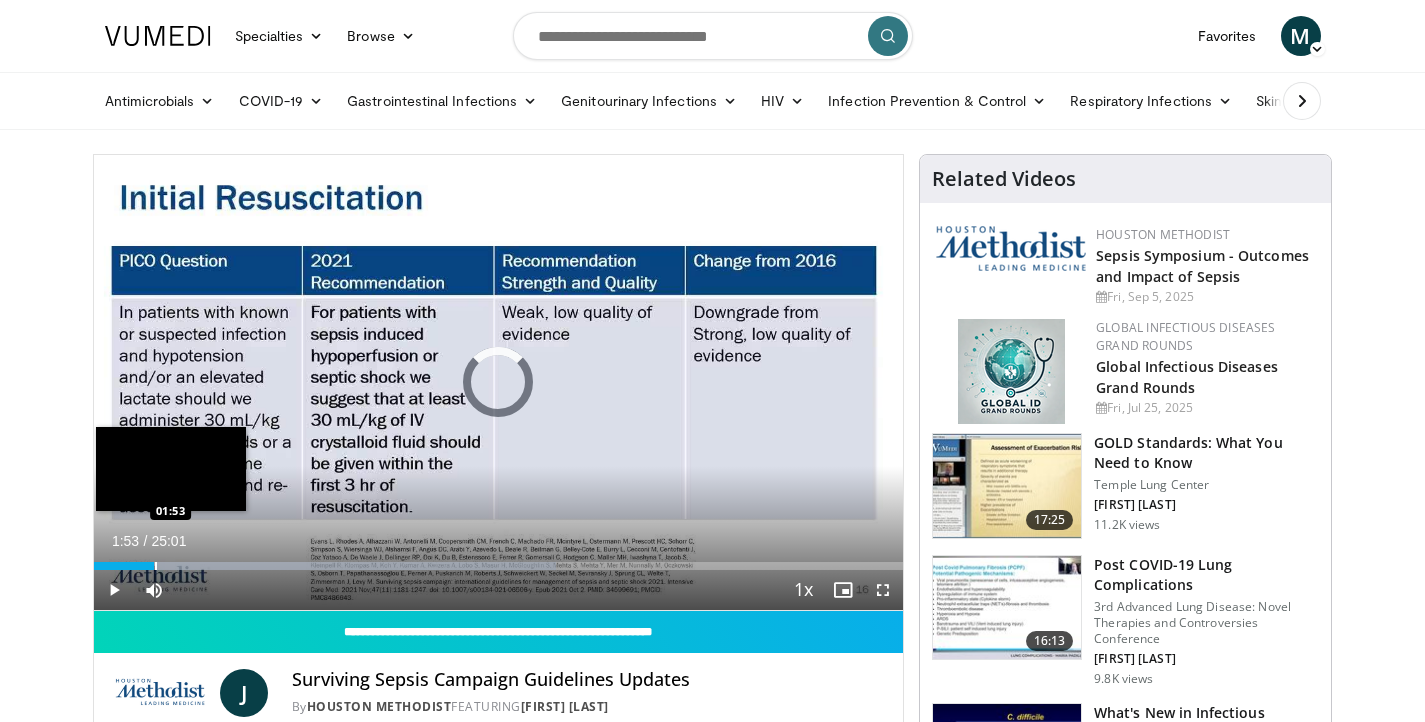 drag, startPoint x: 169, startPoint y: 562, endPoint x: 153, endPoint y: 563, distance: 16.03122 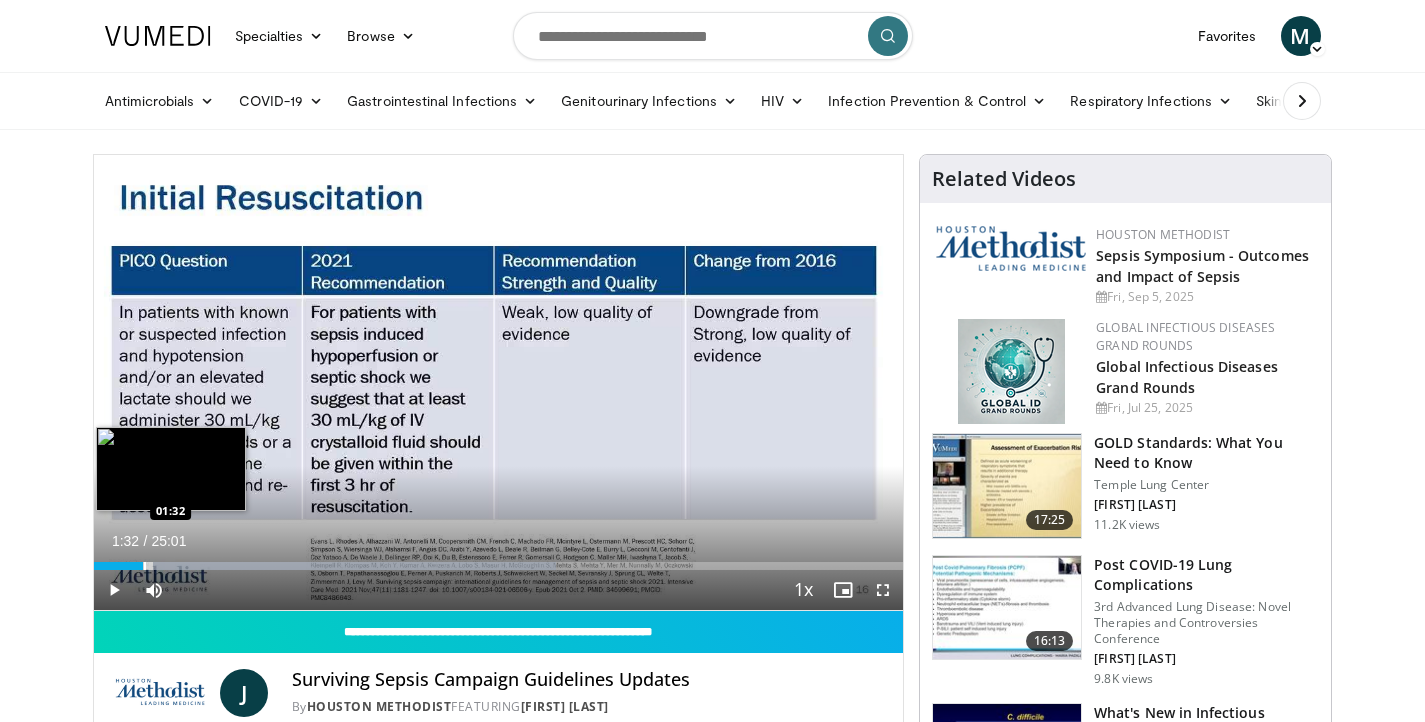 drag, startPoint x: 154, startPoint y: 567, endPoint x: 143, endPoint y: 567, distance: 11 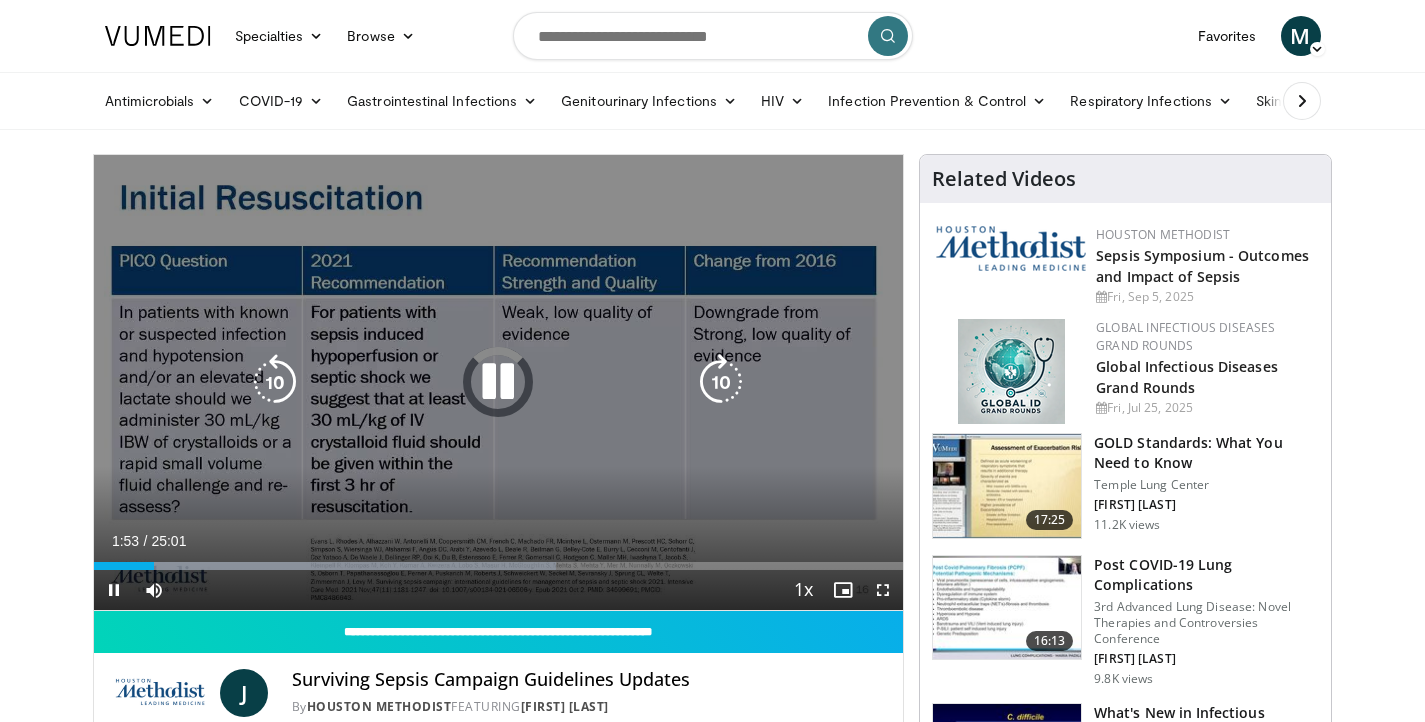 click at bounding box center [721, 382] 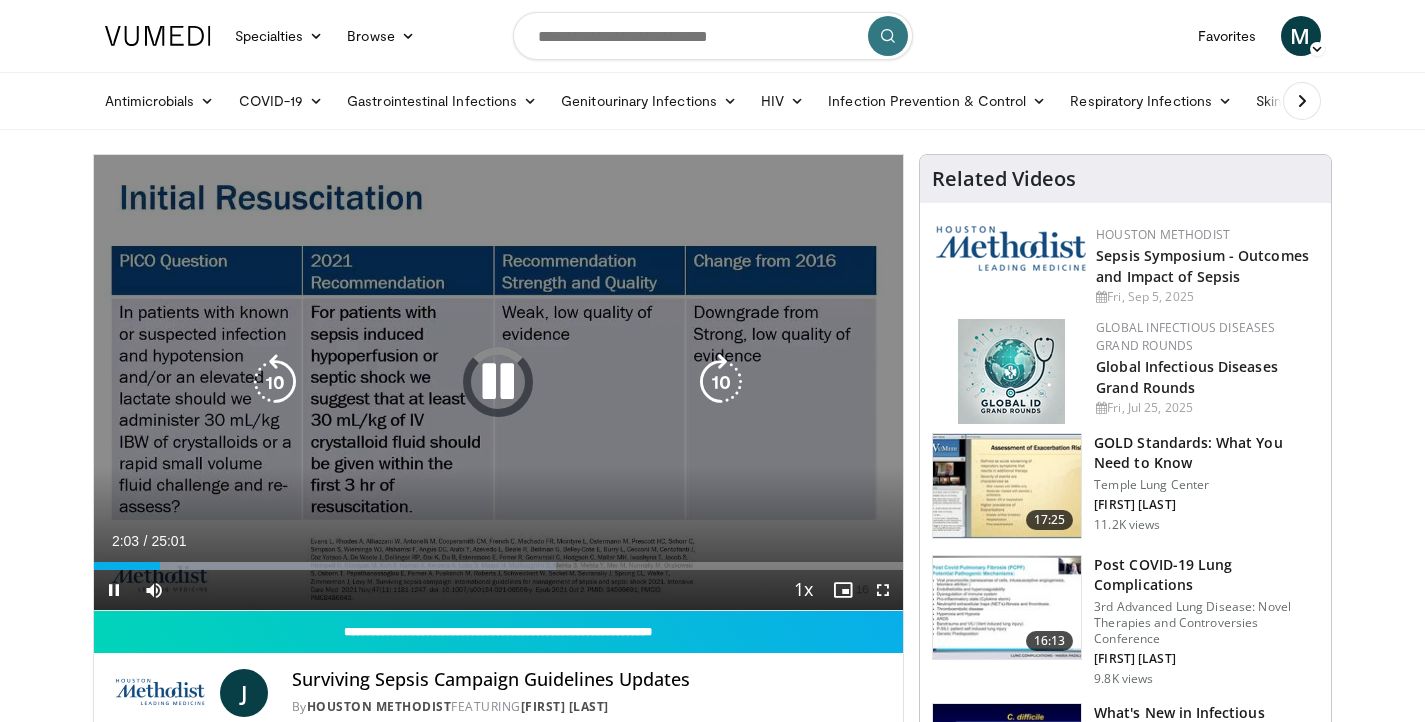 click at bounding box center [498, 382] 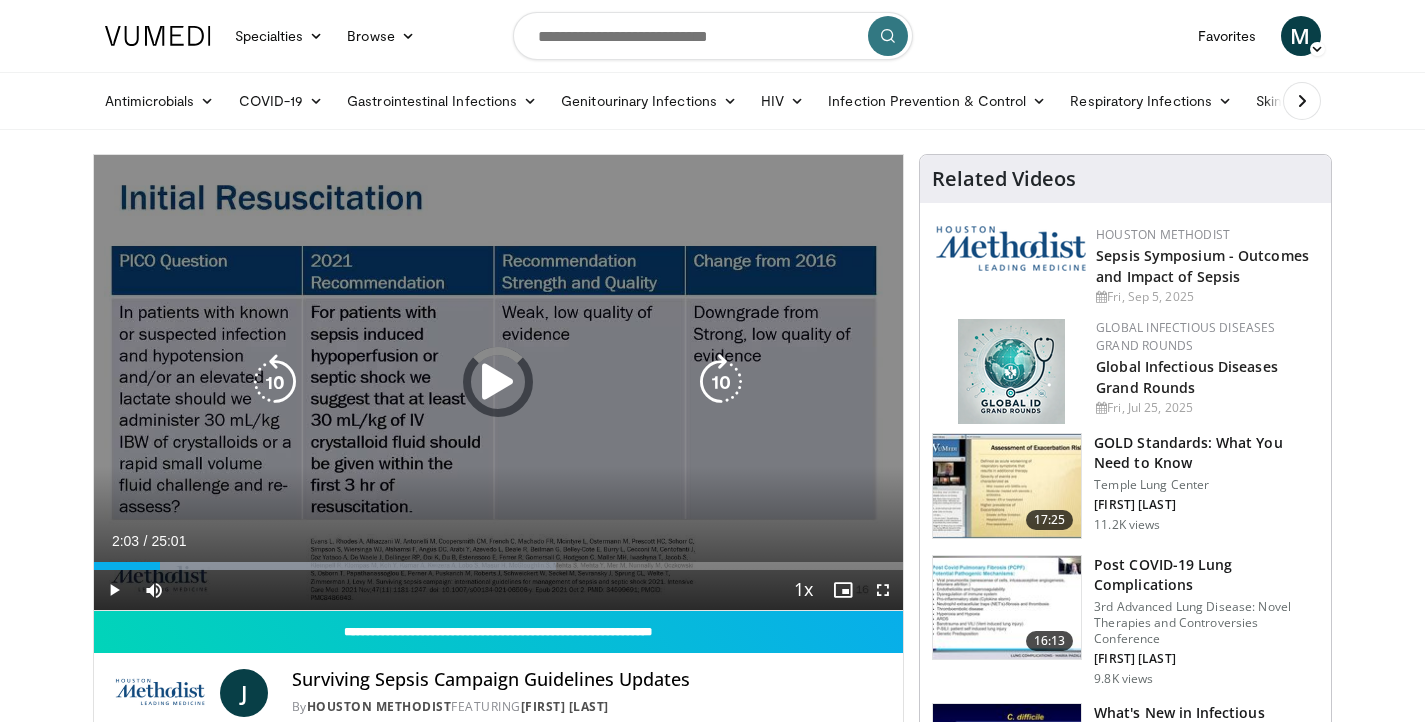 click at bounding box center (498, 382) 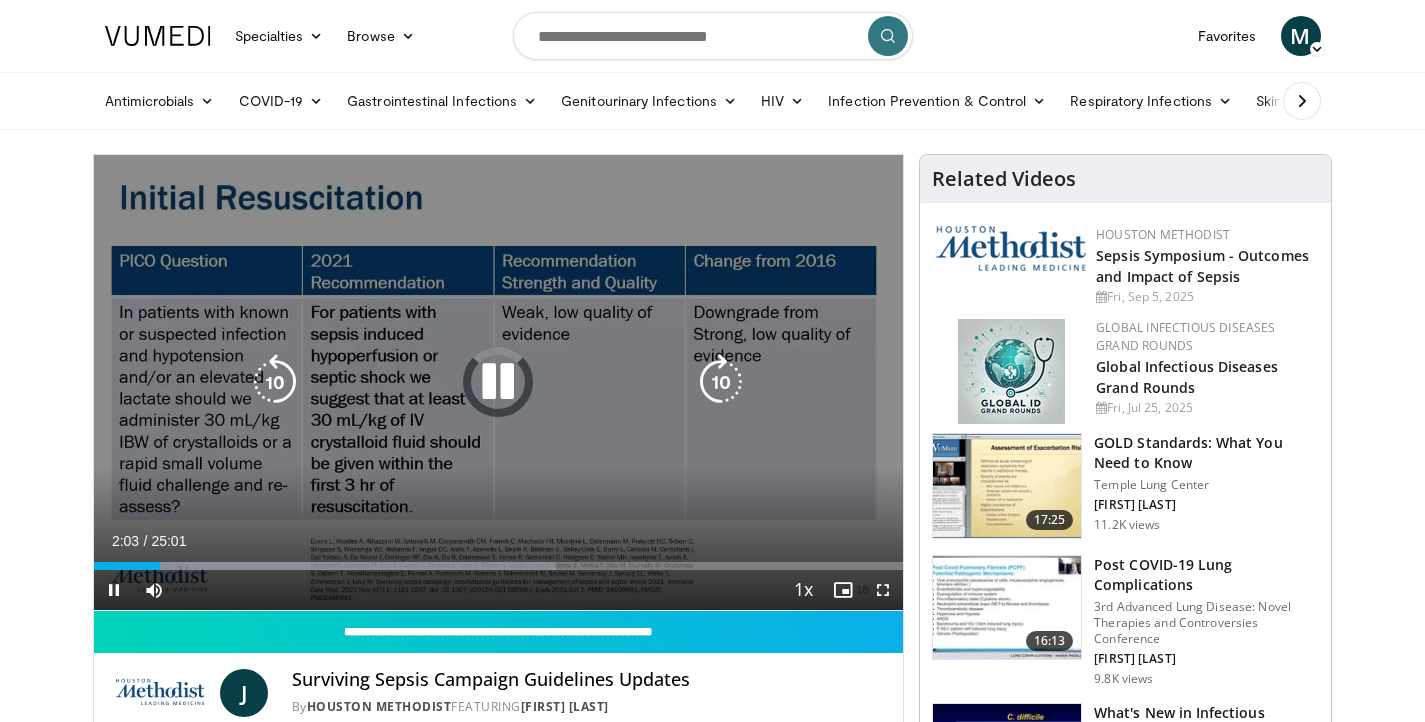 click on "10 seconds
Tap to unmute" at bounding box center (499, 382) 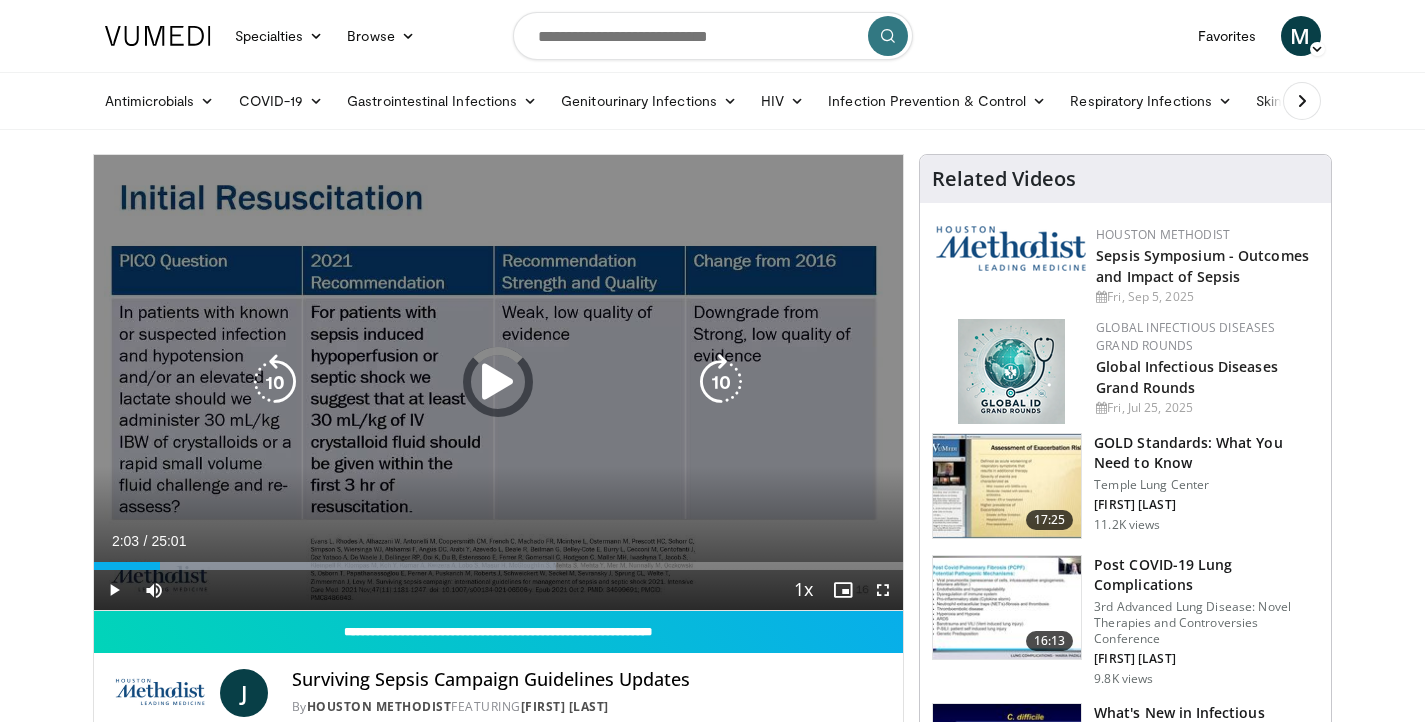 click at bounding box center [498, 382] 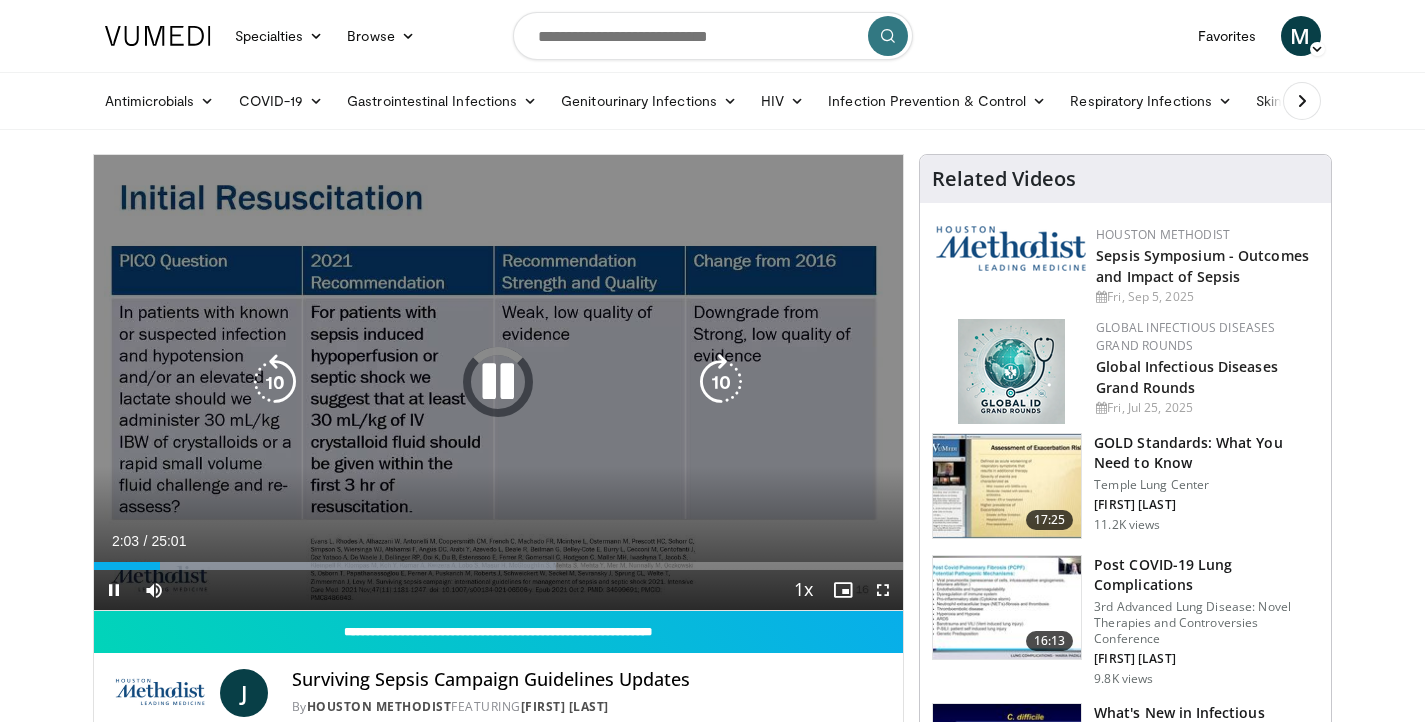 click at bounding box center [498, 382] 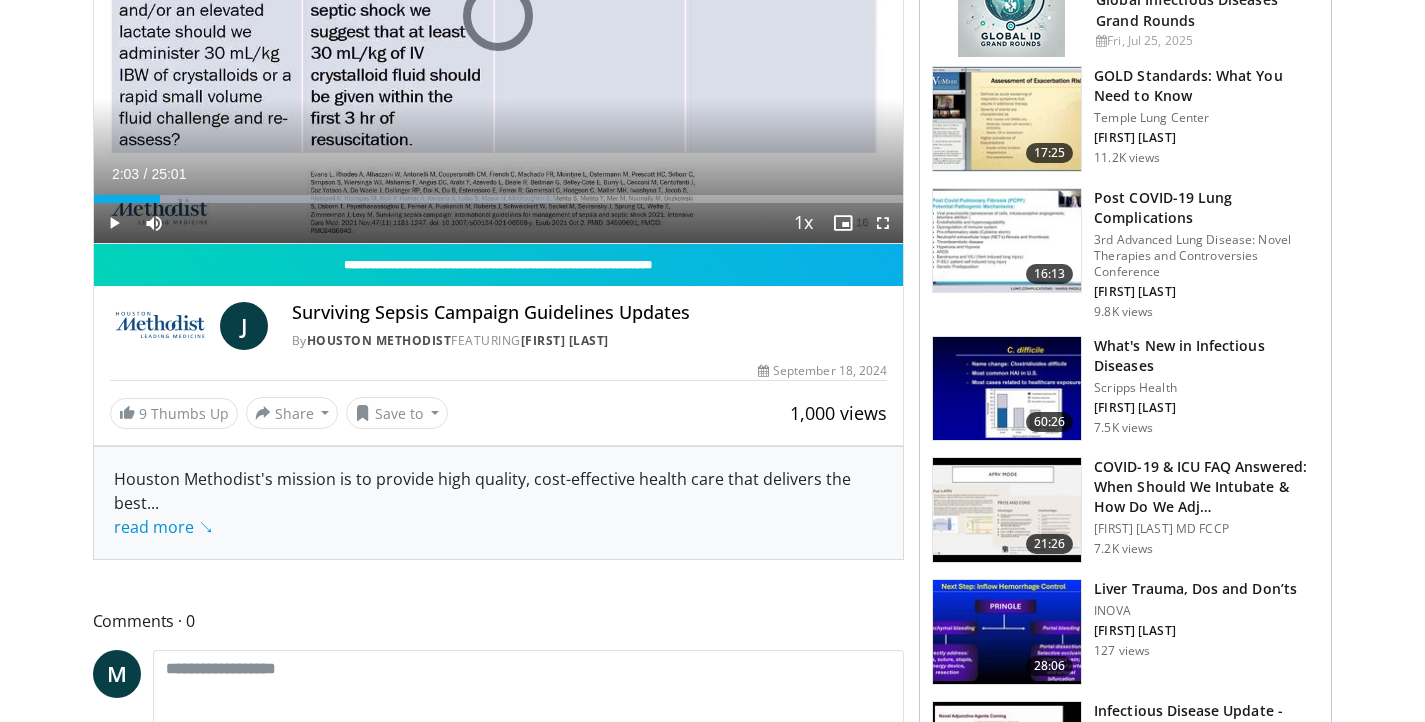 scroll, scrollTop: 0, scrollLeft: 0, axis: both 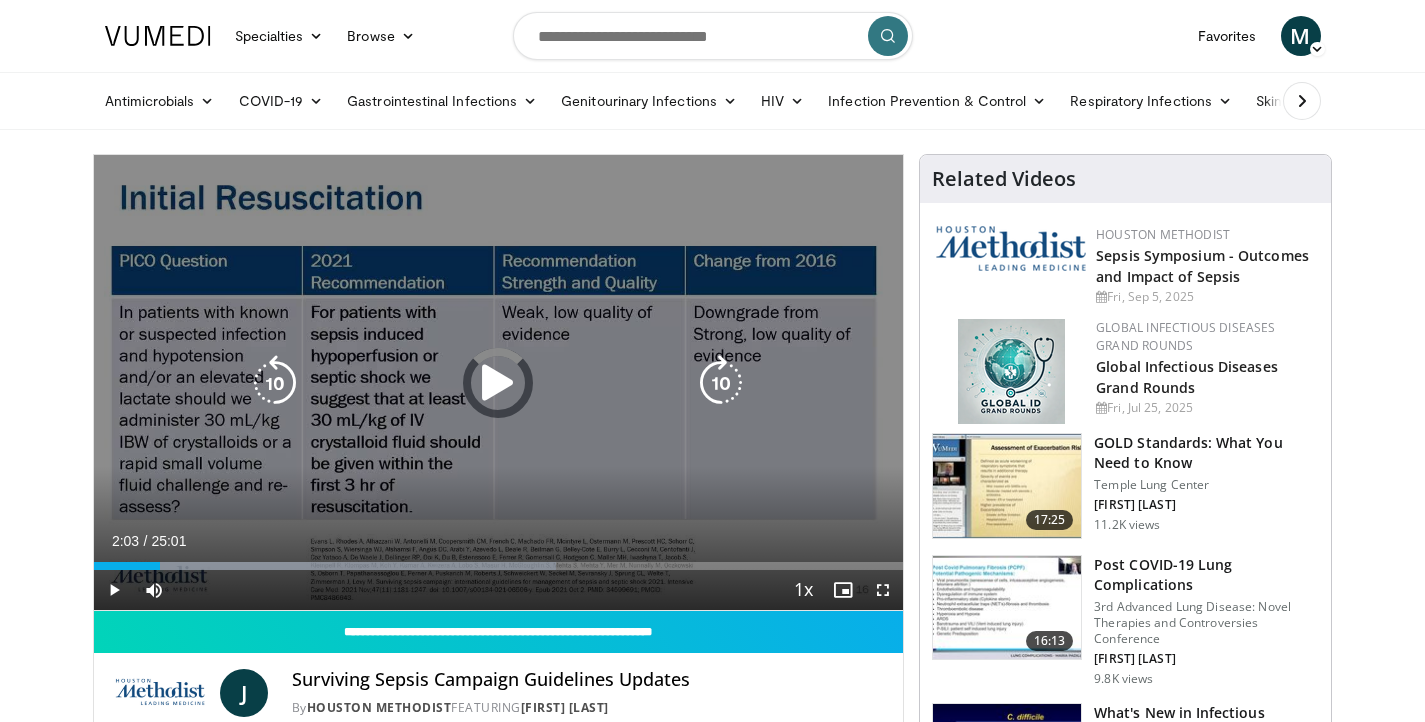 click at bounding box center (498, 383) 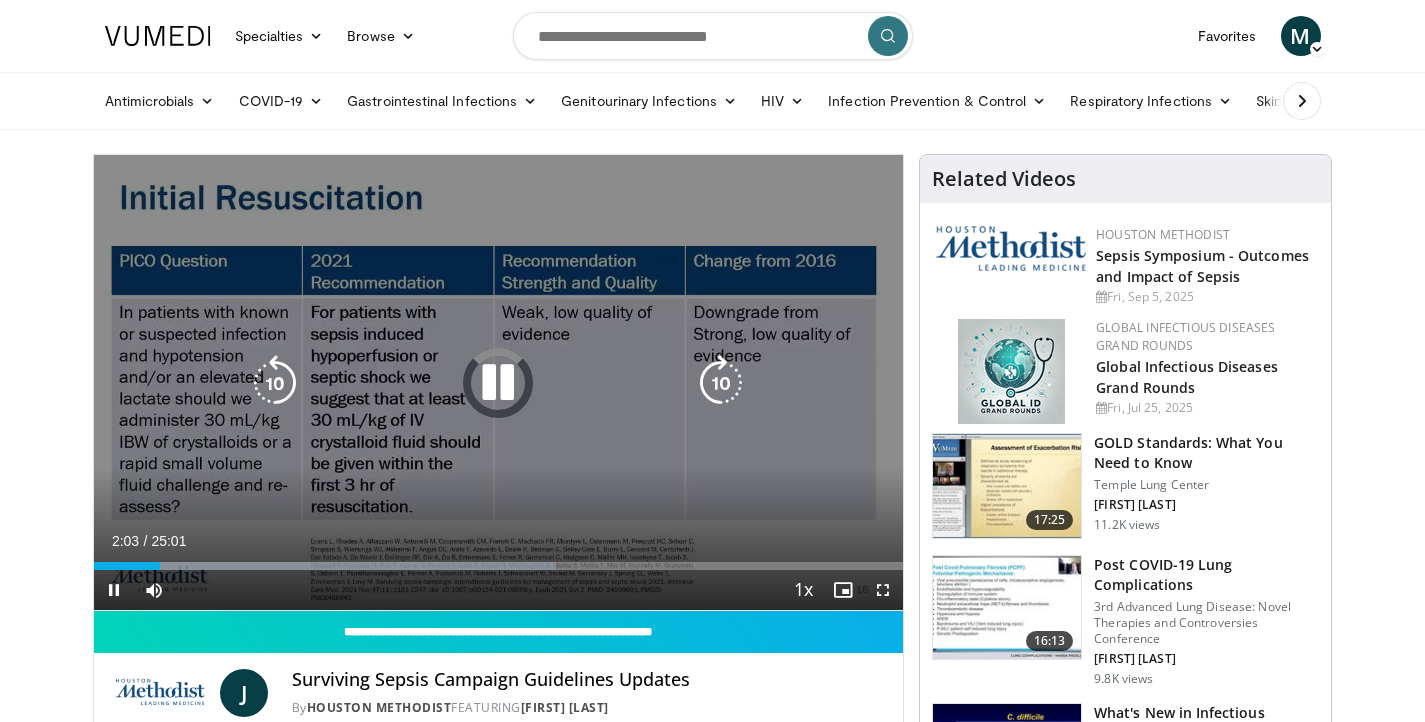 click at bounding box center (498, 383) 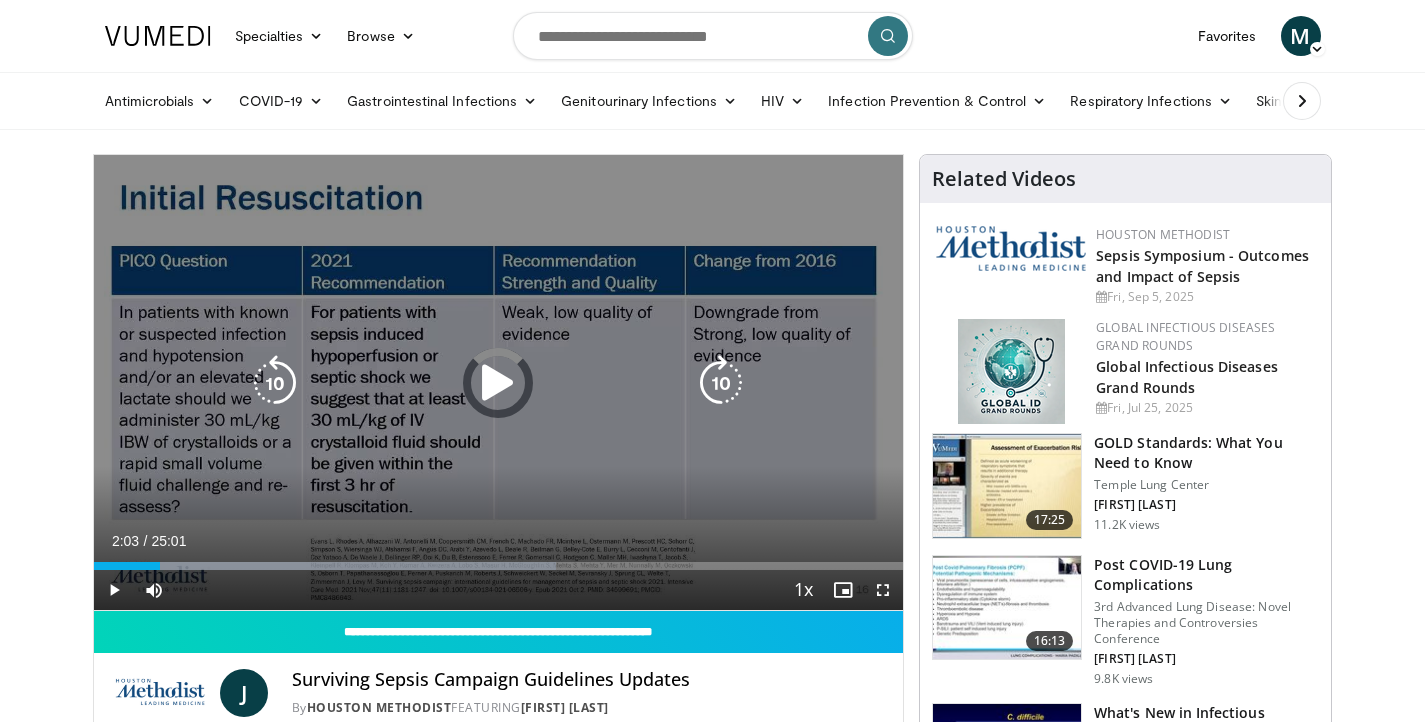 click at bounding box center [275, 383] 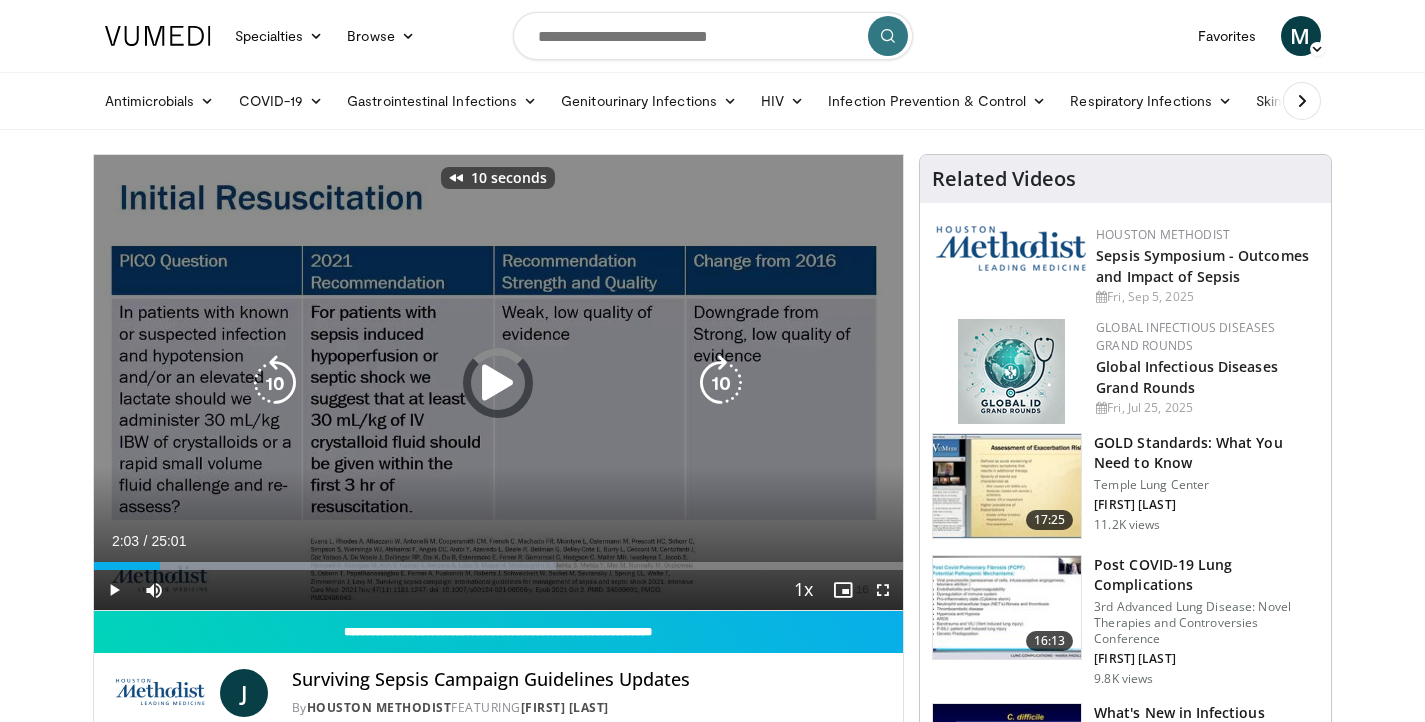 click at bounding box center [275, 383] 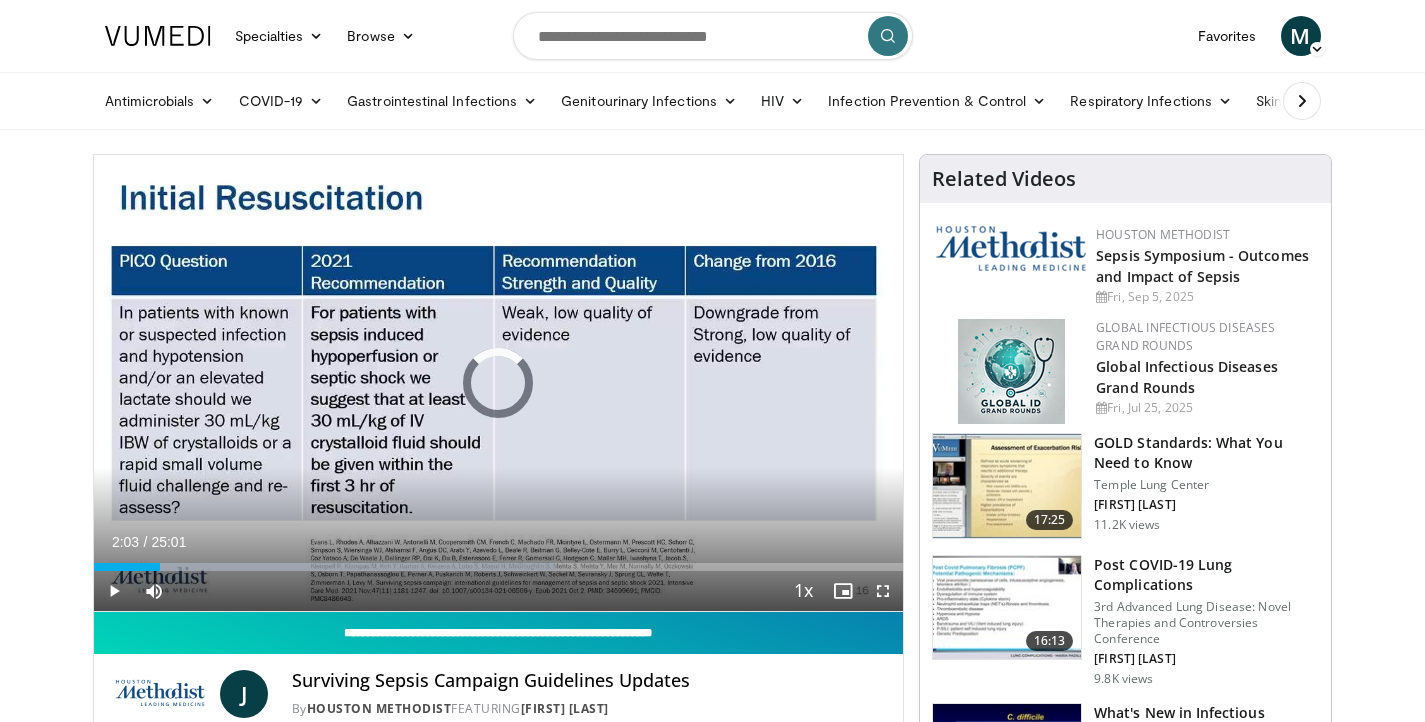 scroll, scrollTop: 0, scrollLeft: 0, axis: both 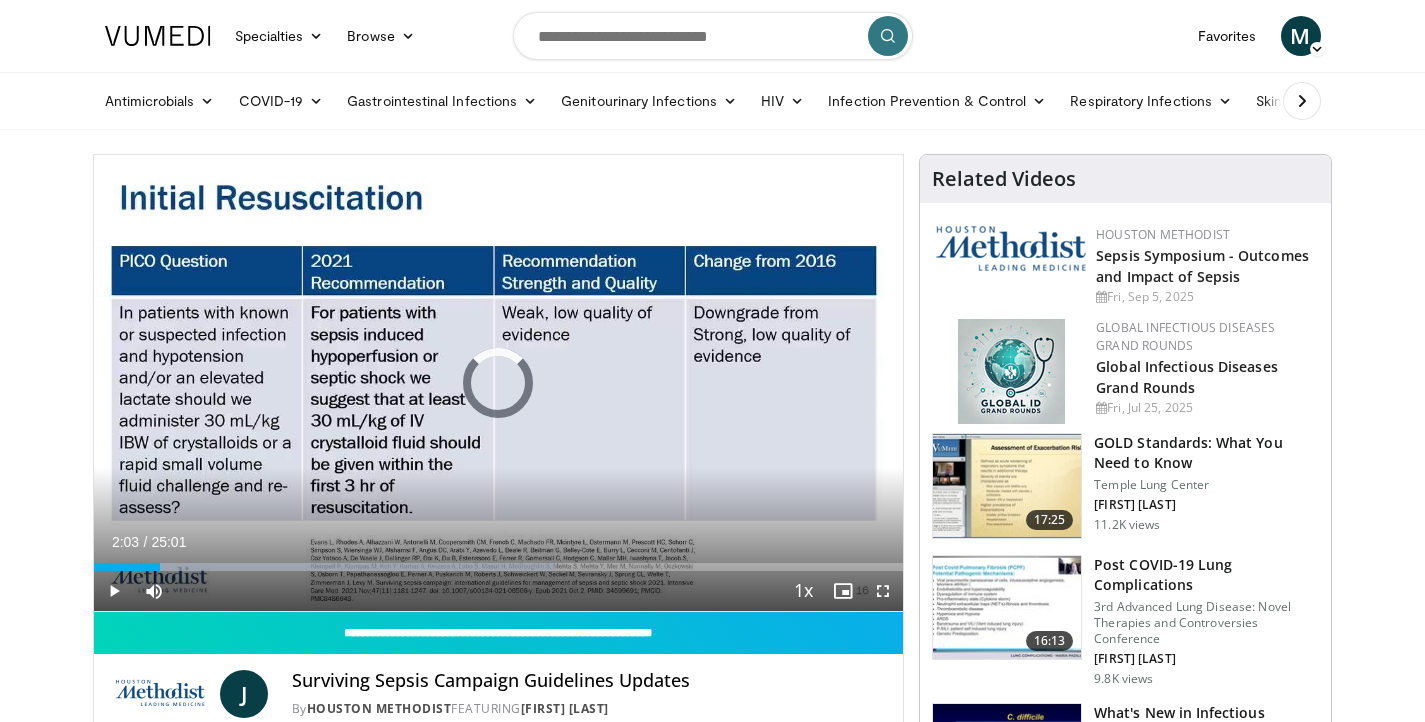 click at bounding box center [883, 591] 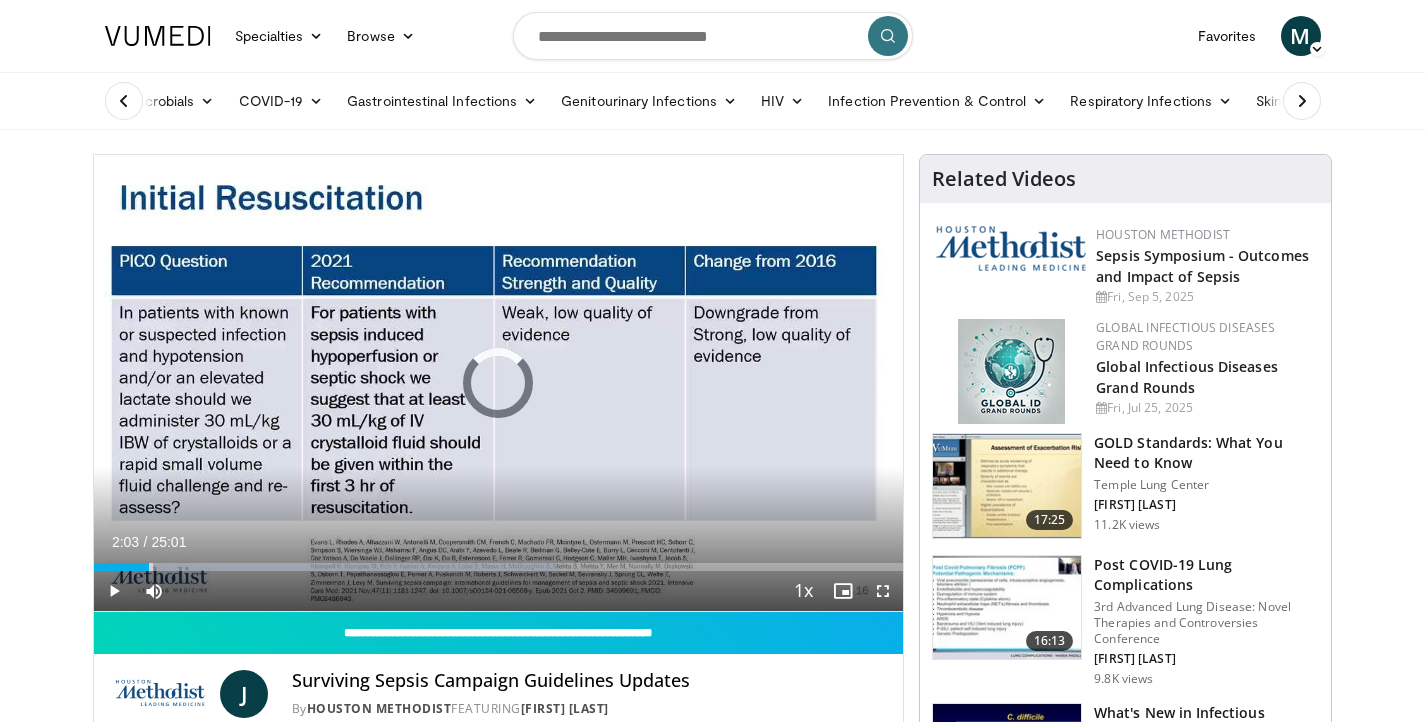 click on "Specialties
Adult & Family Medicine
Allergy, Asthma, Immunology
Anesthesiology
Cardiology
Dental
Dermatology
Endocrinology
Gastroenterology & Hepatology
General Surgery
Hematology & Oncology
Infectious Disease
Nephrology
Neurology
Neurosurgery
Obstetrics & Gynecology
Ophthalmology
Oral Maxillofacial
Orthopaedics
Otolaryngology
Pediatrics
Plastic Surgery
Podiatry
Psychiatry
Pulmonology
Radiation Oncology
Radiology
Rheumatology
Urology
Browse
M" at bounding box center (713, 36) 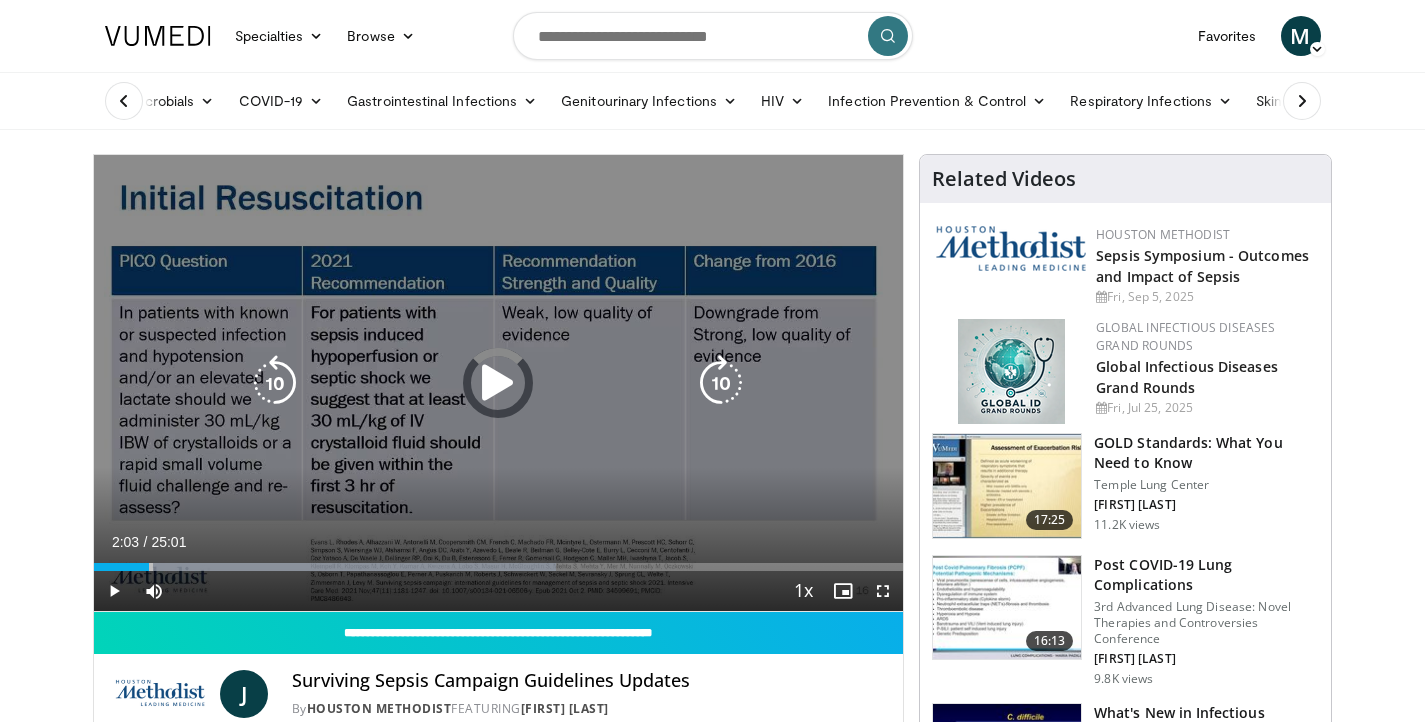 click at bounding box center (498, 383) 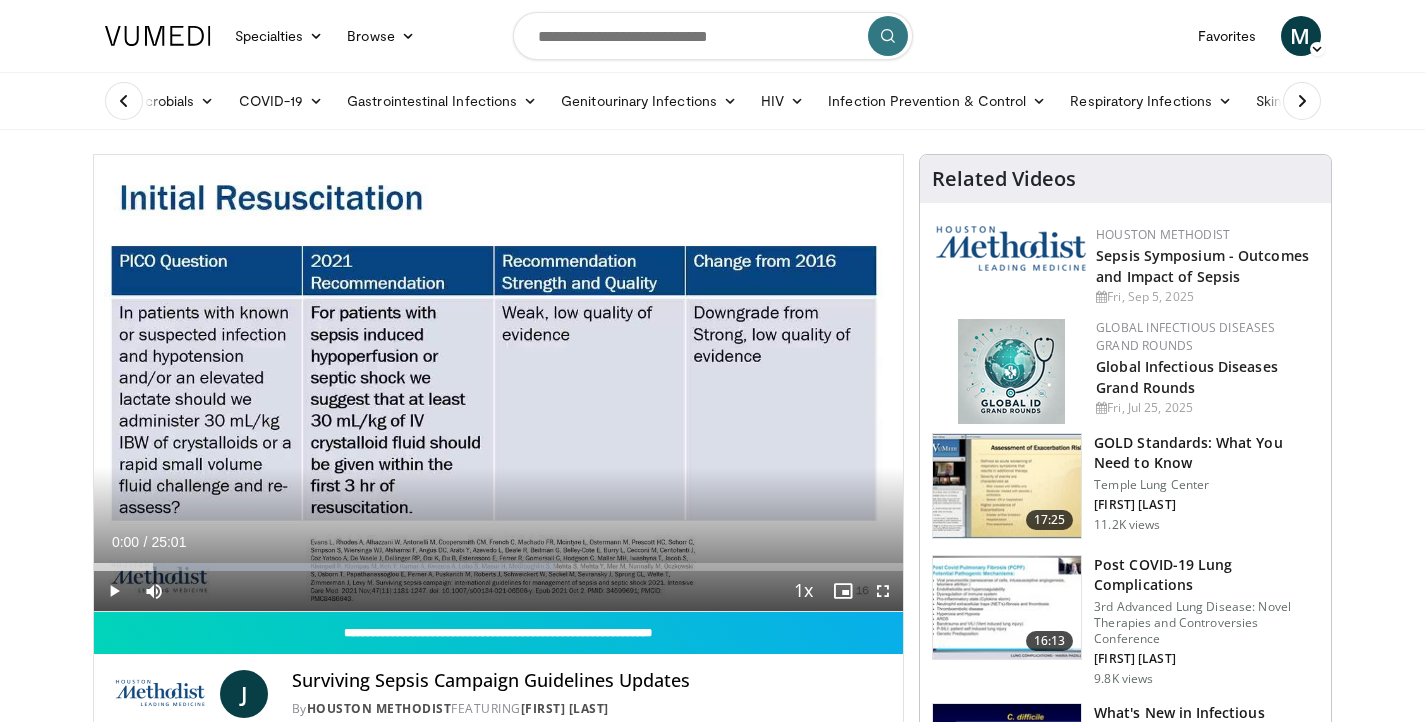 drag, startPoint x: 147, startPoint y: 571, endPoint x: 69, endPoint y: 571, distance: 78 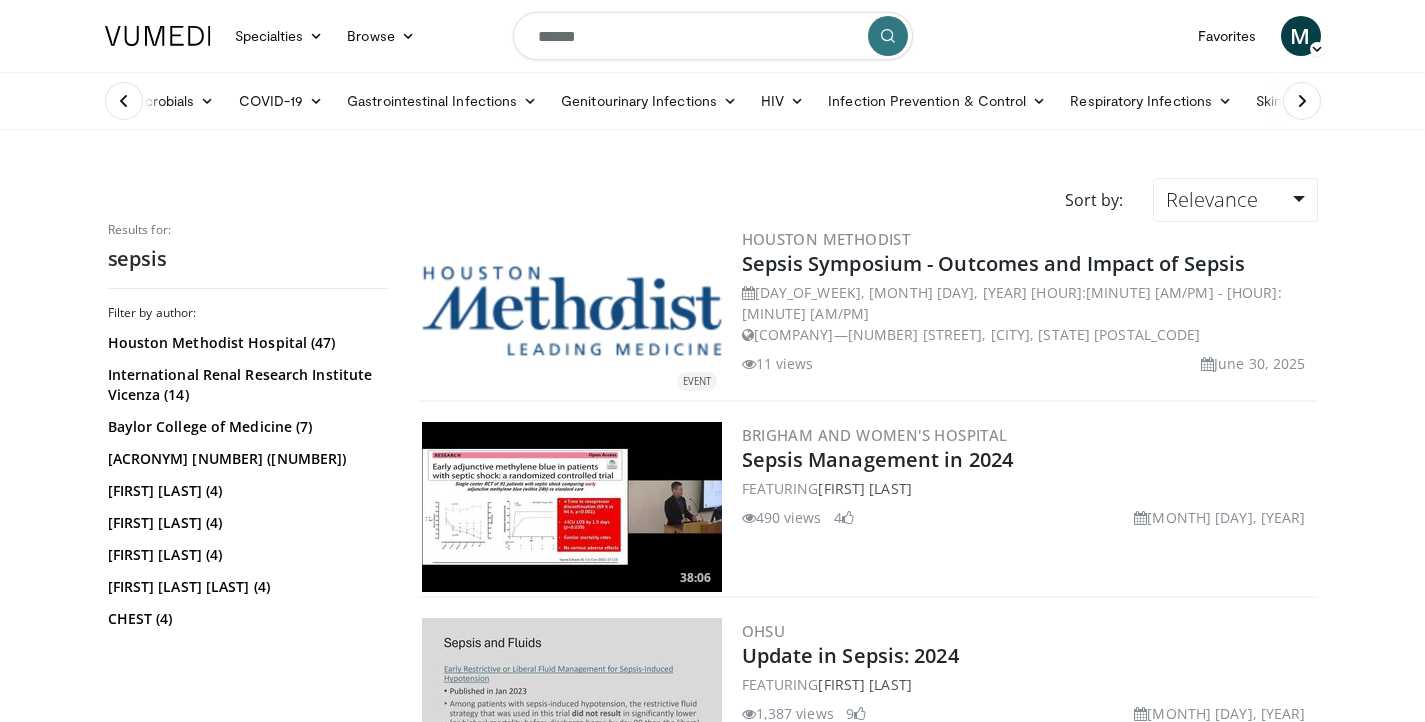 scroll, scrollTop: 1128, scrollLeft: 0, axis: vertical 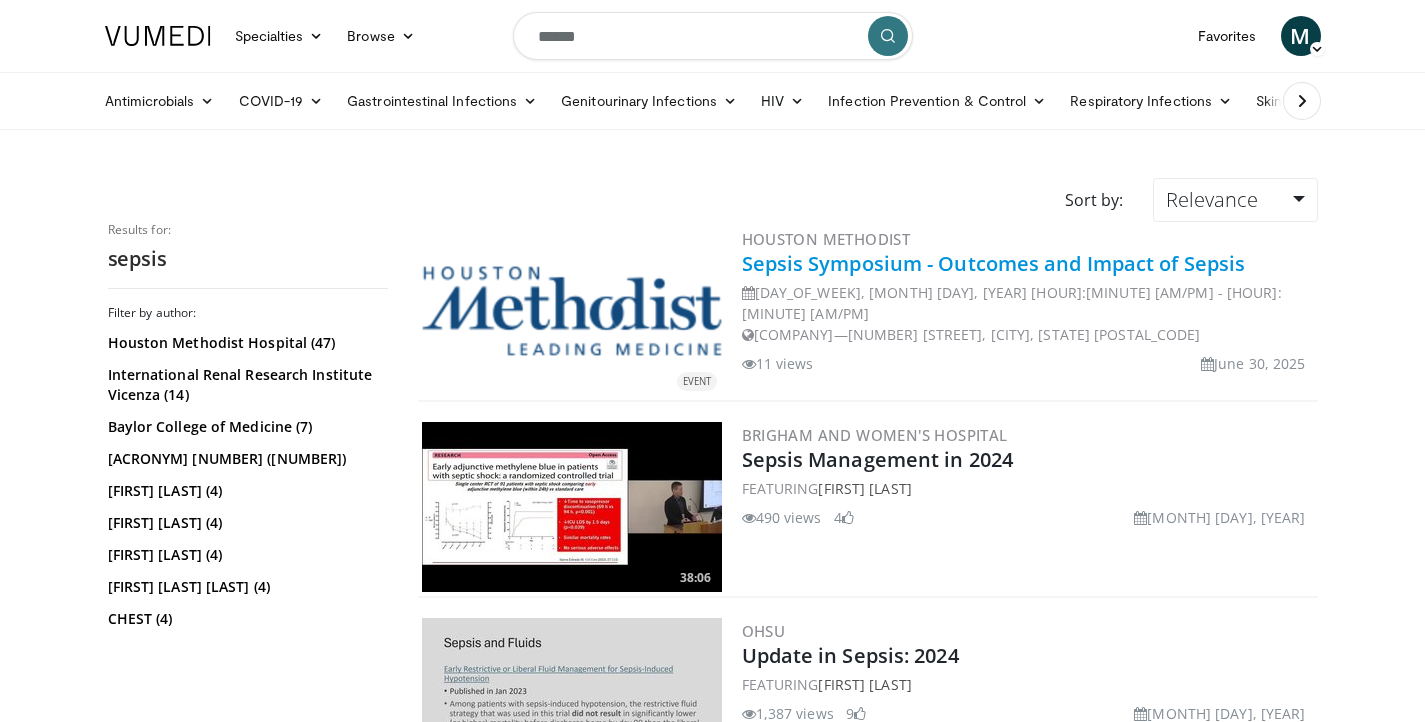 click on "Sepsis Symposium - Outcomes and Impact of Sepsis" at bounding box center [994, 263] 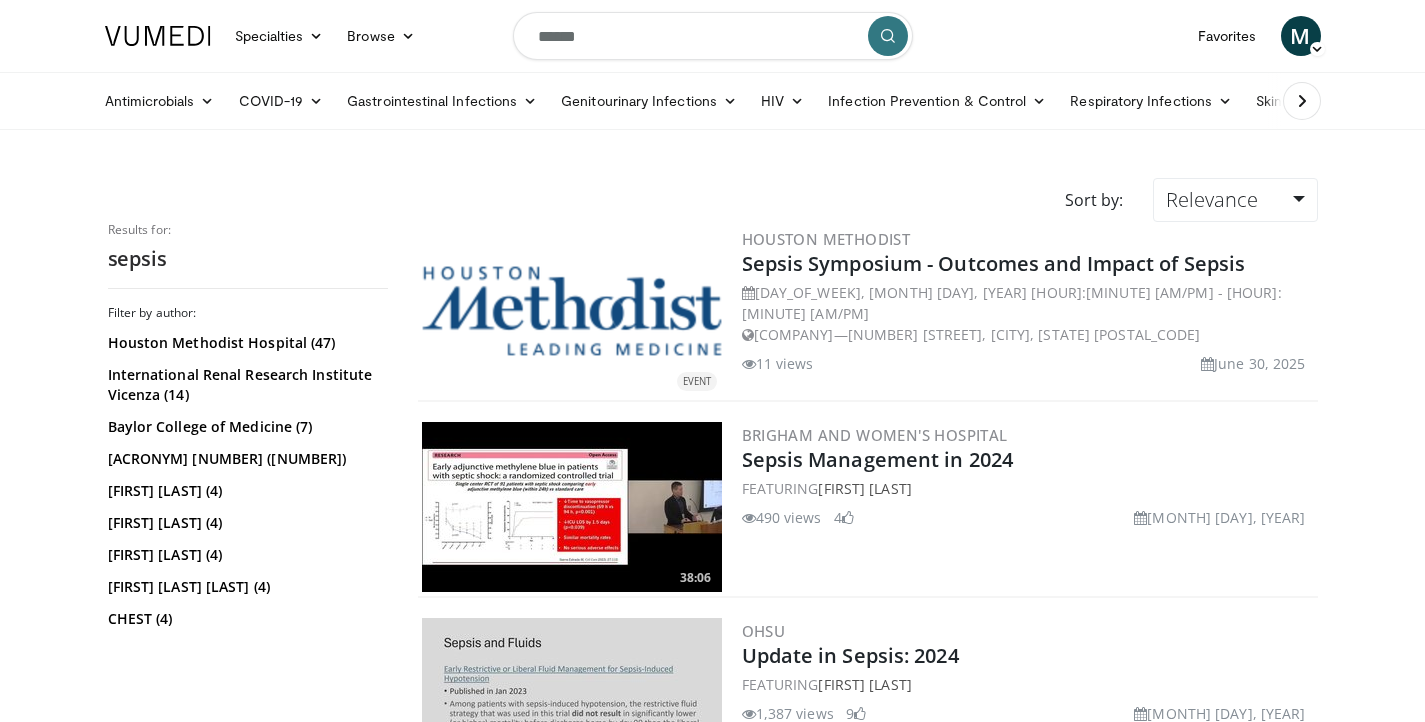 click on "Houston Methodist
Sepsis Symposium - Outcomes and Impact of Sepsis
Friday, September 5, 2025 7:30 AM - 4:45 PM
Houston Methodist Research Institute—6670 Bertner Avenue, Houston, Texas 77030
11 views
June 30, 2025" at bounding box center (1028, 311) 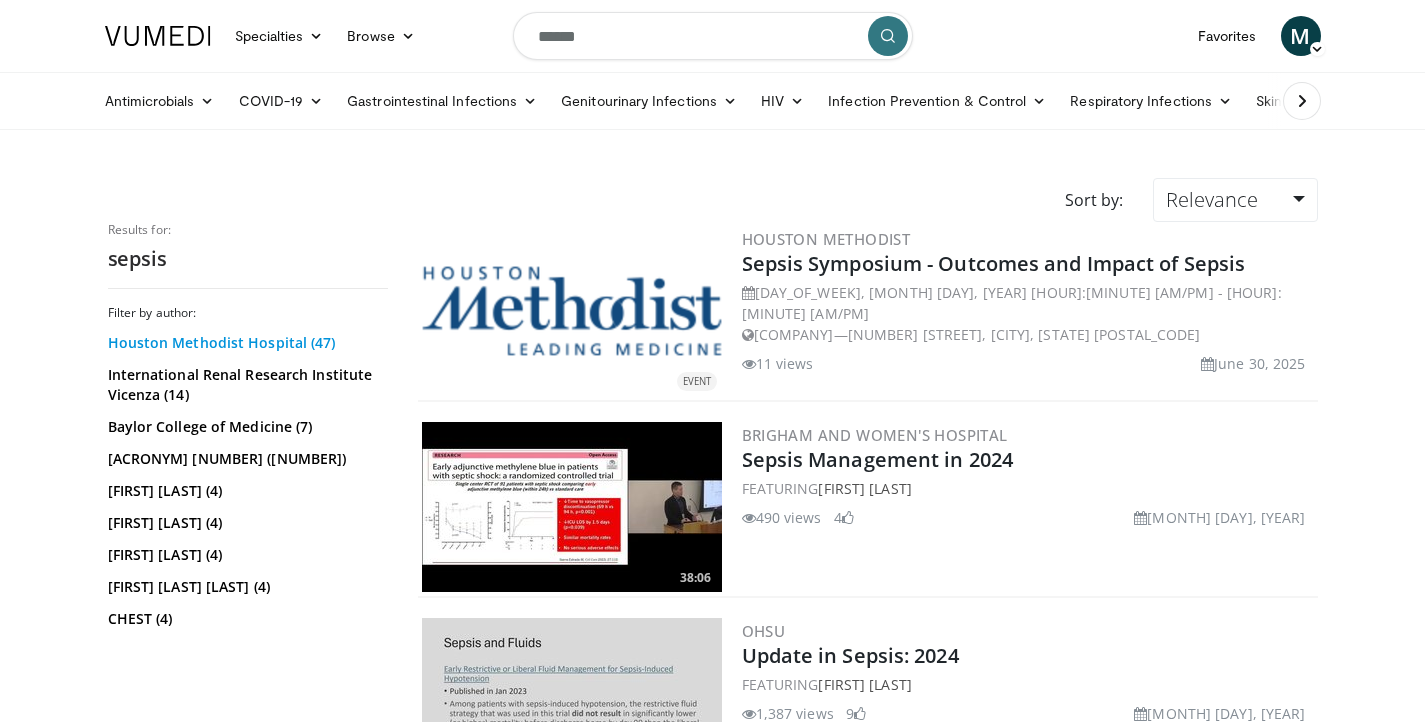 click on "Houston Methodist Hospital (47)" at bounding box center [245, 343] 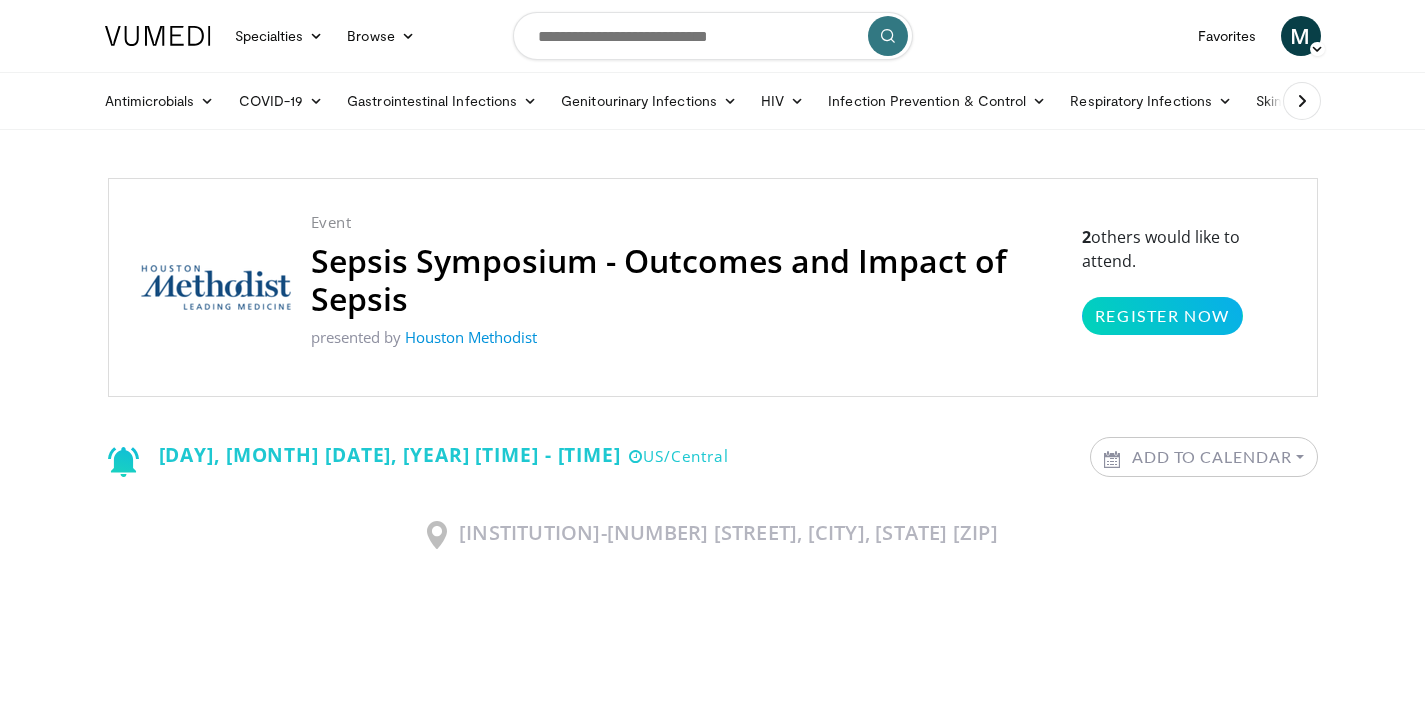 scroll, scrollTop: 0, scrollLeft: 0, axis: both 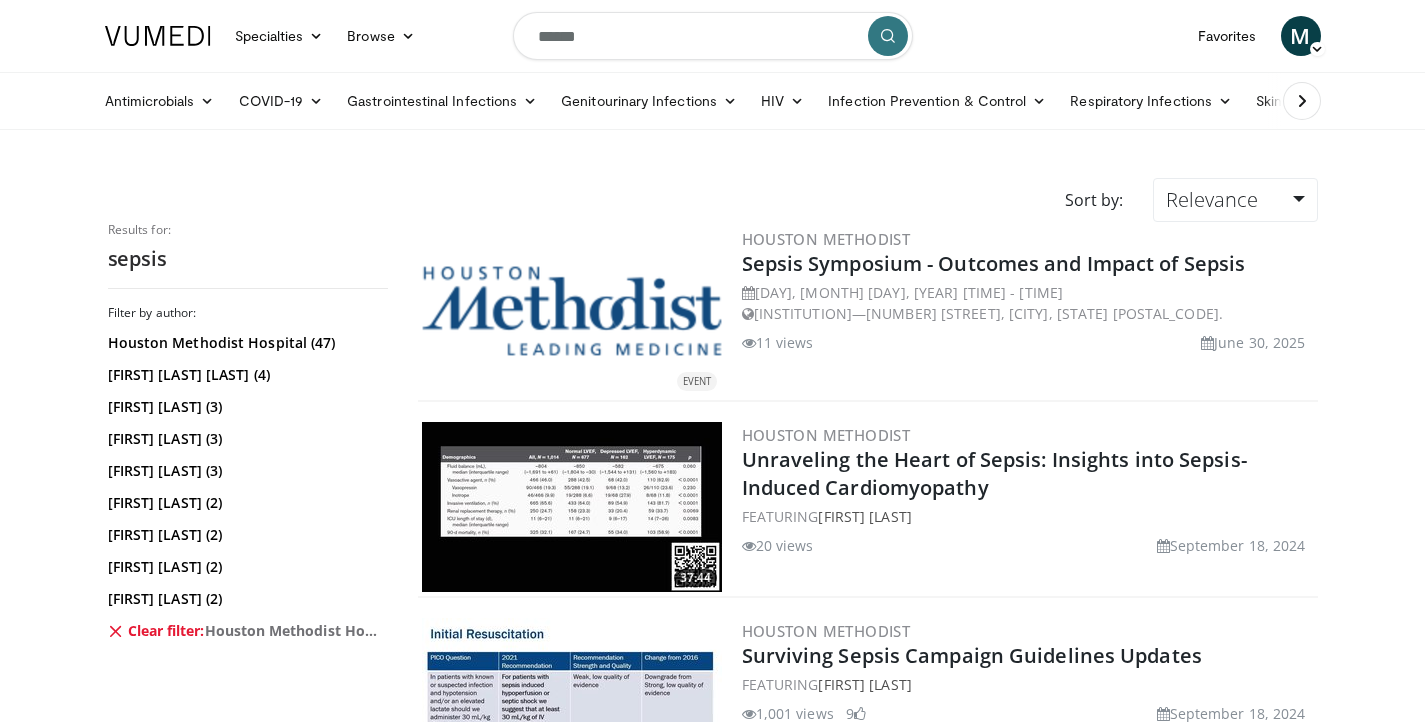 click at bounding box center (572, 311) 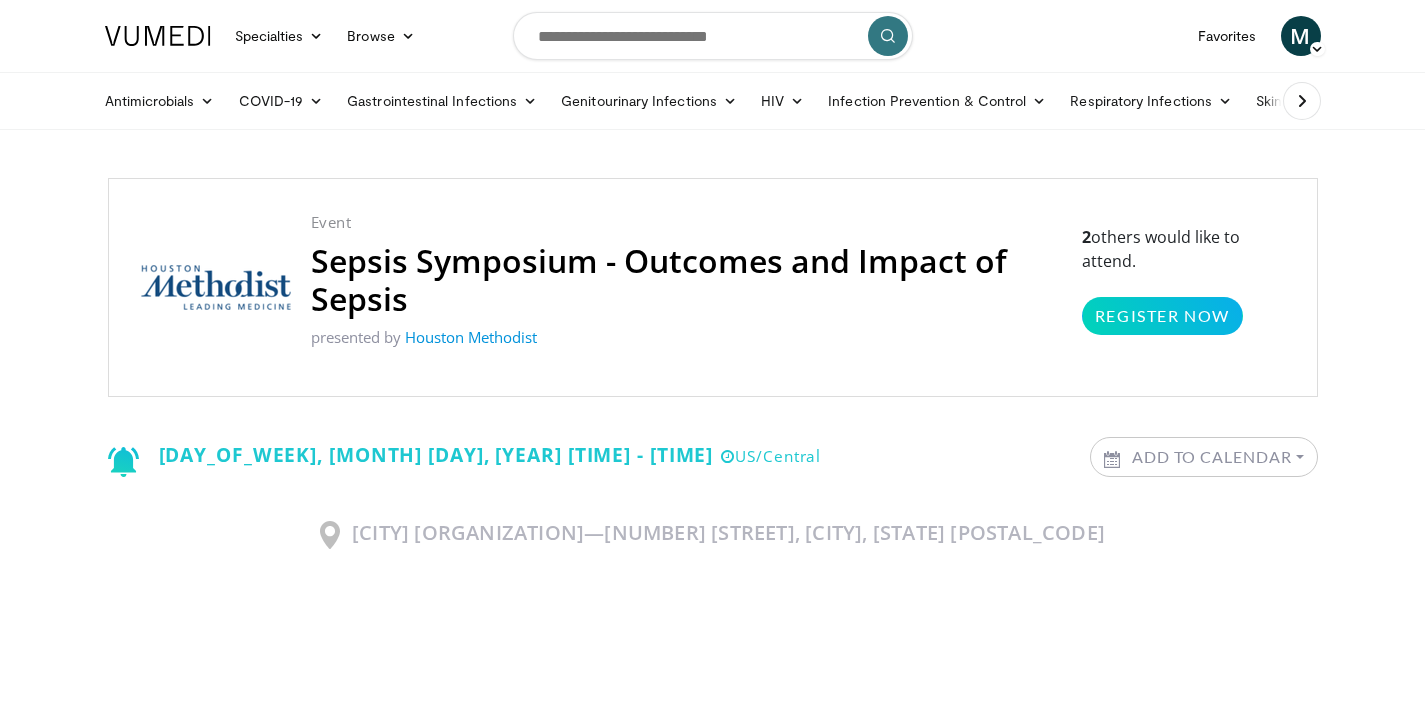scroll, scrollTop: 0, scrollLeft: 0, axis: both 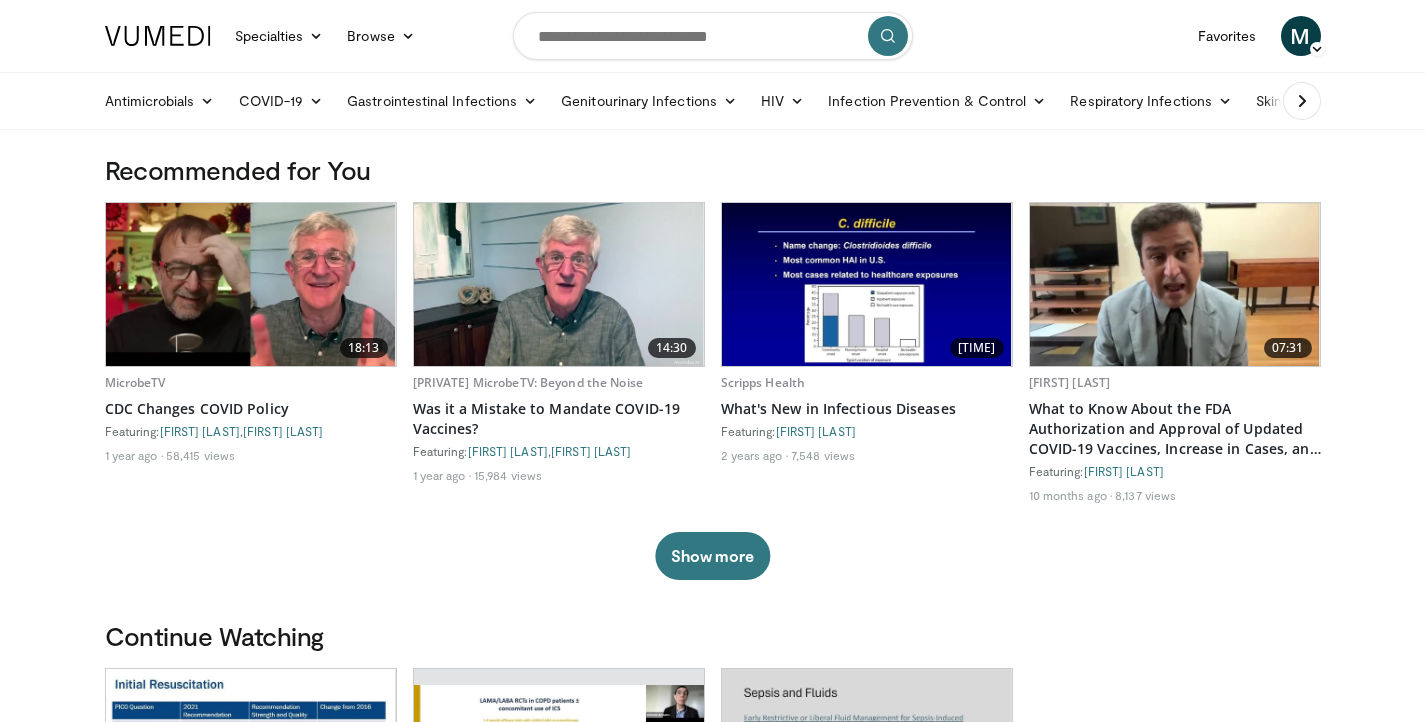 click at bounding box center [713, 36] 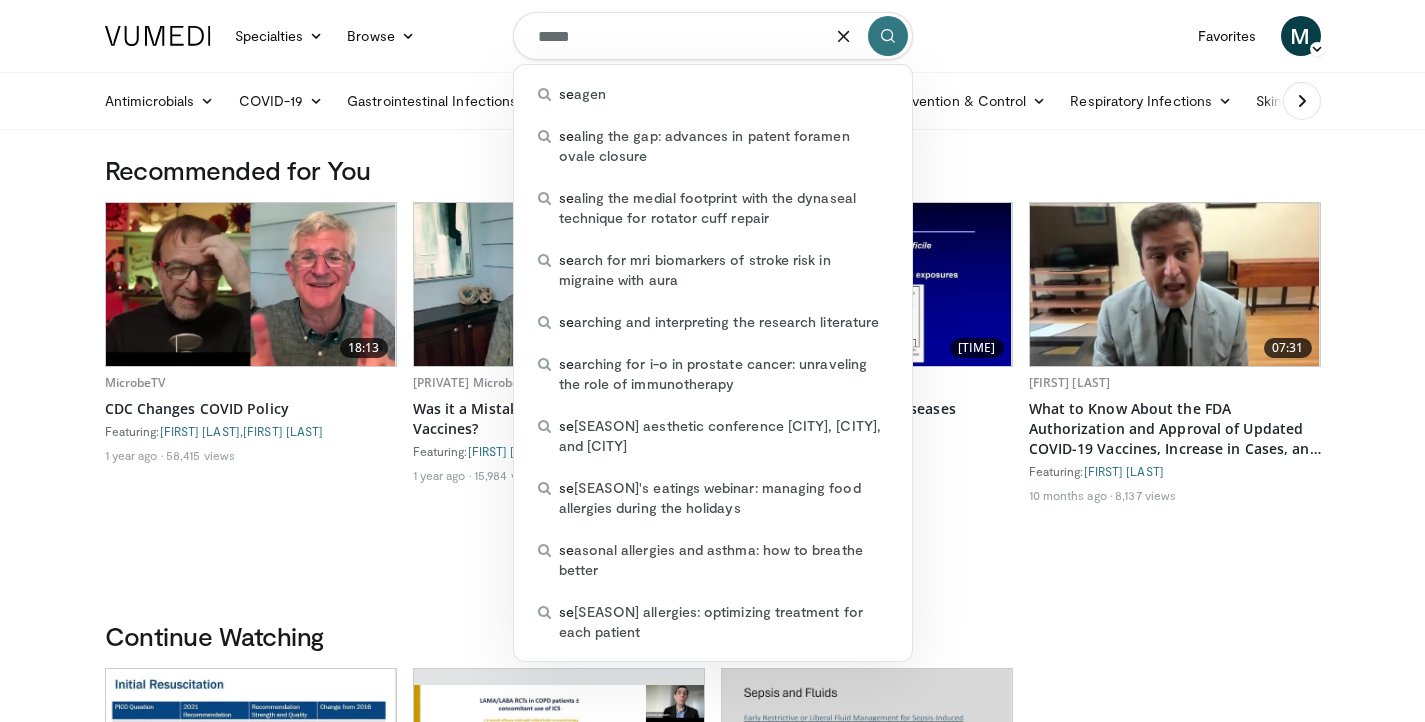 type on "******" 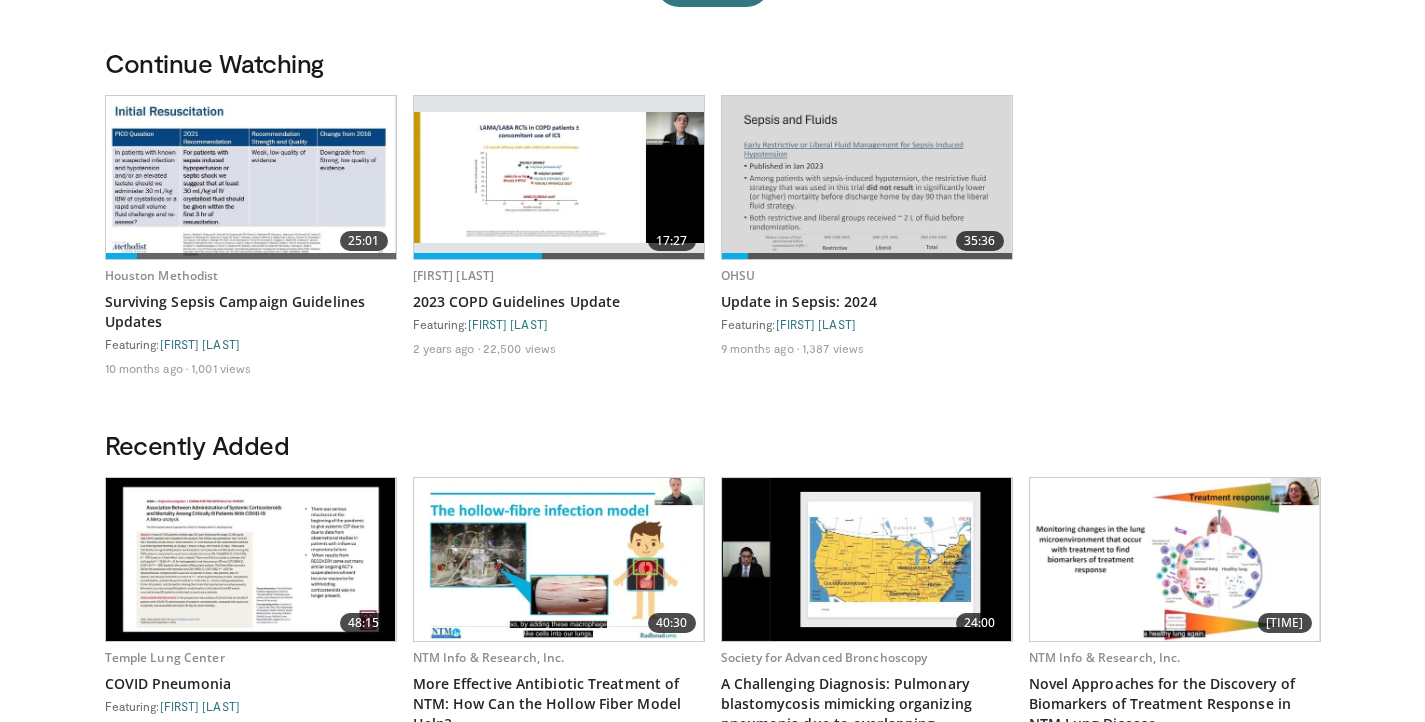 scroll, scrollTop: 582, scrollLeft: 0, axis: vertical 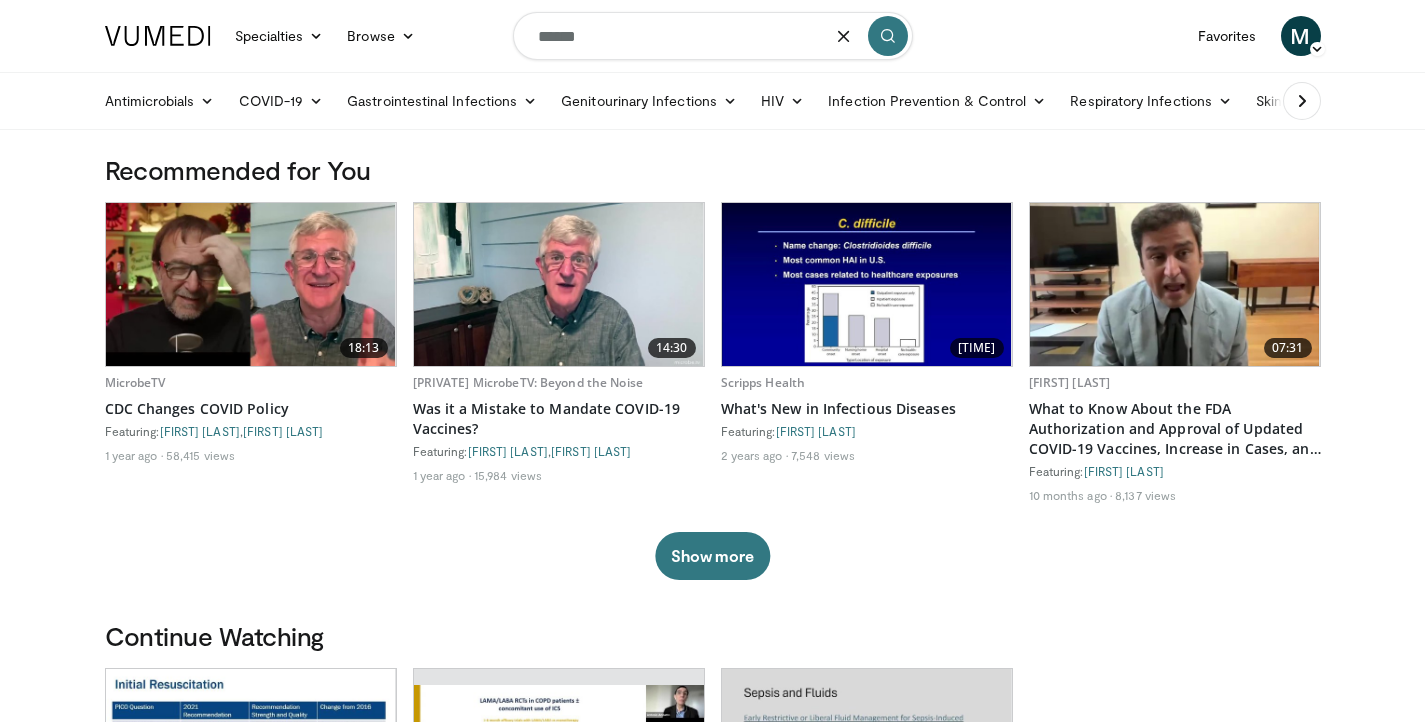 click on "Specialties
Adult & Family Medicine
Allergy, Asthma, Immunology
Anesthesiology
Cardiology
Dental
Dermatology
Endocrinology
Gastroenterology & Hepatology
General Surgery
Hematology & Oncology
Infectious Disease
Nephrology
Neurology
Neurosurgery
Obstetrics & Gynecology
Ophthalmology
Oral Maxillofacial
Orthopaedics
Otolaryngology
Pediatrics
Plastic Surgery
Podiatry
Psychiatry
Pulmonology
Radiation Oncology
Radiology
Rheumatology
Urology" at bounding box center [712, 1160] 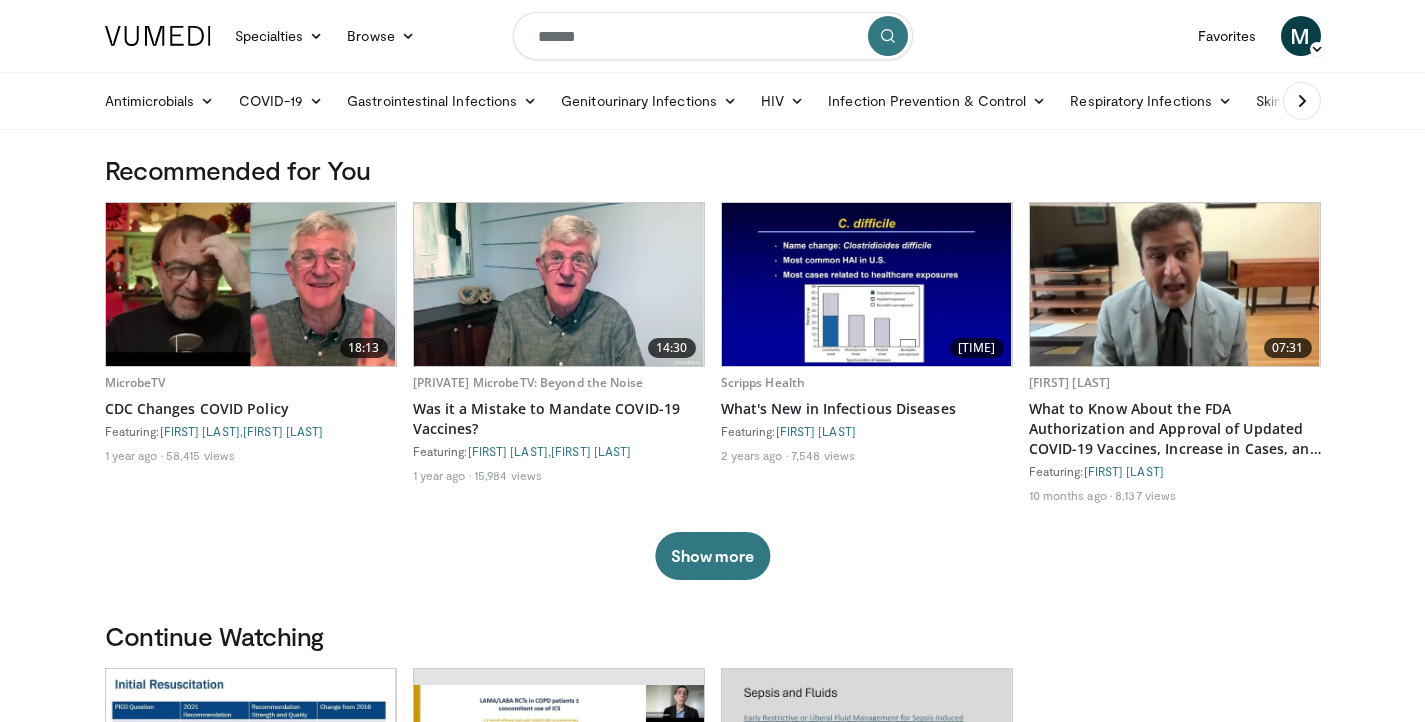 click on "******" at bounding box center [713, 36] 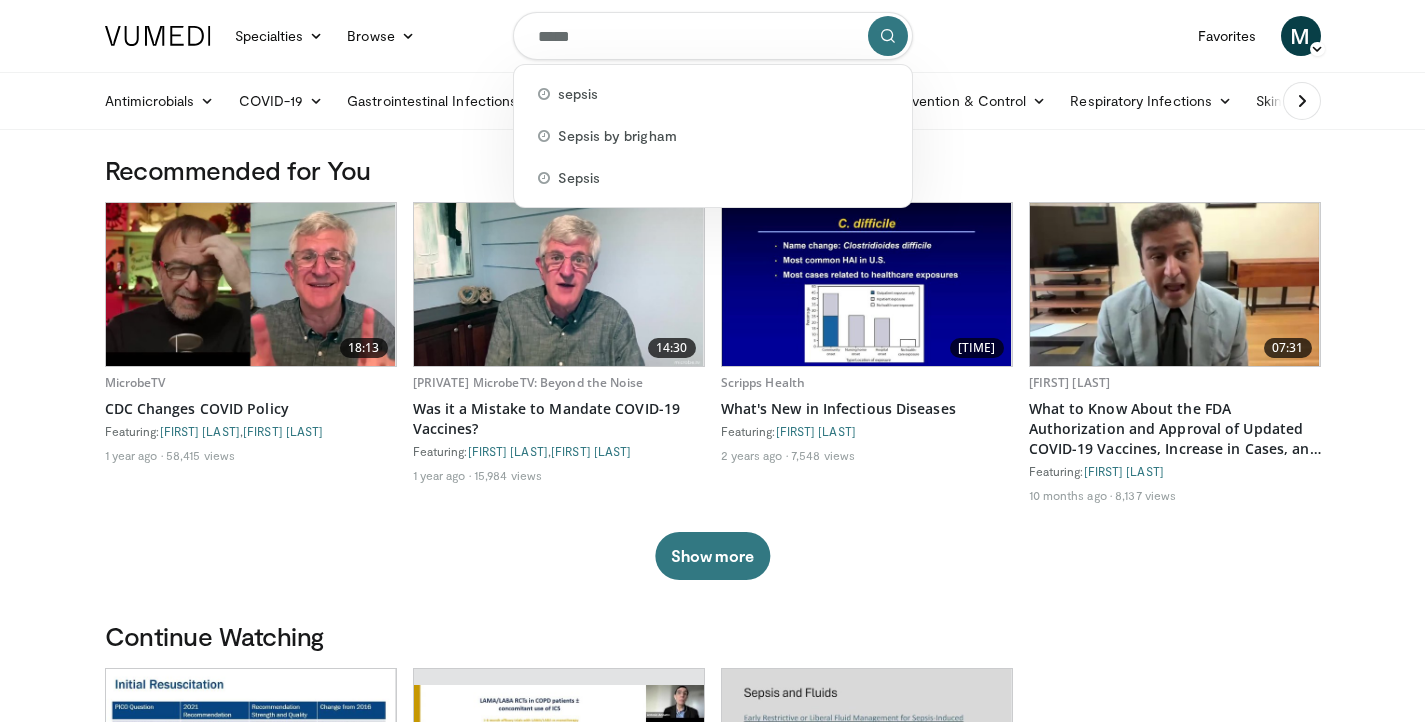 type on "******" 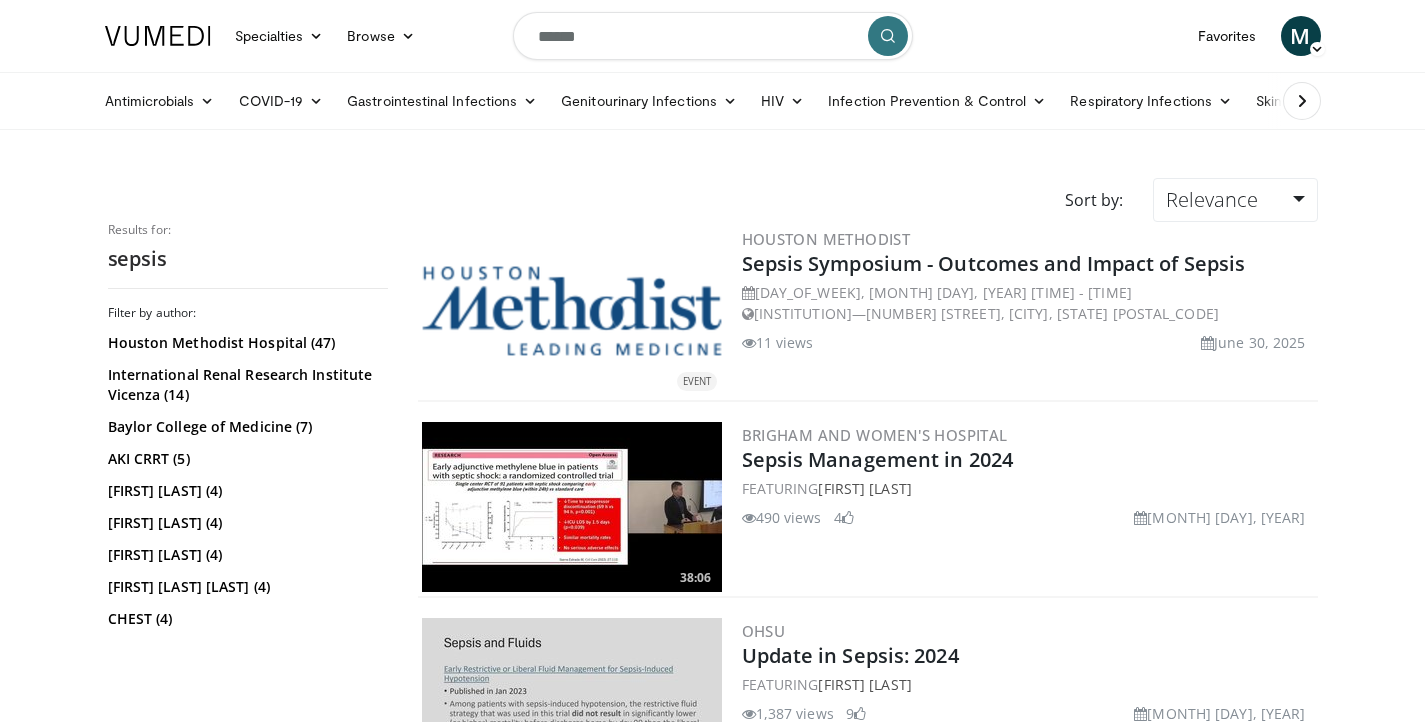 scroll, scrollTop: 0, scrollLeft: 0, axis: both 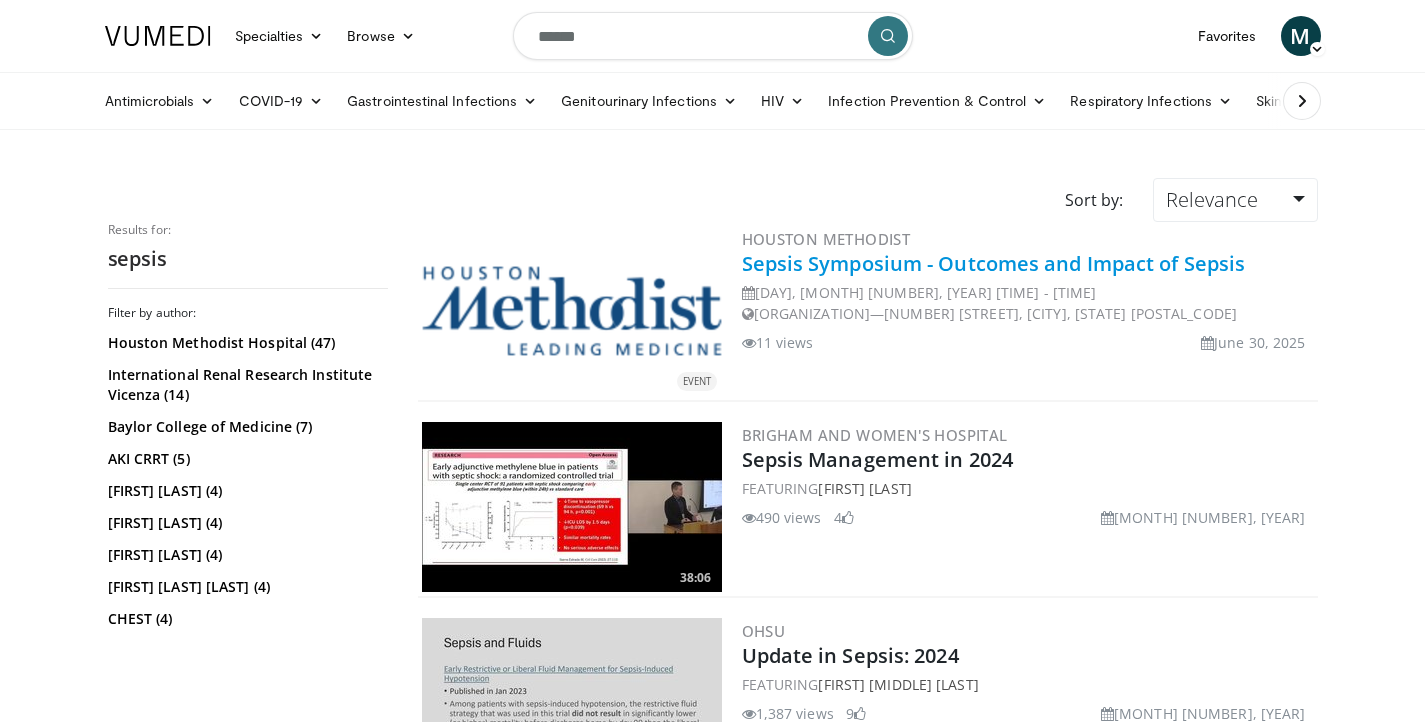 click on "Sepsis Symposium - Outcomes and Impact of Sepsis" at bounding box center [994, 263] 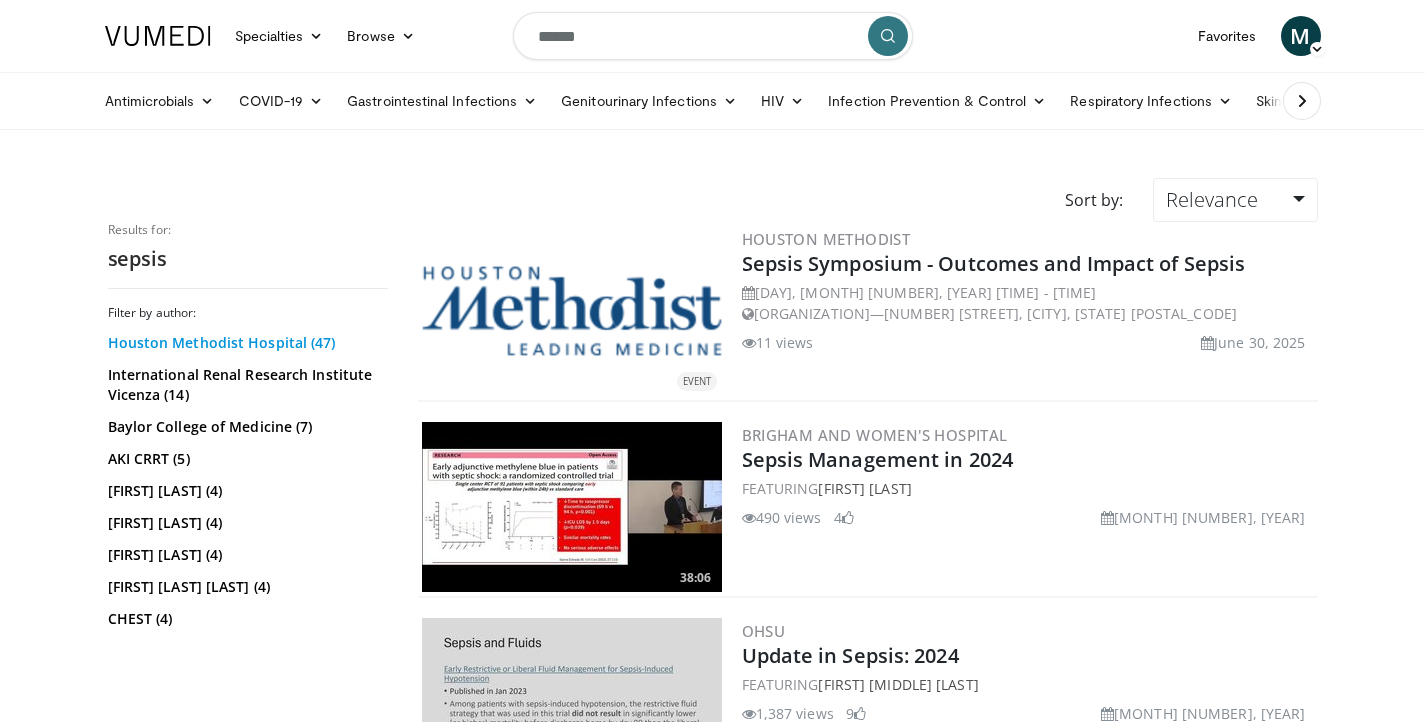 click on "Houston Methodist Hospital (47)" at bounding box center (245, 343) 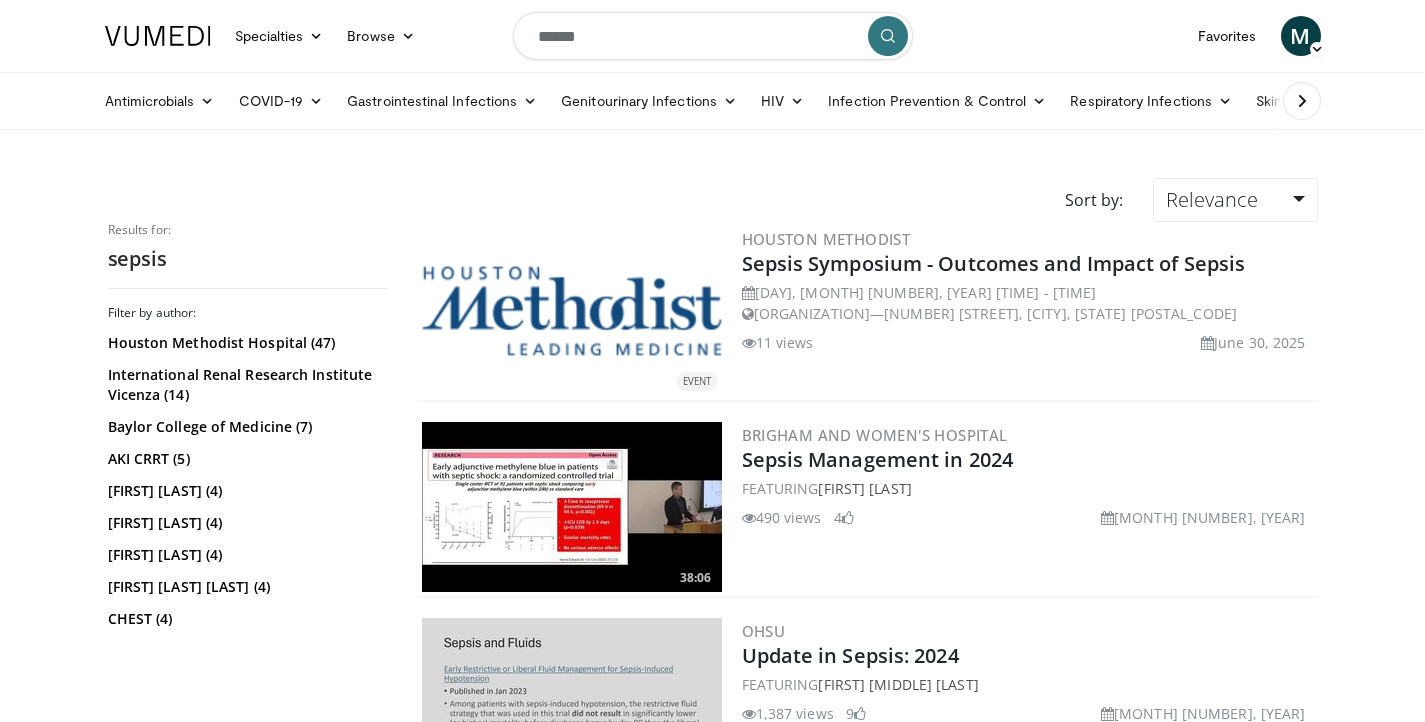 click on "******" at bounding box center (713, 36) 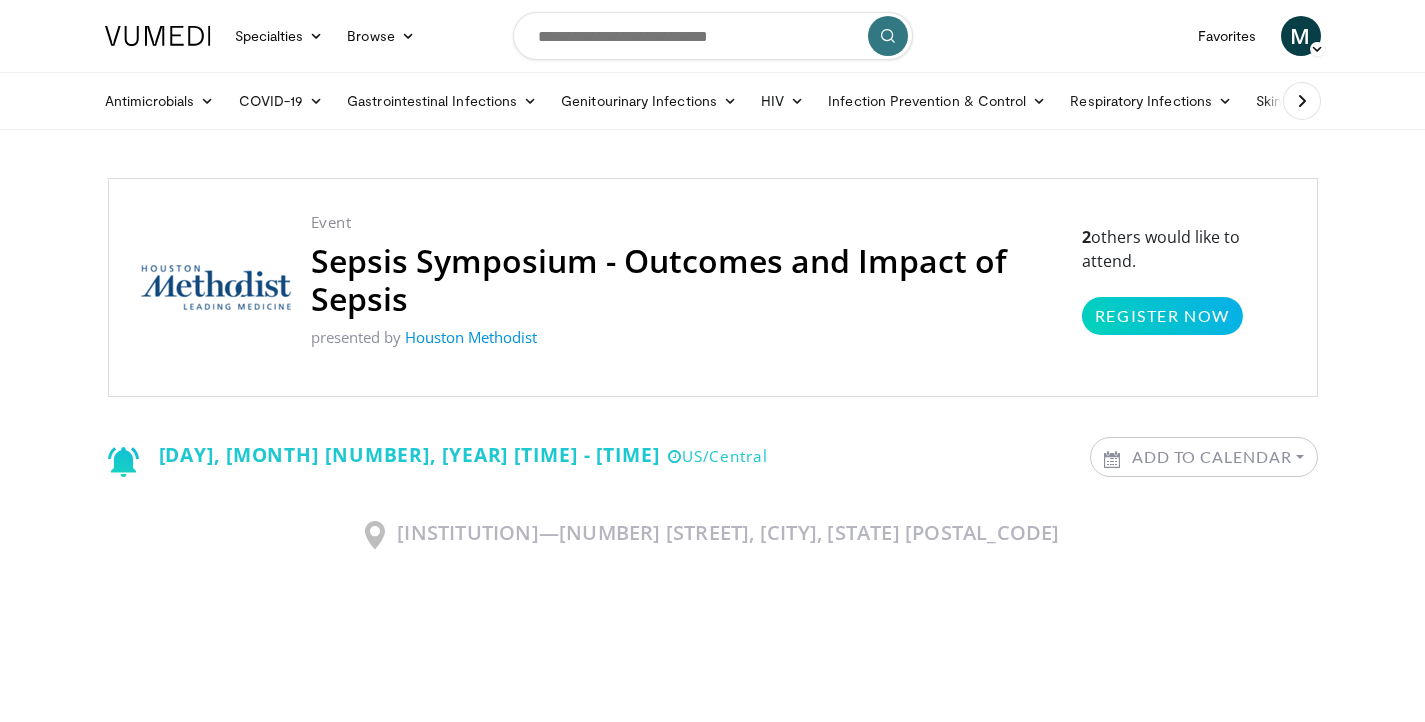 scroll, scrollTop: 0, scrollLeft: 0, axis: both 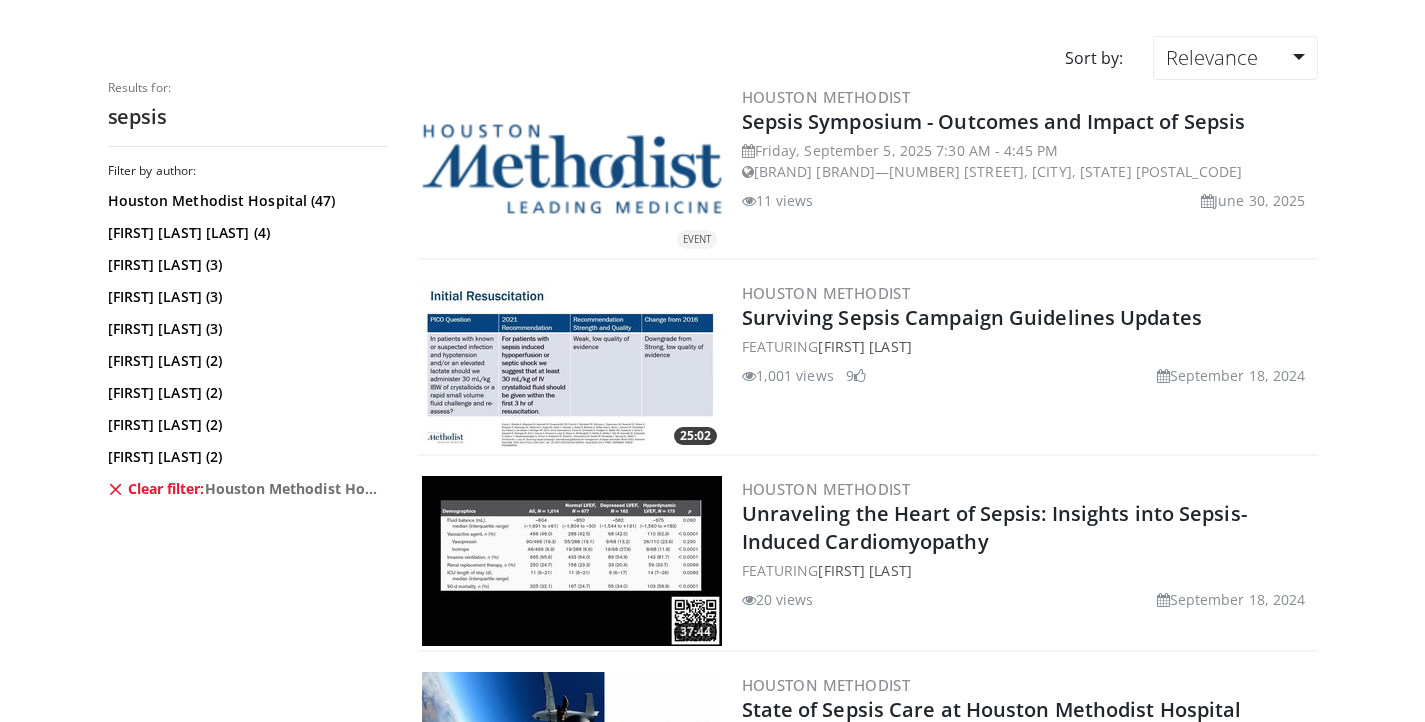 drag, startPoint x: 1423, startPoint y: 72, endPoint x: 1423, endPoint y: -30, distance: 102 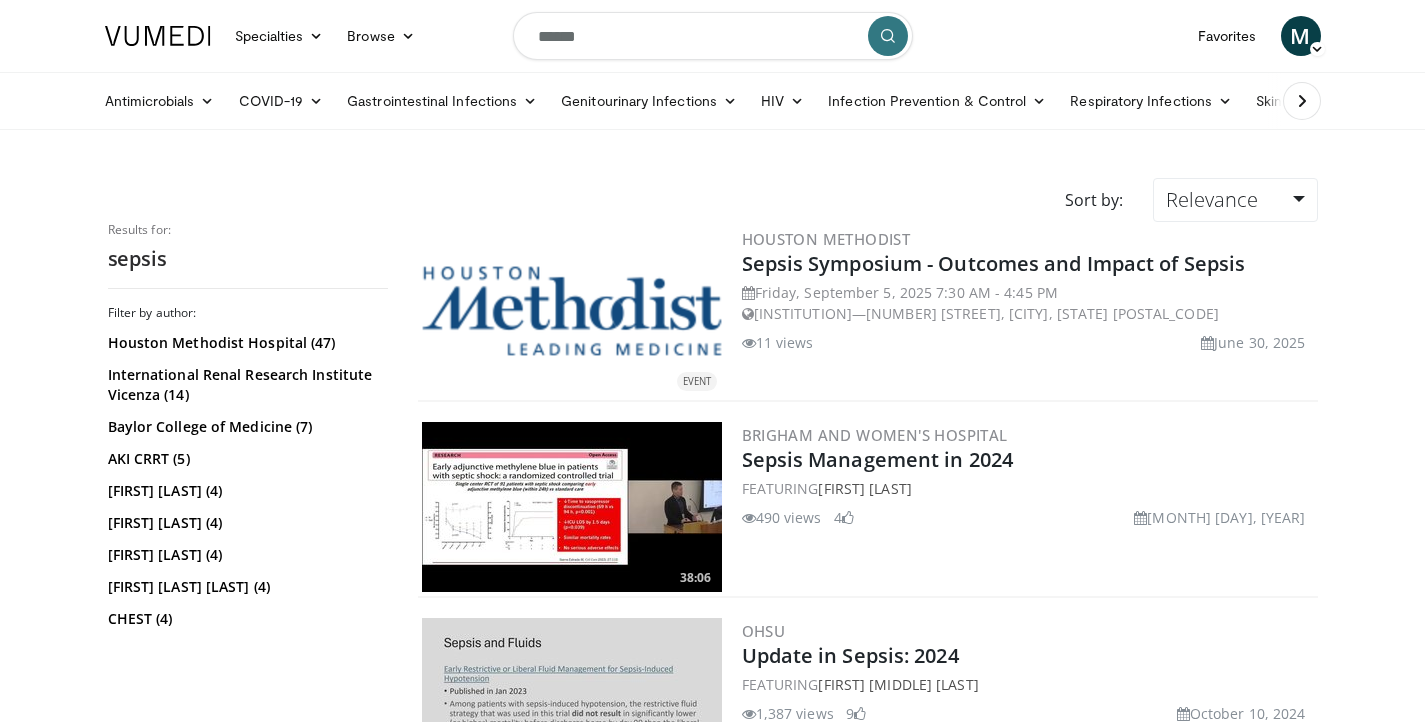 scroll, scrollTop: 0, scrollLeft: 0, axis: both 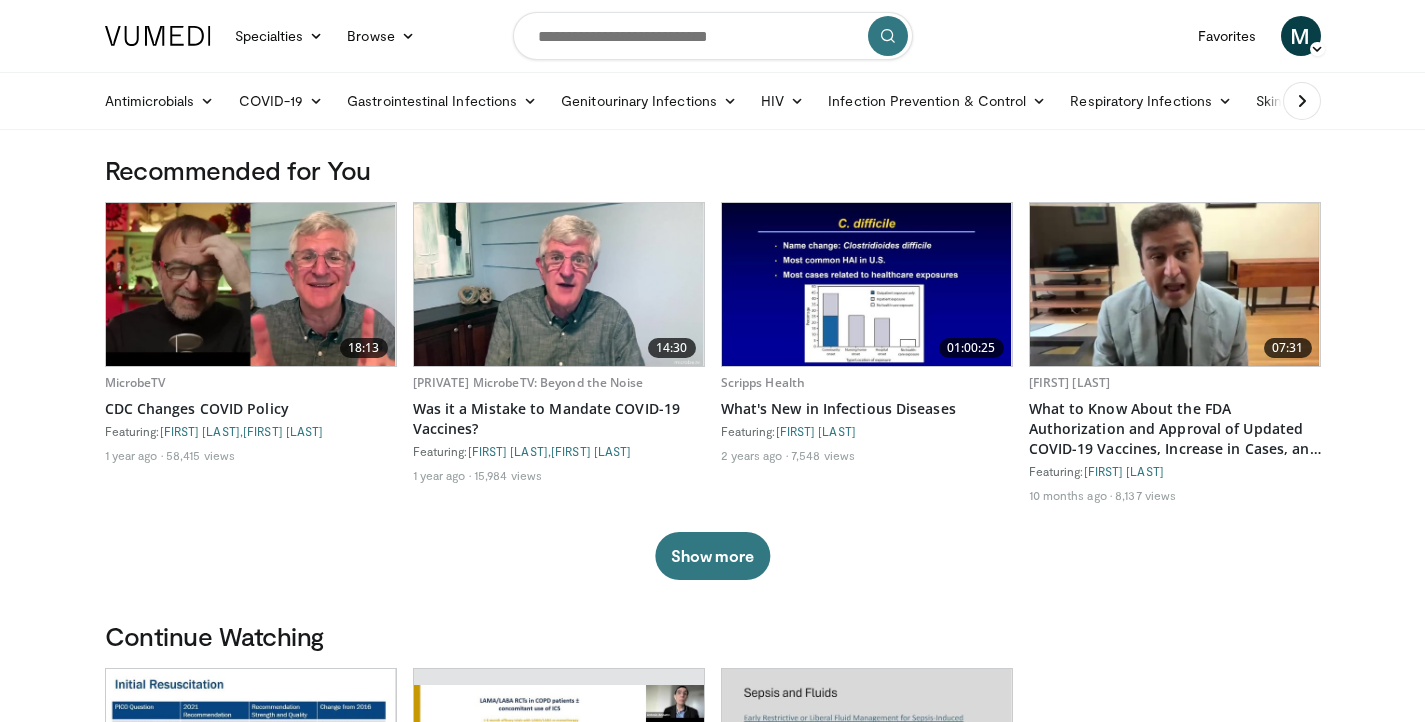 click at bounding box center (713, 36) 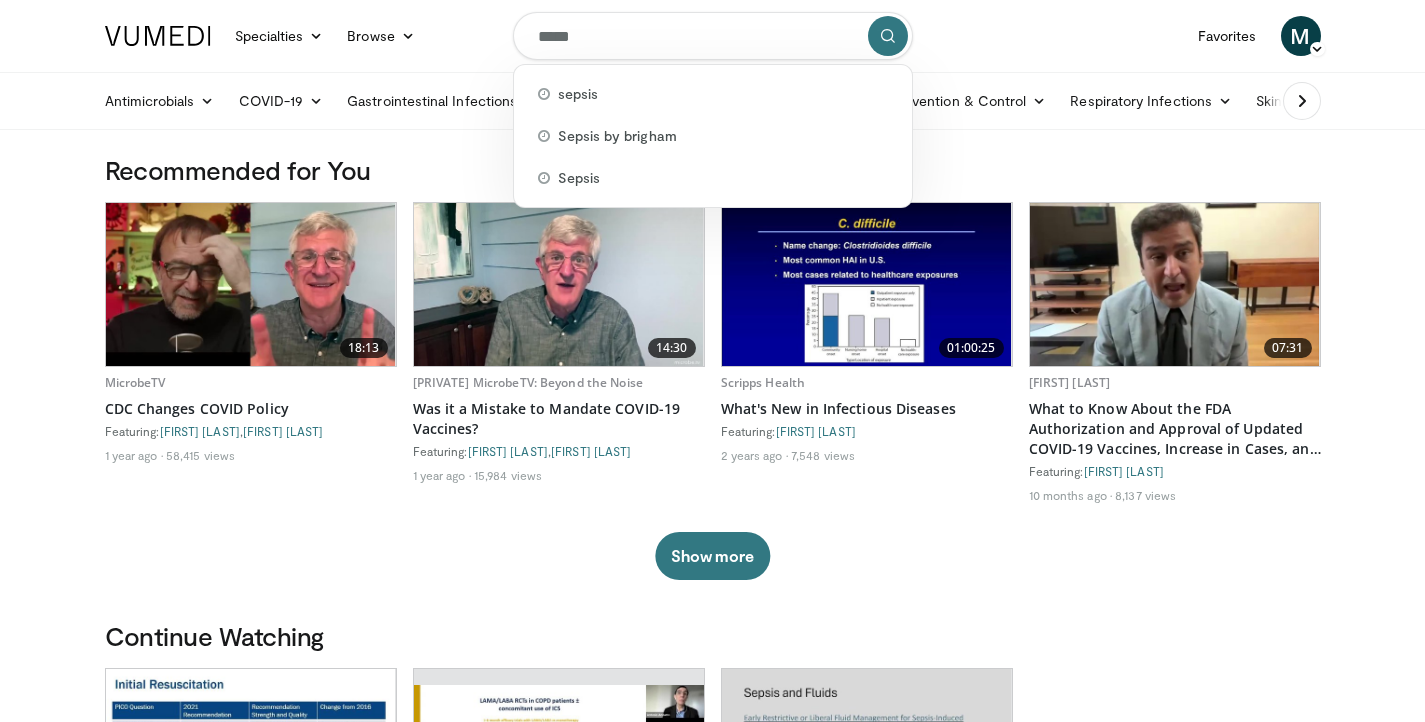 type on "******" 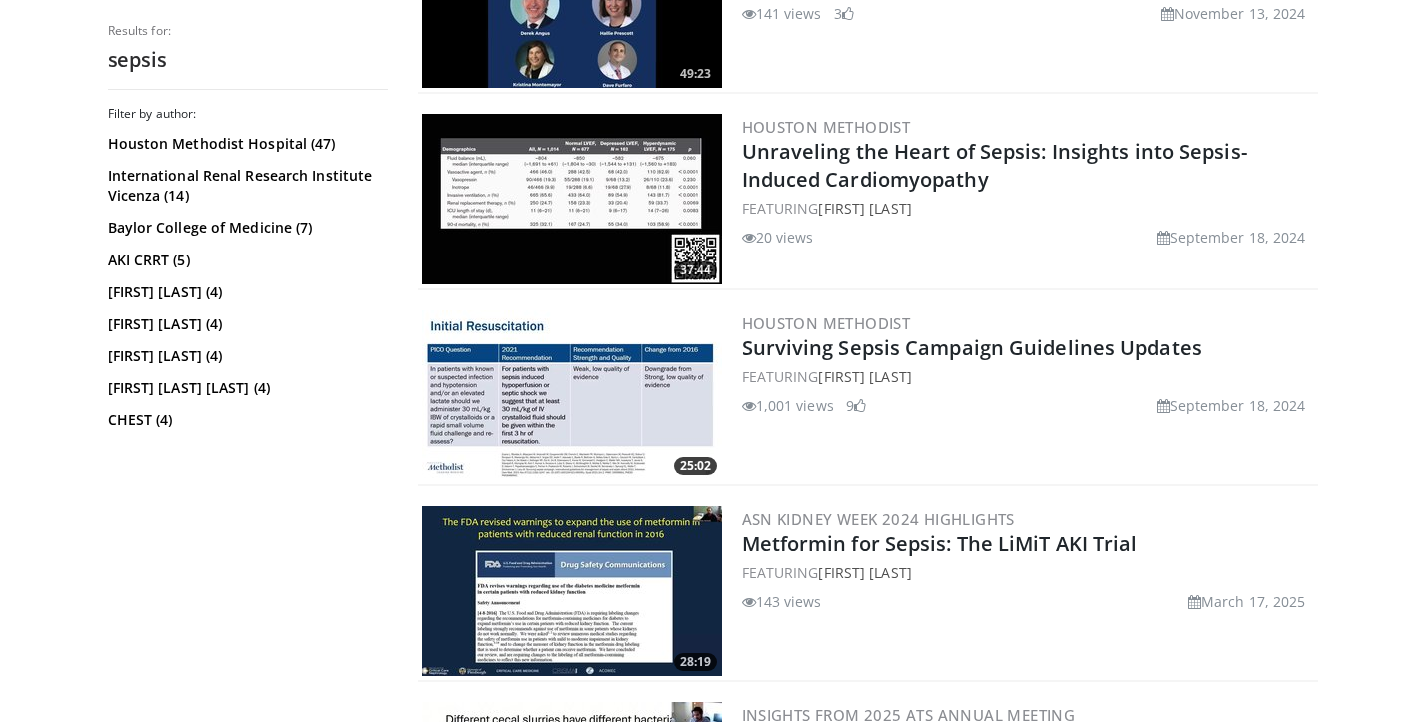 scroll, scrollTop: 1210, scrollLeft: 0, axis: vertical 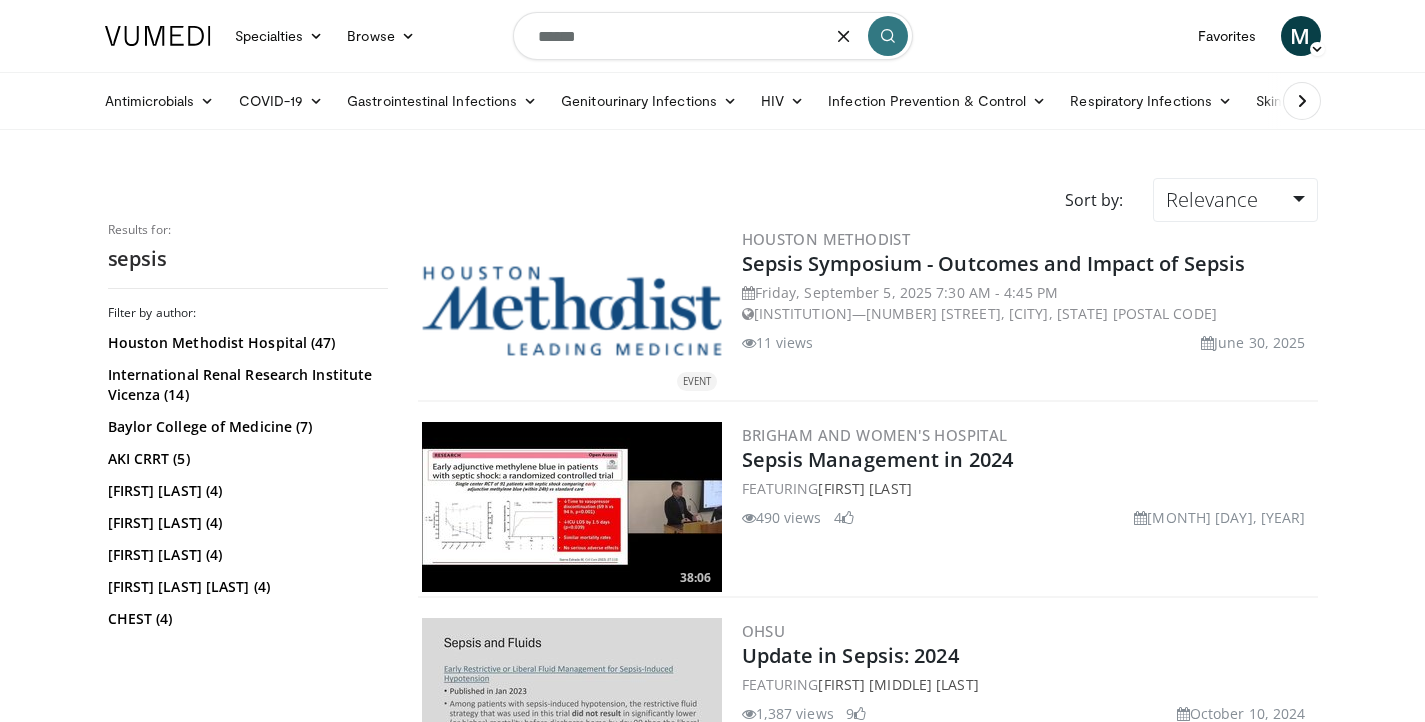 click on "******" at bounding box center [713, 36] 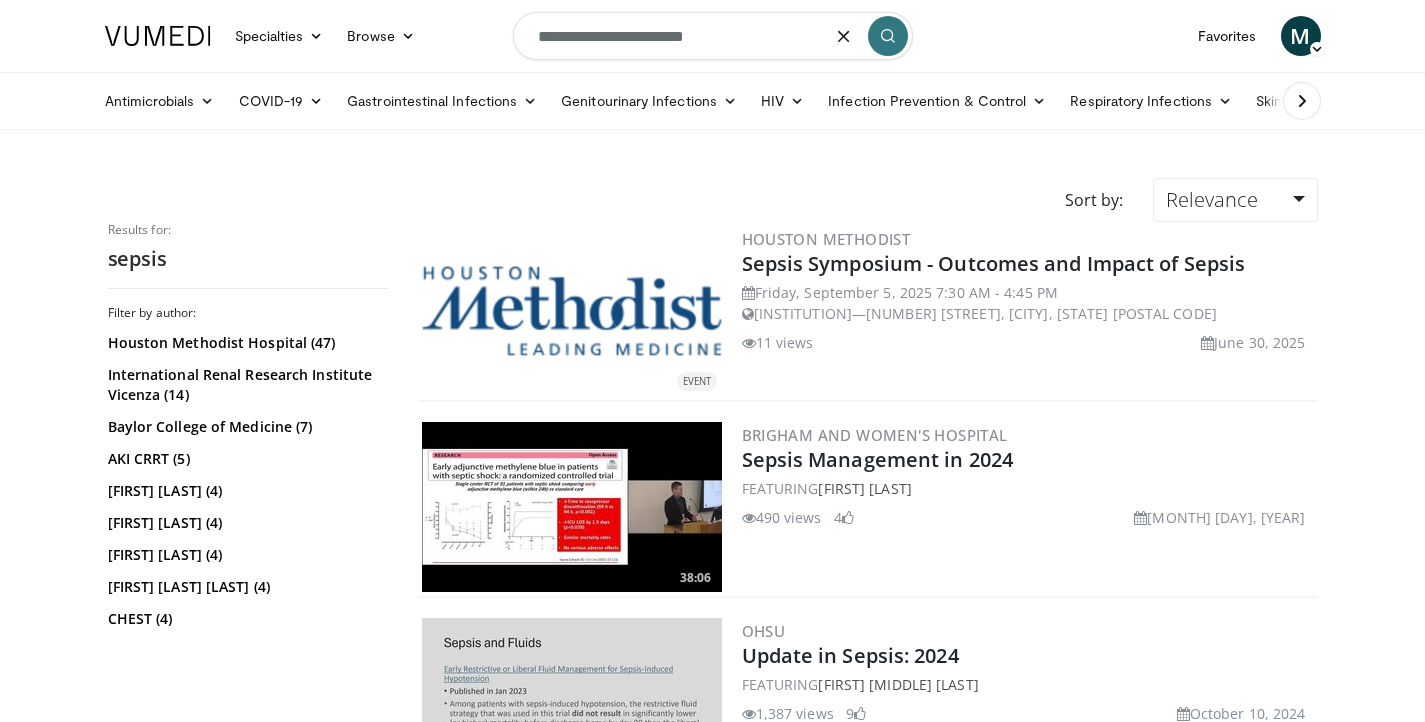 type on "**********" 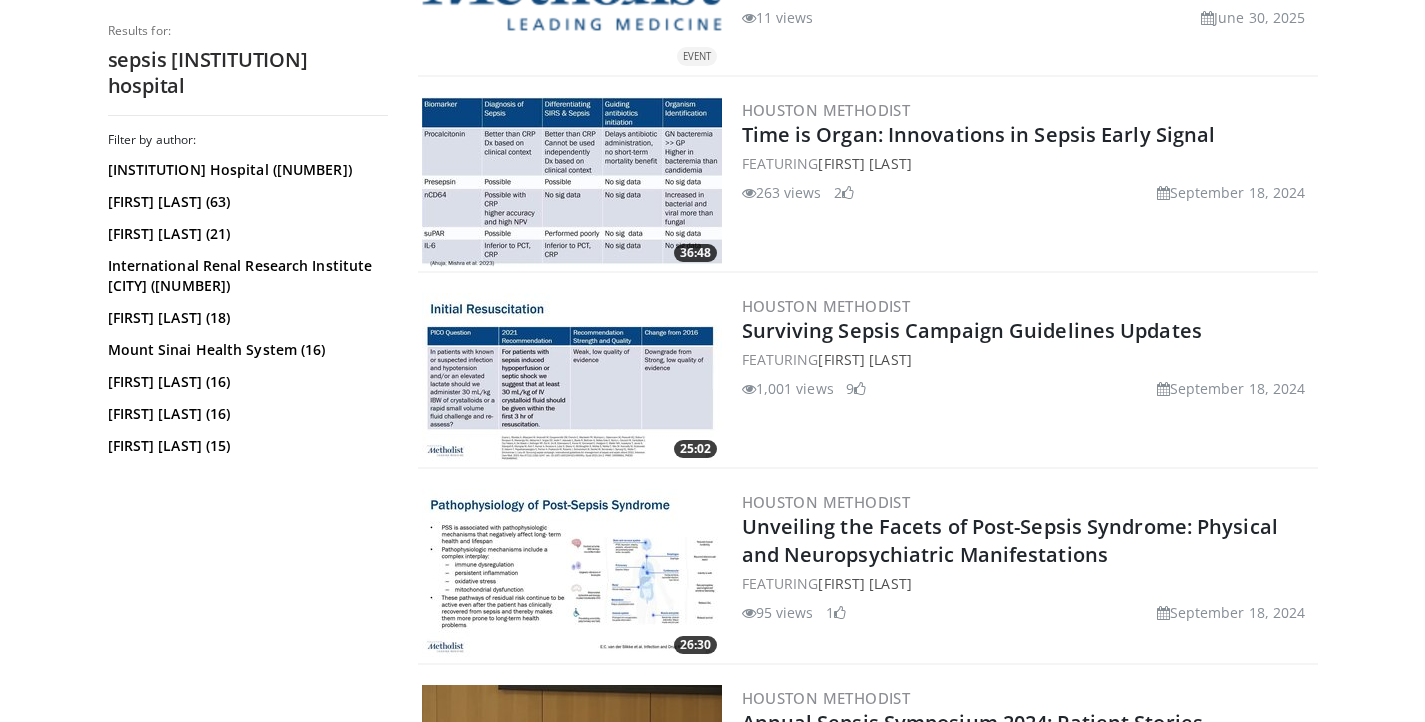 scroll, scrollTop: 851, scrollLeft: 0, axis: vertical 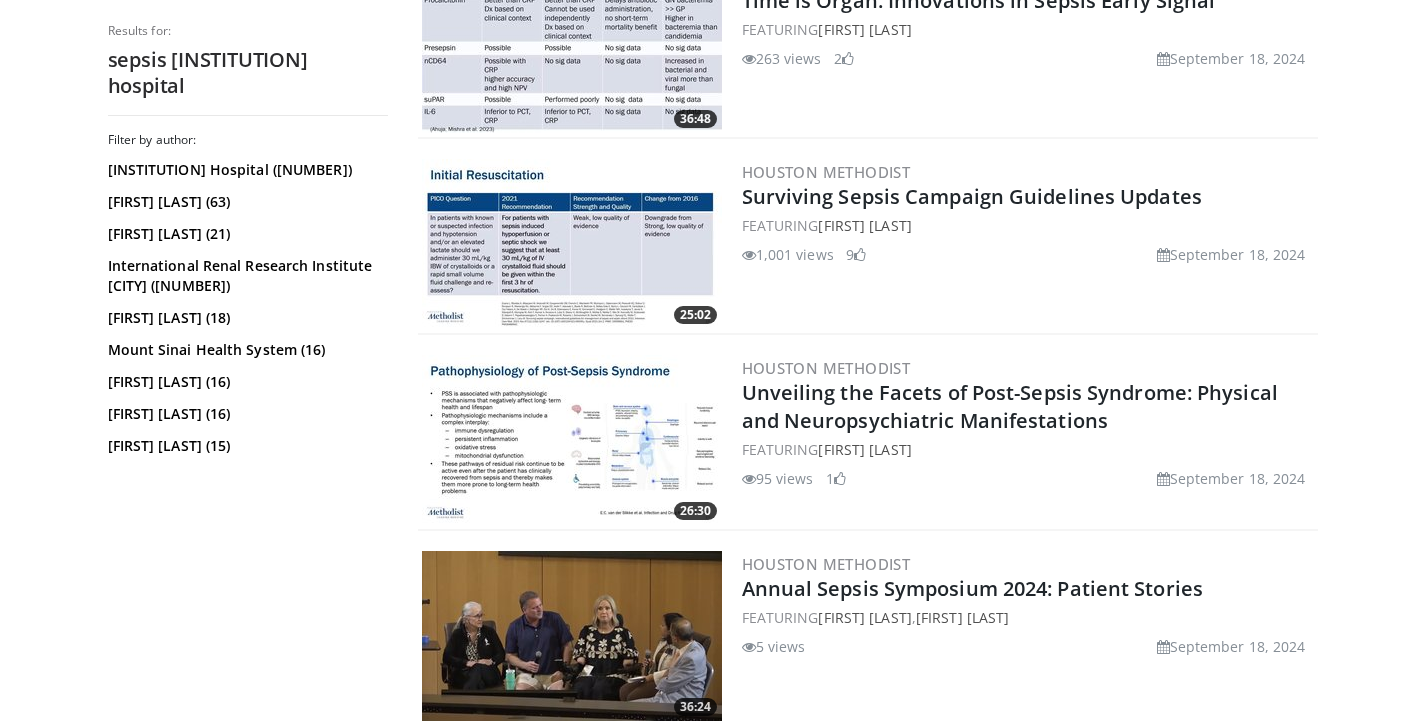 click at bounding box center (572, 244) 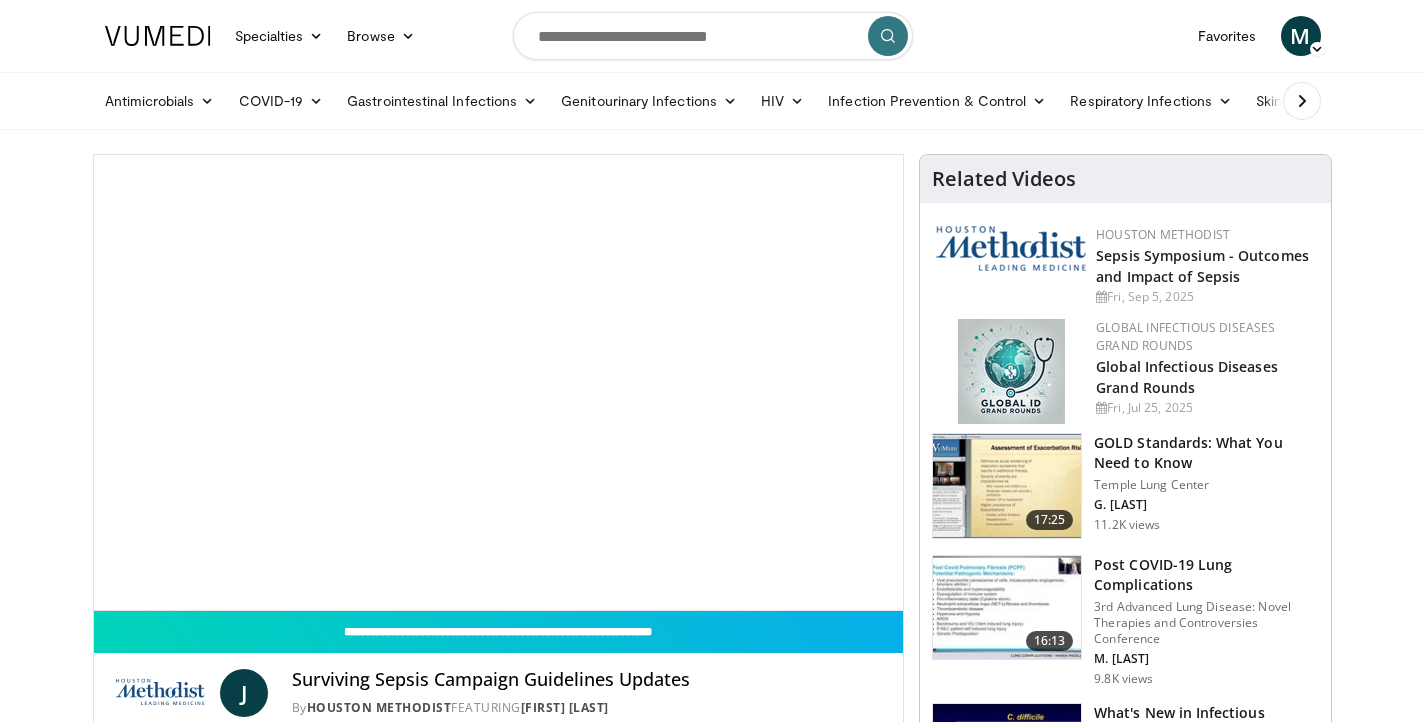 scroll, scrollTop: 0, scrollLeft: 0, axis: both 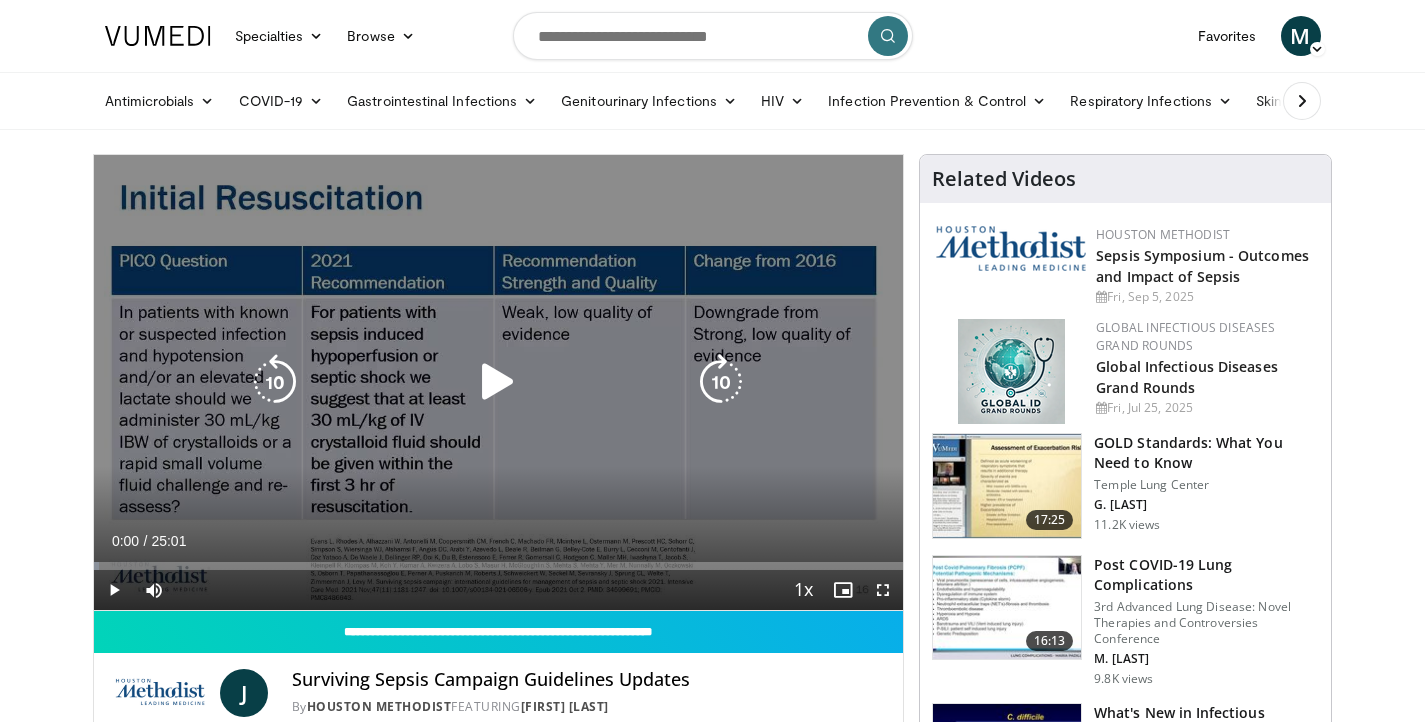 click at bounding box center [498, 382] 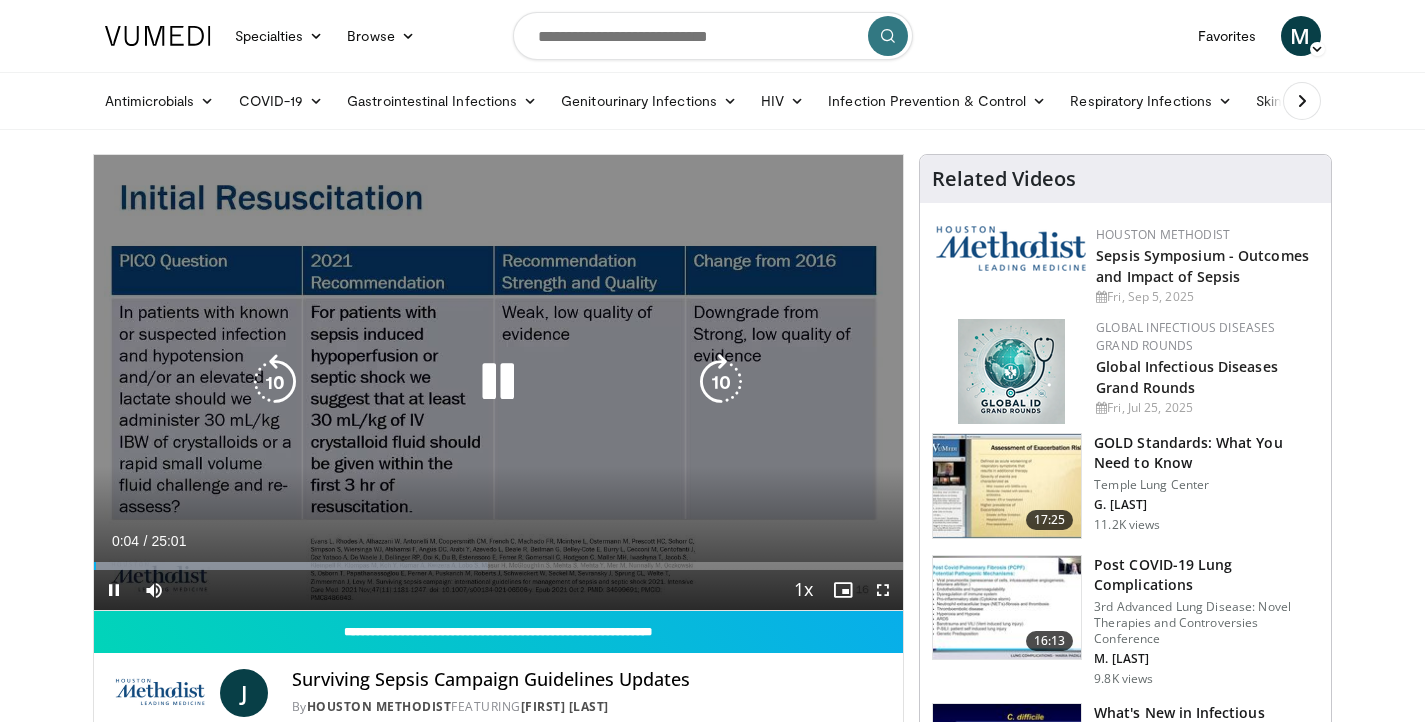 click at bounding box center [721, 382] 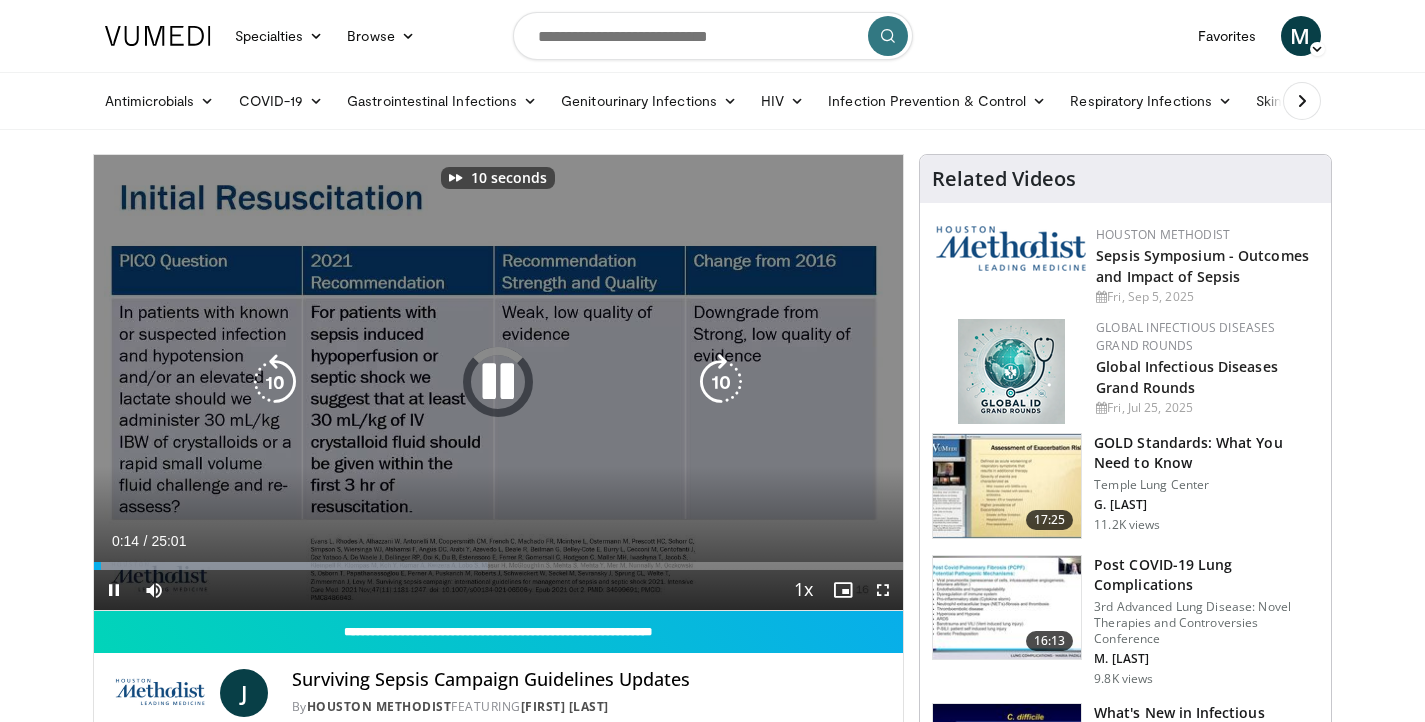 click at bounding box center (721, 382) 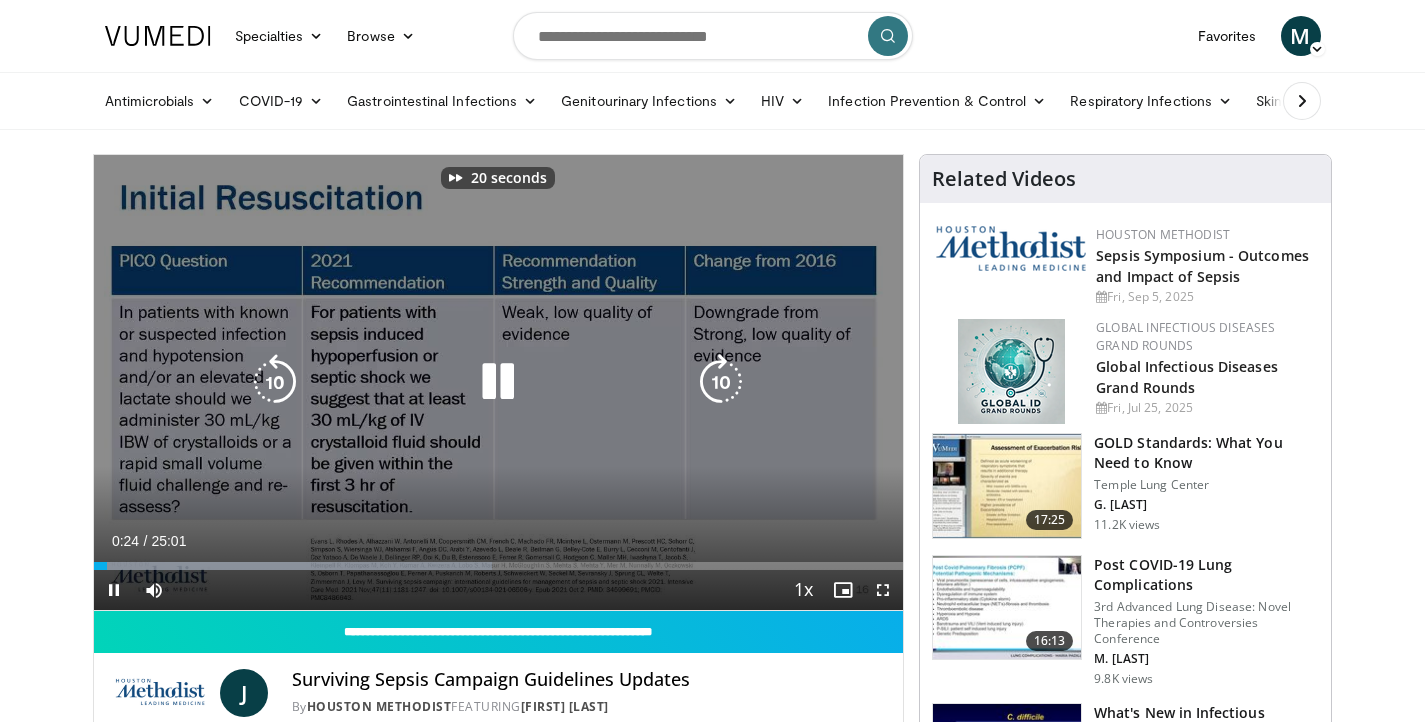 click at bounding box center (721, 382) 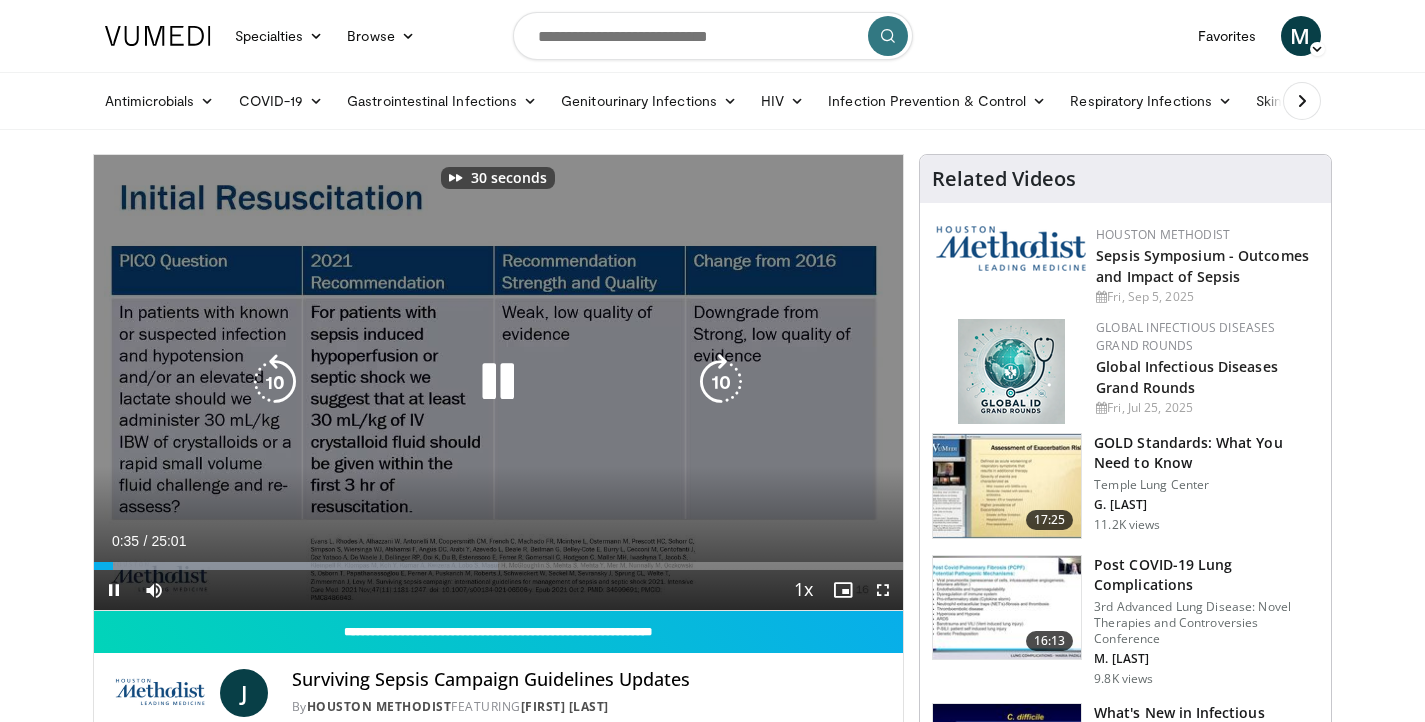 click at bounding box center [721, 382] 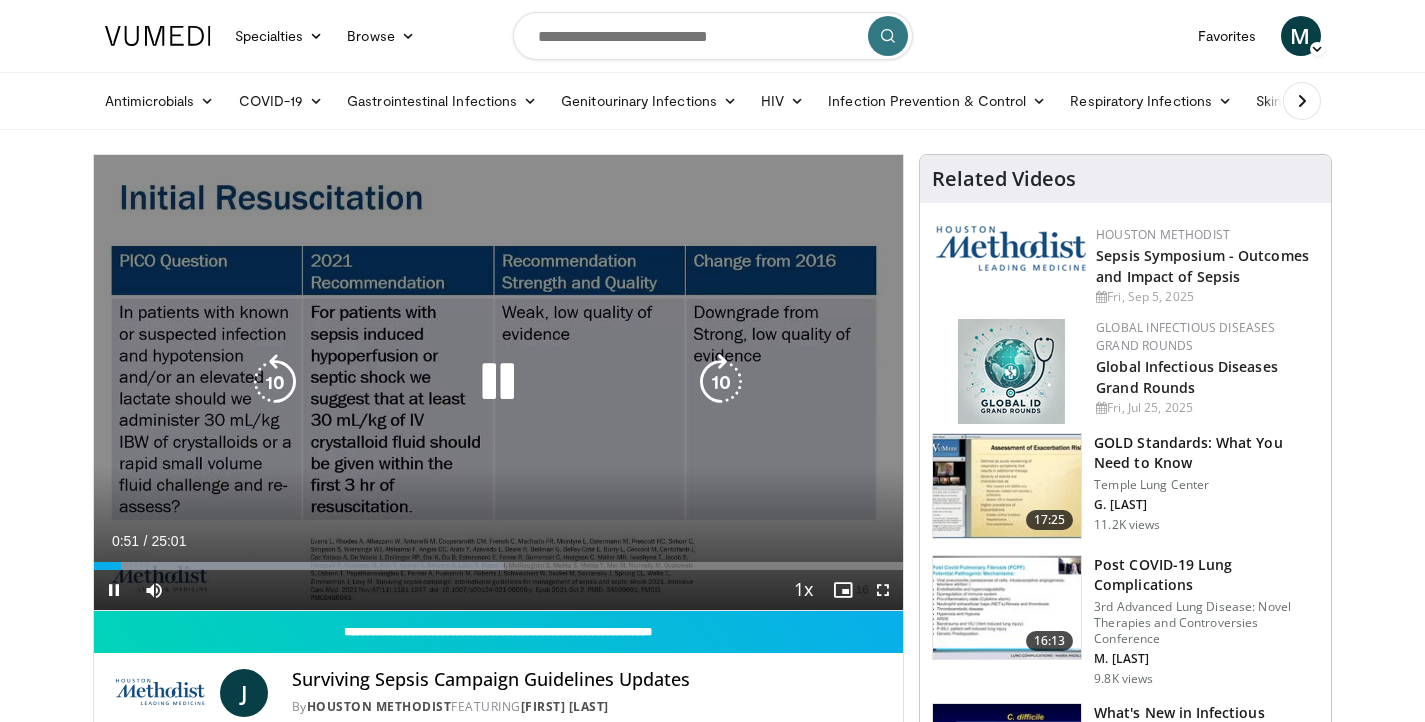 click at bounding box center (721, 382) 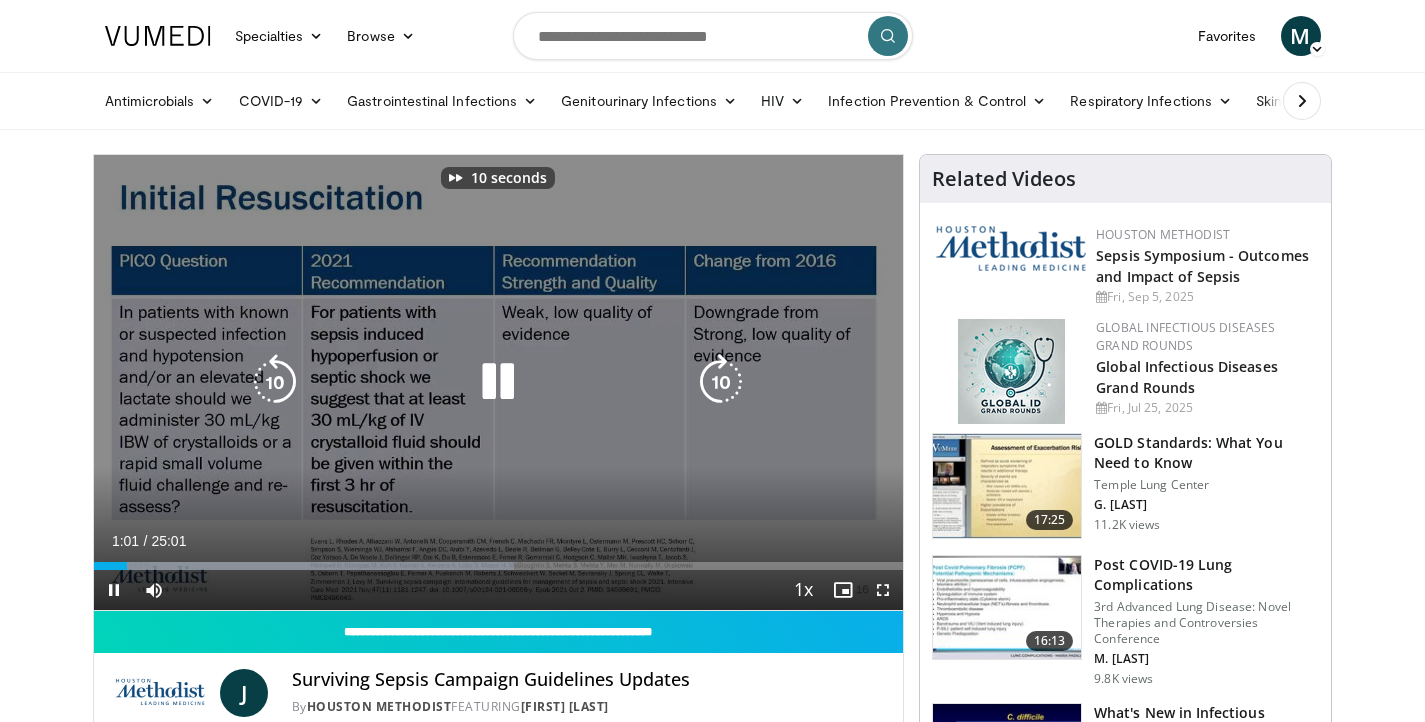 click at bounding box center (721, 382) 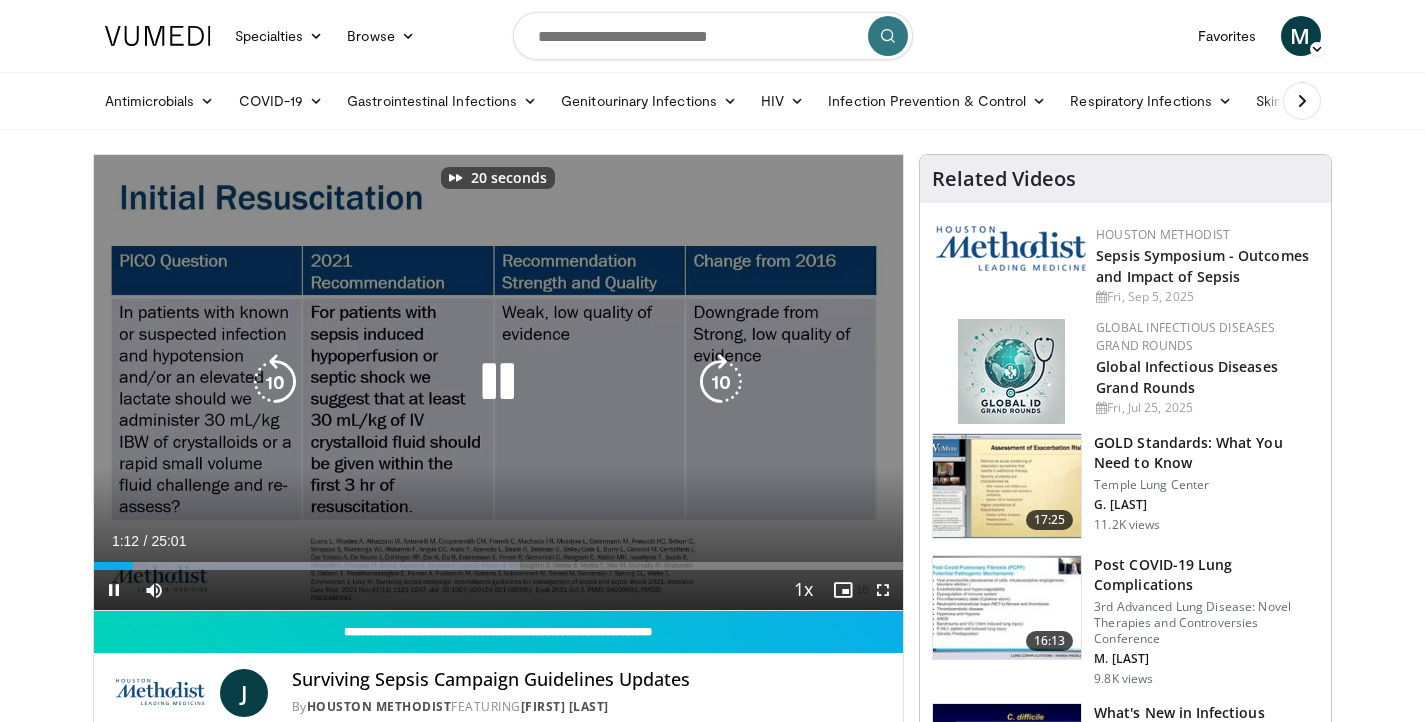 click at bounding box center [721, 382] 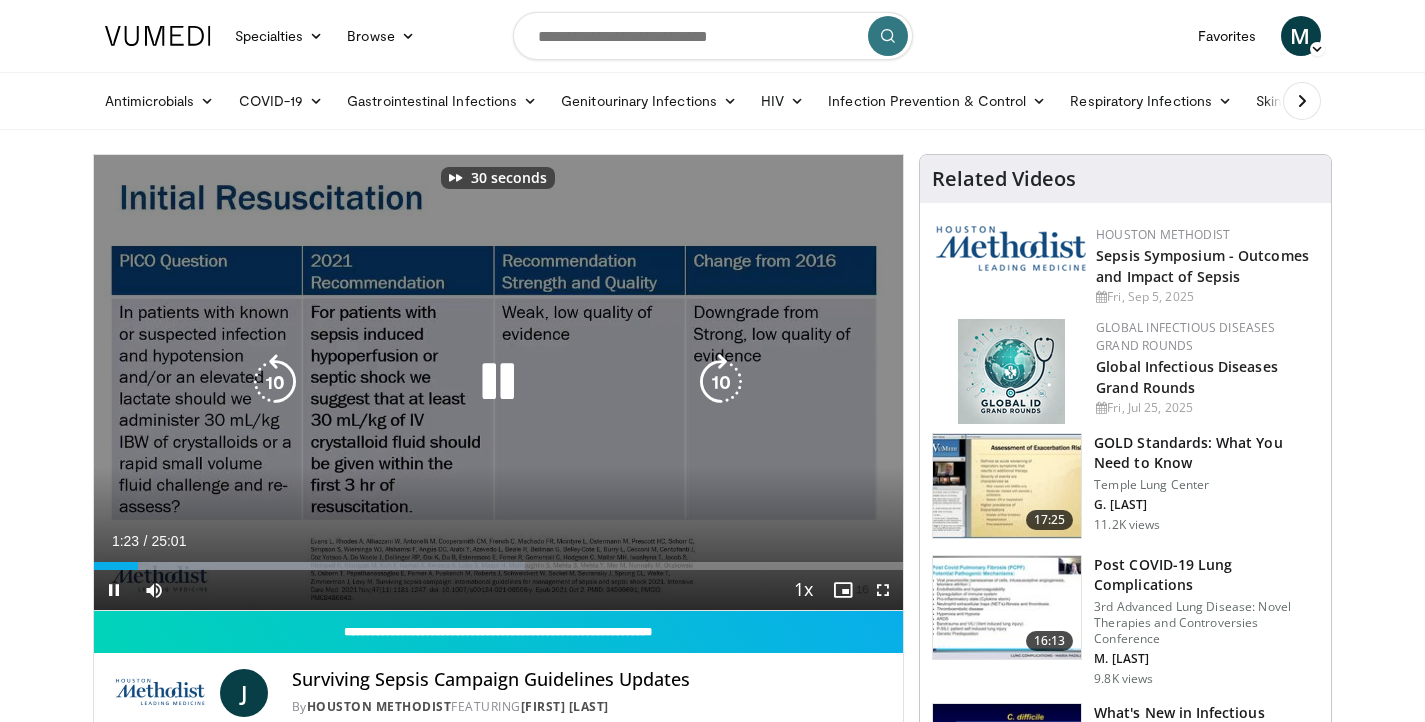 click at bounding box center [721, 382] 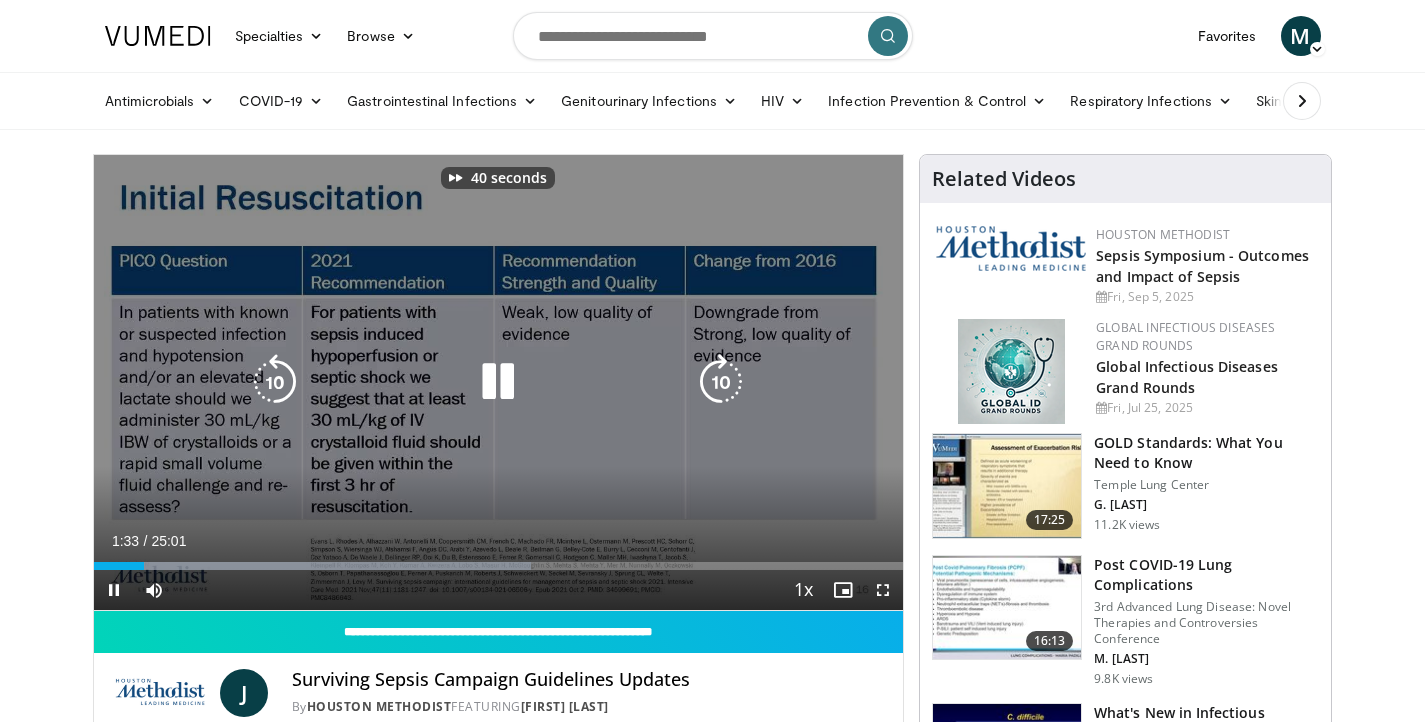 click at bounding box center [275, 382] 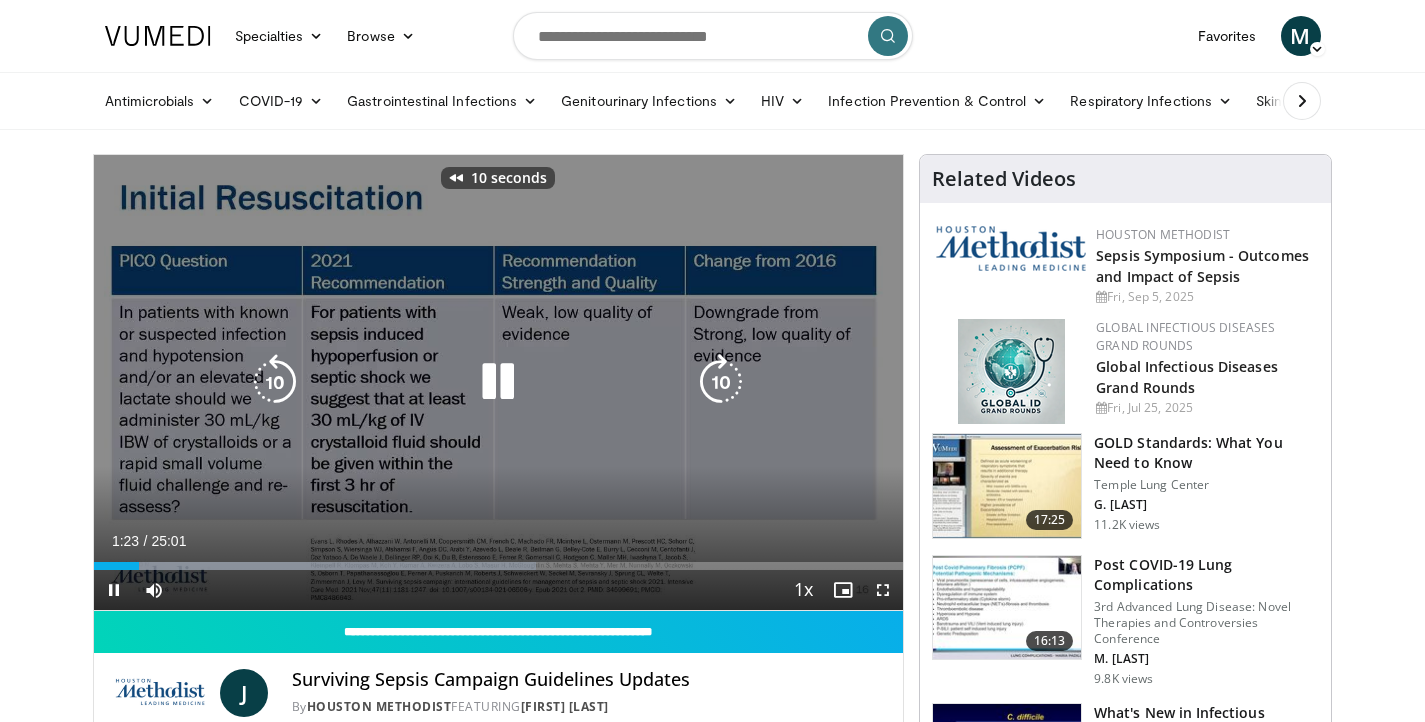 click at bounding box center (275, 382) 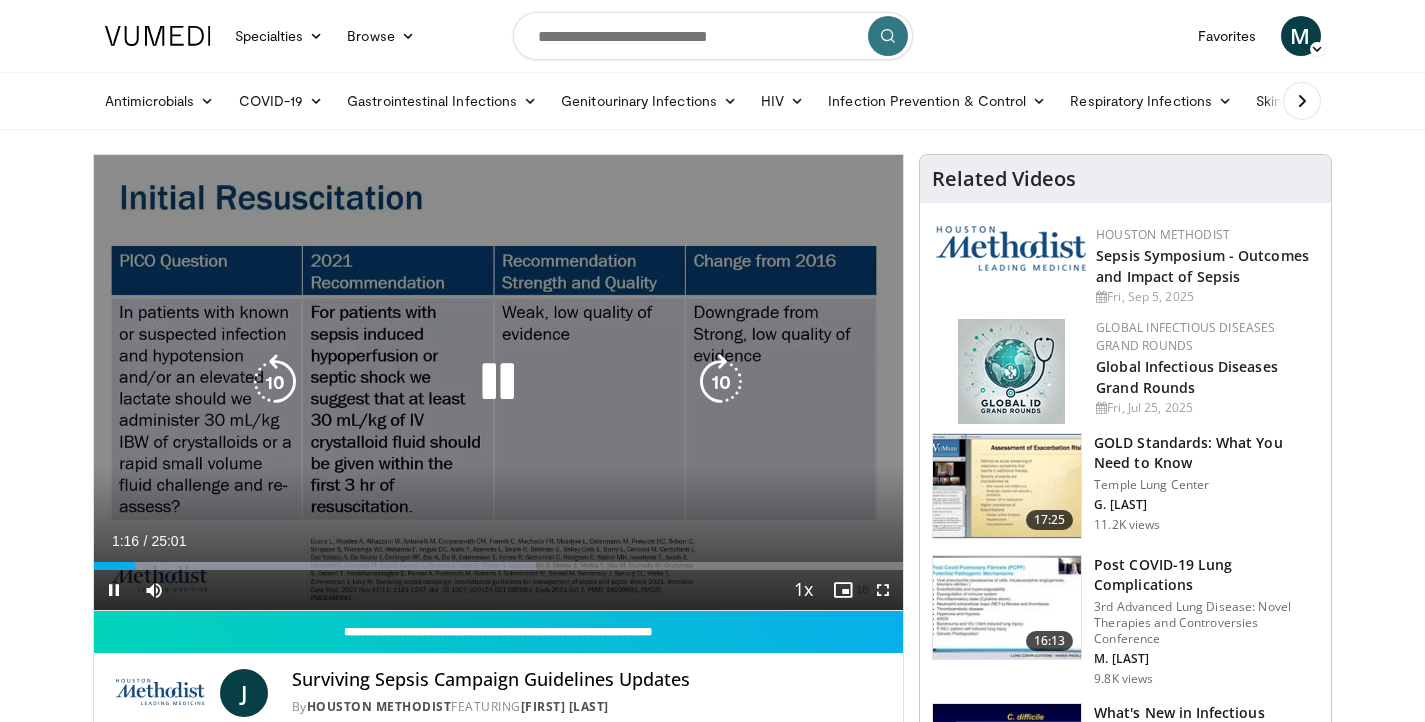 click at bounding box center [721, 382] 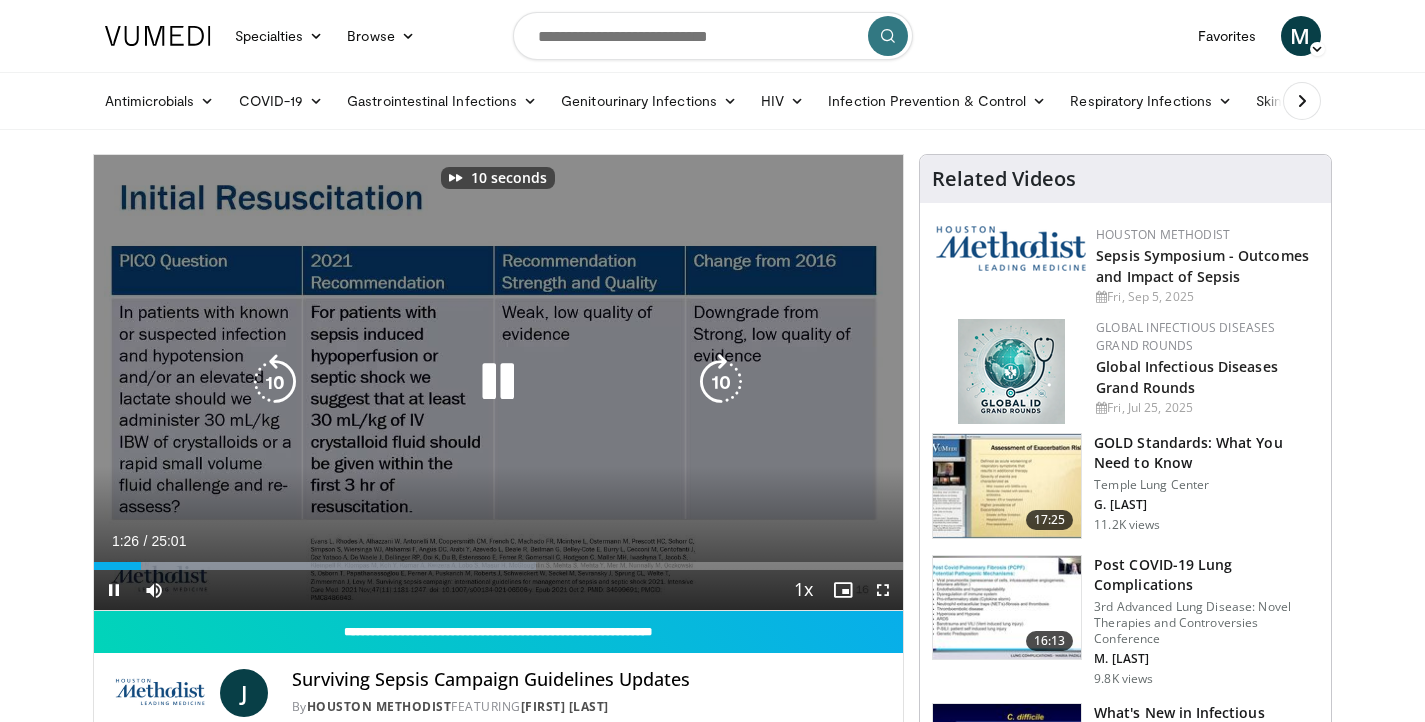 click at bounding box center [721, 382] 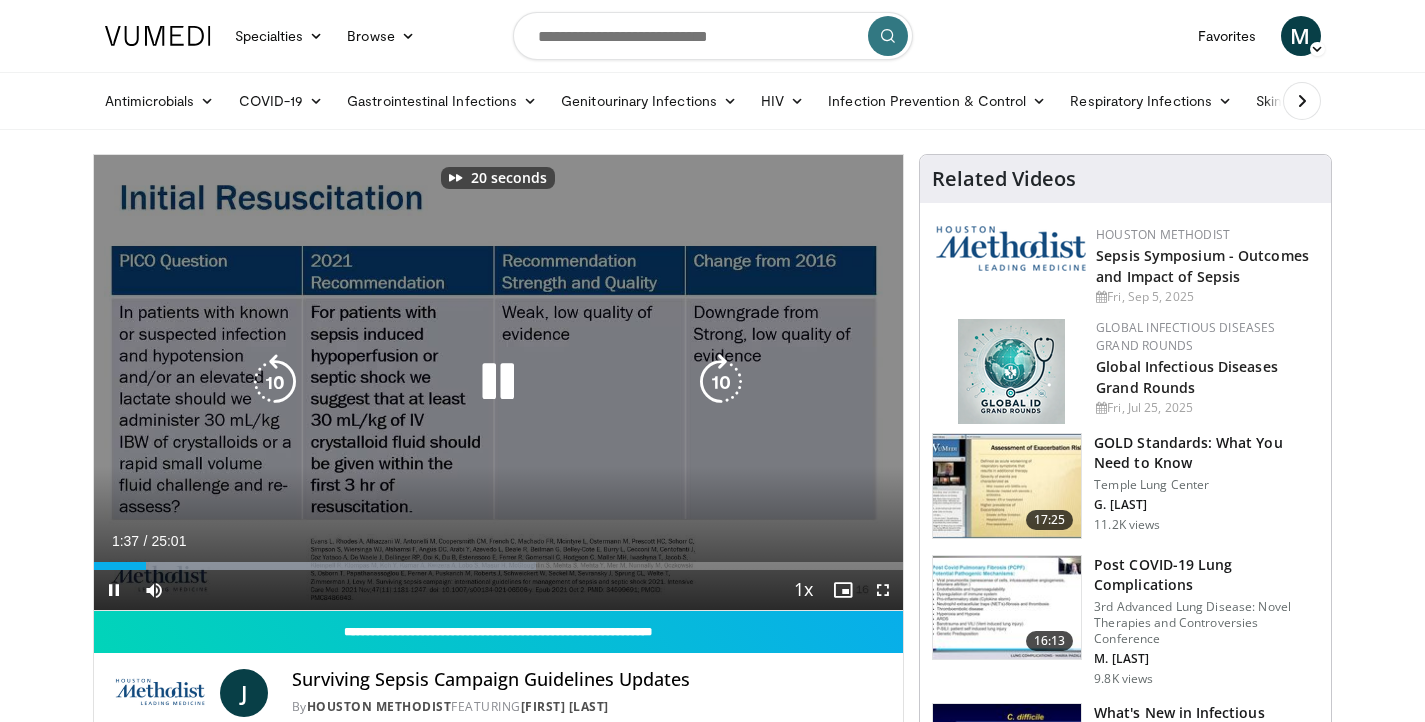 click at bounding box center (721, 382) 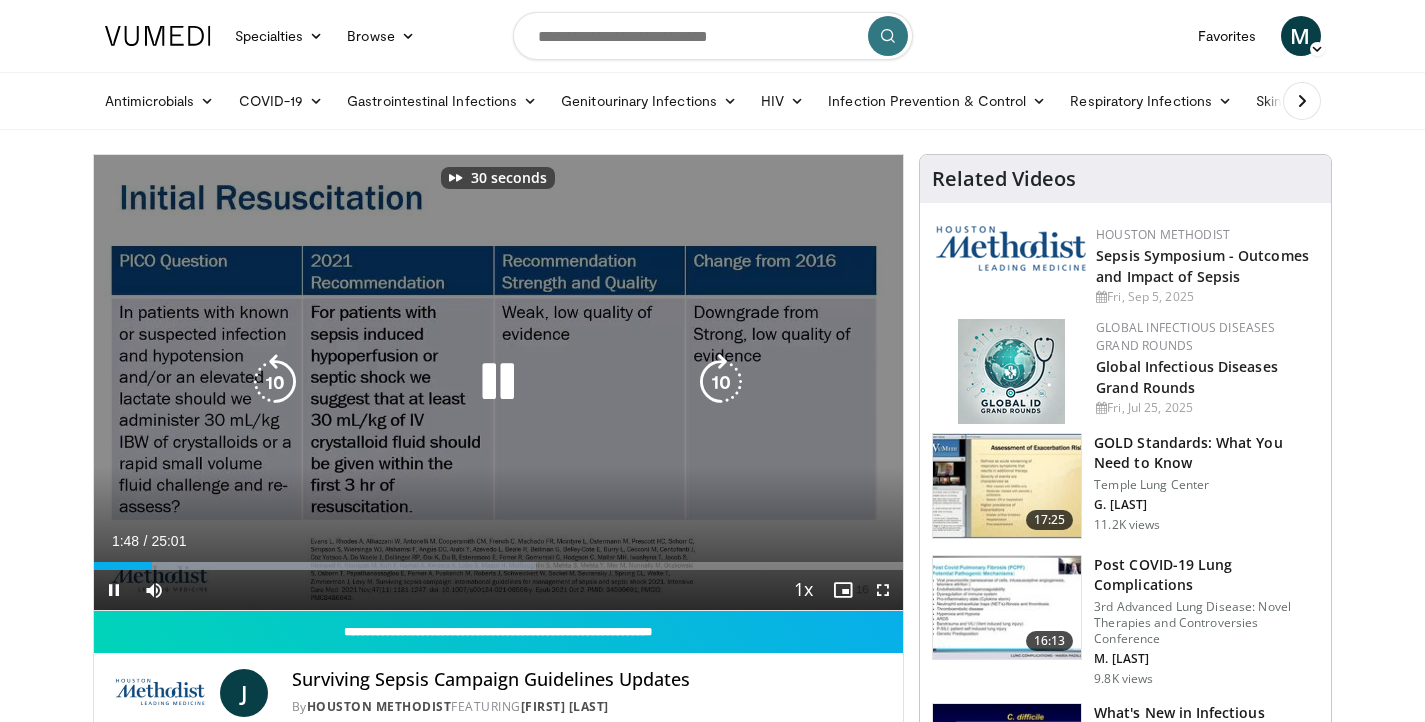 click at bounding box center (721, 382) 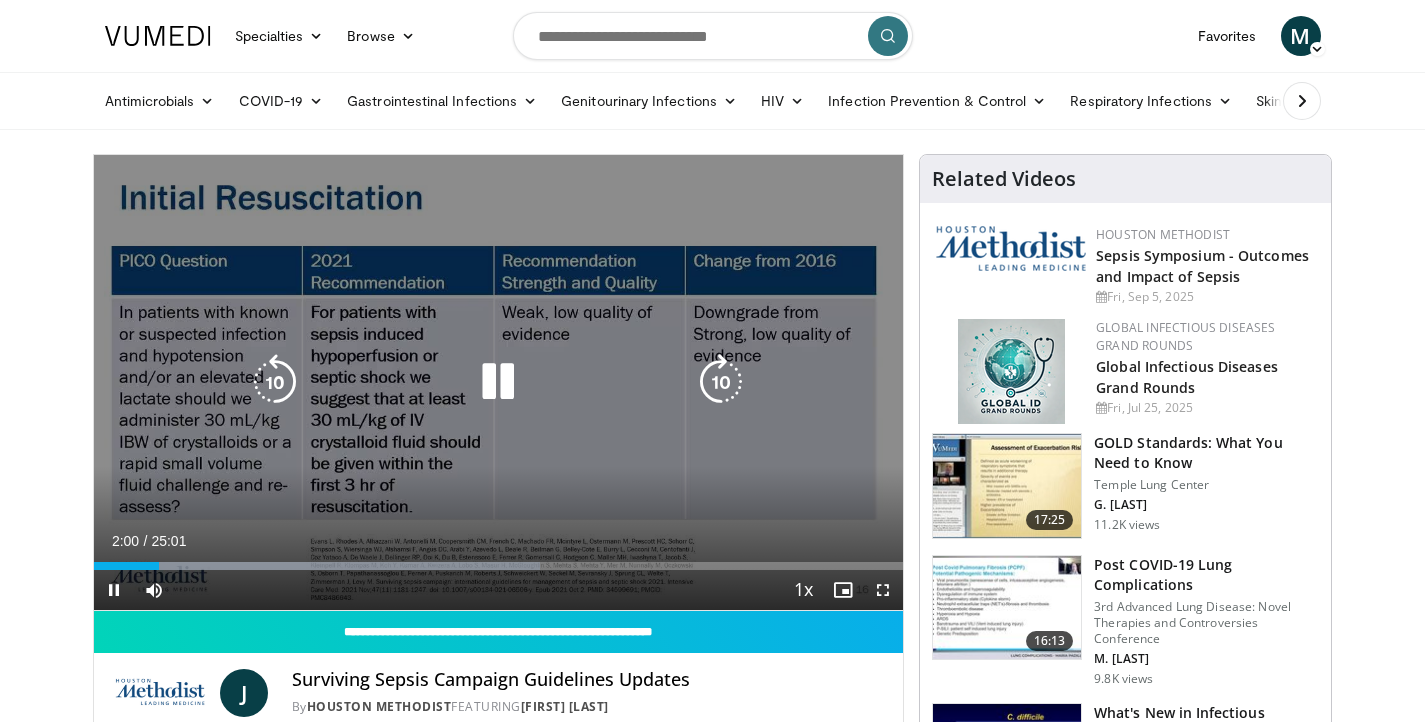 click at bounding box center (721, 382) 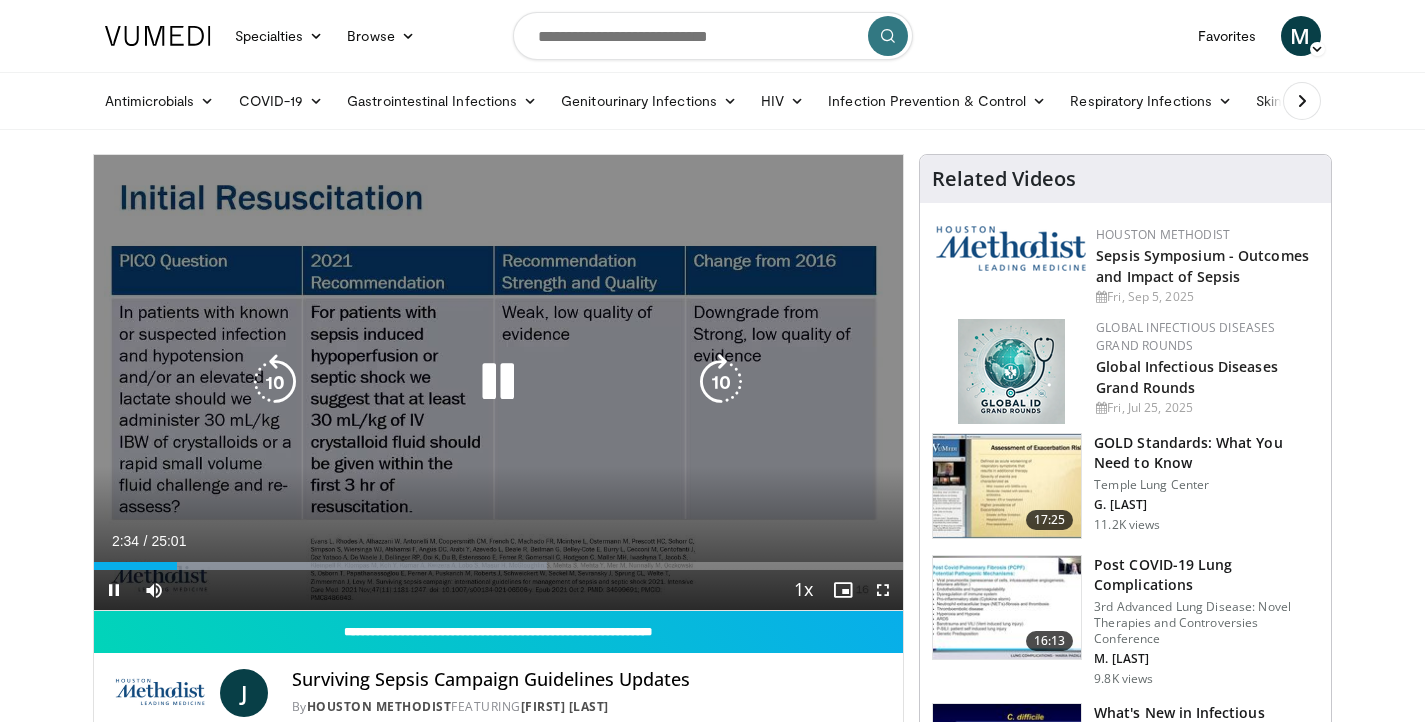 click at bounding box center (498, 382) 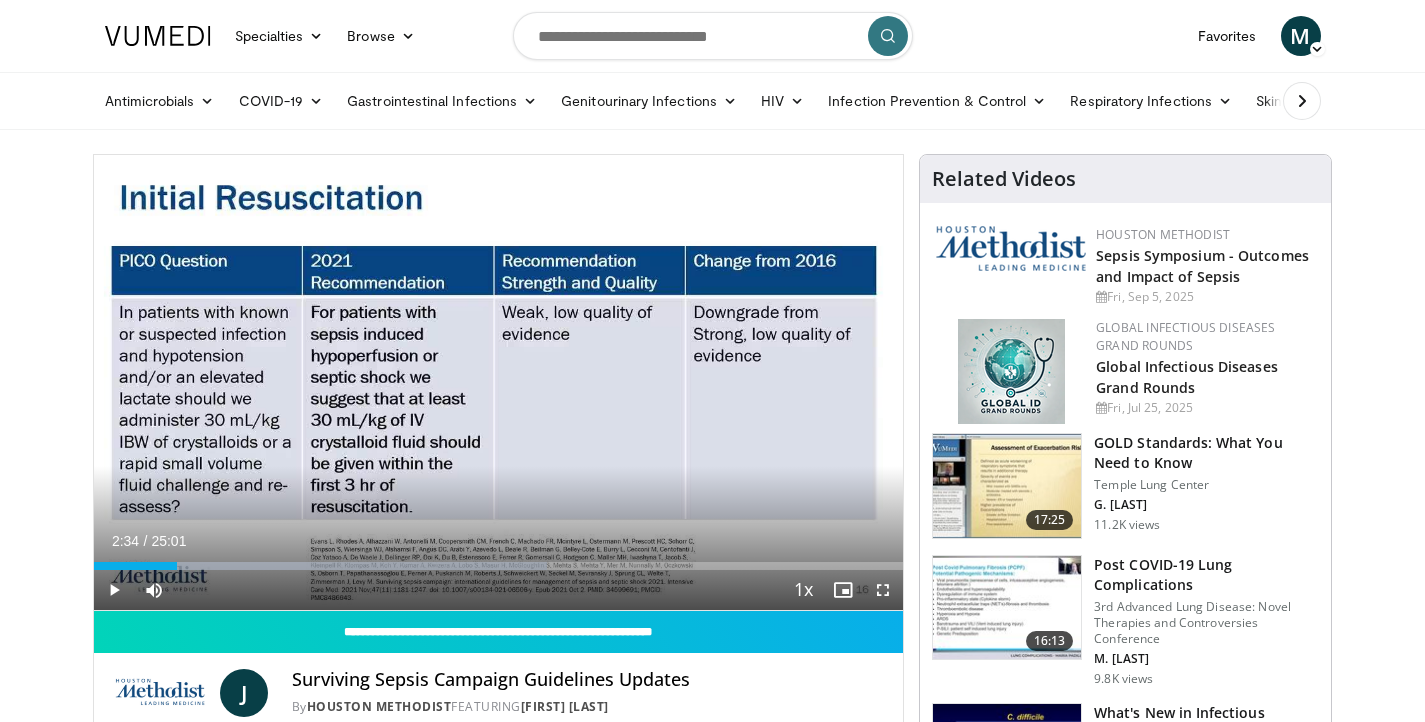 click at bounding box center (114, 590) 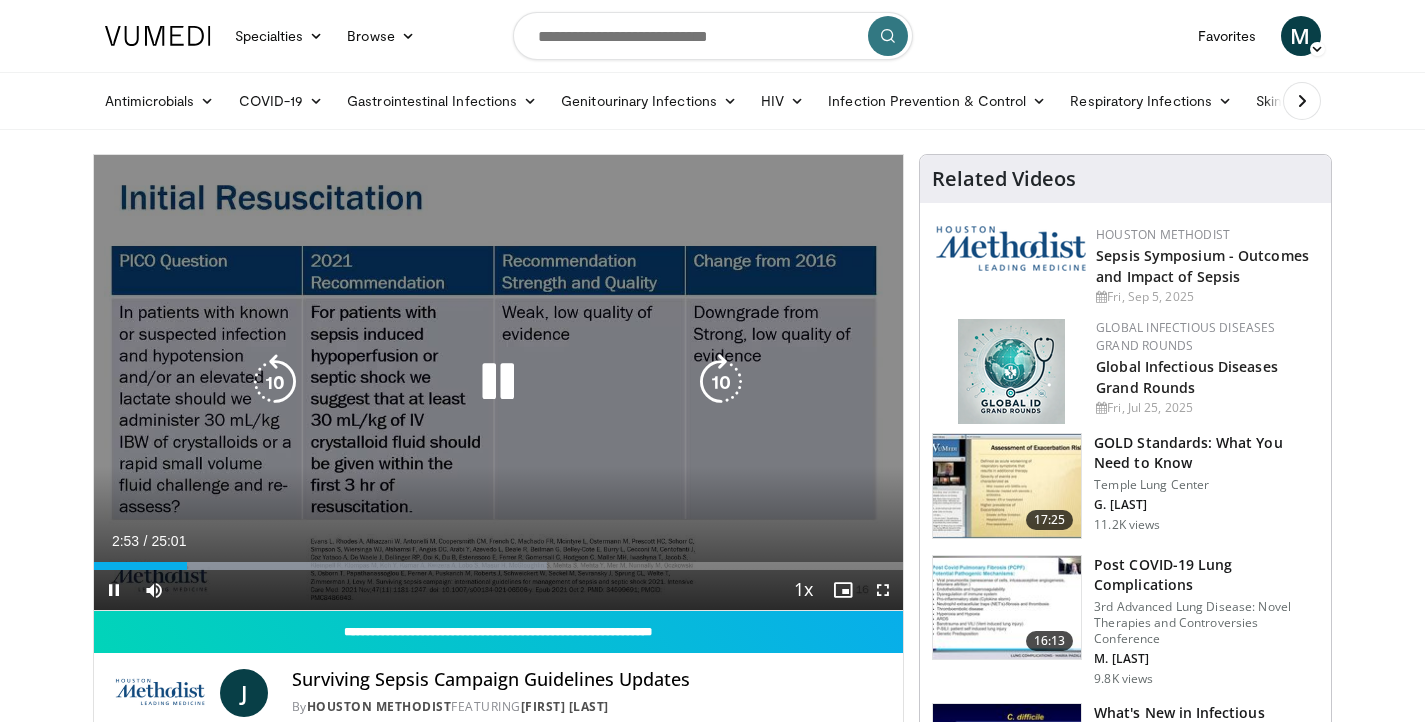 click at bounding box center (275, 382) 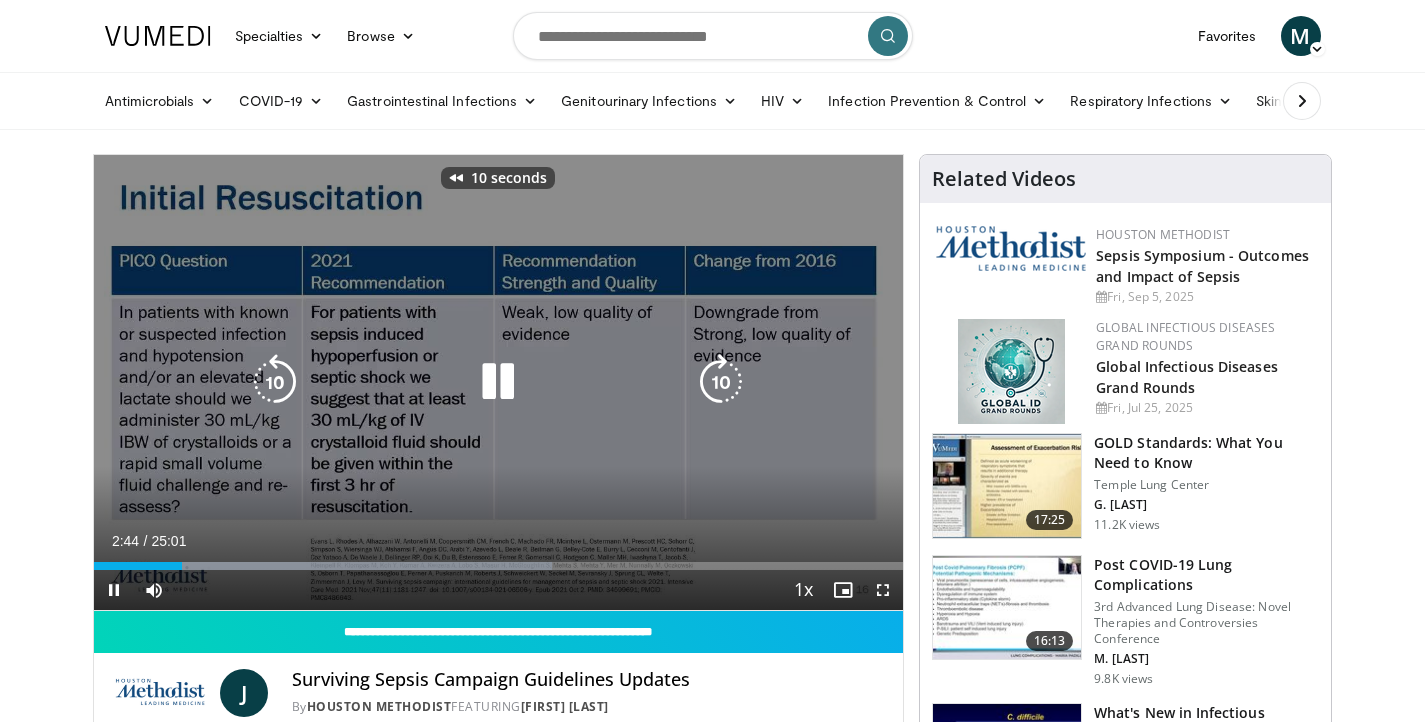 click at bounding box center [275, 382] 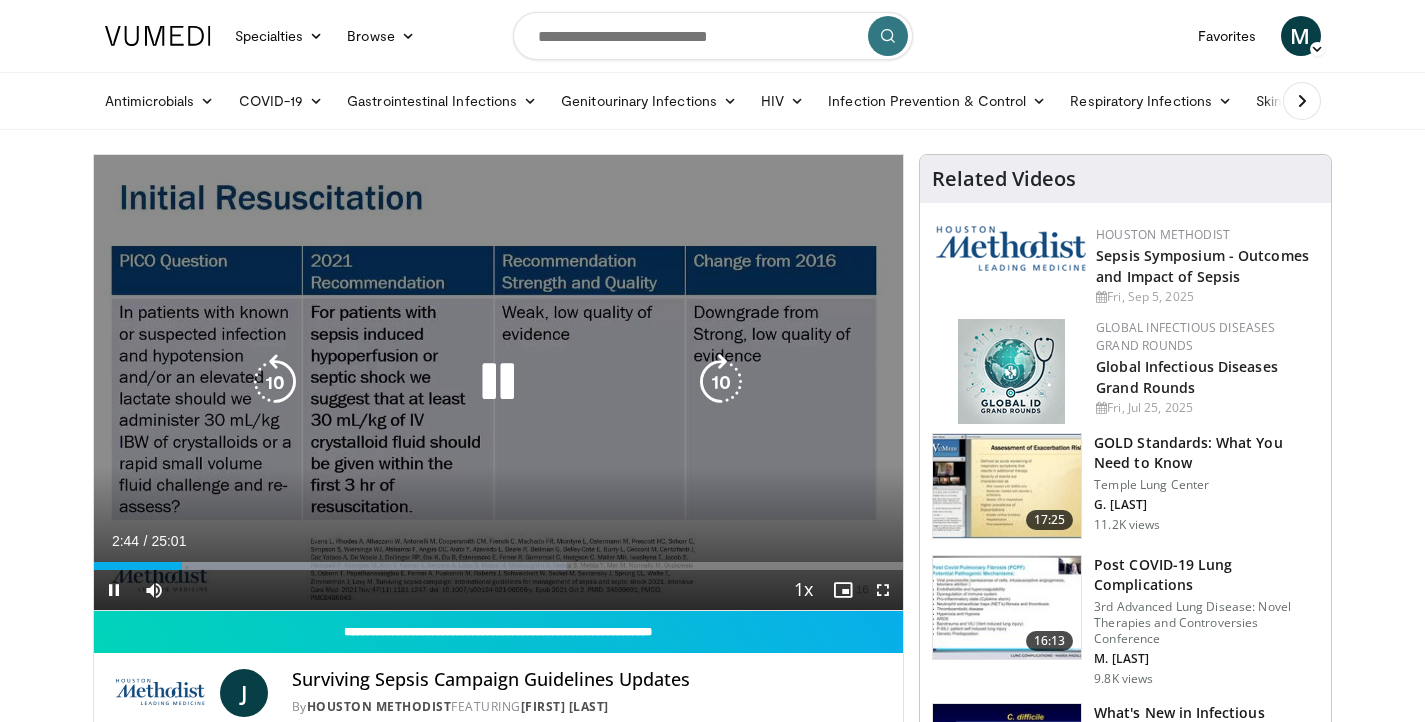 click at bounding box center [498, 382] 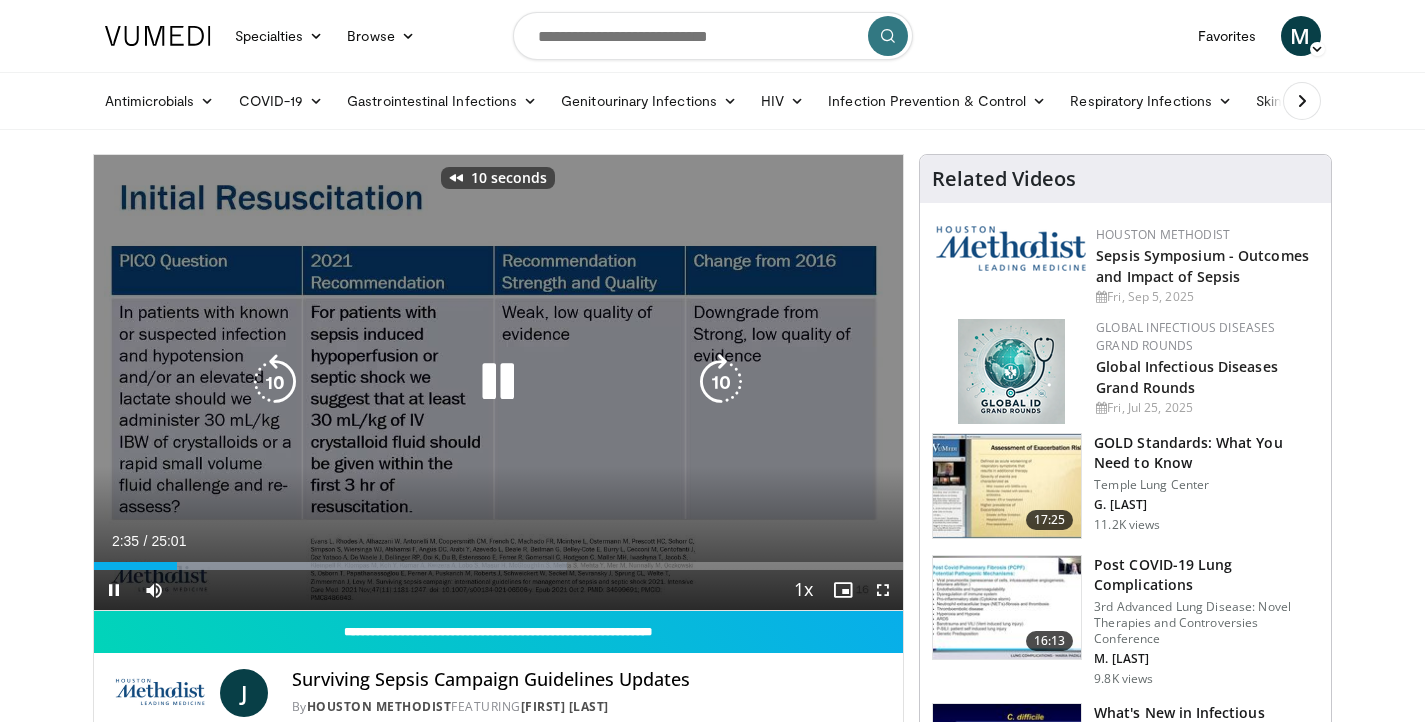 click at bounding box center [275, 382] 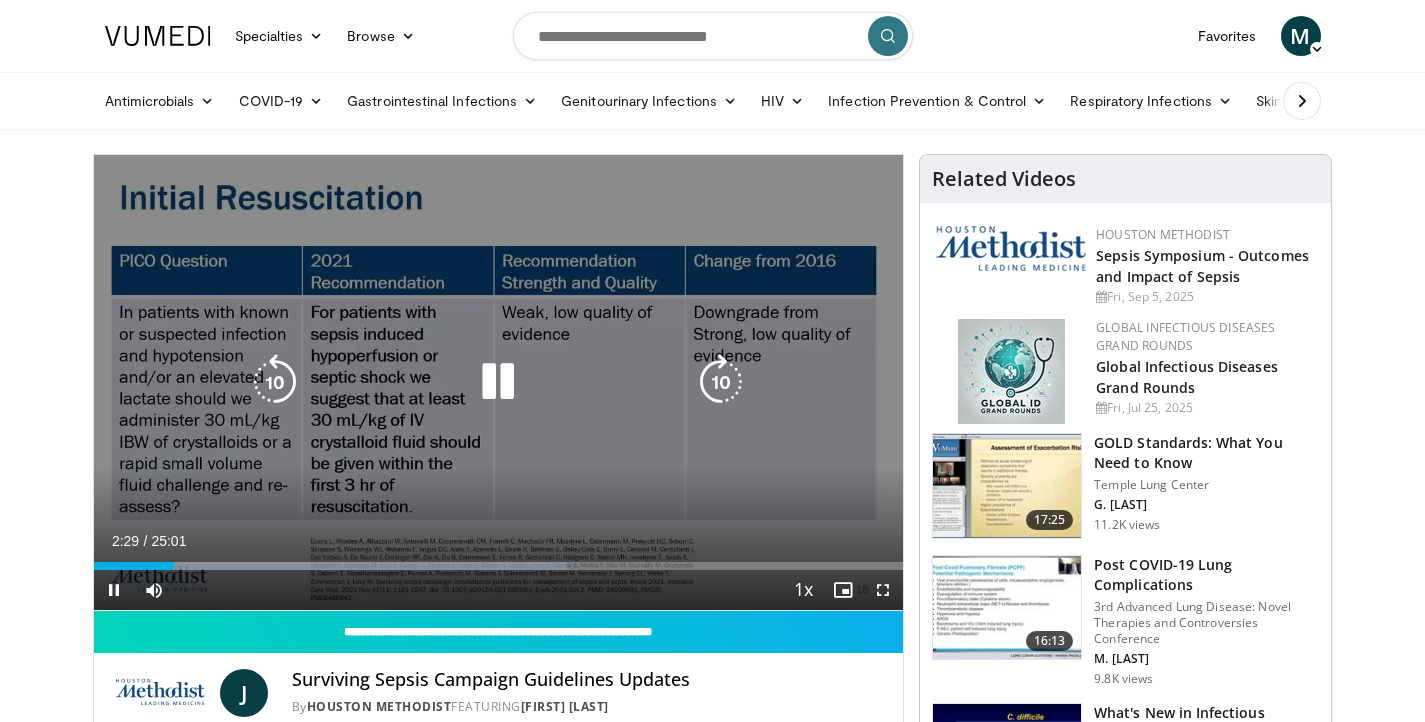 click at bounding box center [498, 382] 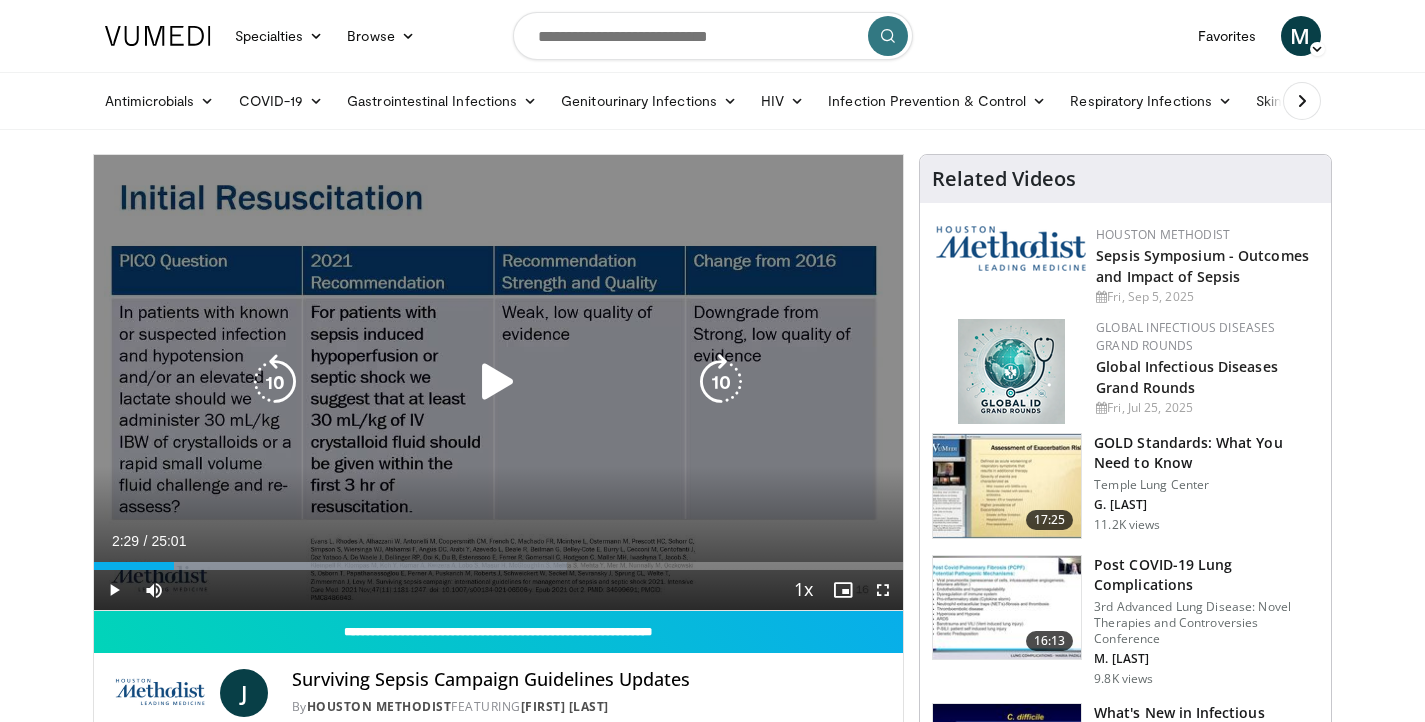 click at bounding box center [498, 382] 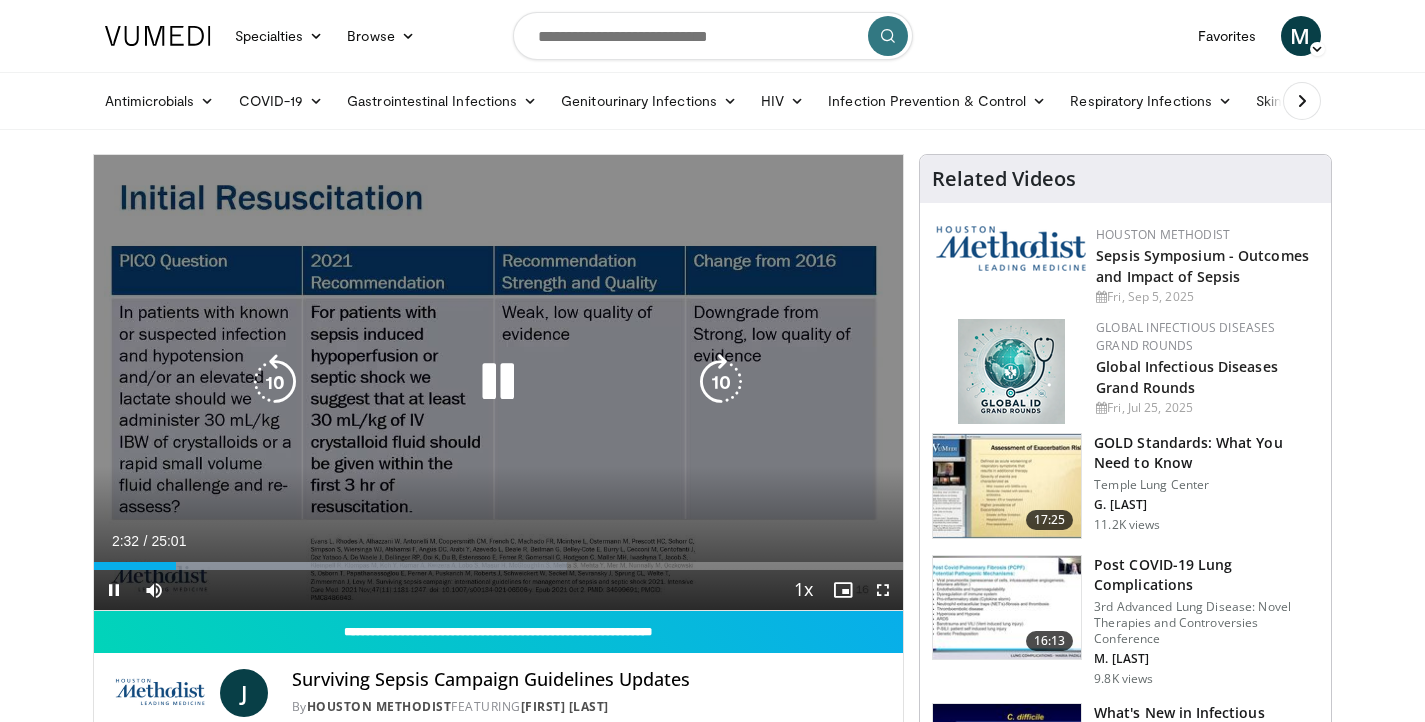 click at bounding box center (498, 382) 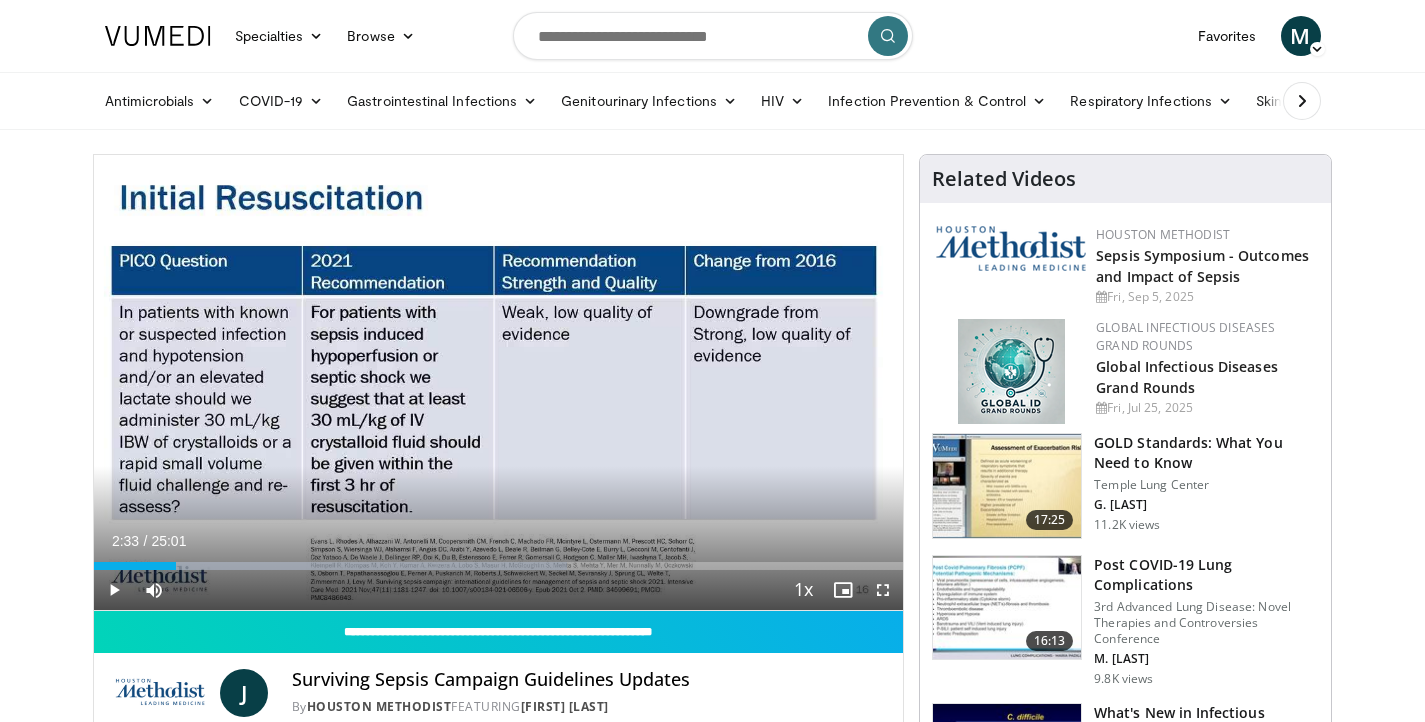 click at bounding box center [114, 590] 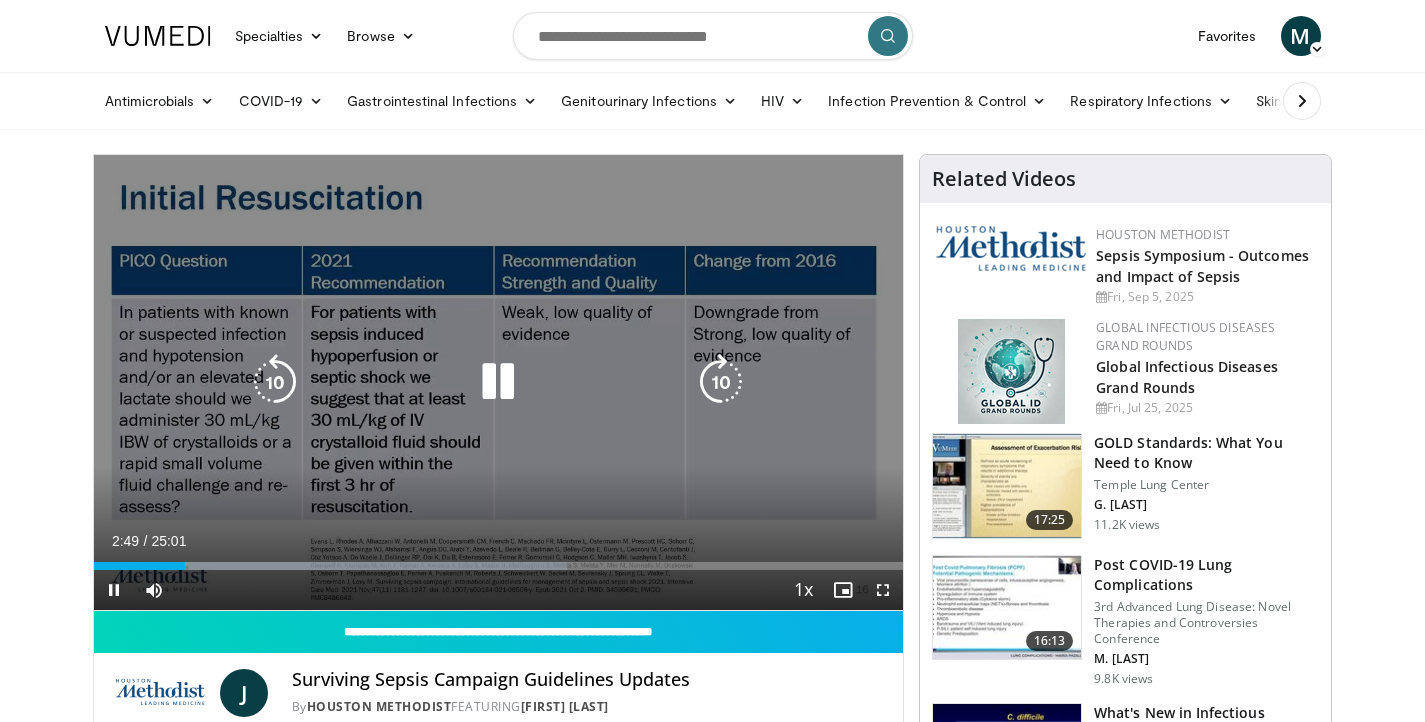 click at bounding box center (275, 382) 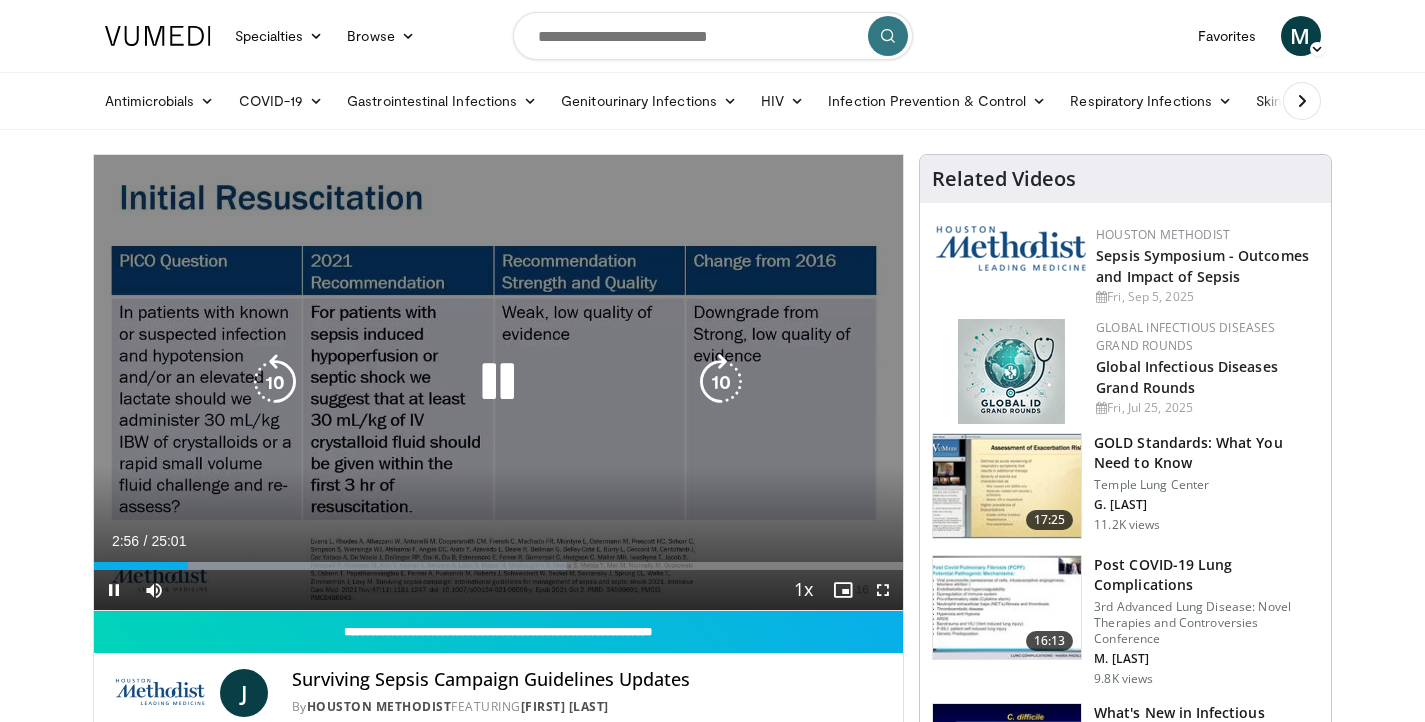 drag, startPoint x: 459, startPoint y: 185, endPoint x: 498, endPoint y: 190, distance: 39.319206 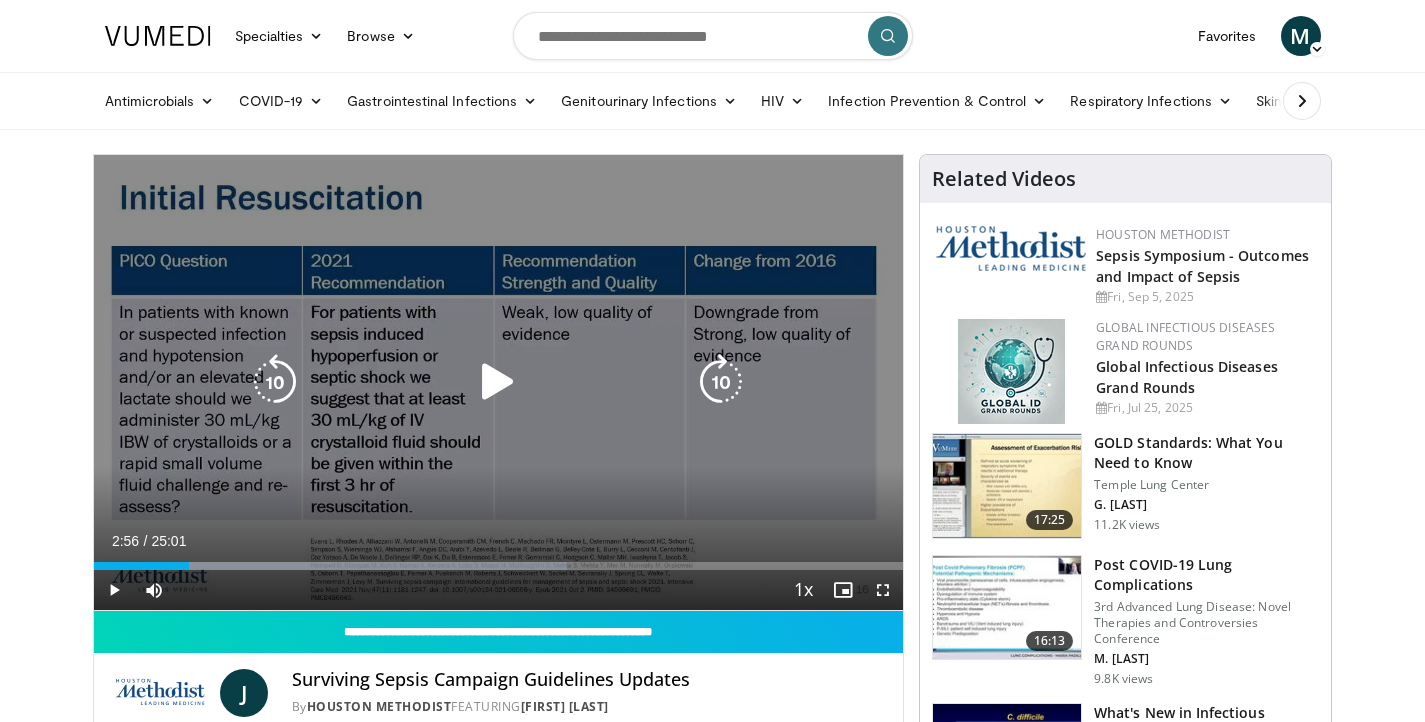 click at bounding box center (498, 382) 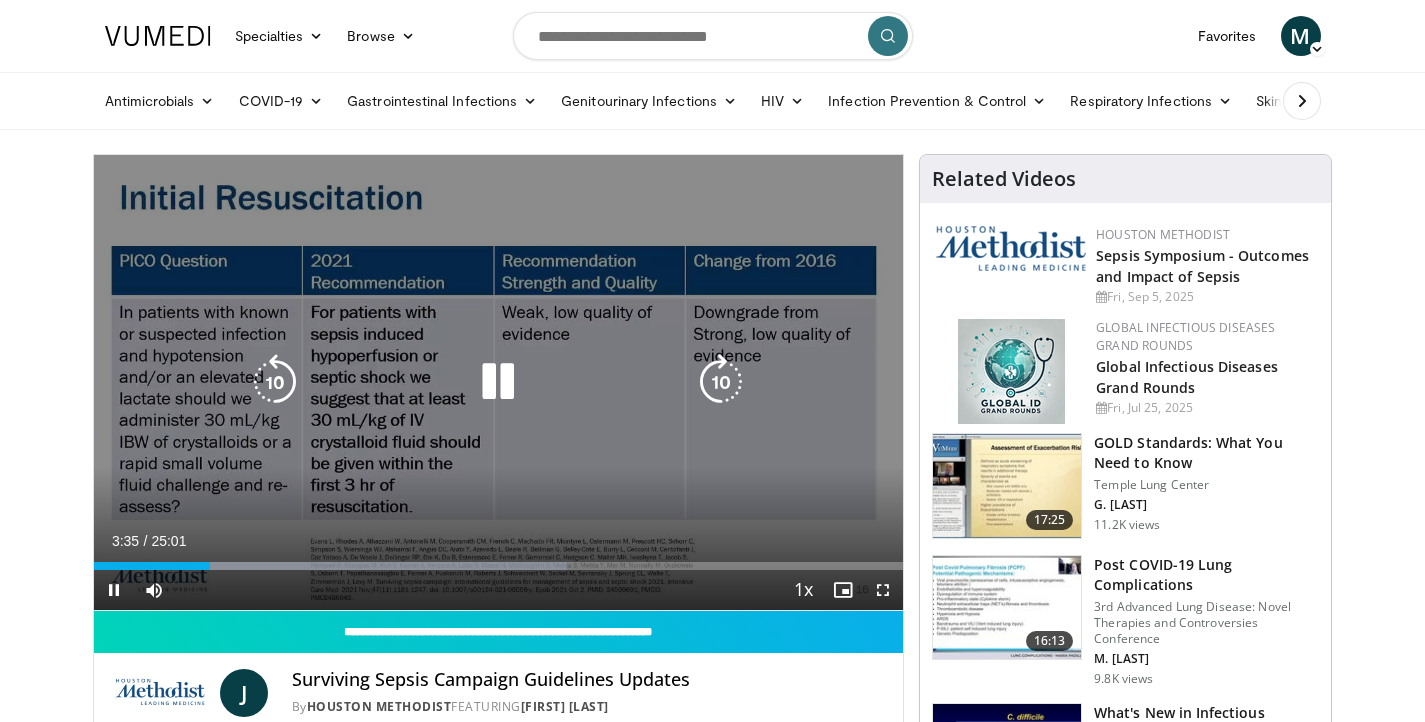 click at bounding box center (498, 382) 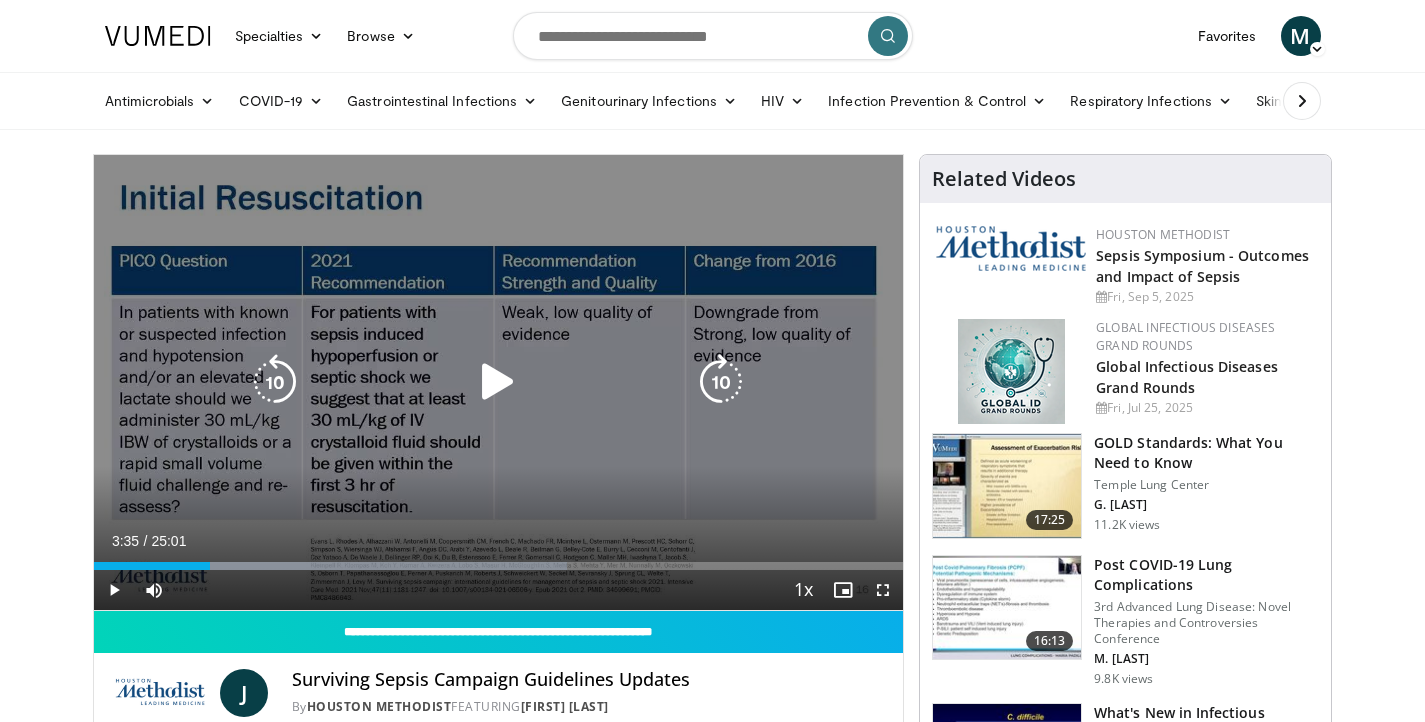 click at bounding box center (275, 382) 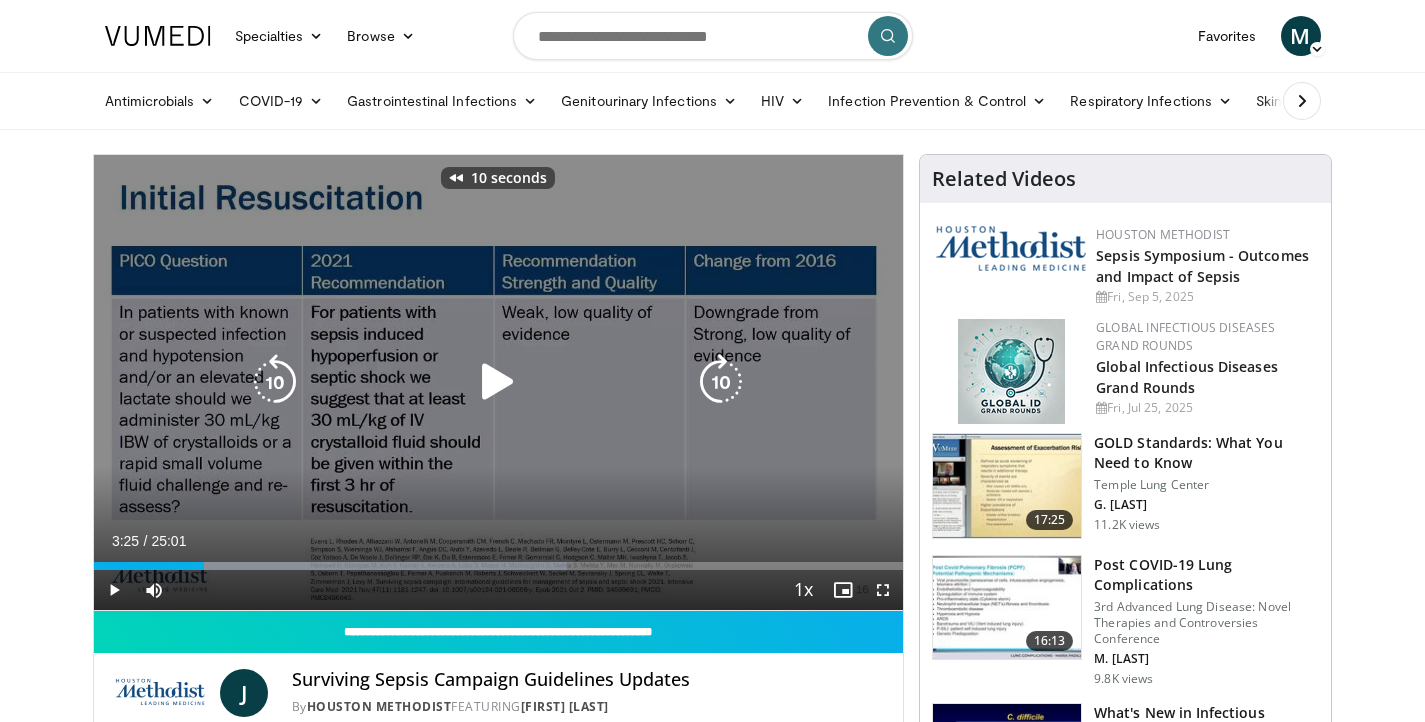 click at bounding box center [498, 382] 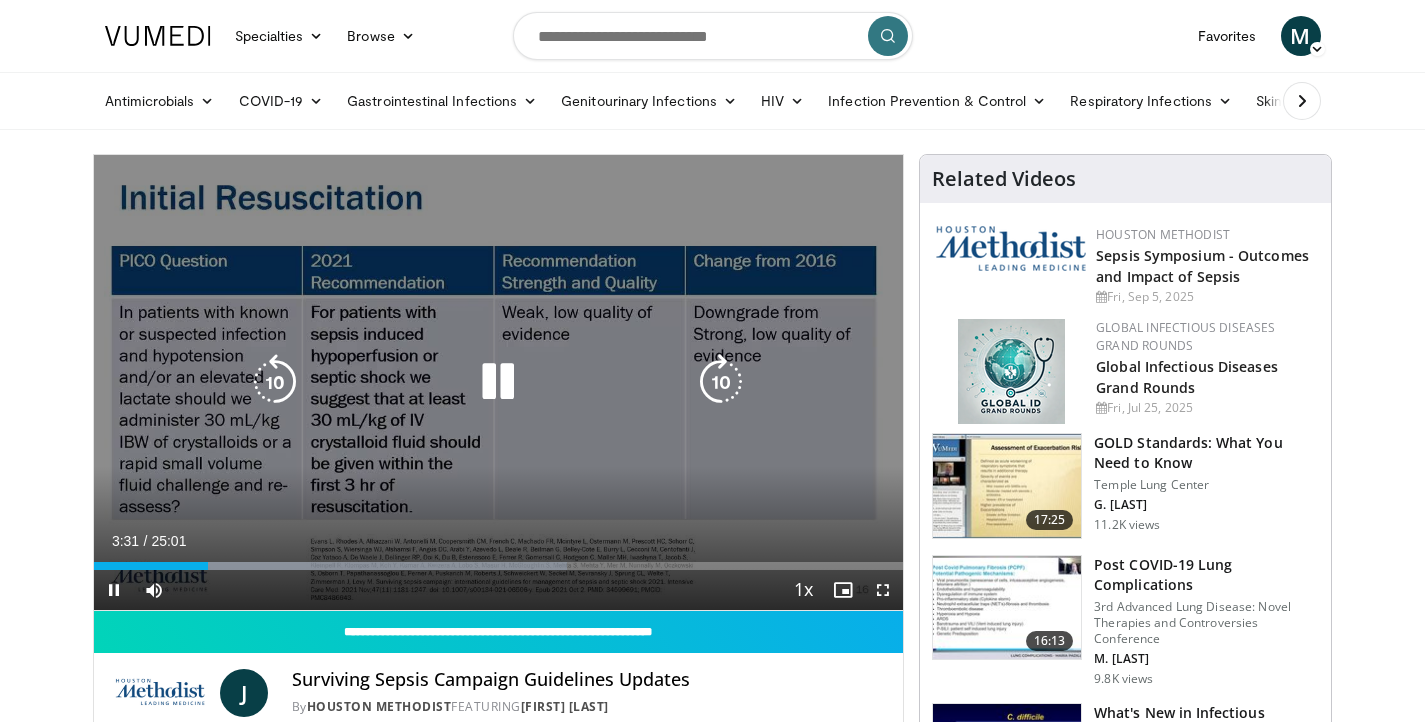 click at bounding box center (275, 382) 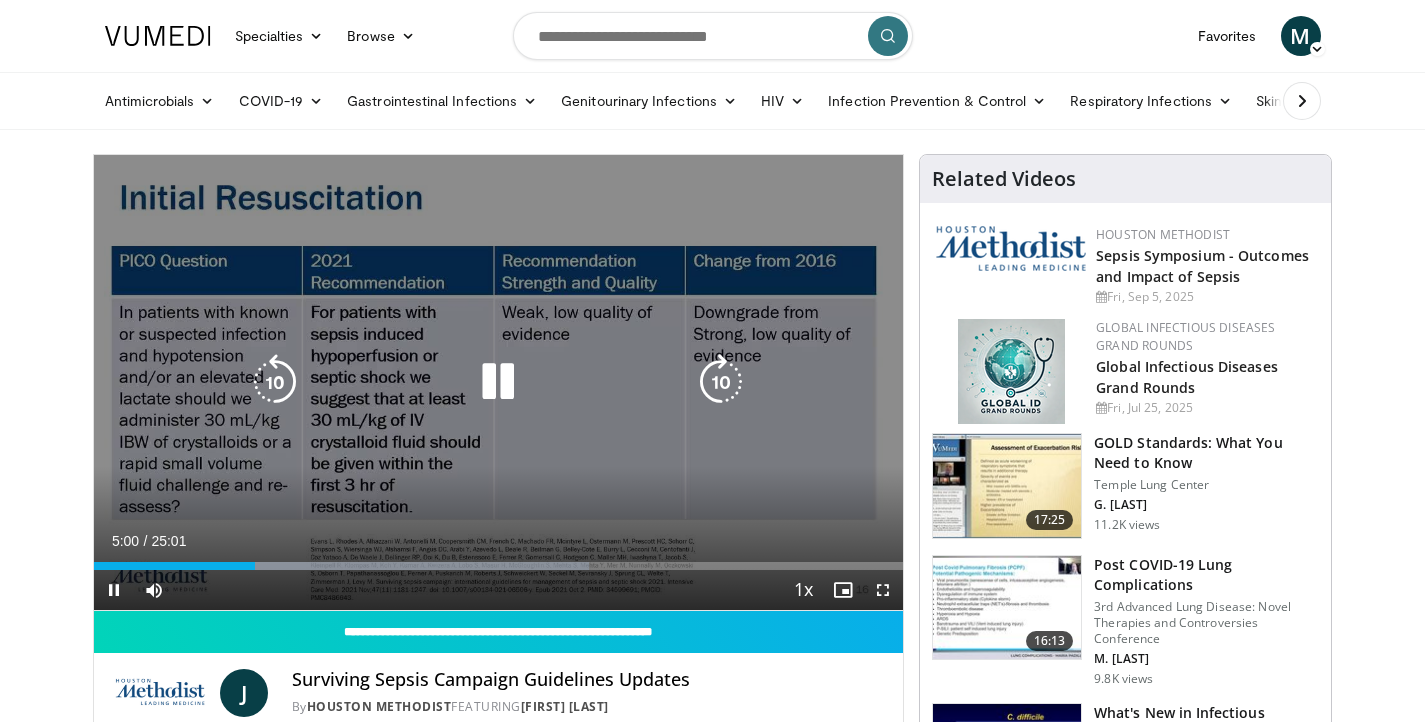 click at bounding box center (721, 382) 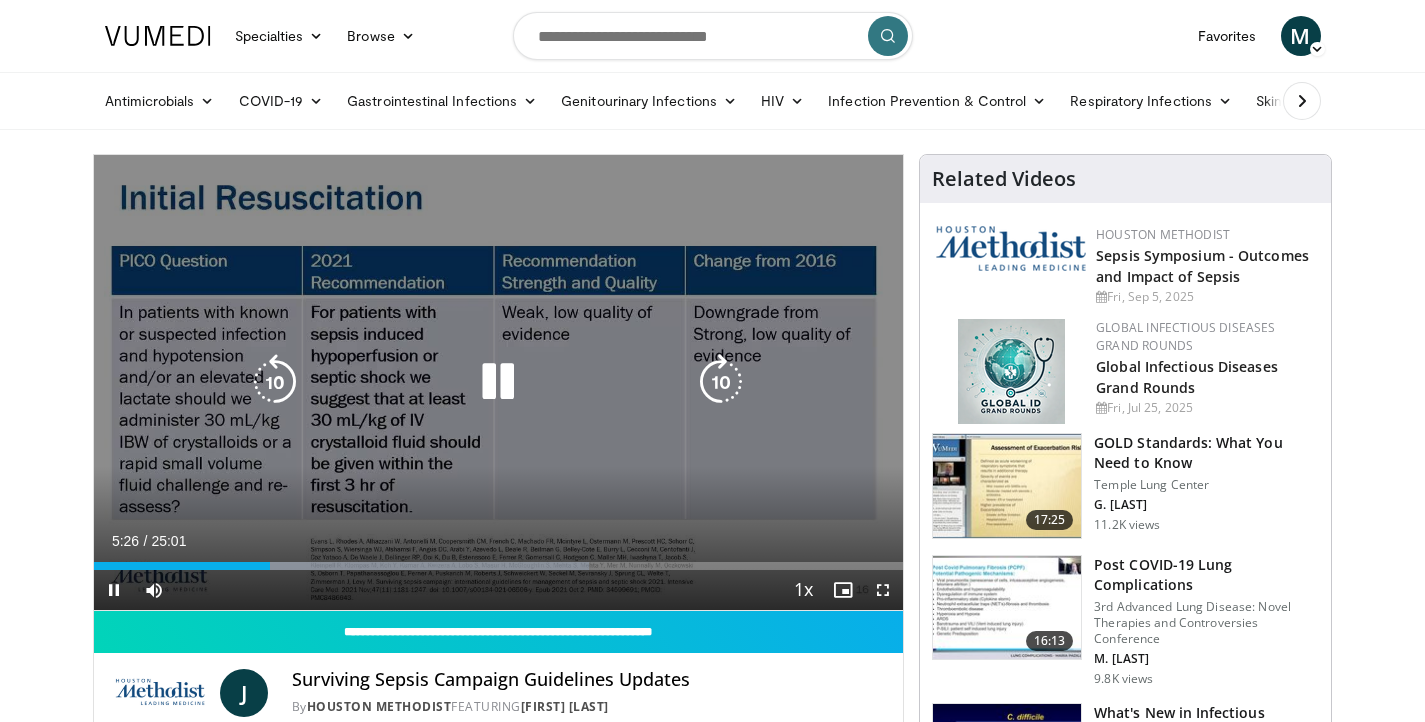 click on "10 seconds
Tap to unmute" at bounding box center [499, 382] 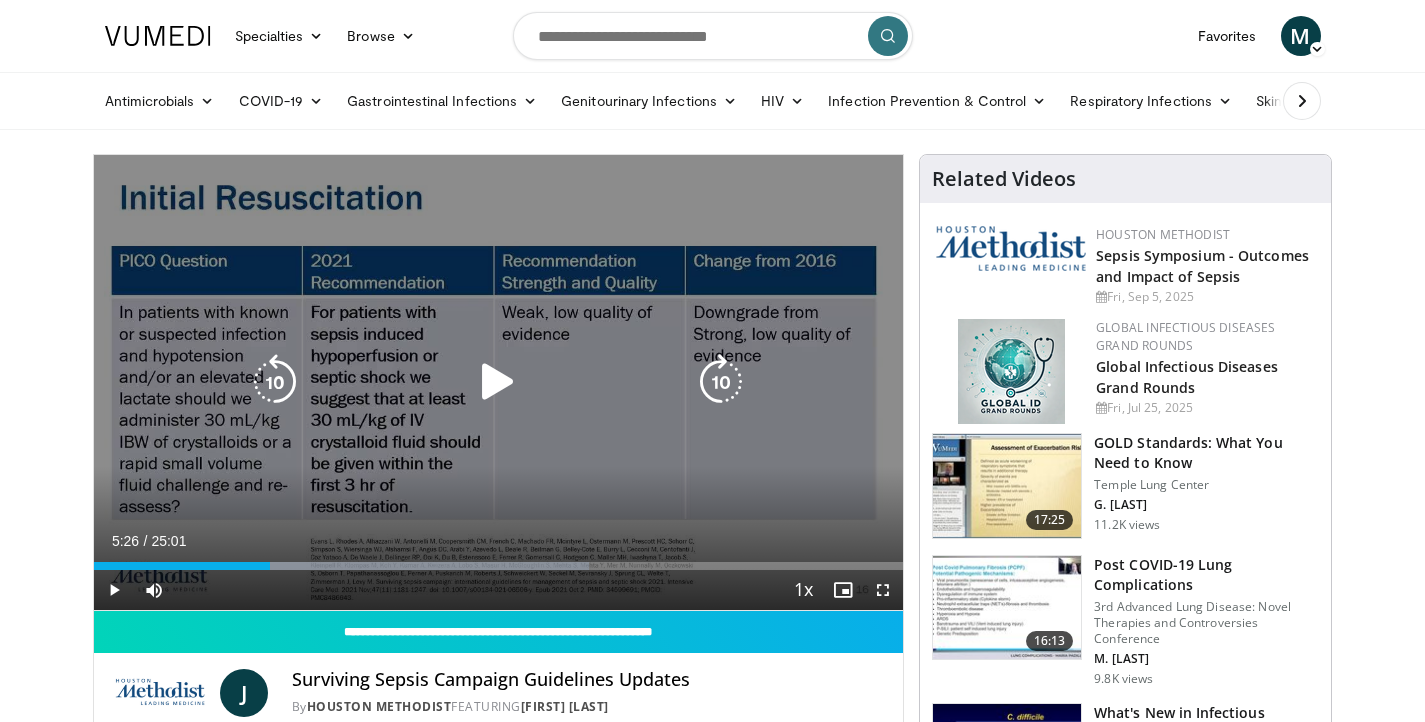 click on "10 seconds
Tap to unmute" at bounding box center [499, 382] 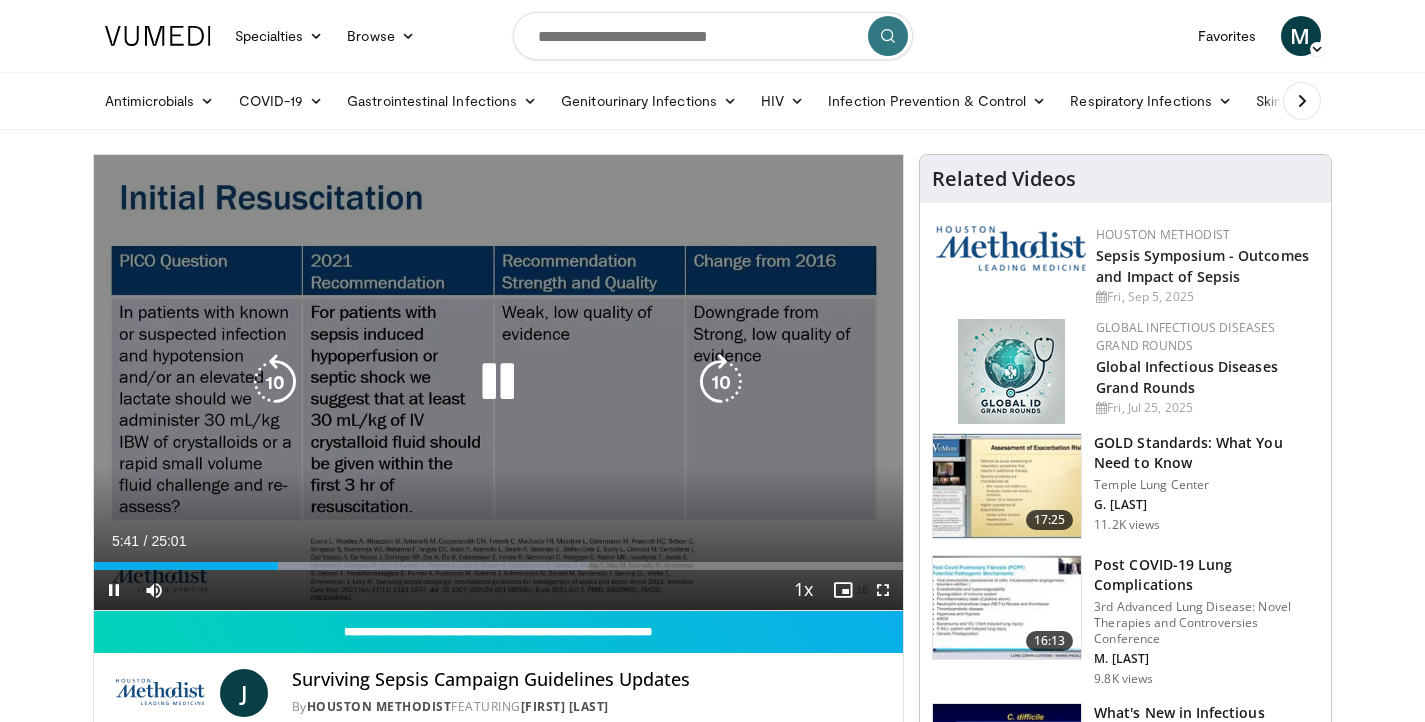 click at bounding box center [721, 382] 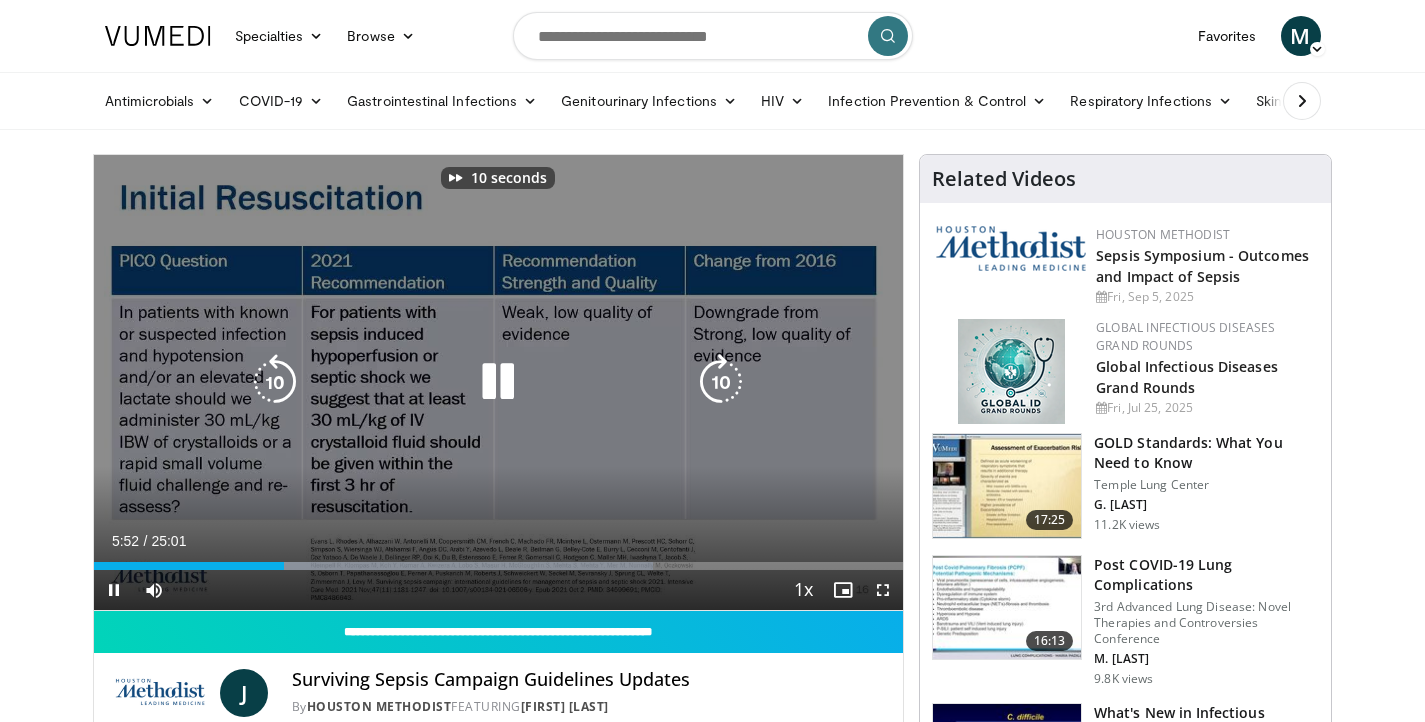 click at bounding box center [721, 382] 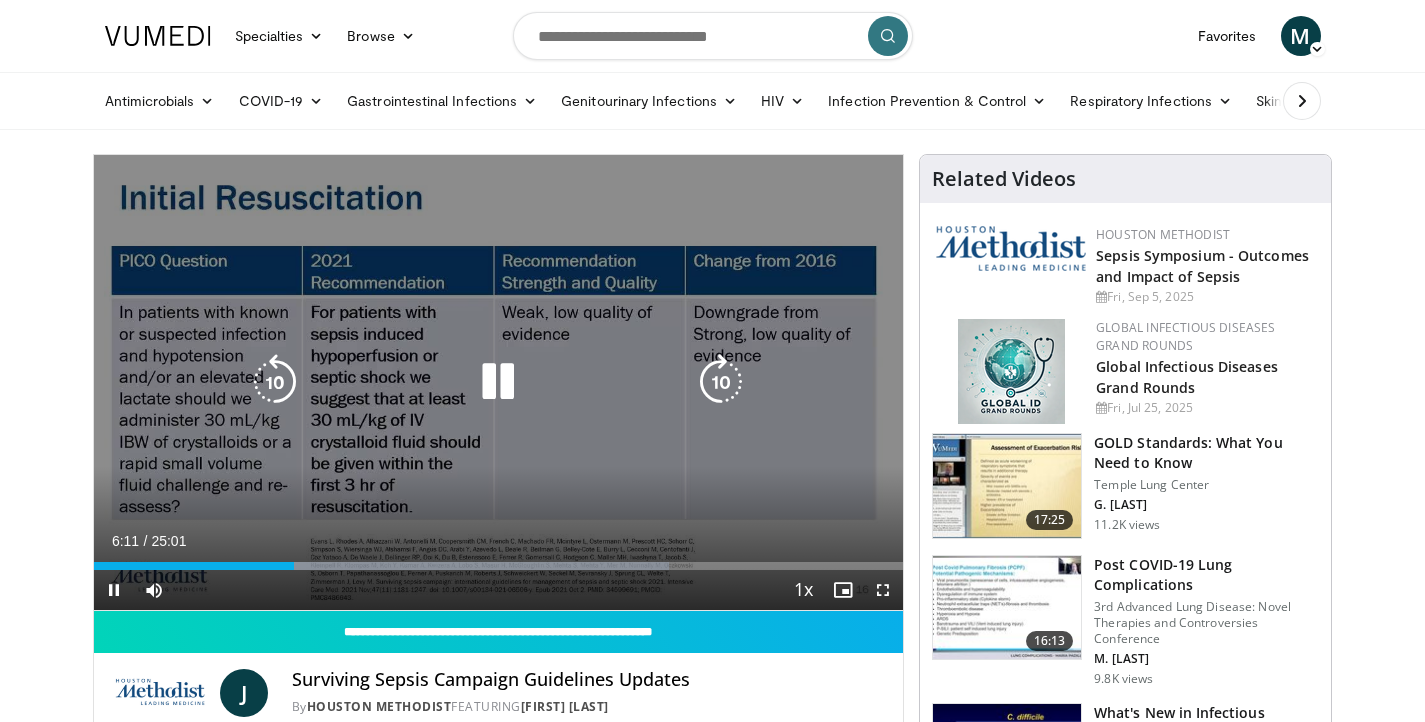 click at bounding box center [275, 382] 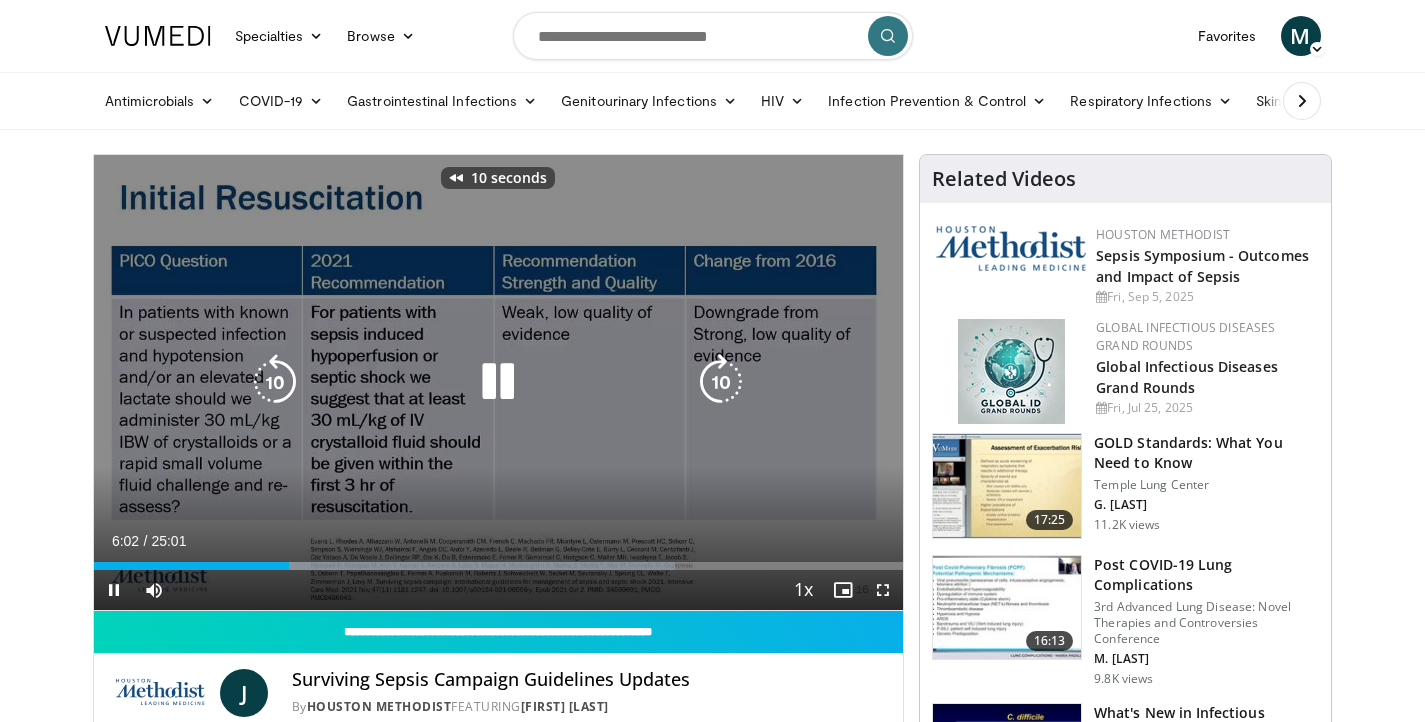 click at bounding box center (275, 382) 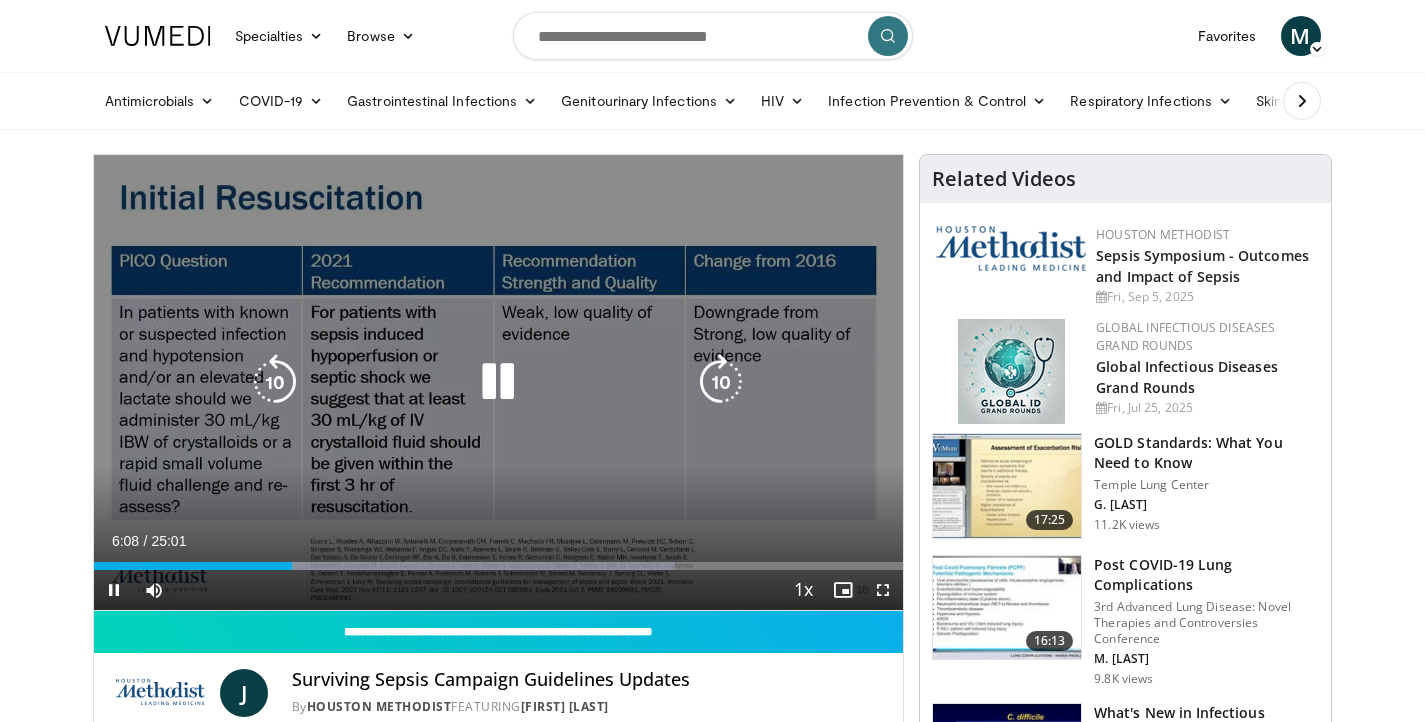 click at bounding box center [275, 382] 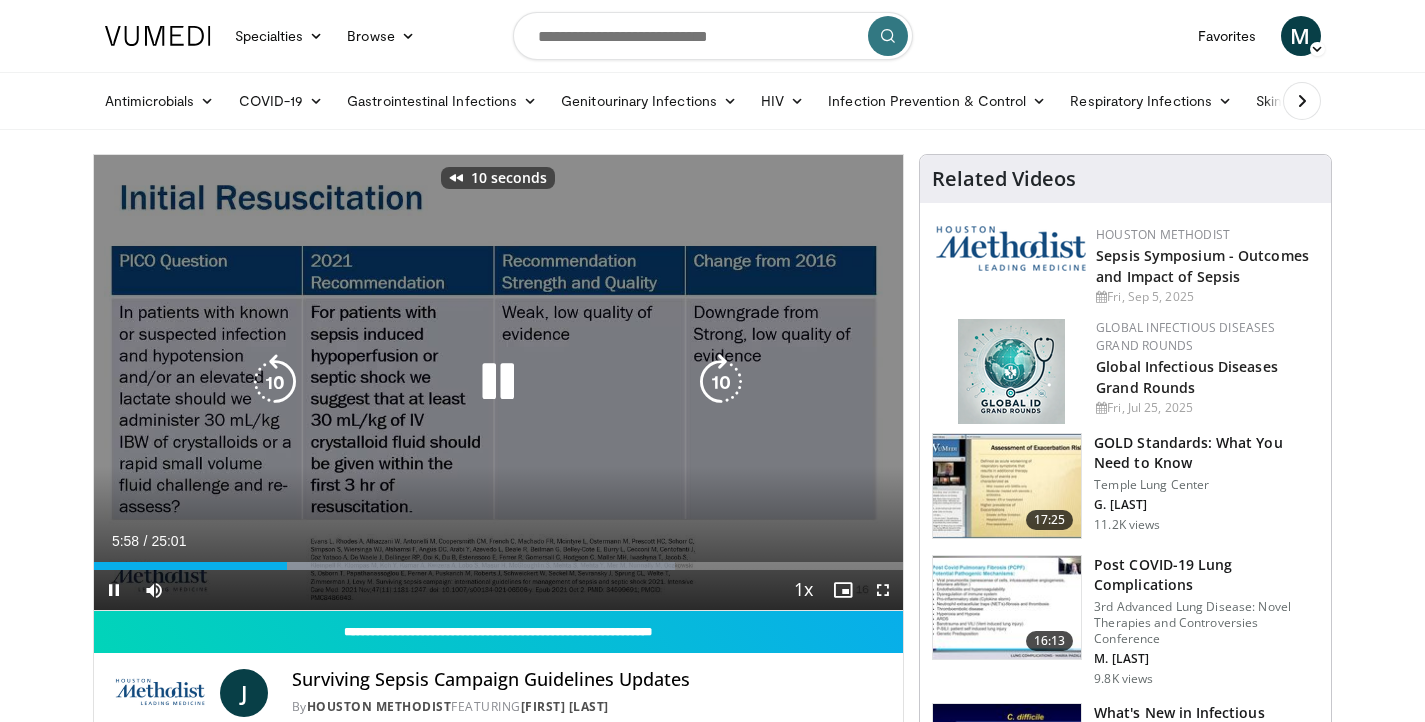 click at bounding box center [275, 382] 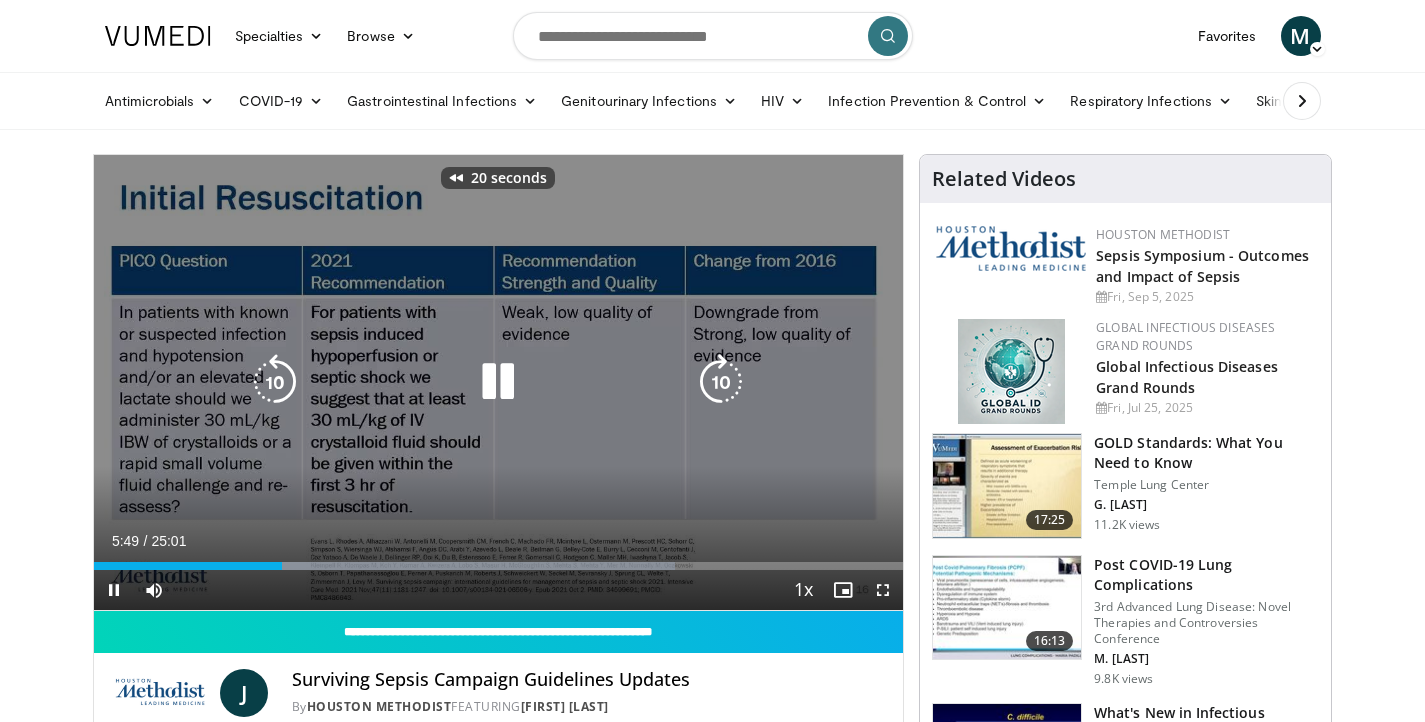 click at bounding box center (275, 382) 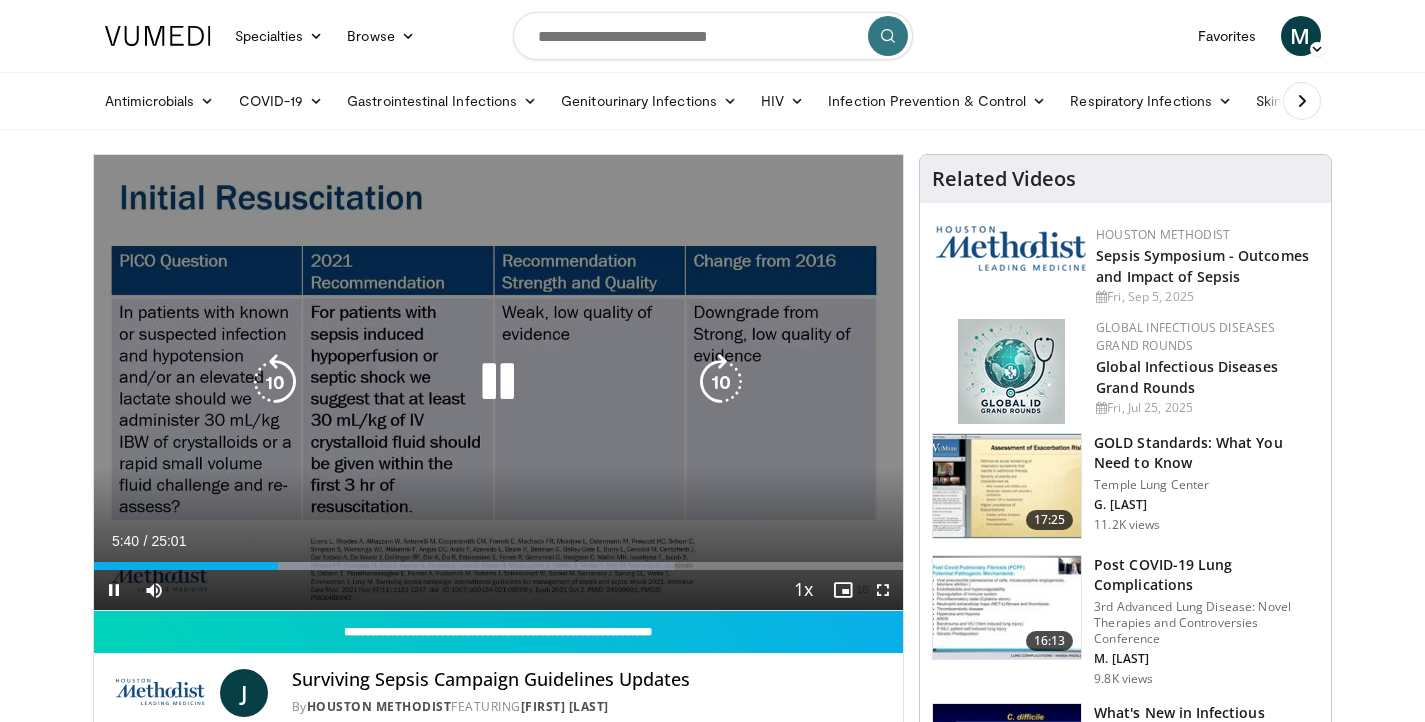 click at bounding box center (721, 382) 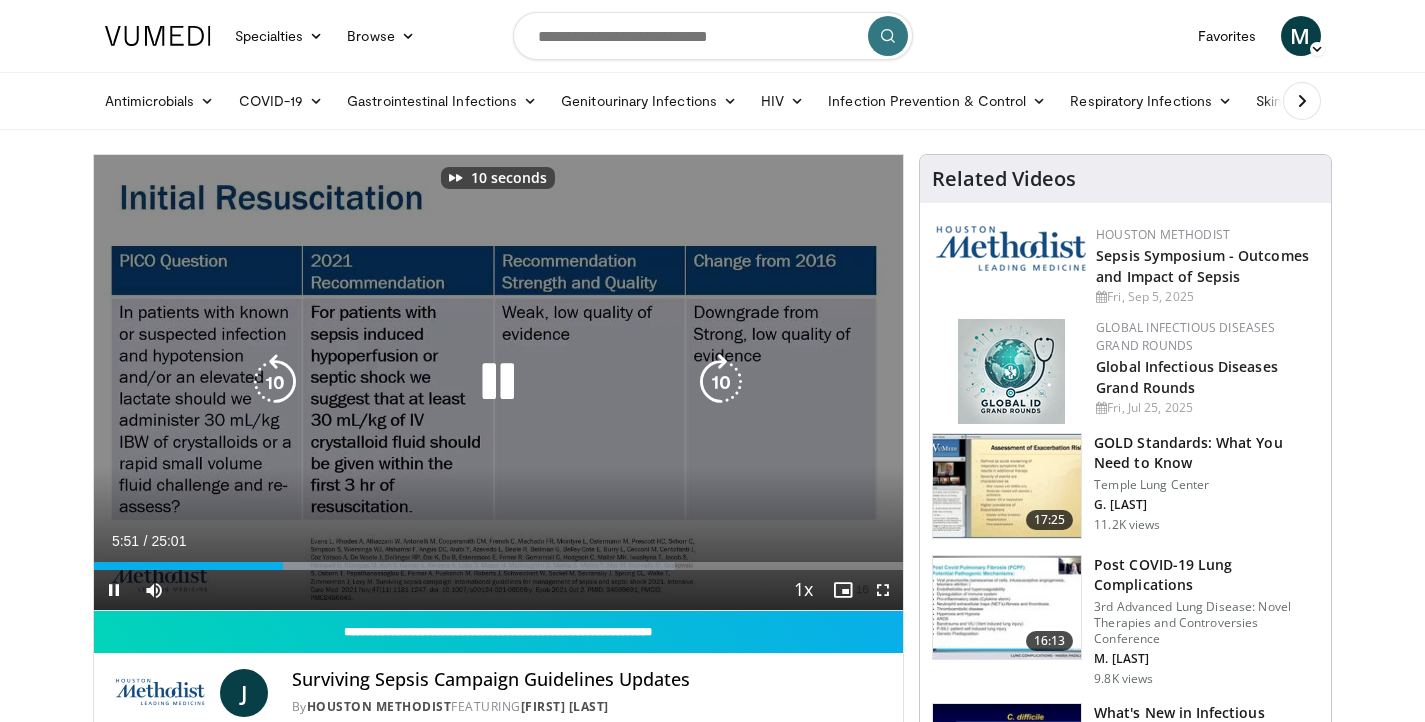 click at bounding box center (721, 382) 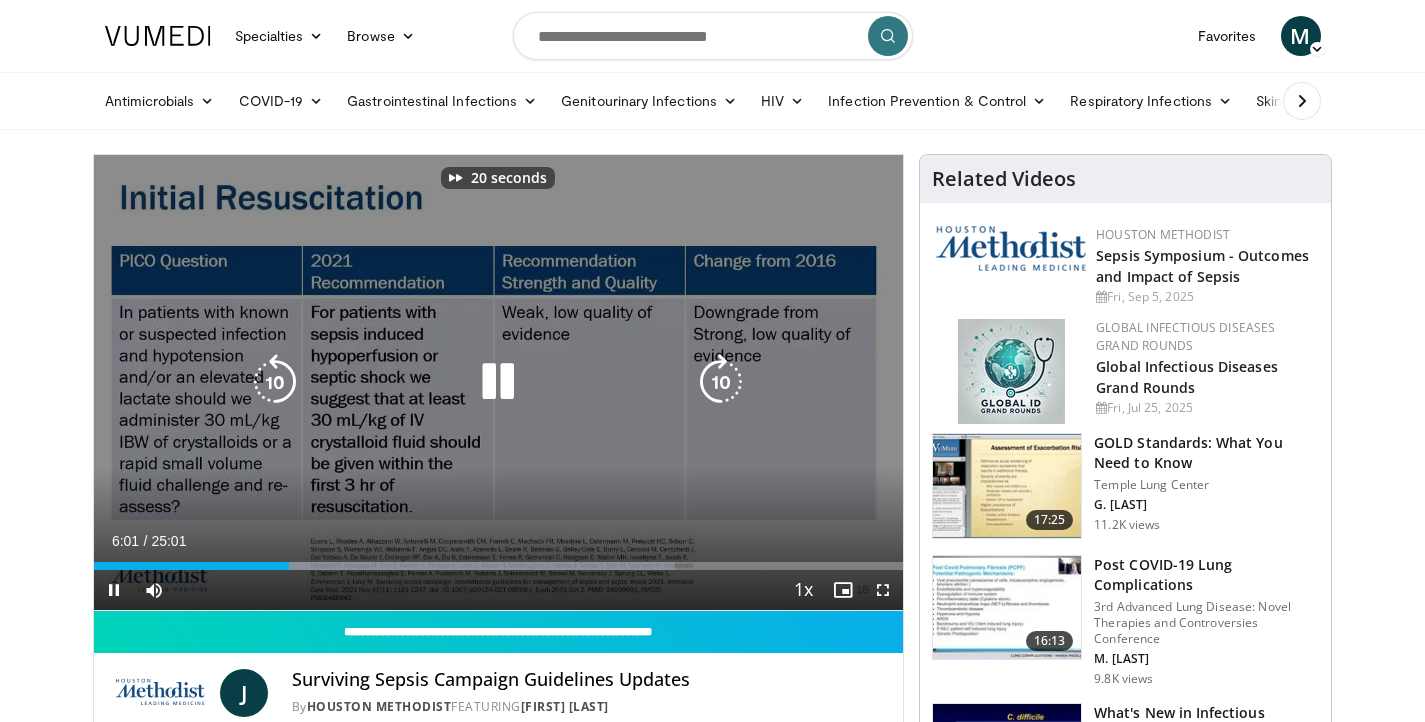 click at bounding box center (275, 382) 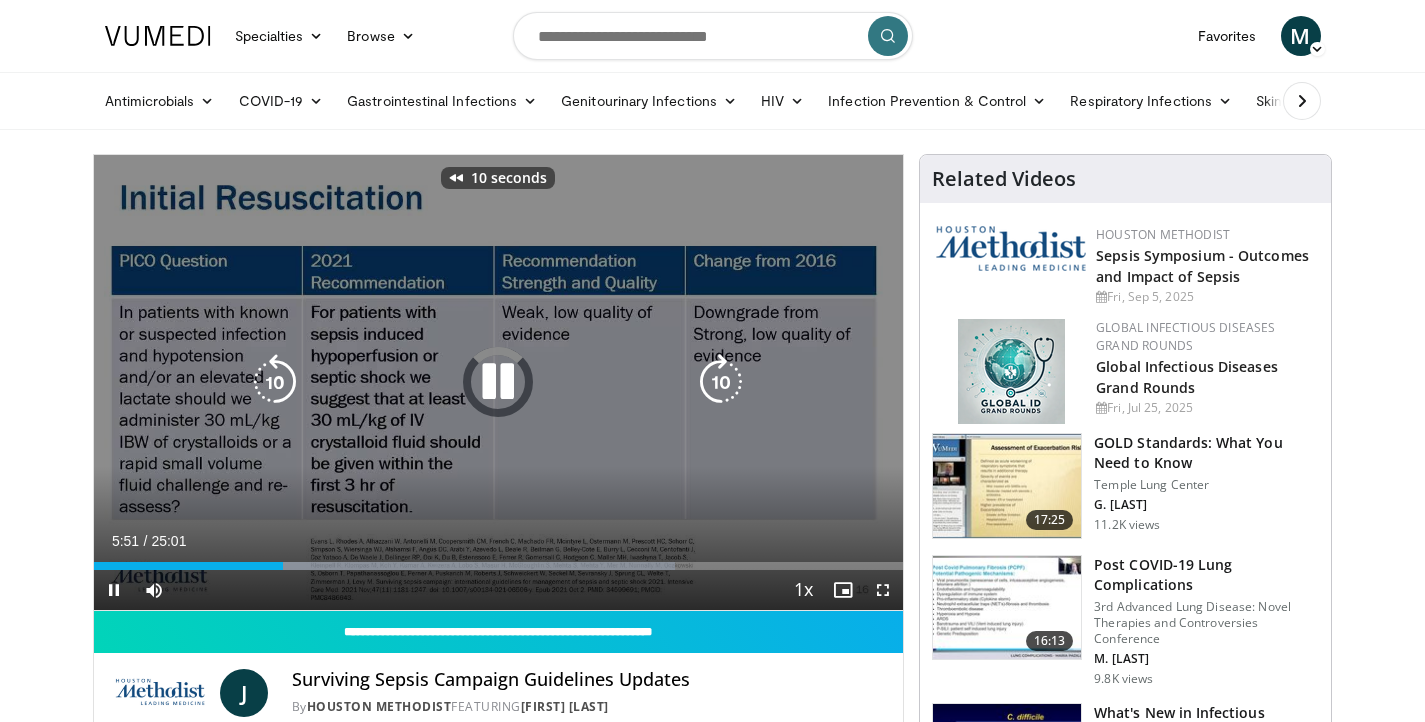 click at bounding box center [275, 382] 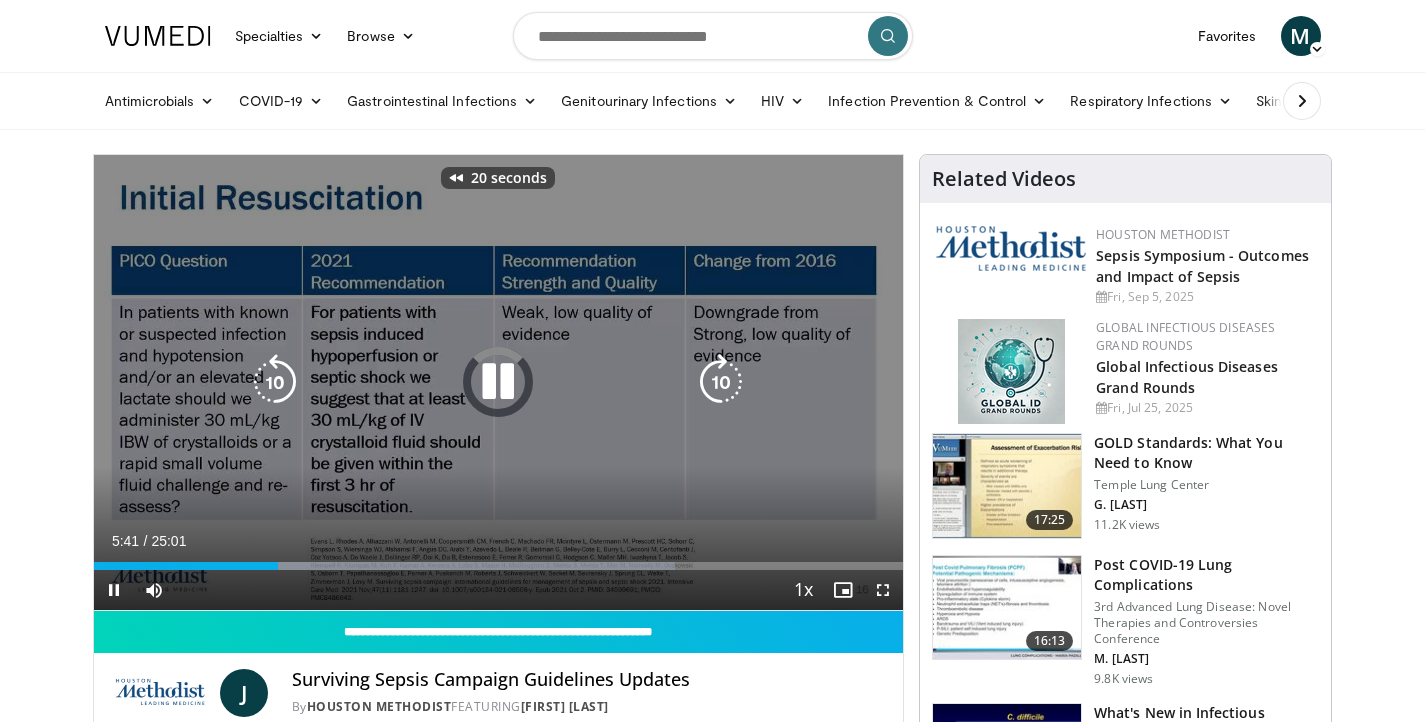 click at bounding box center (275, 382) 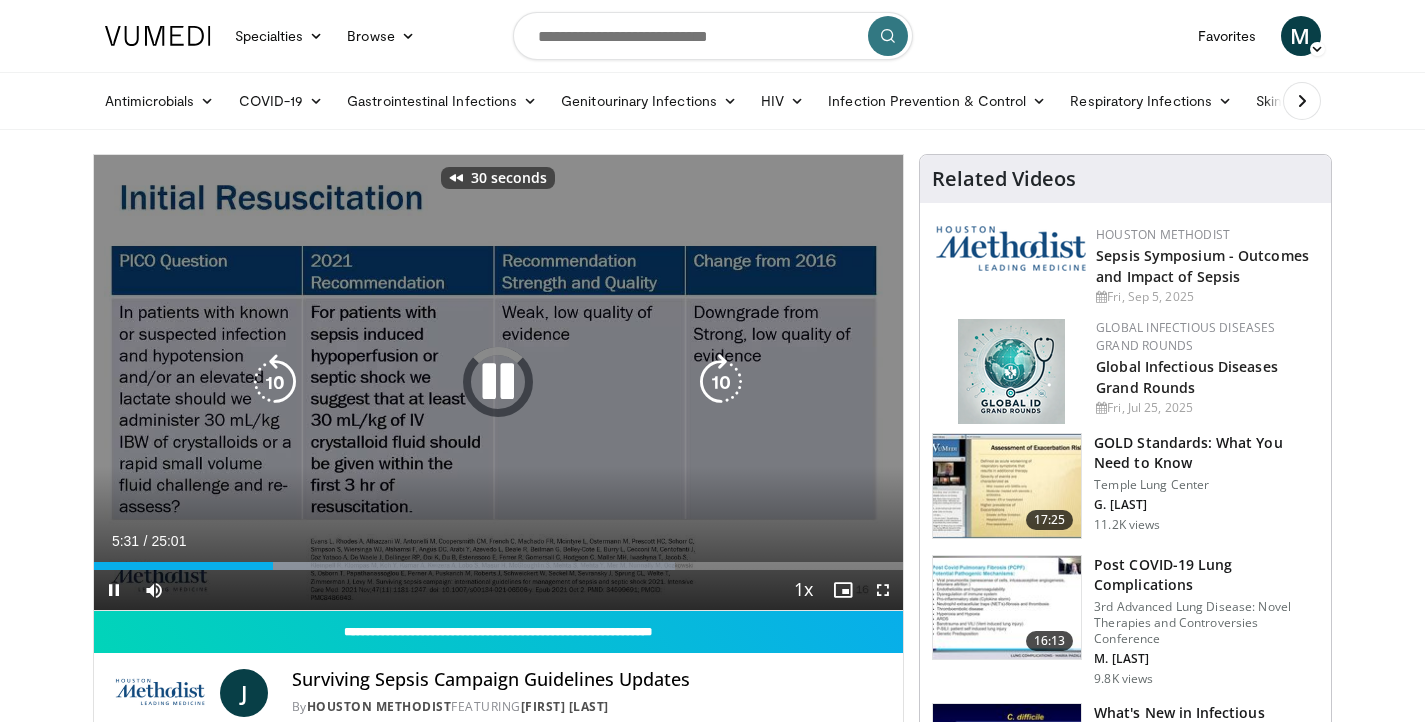 click at bounding box center (275, 382) 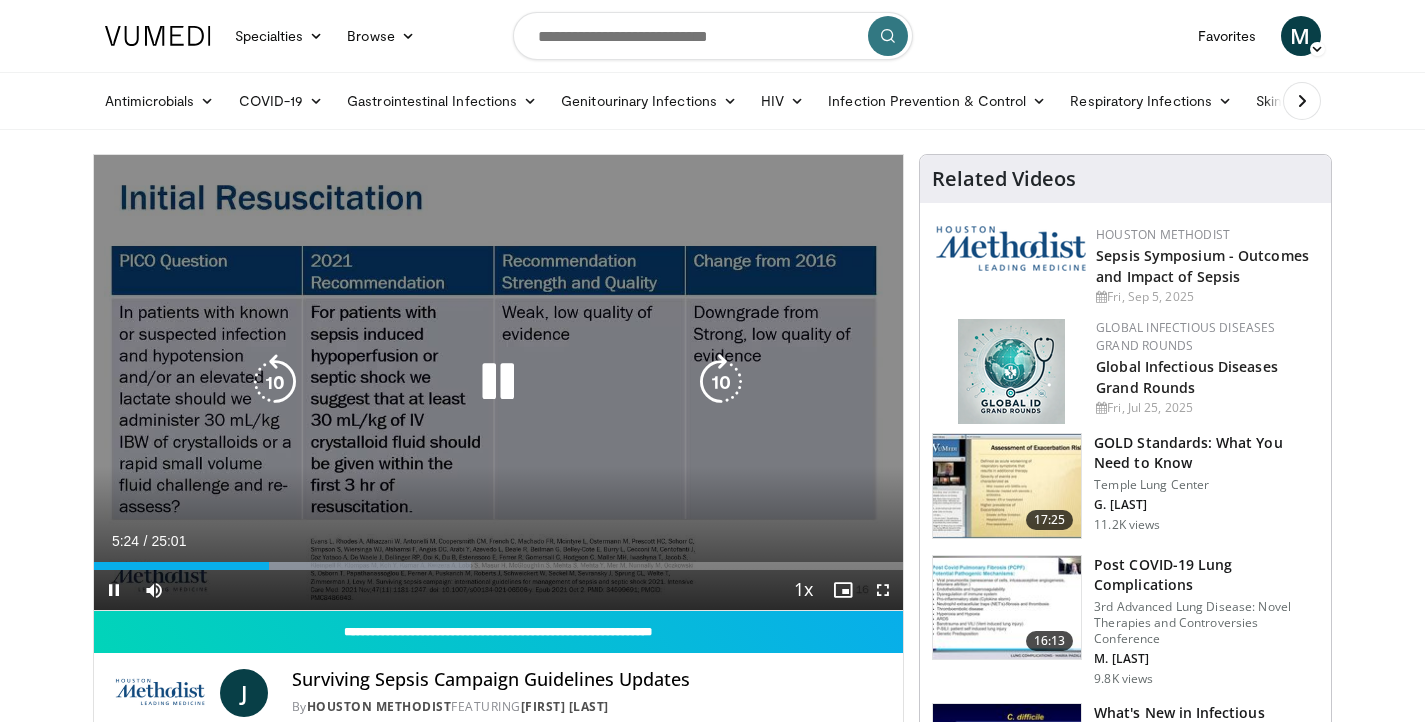 click at bounding box center (721, 382) 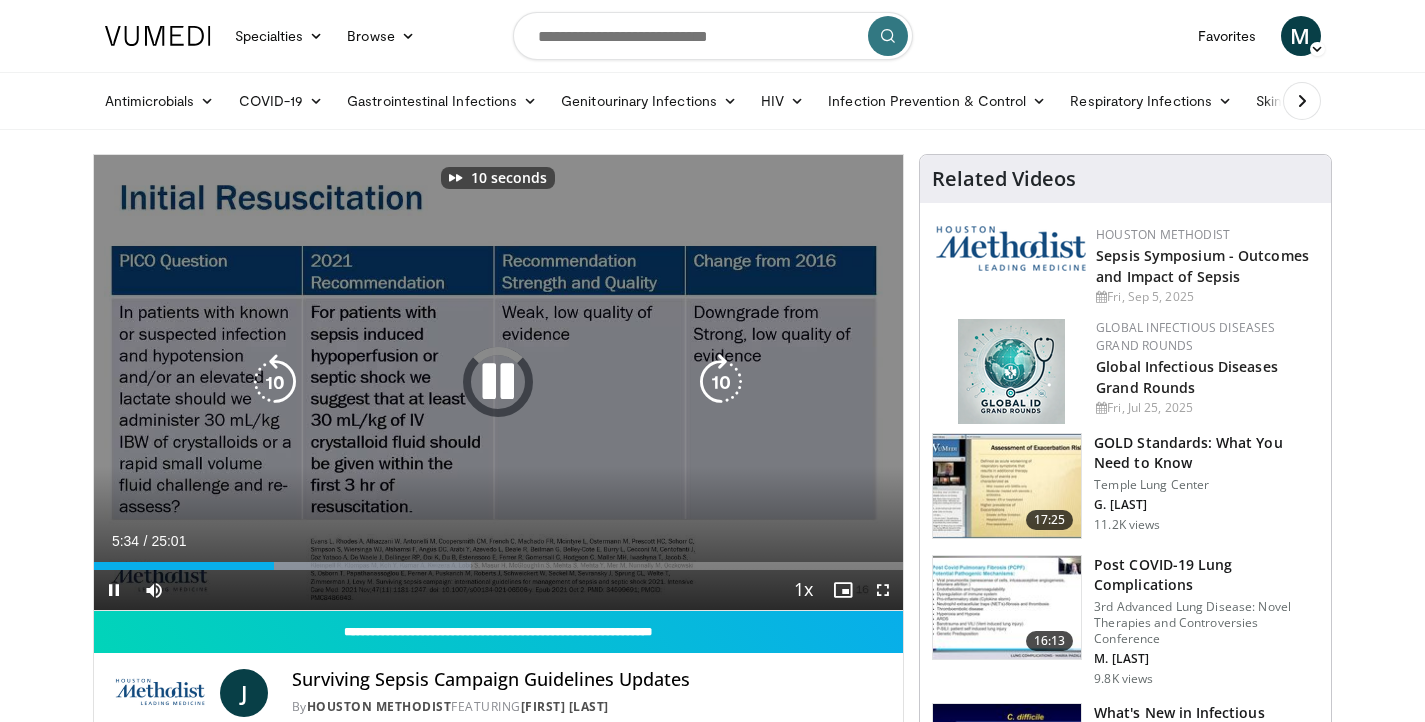 click at bounding box center [721, 382] 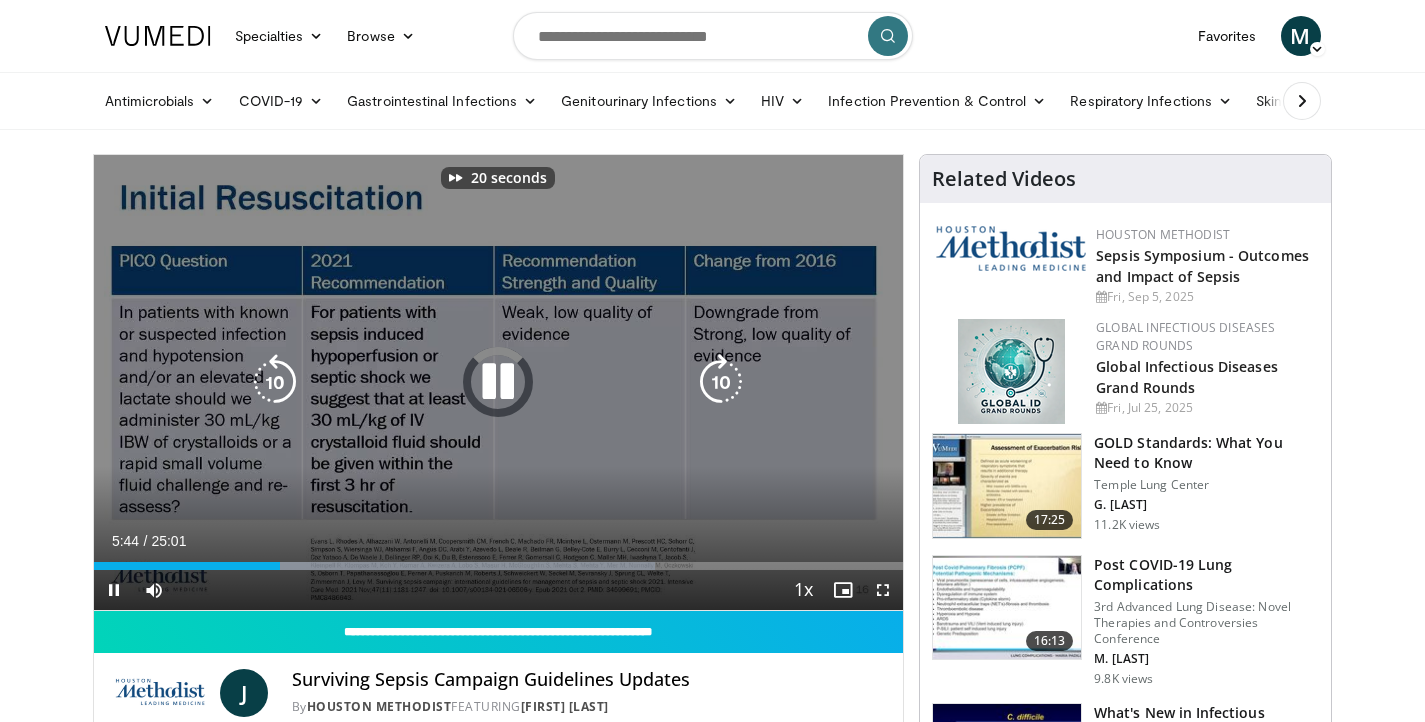 click at bounding box center [721, 382] 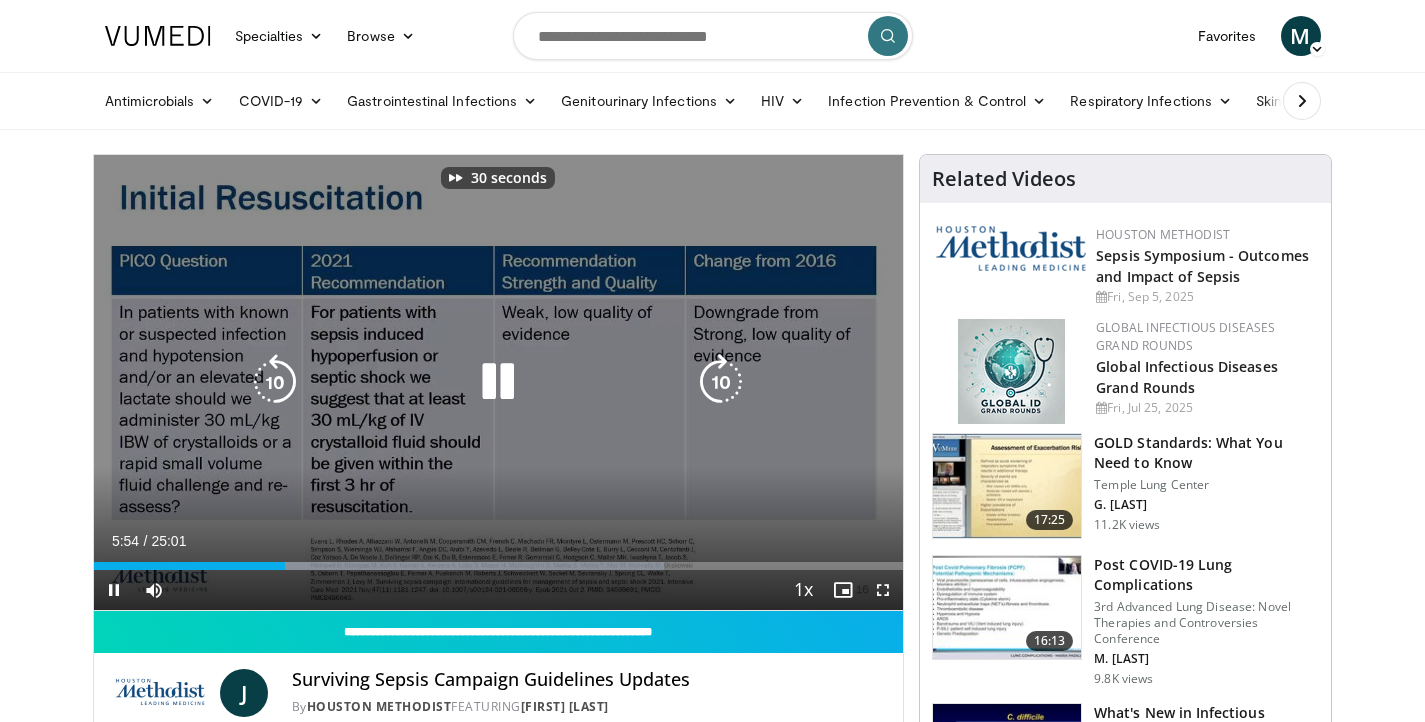 click at bounding box center (721, 382) 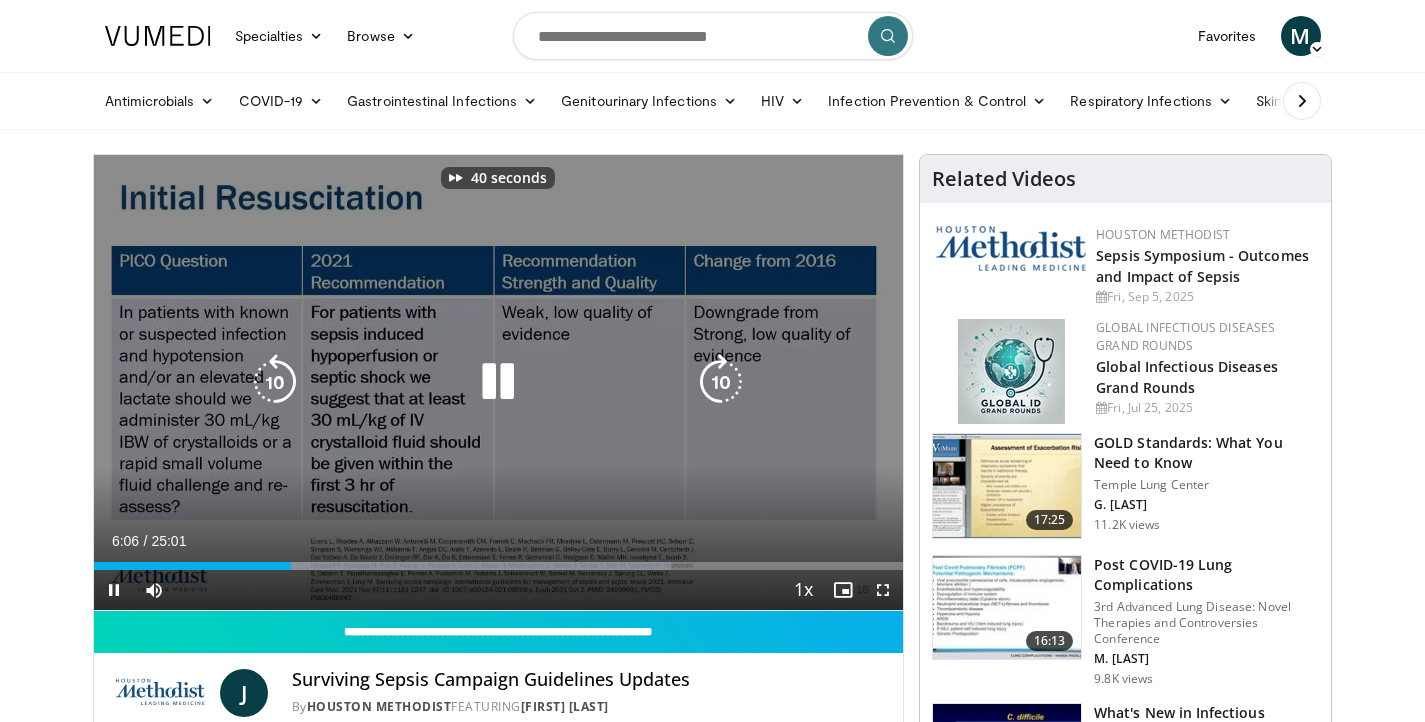 click on "40 seconds
Tap to unmute" at bounding box center (499, 382) 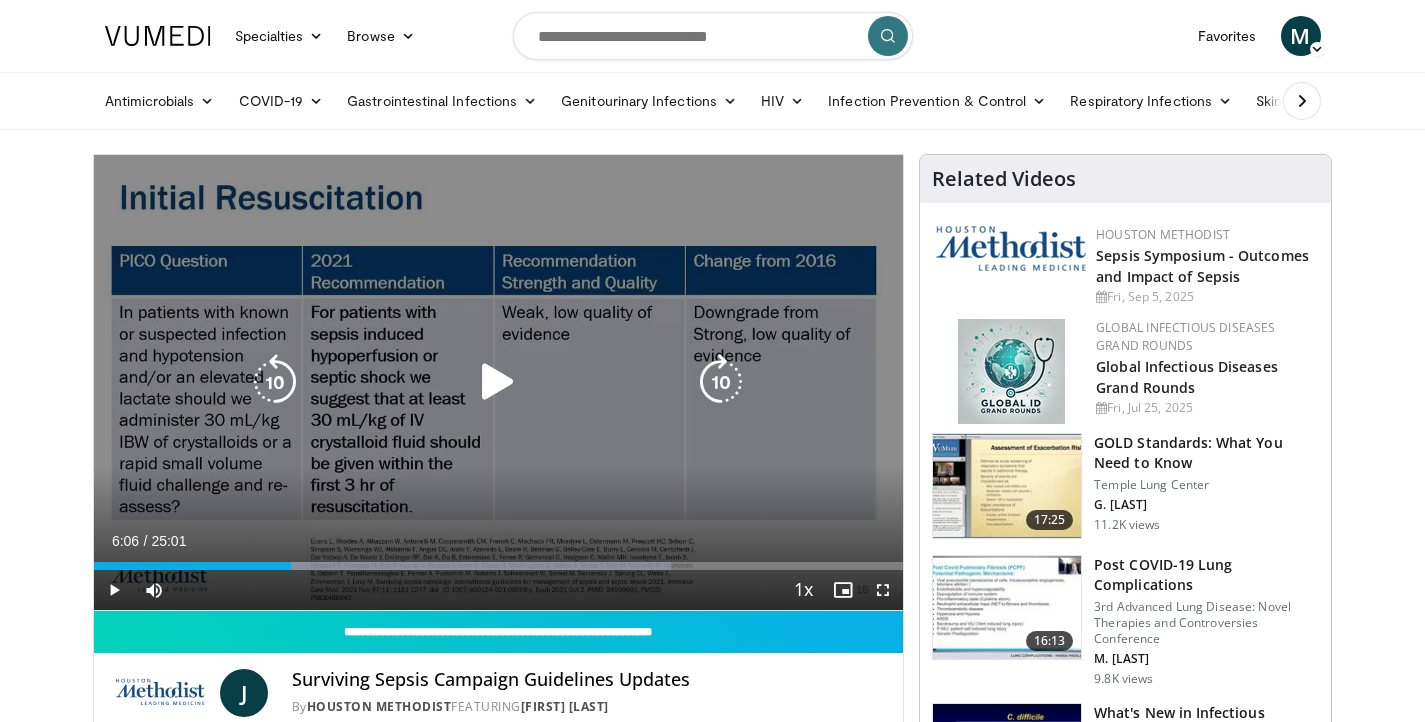 click at bounding box center [498, 382] 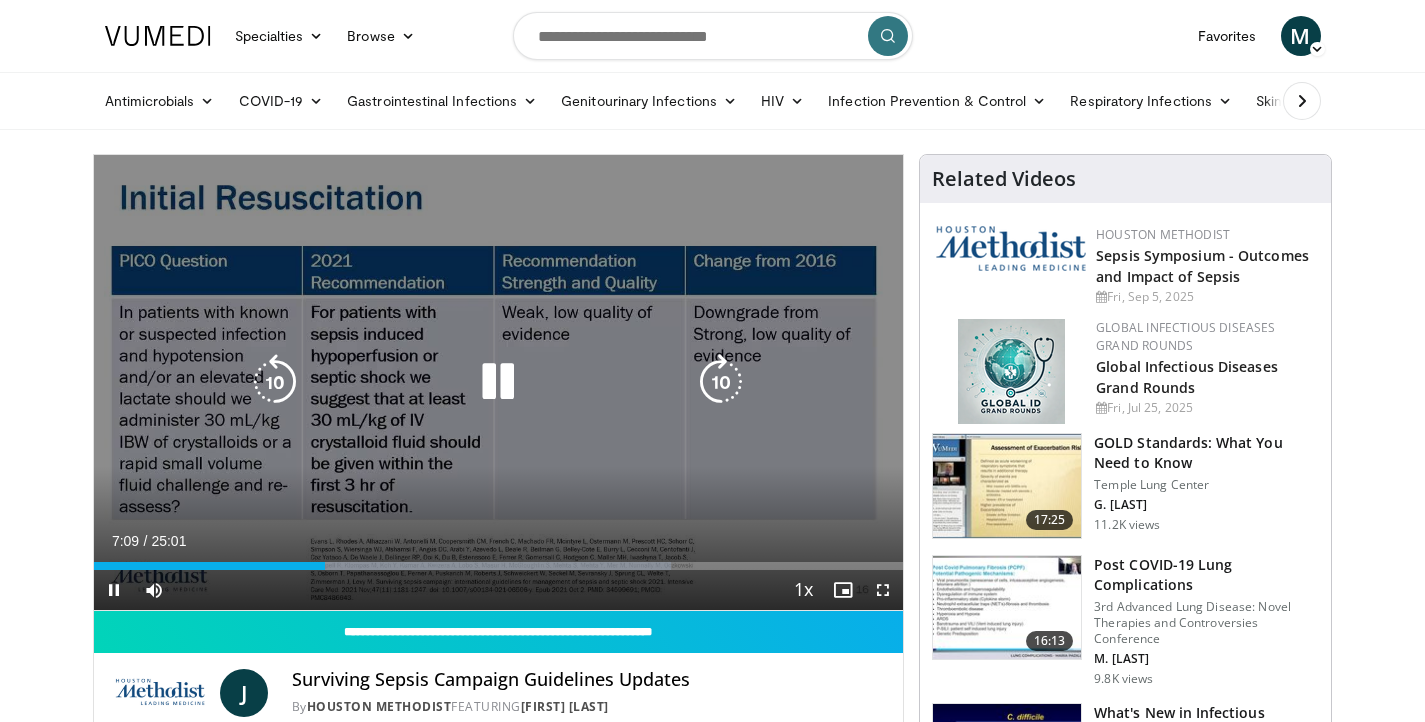 click at bounding box center (275, 382) 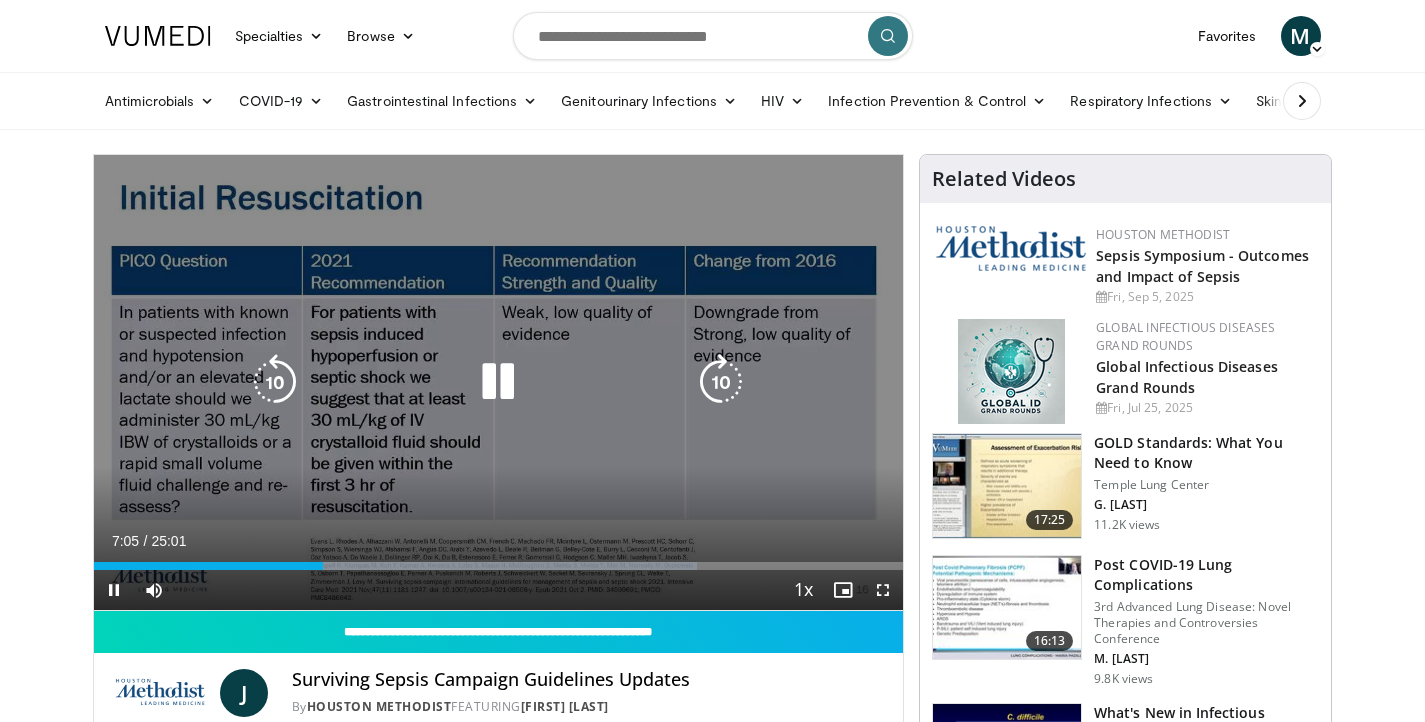 click at bounding box center [498, 382] 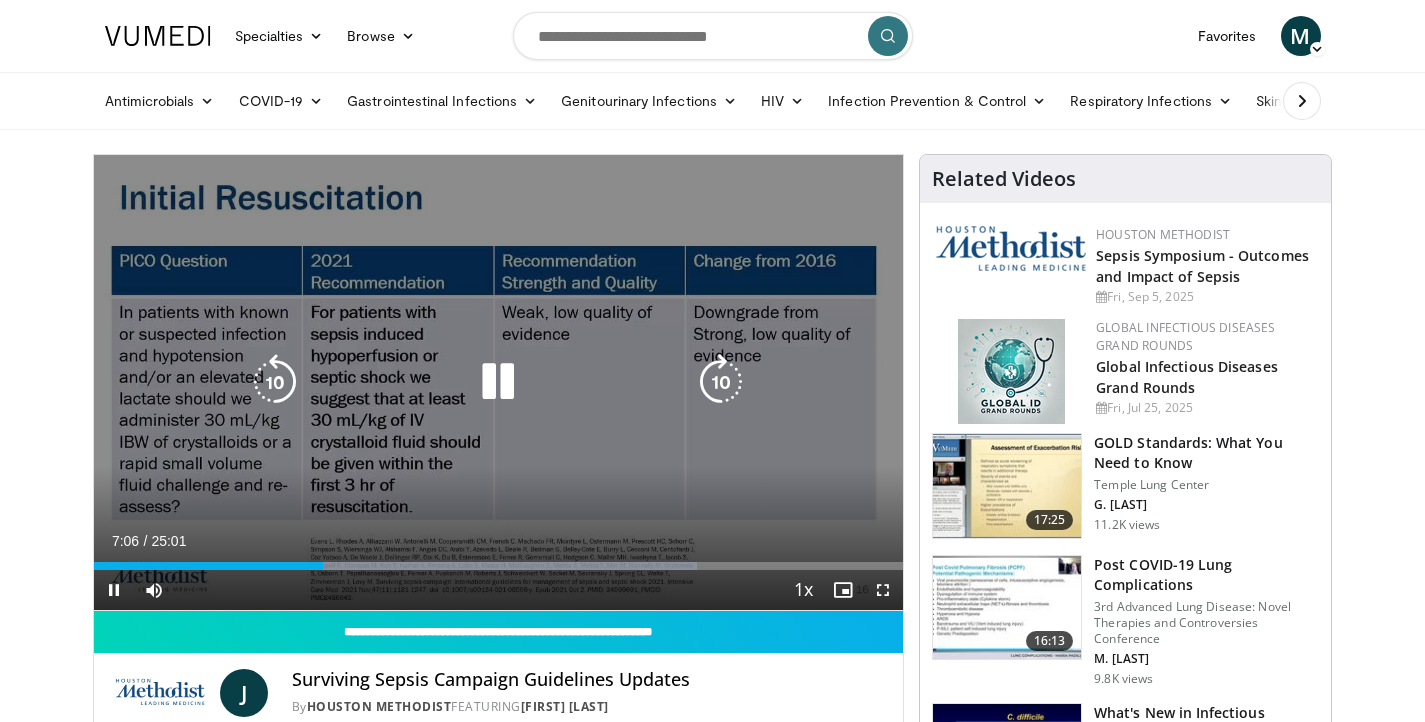 click at bounding box center [275, 382] 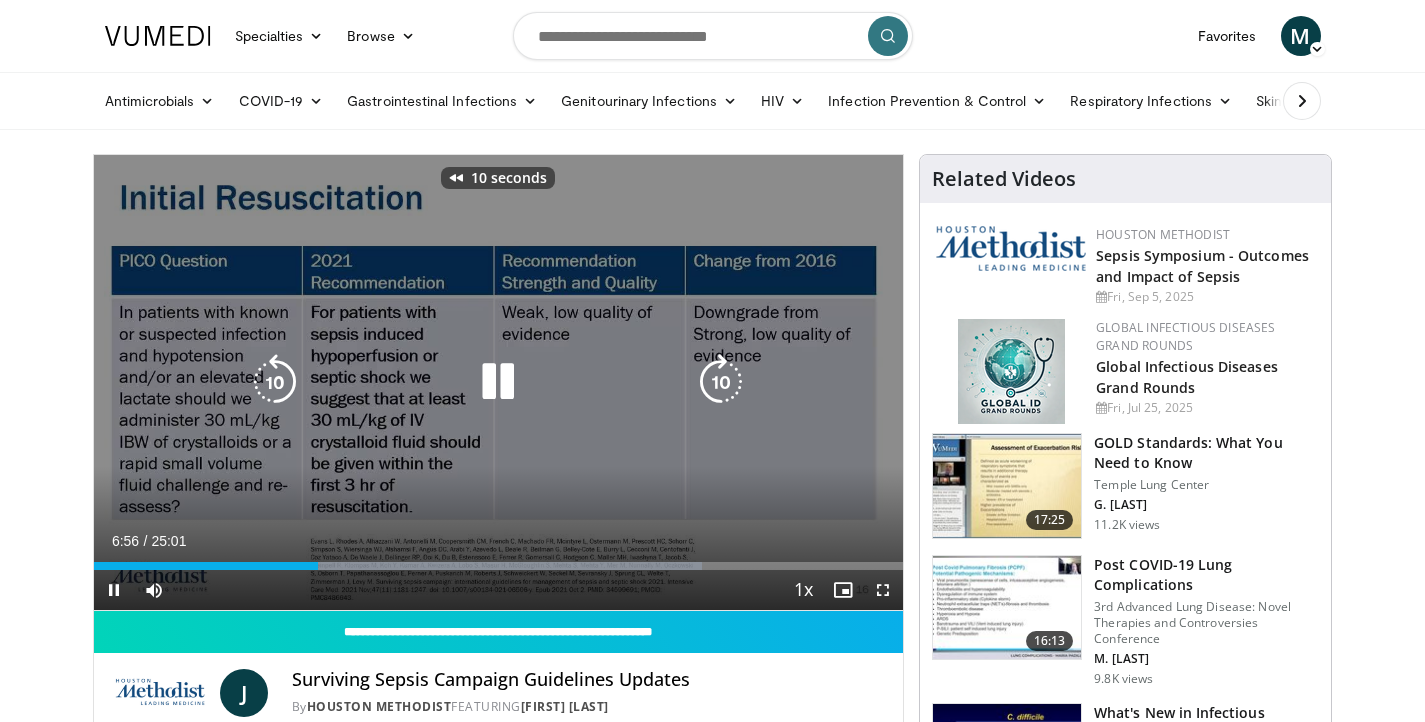 click at bounding box center [275, 382] 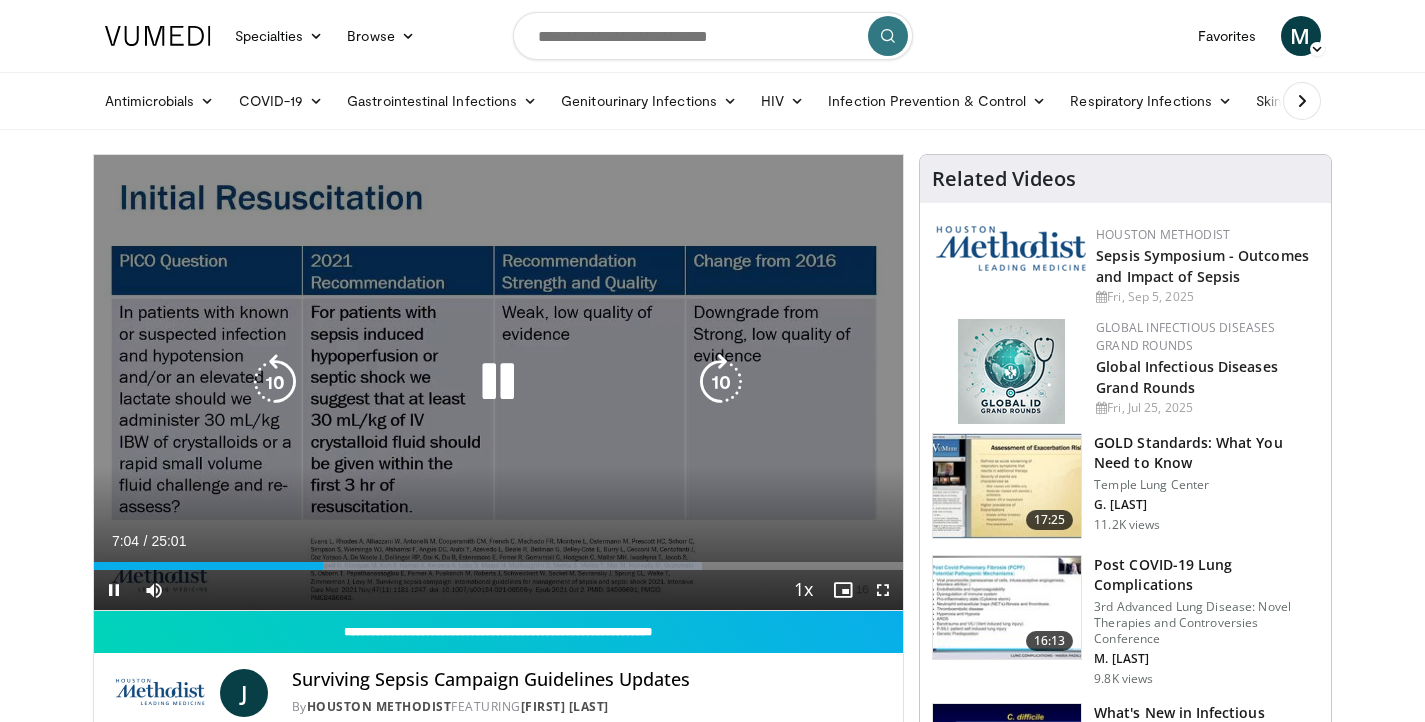 click at bounding box center (498, 382) 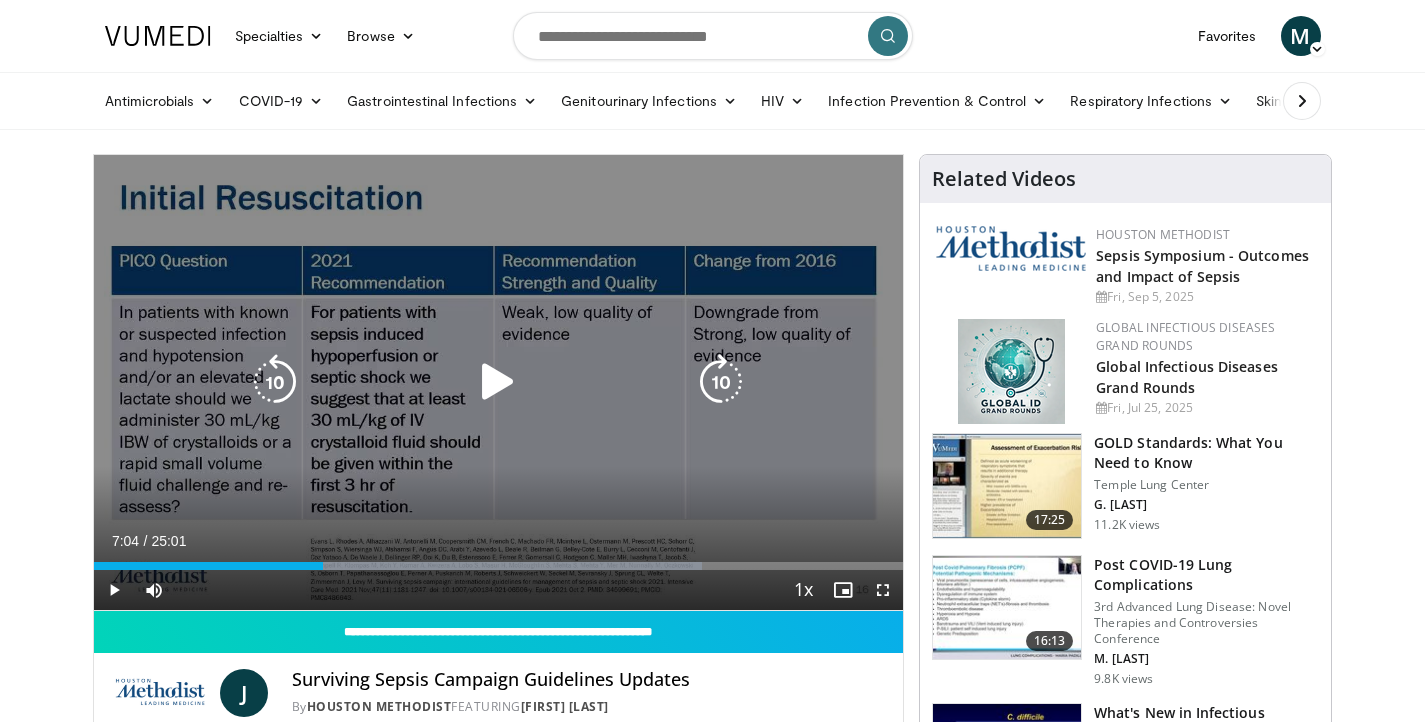 click at bounding box center (498, 382) 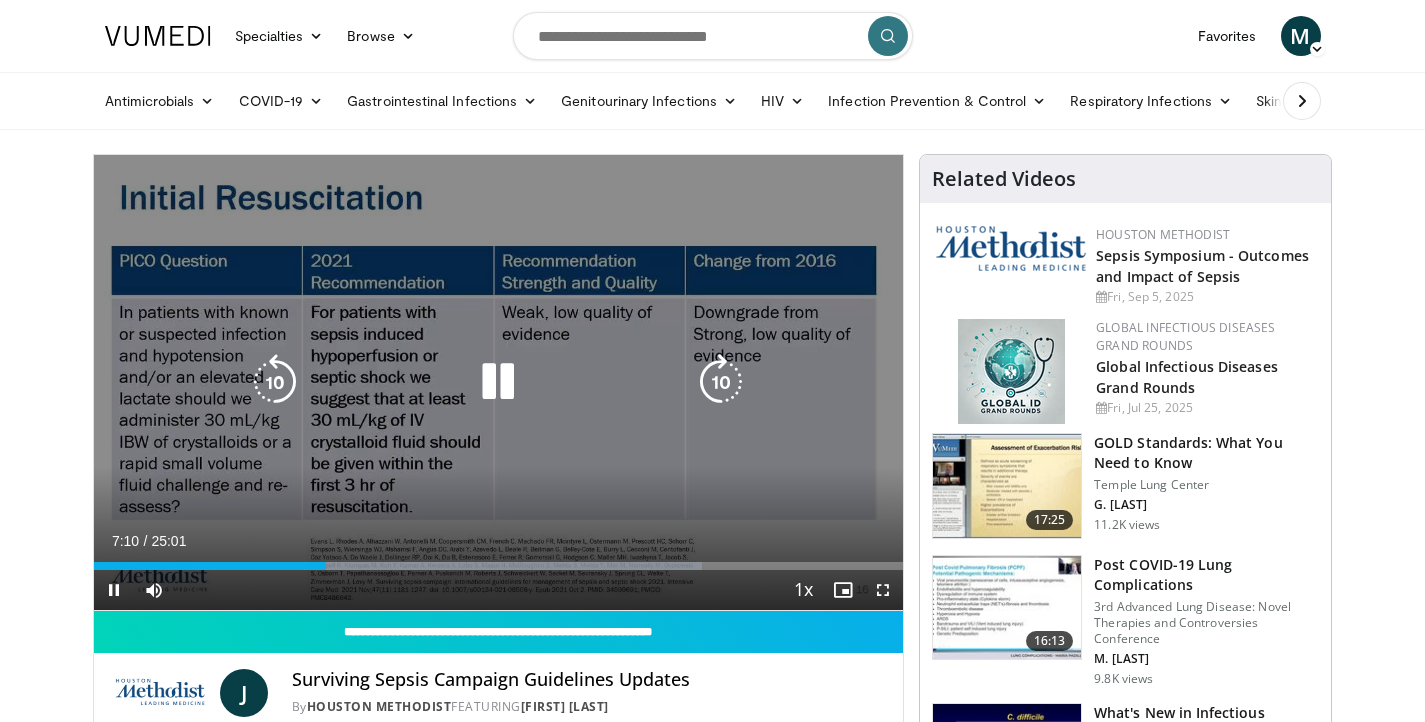click at bounding box center [498, 382] 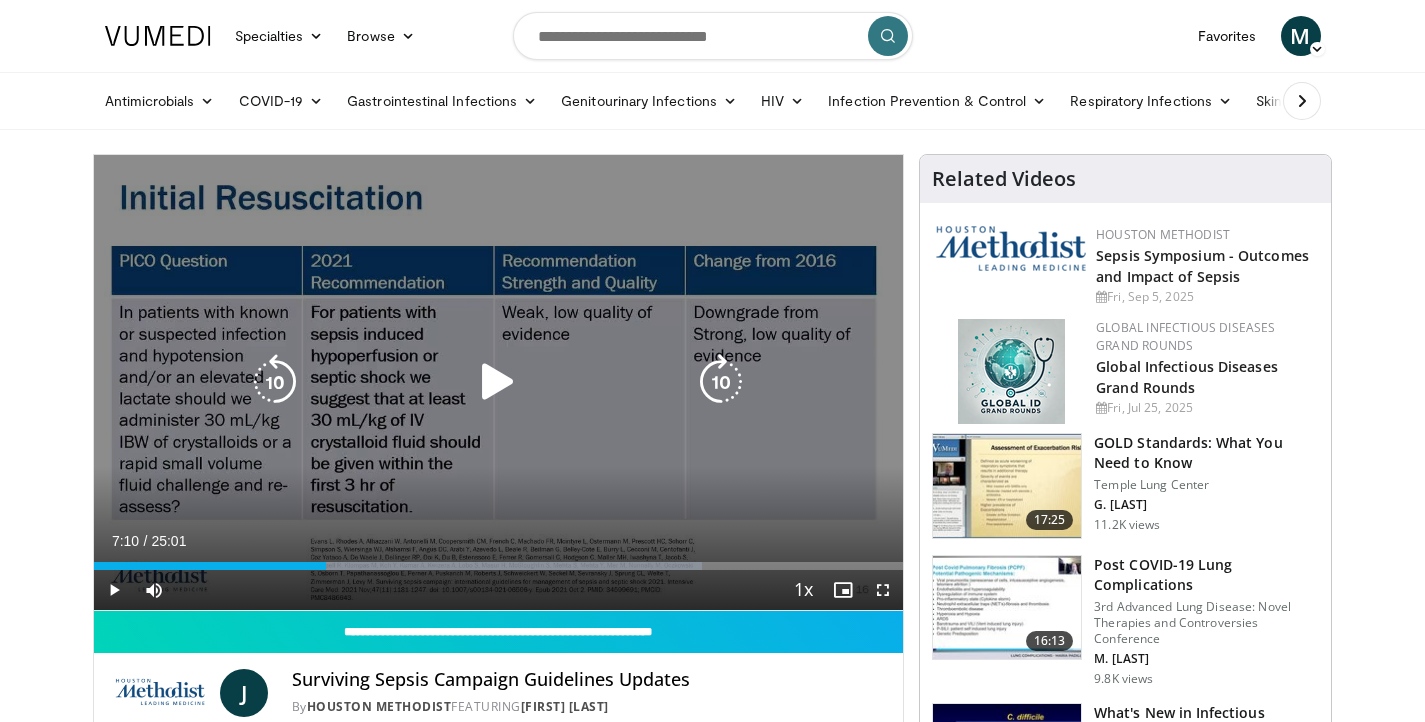 click at bounding box center (498, 382) 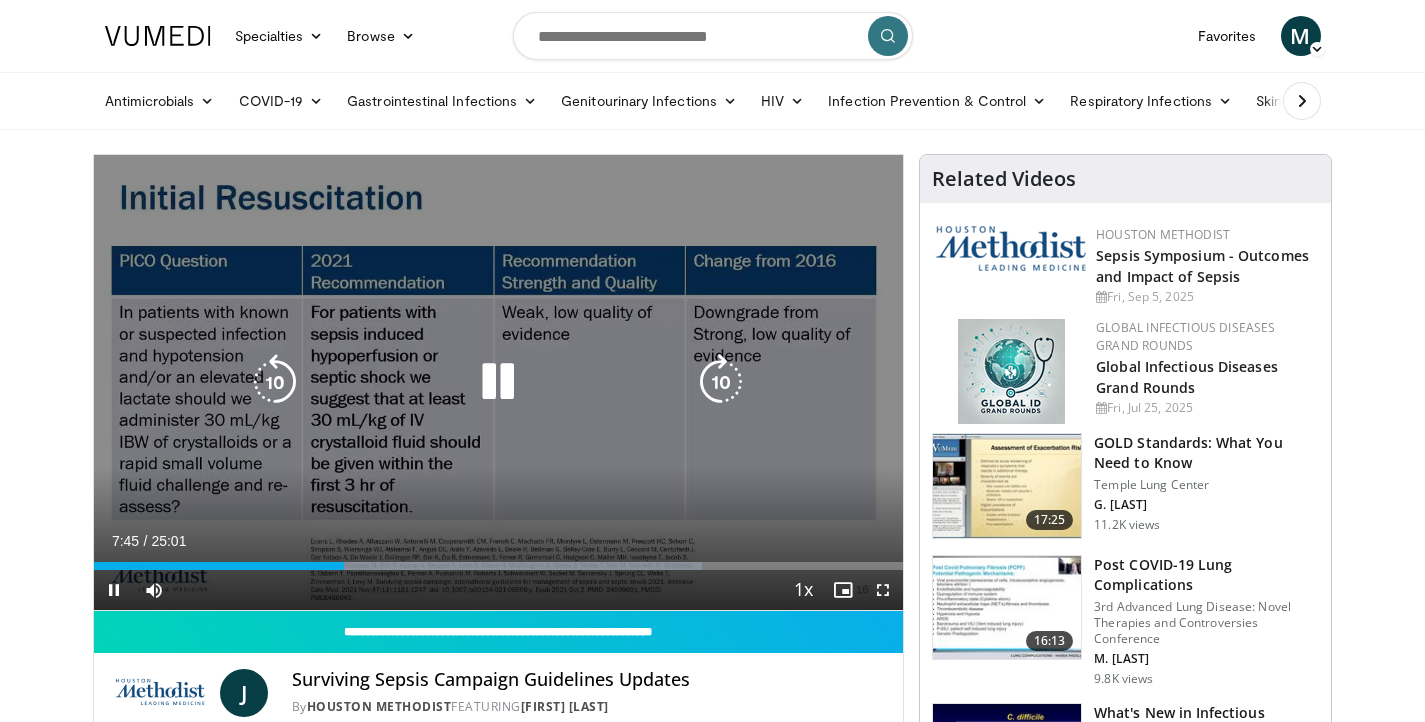 click at bounding box center (275, 382) 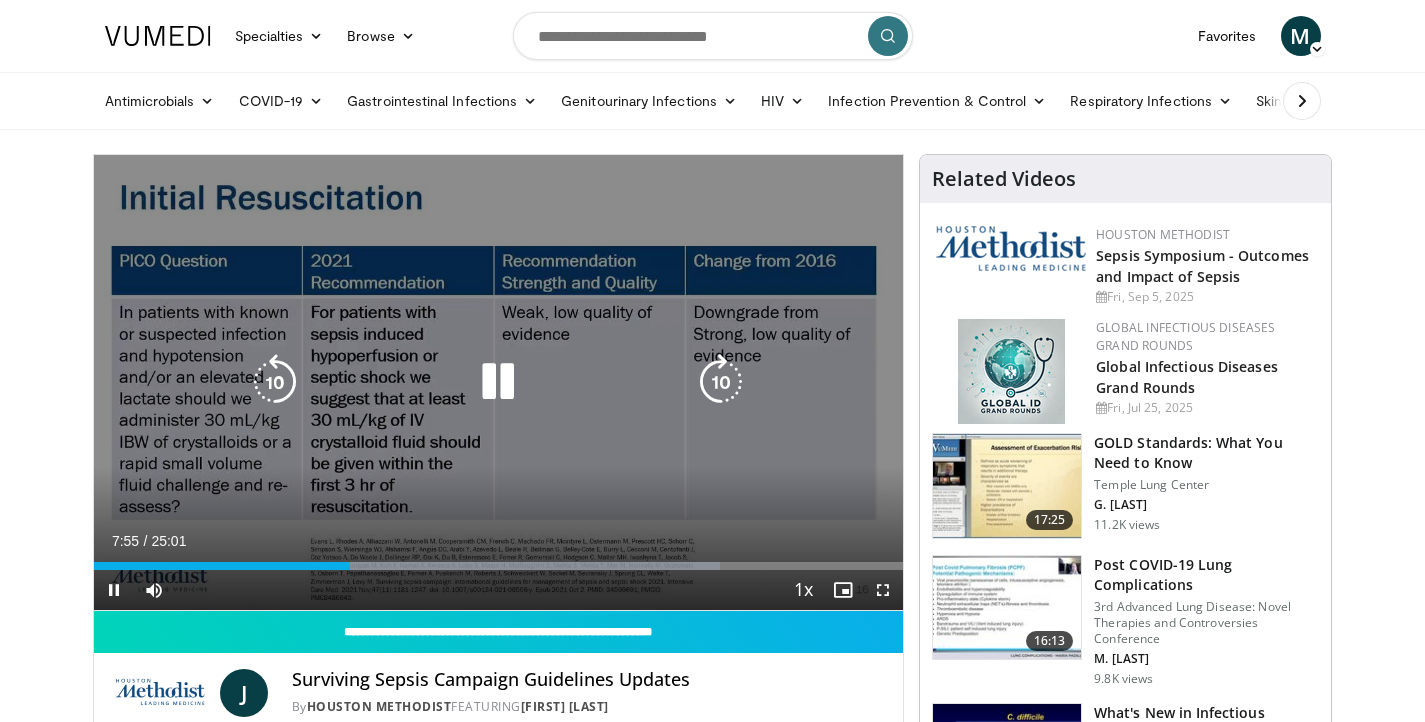 click on "10 seconds
Tap to unmute" at bounding box center (499, 382) 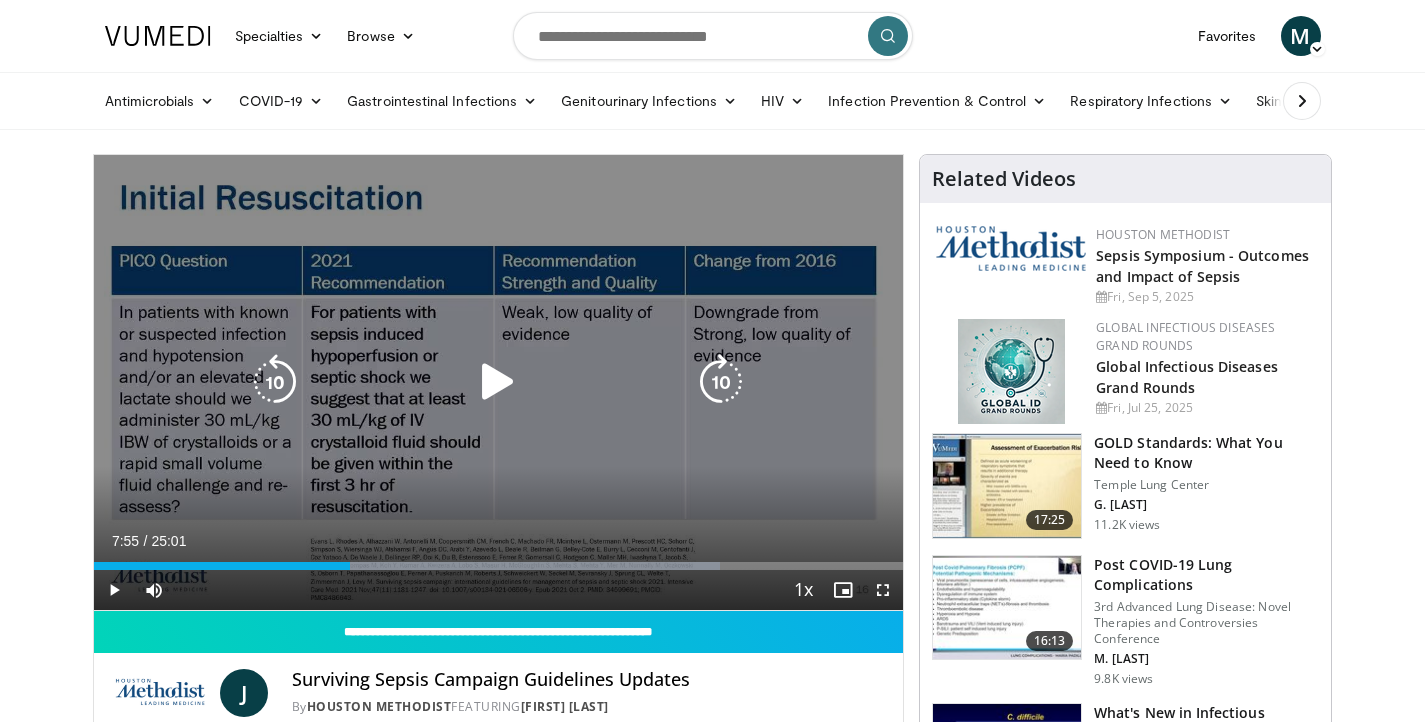 click at bounding box center (498, 382) 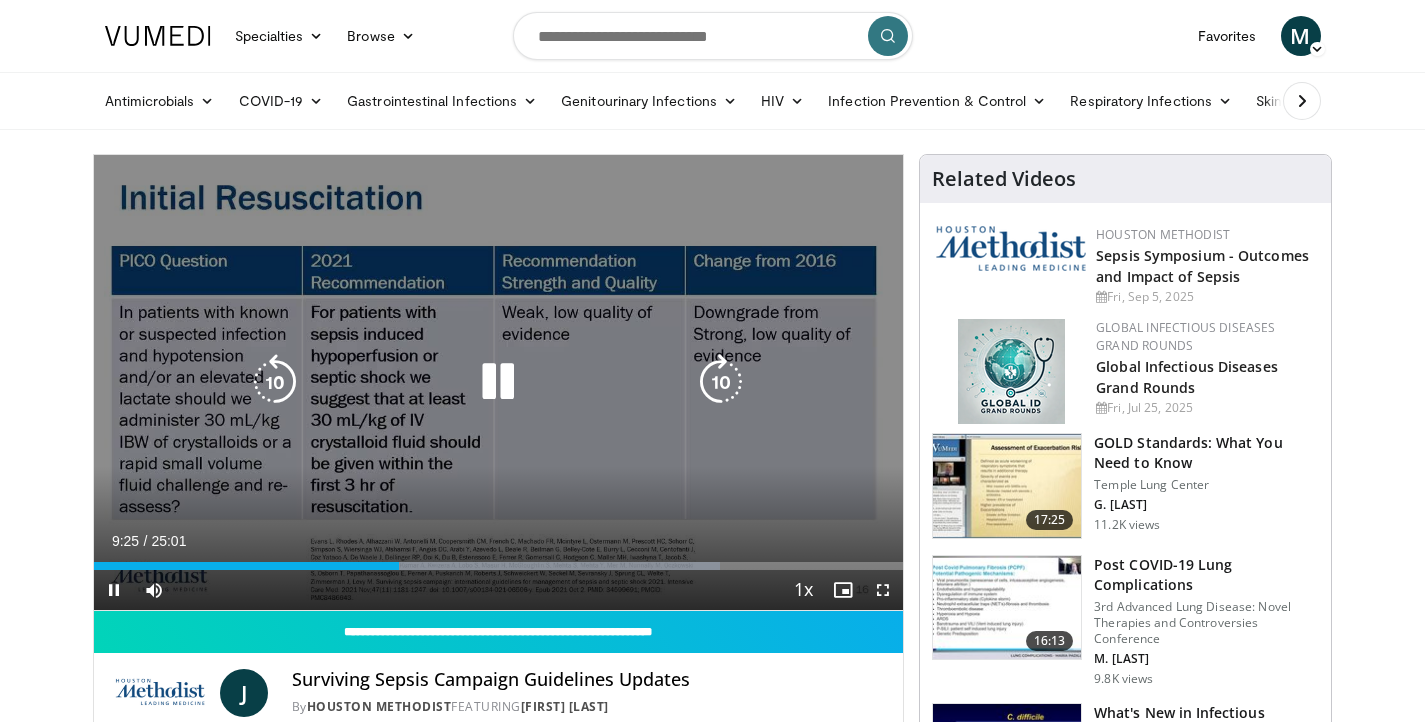 click at bounding box center (721, 382) 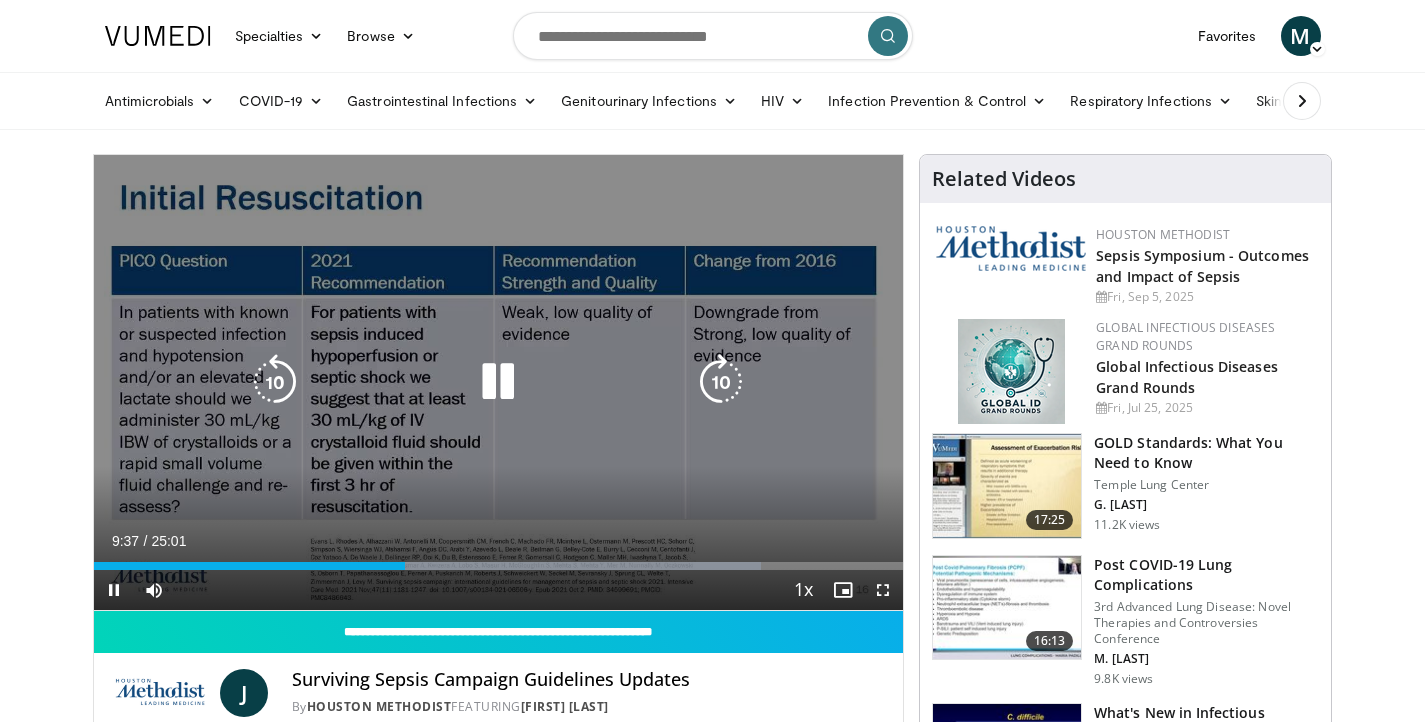 click at bounding box center [721, 382] 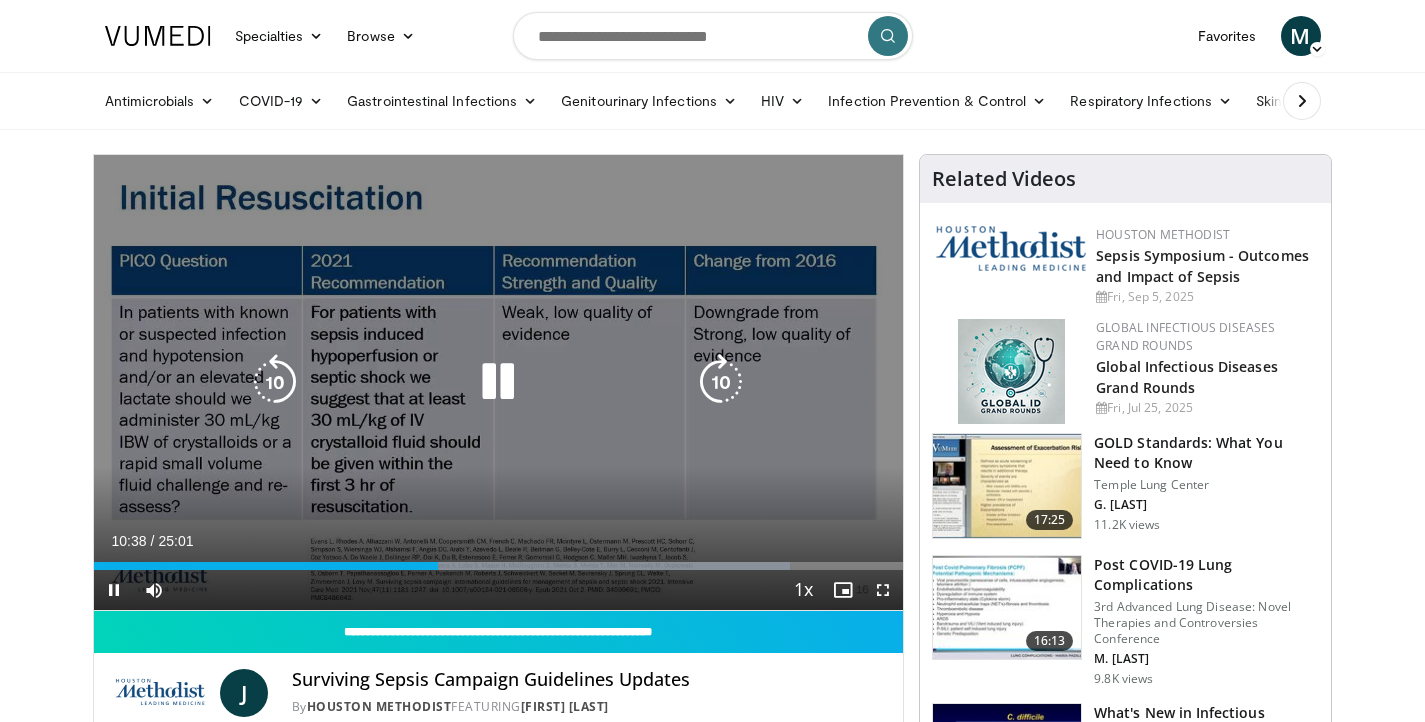 click at bounding box center [498, 382] 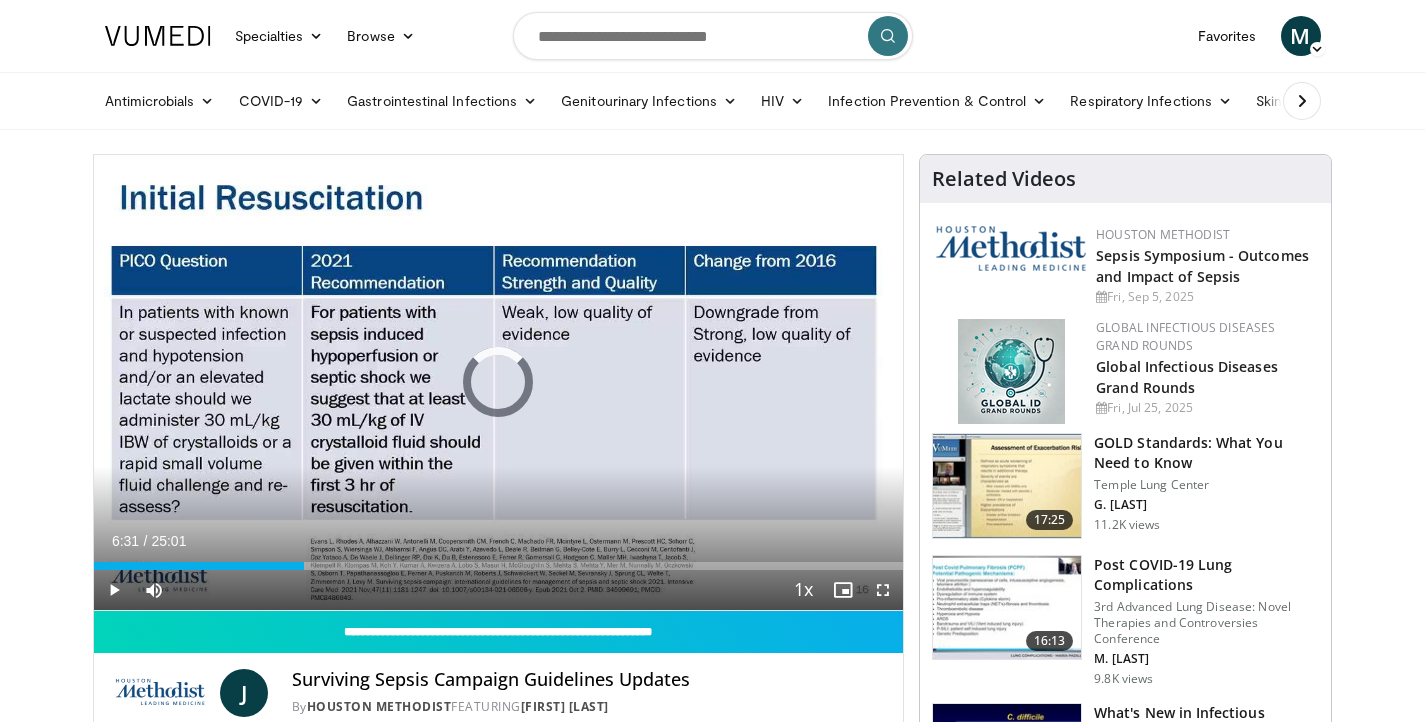 drag, startPoint x: 438, startPoint y: 565, endPoint x: 333, endPoint y: 572, distance: 105.23308 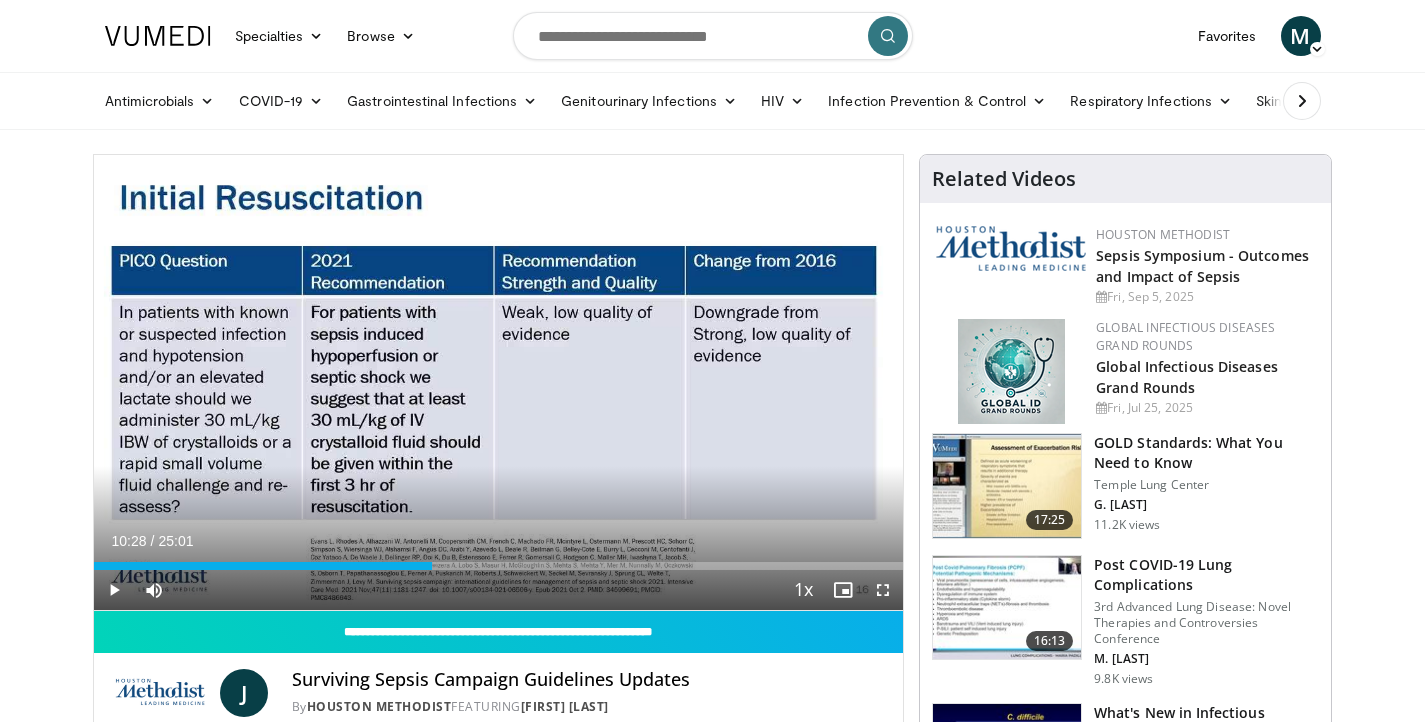 drag, startPoint x: 335, startPoint y: 568, endPoint x: 428, endPoint y: 571, distance: 93.04838 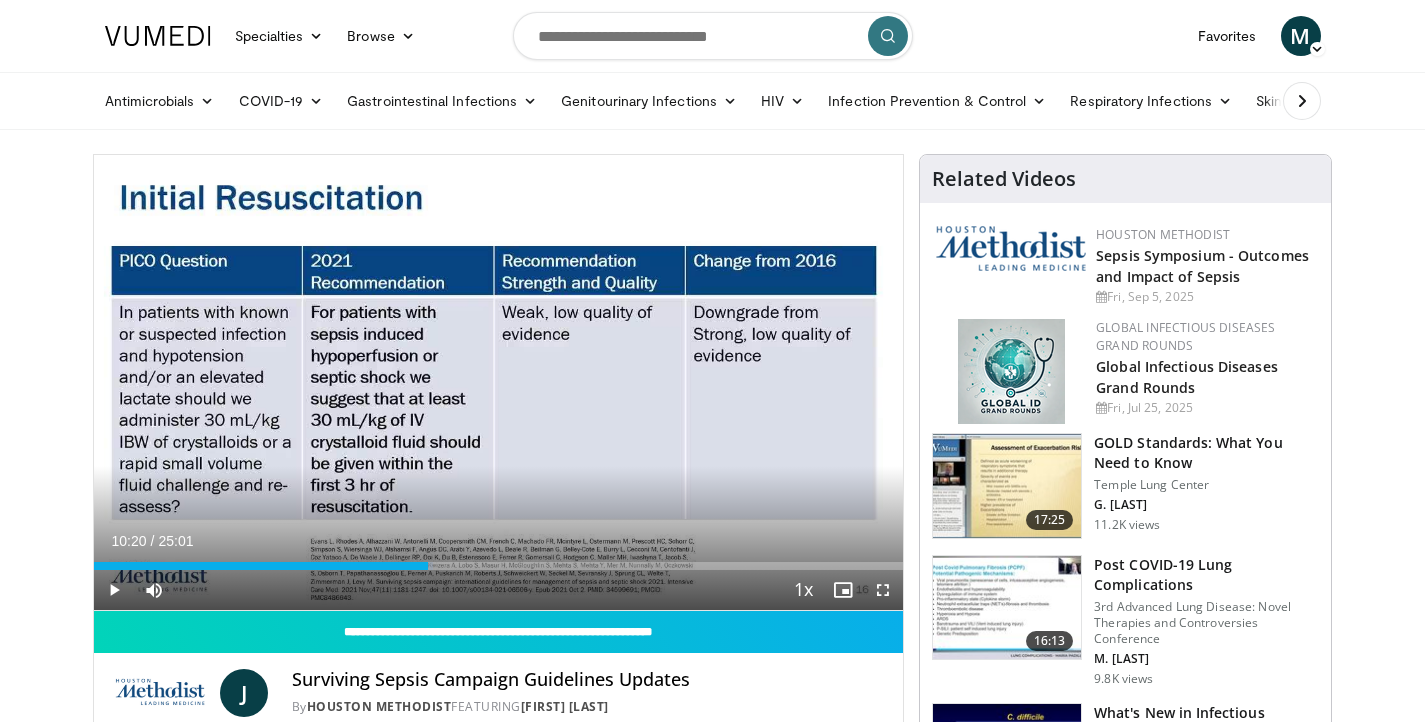 drag, startPoint x: 429, startPoint y: 571, endPoint x: 440, endPoint y: 573, distance: 11.18034 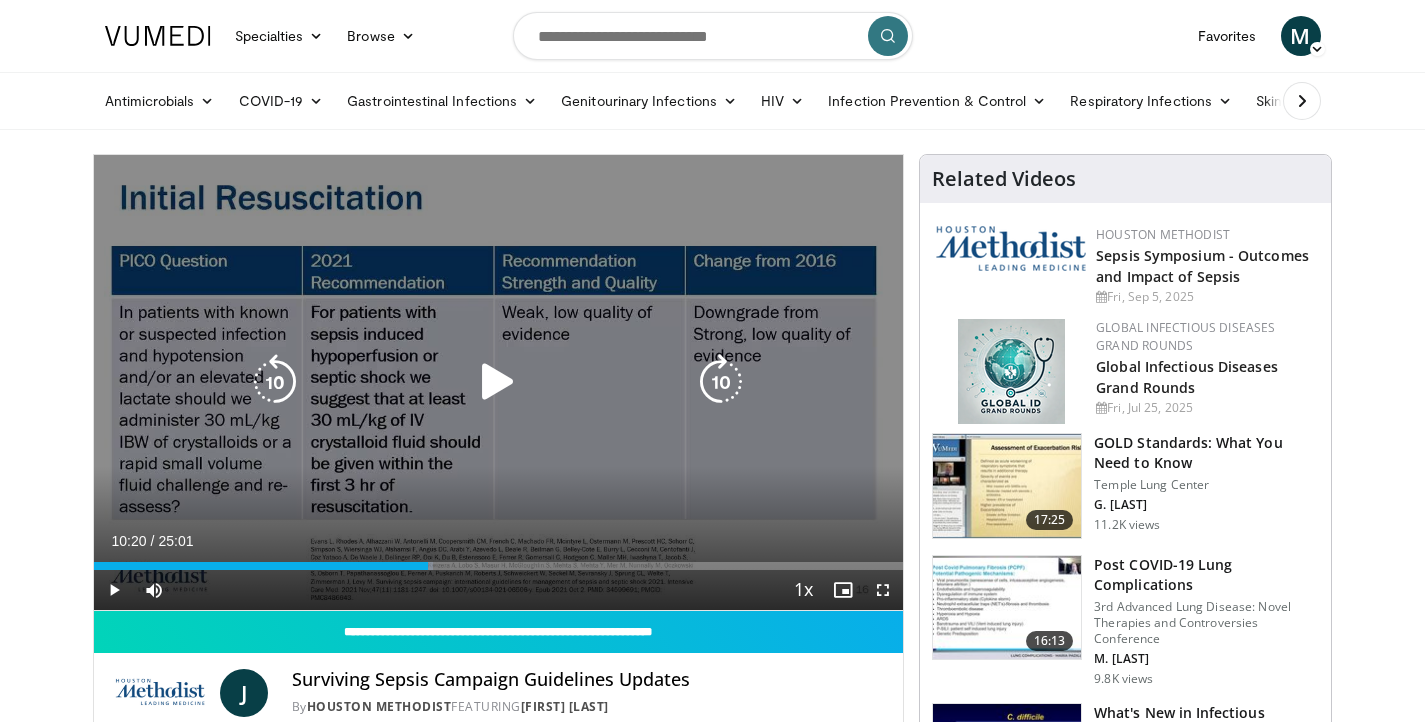click at bounding box center (498, 382) 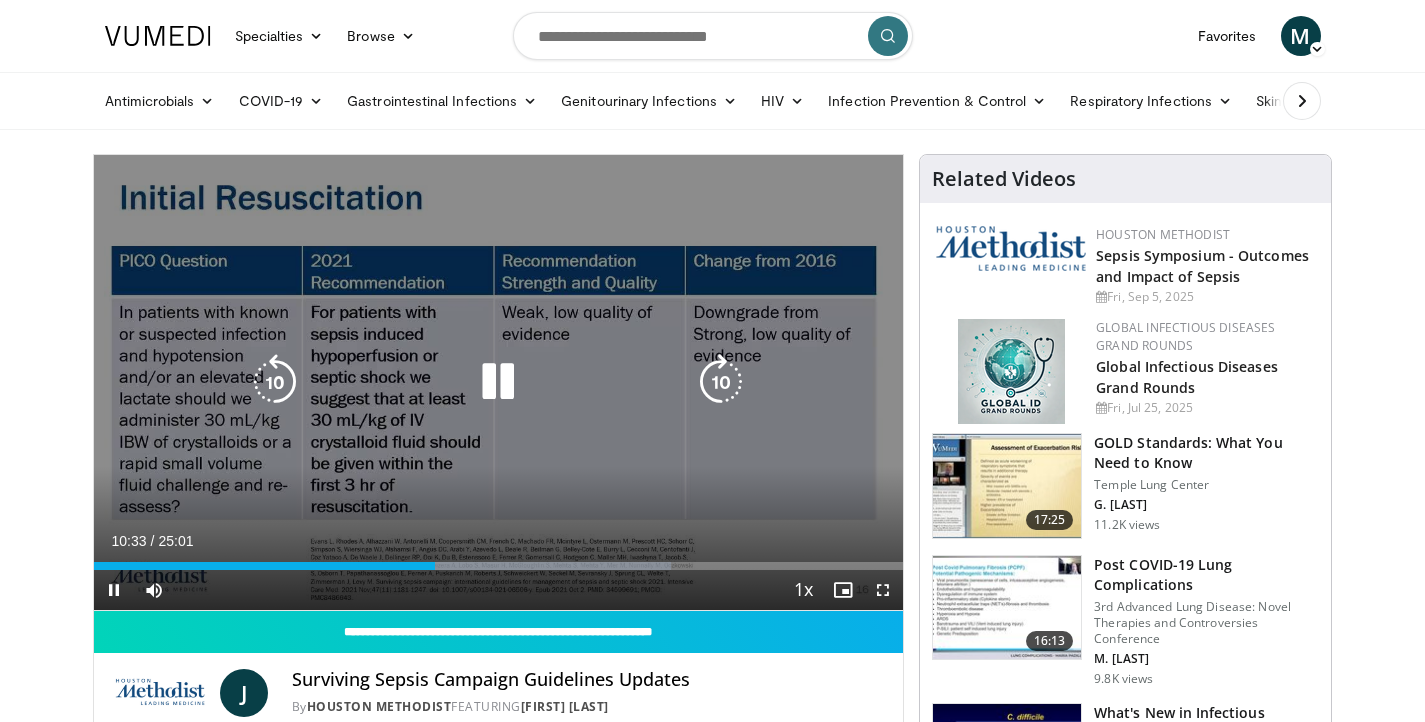 click at bounding box center (498, 382) 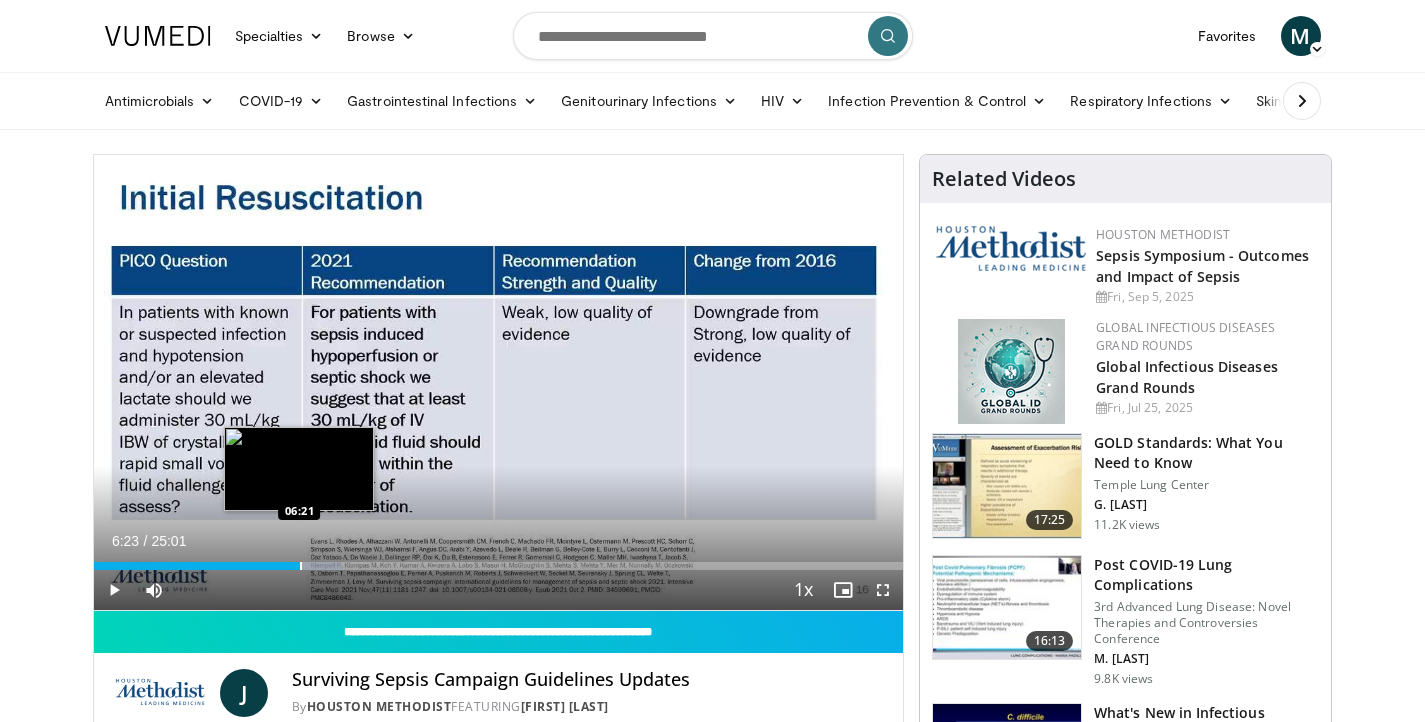 drag, startPoint x: 435, startPoint y: 565, endPoint x: 300, endPoint y: 564, distance: 135.00371 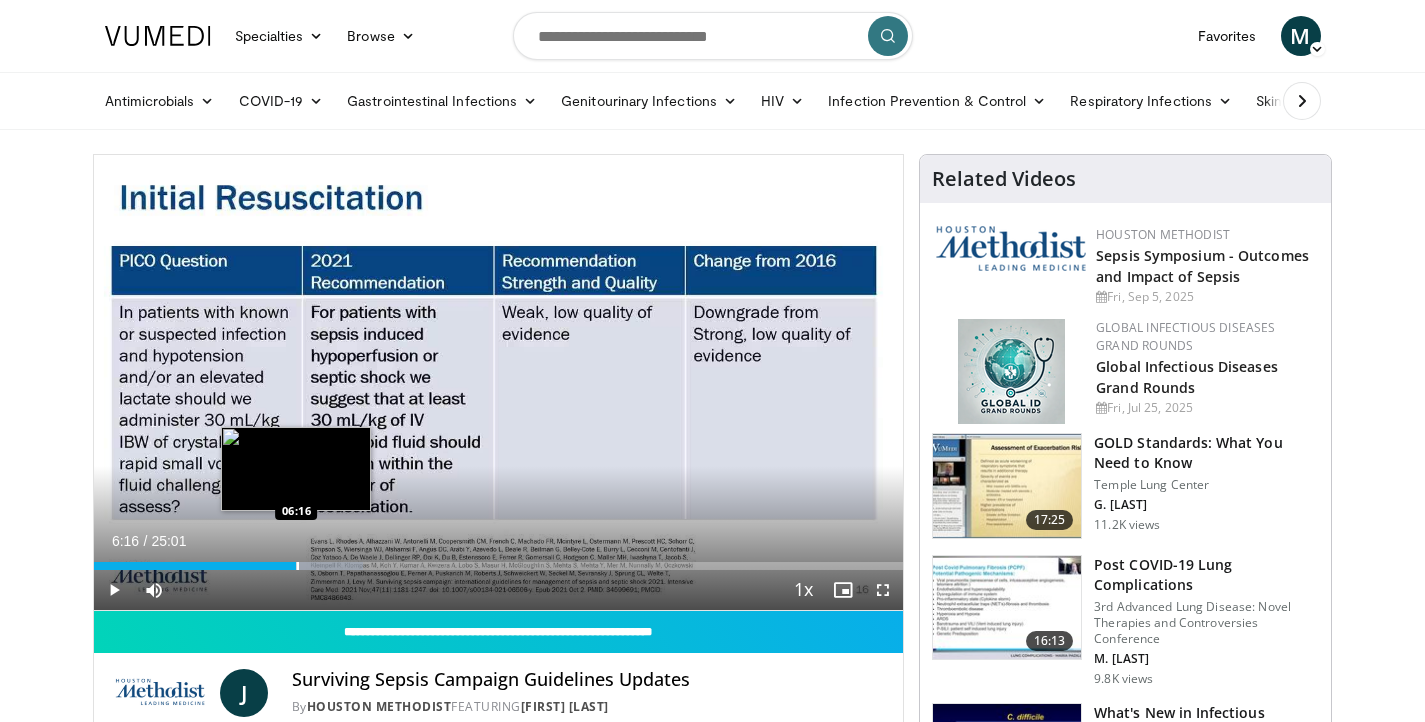 click at bounding box center [298, 566] 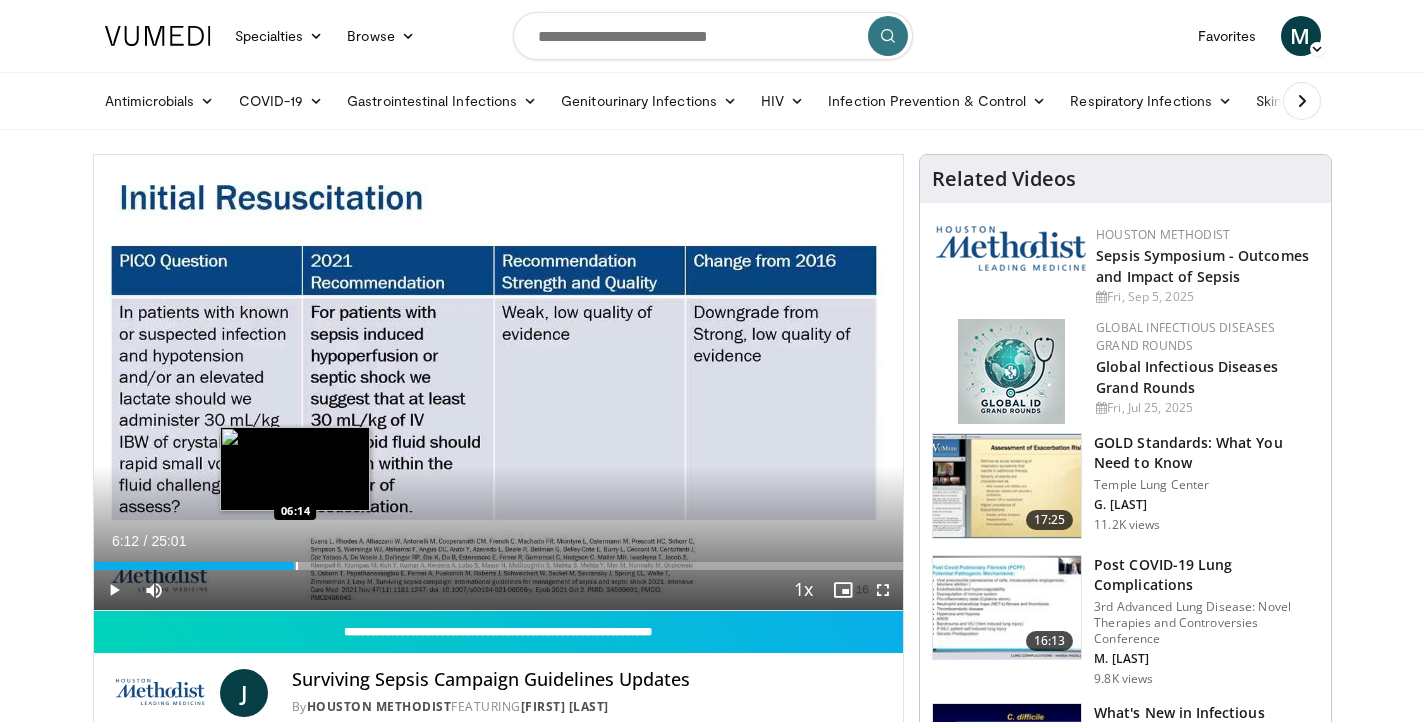 drag, startPoint x: 295, startPoint y: 564, endPoint x: 280, endPoint y: 564, distance: 15 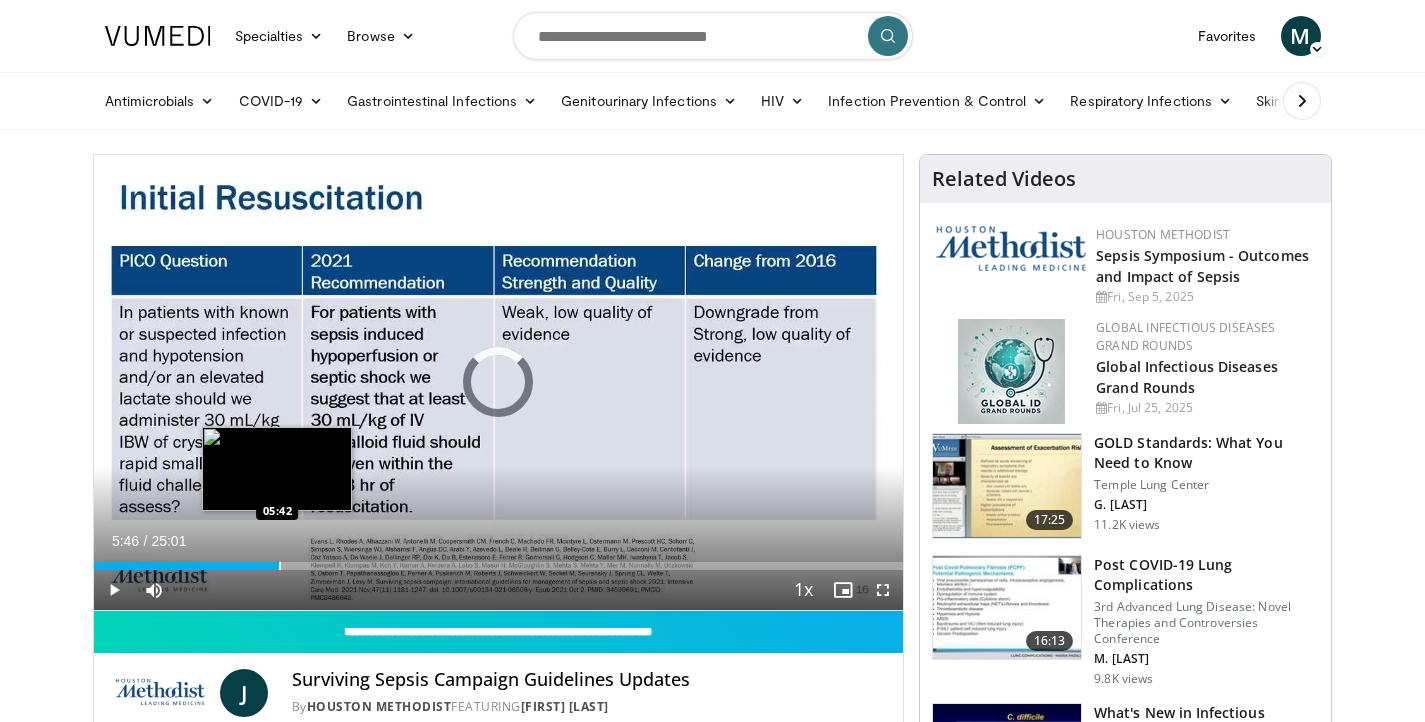 click at bounding box center [280, 566] 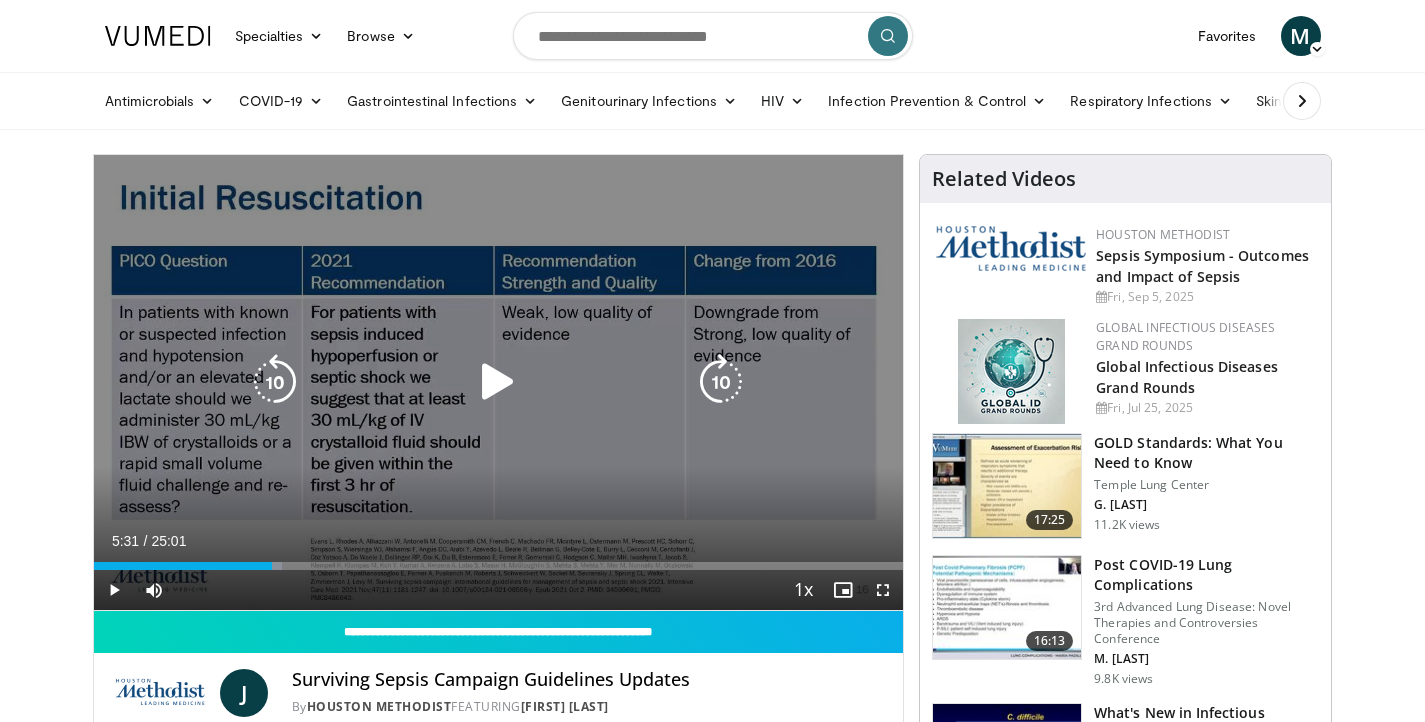 click at bounding box center [498, 382] 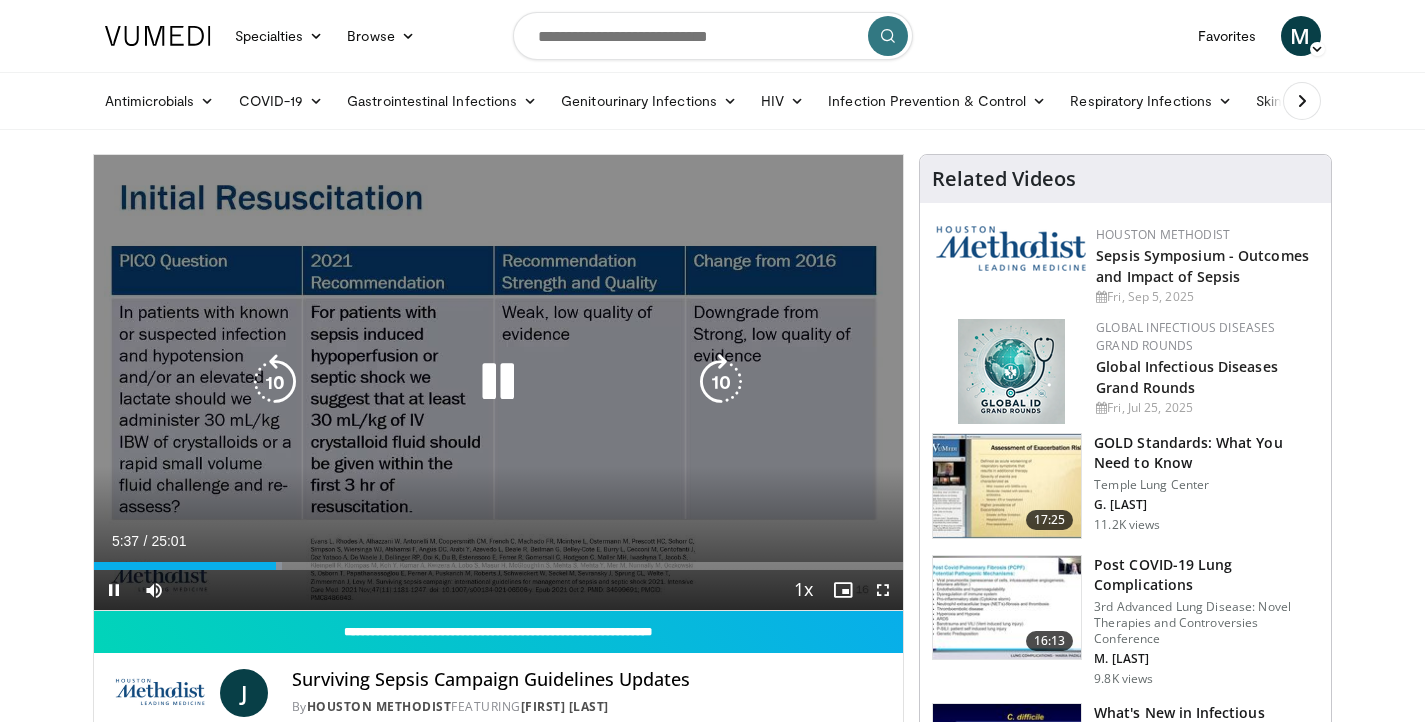 click at bounding box center [721, 382] 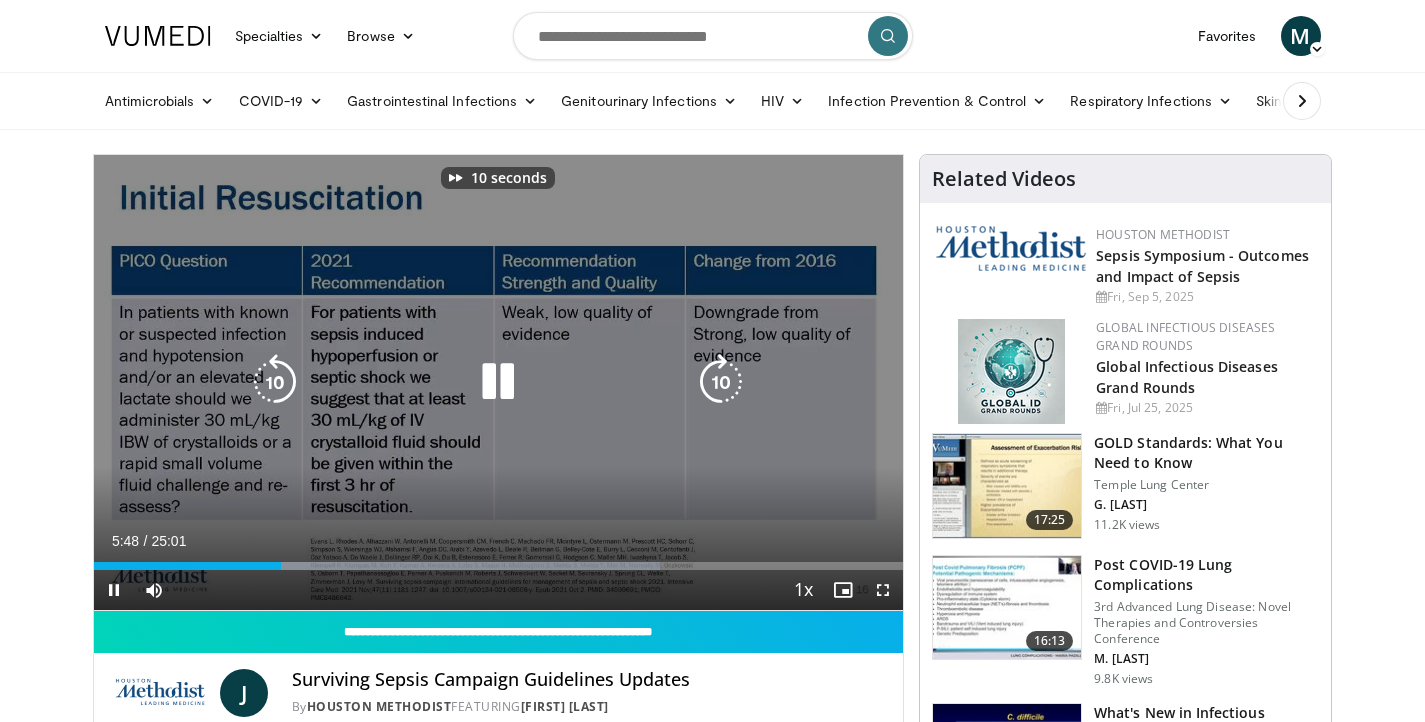 click at bounding box center (721, 382) 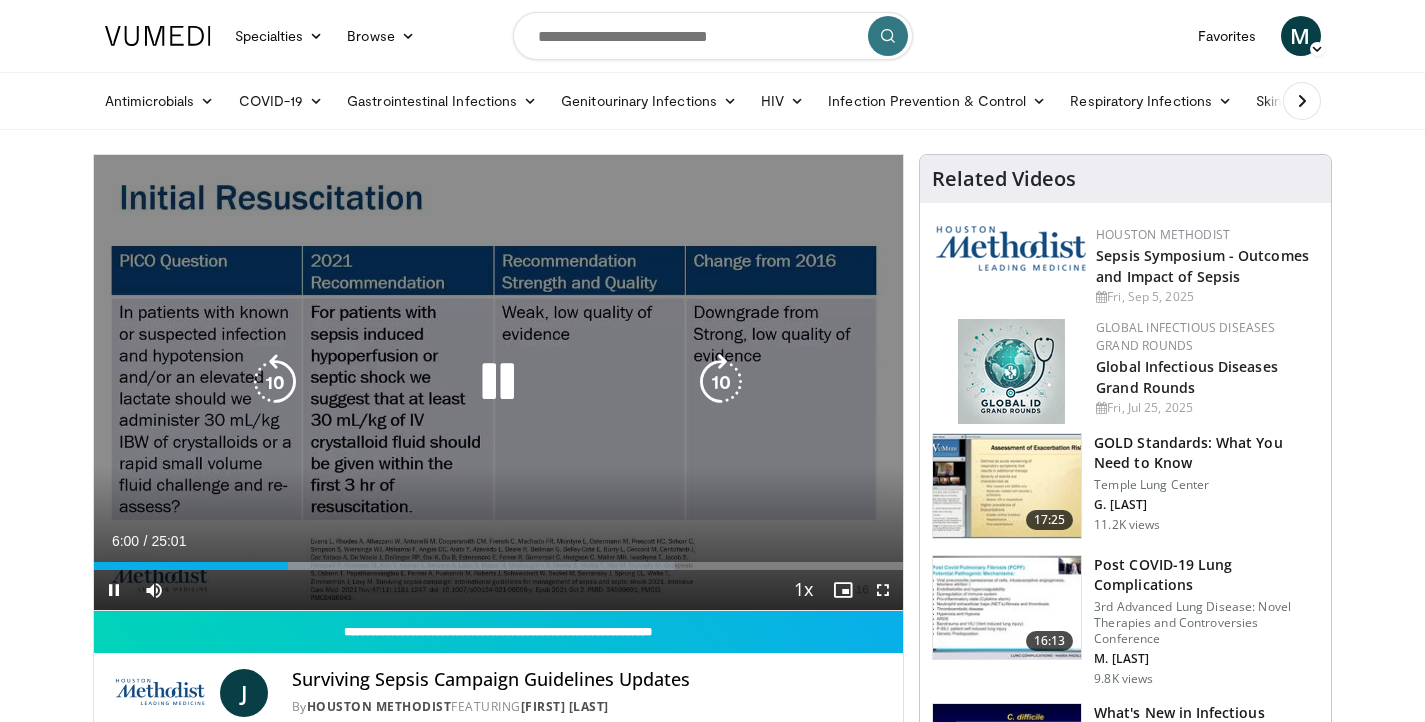click at bounding box center (498, 382) 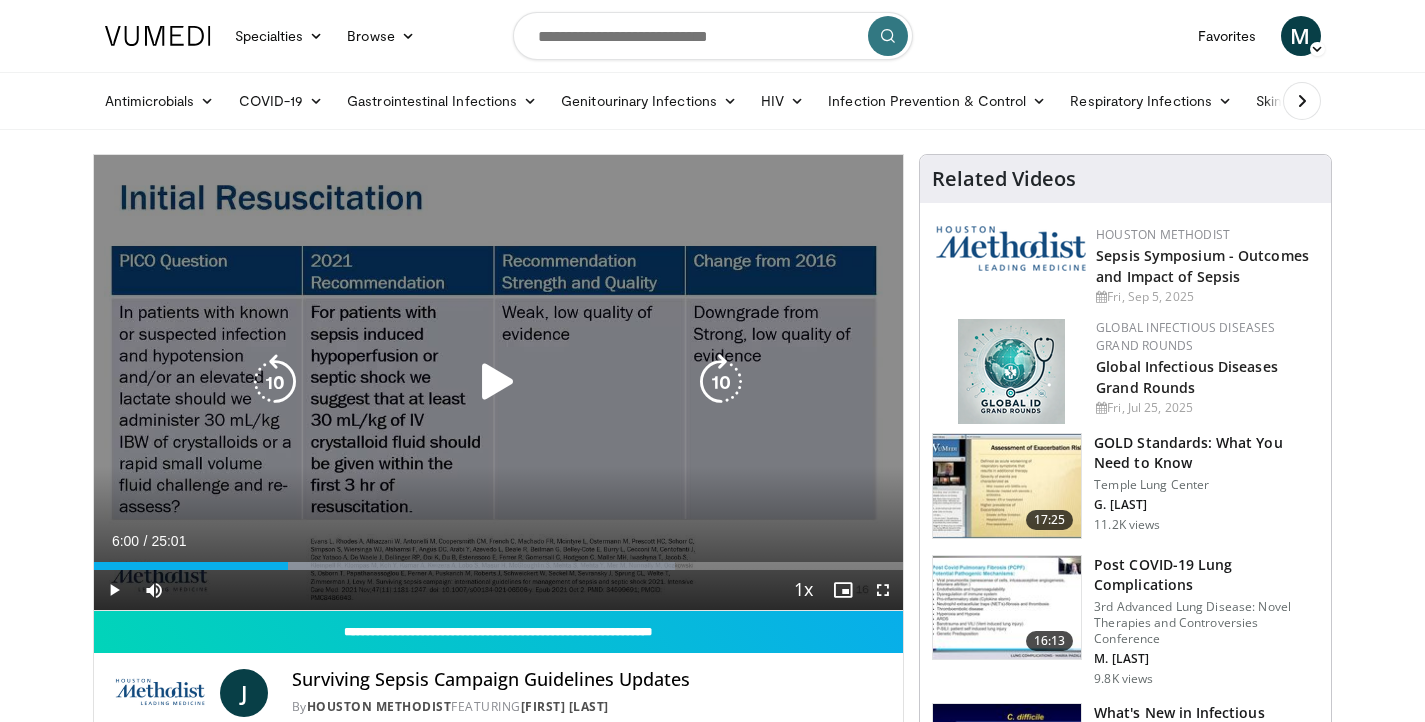 click at bounding box center (498, 382) 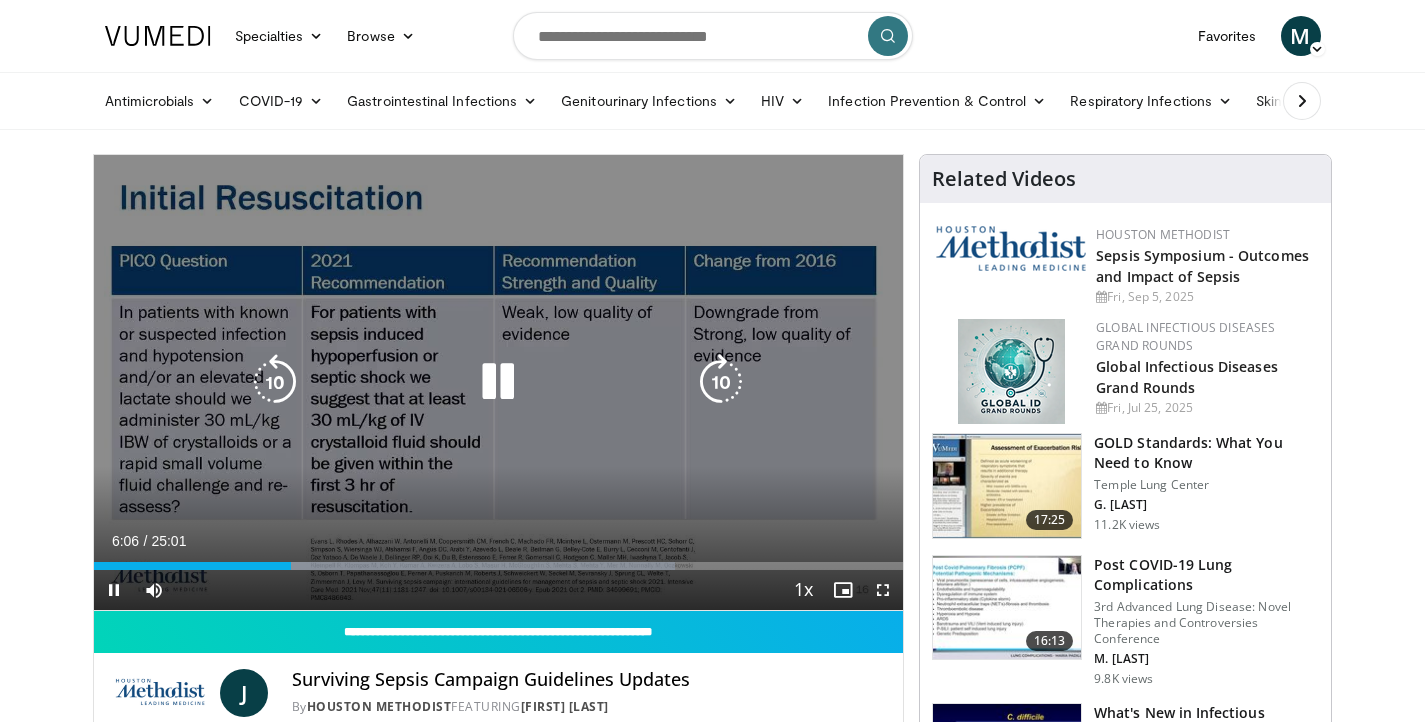 click at bounding box center [721, 382] 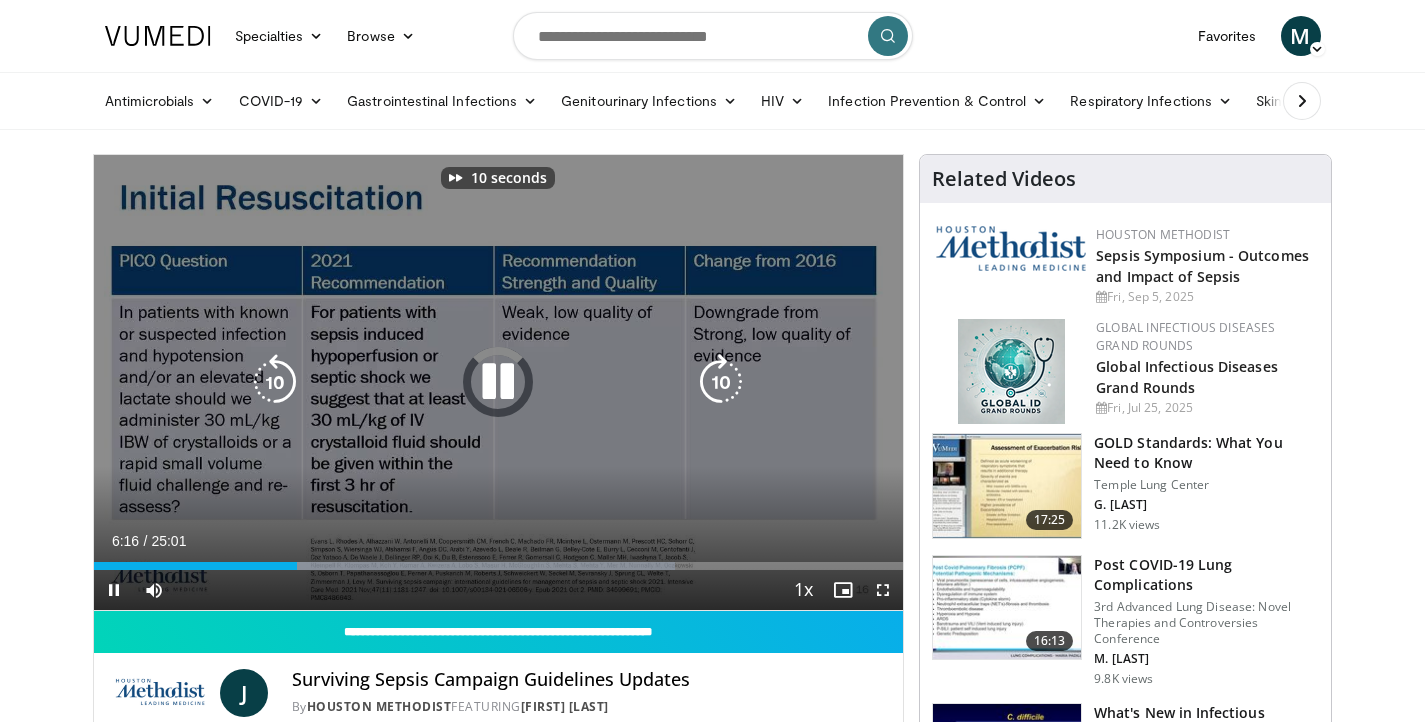 click at bounding box center [721, 382] 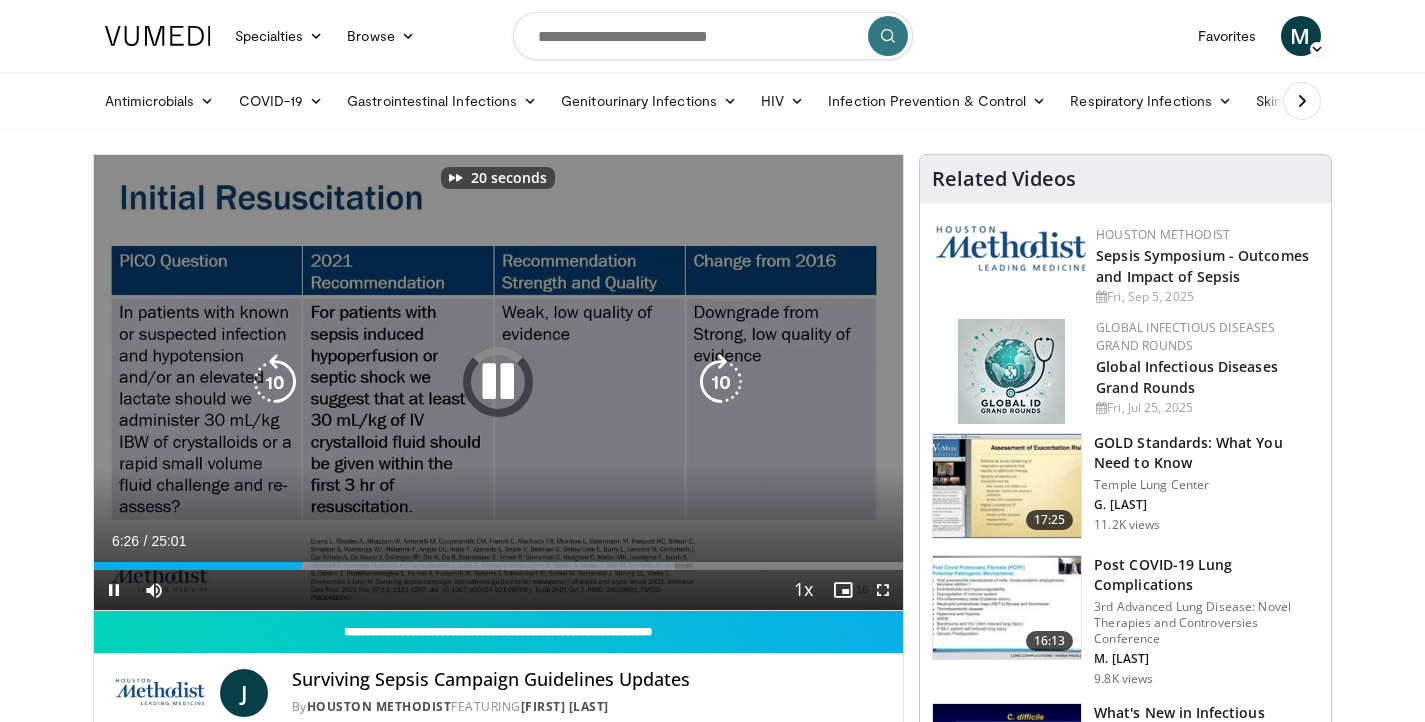 click at bounding box center [721, 382] 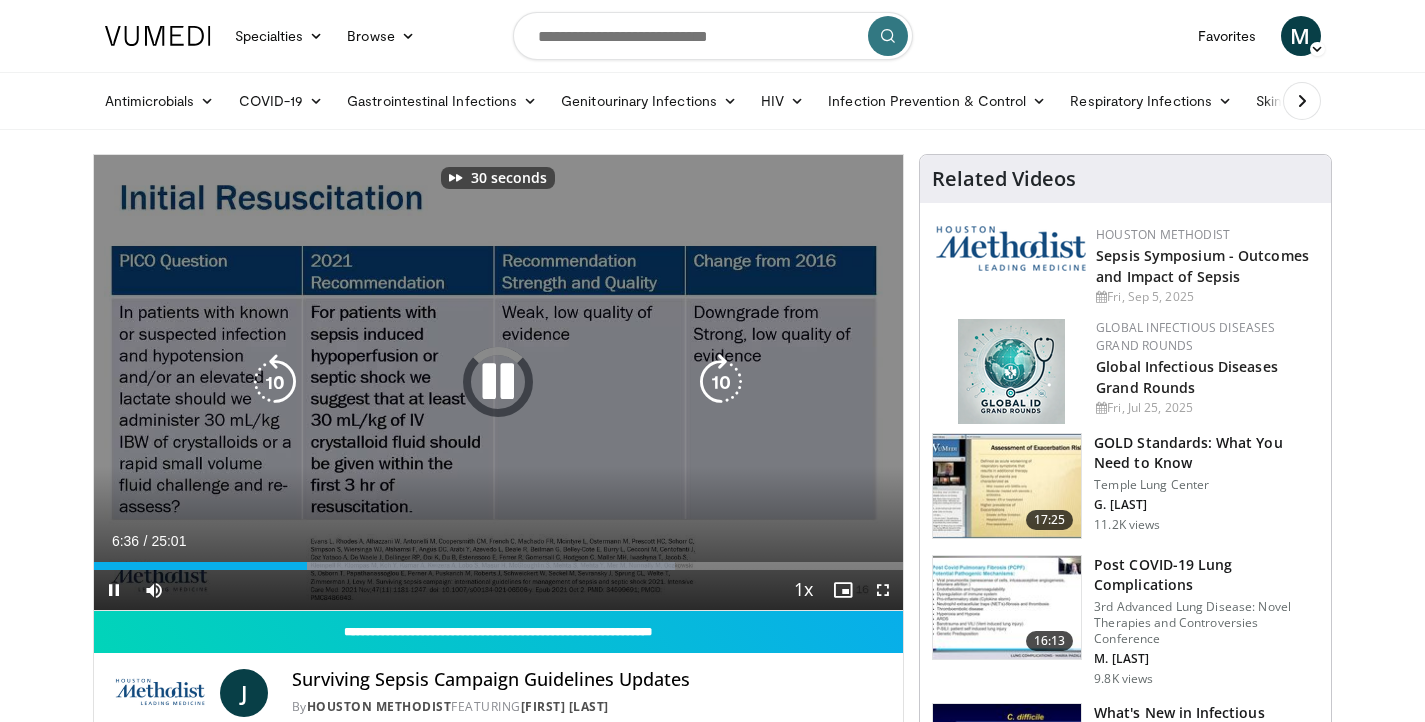 click at bounding box center (721, 382) 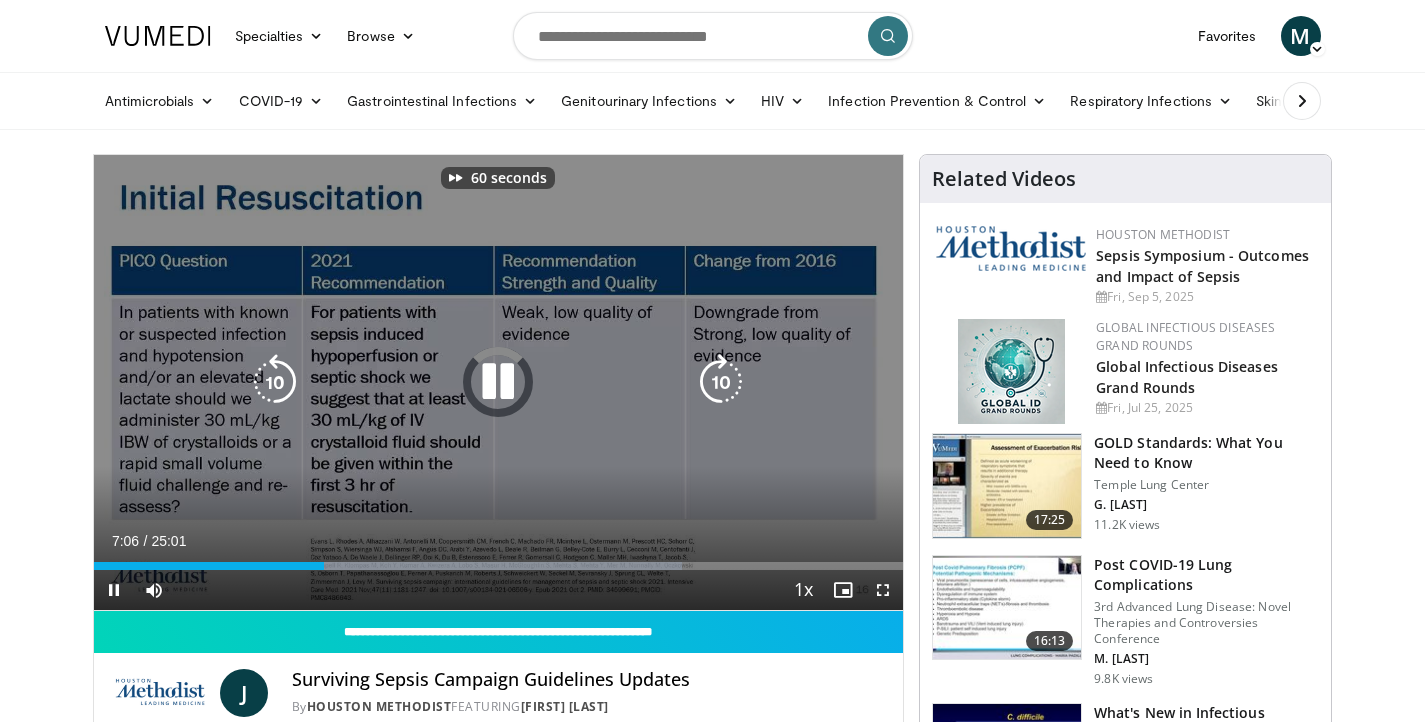 click at bounding box center [721, 382] 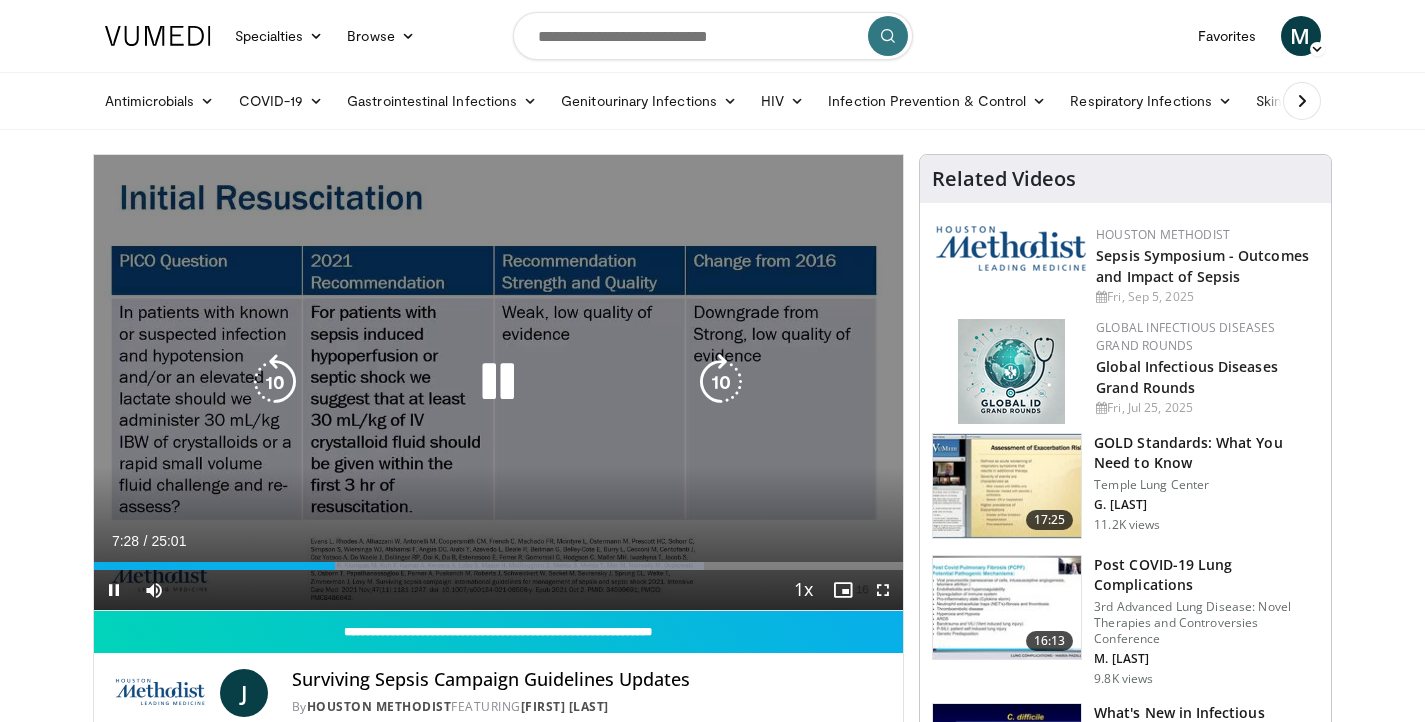click at bounding box center (498, 382) 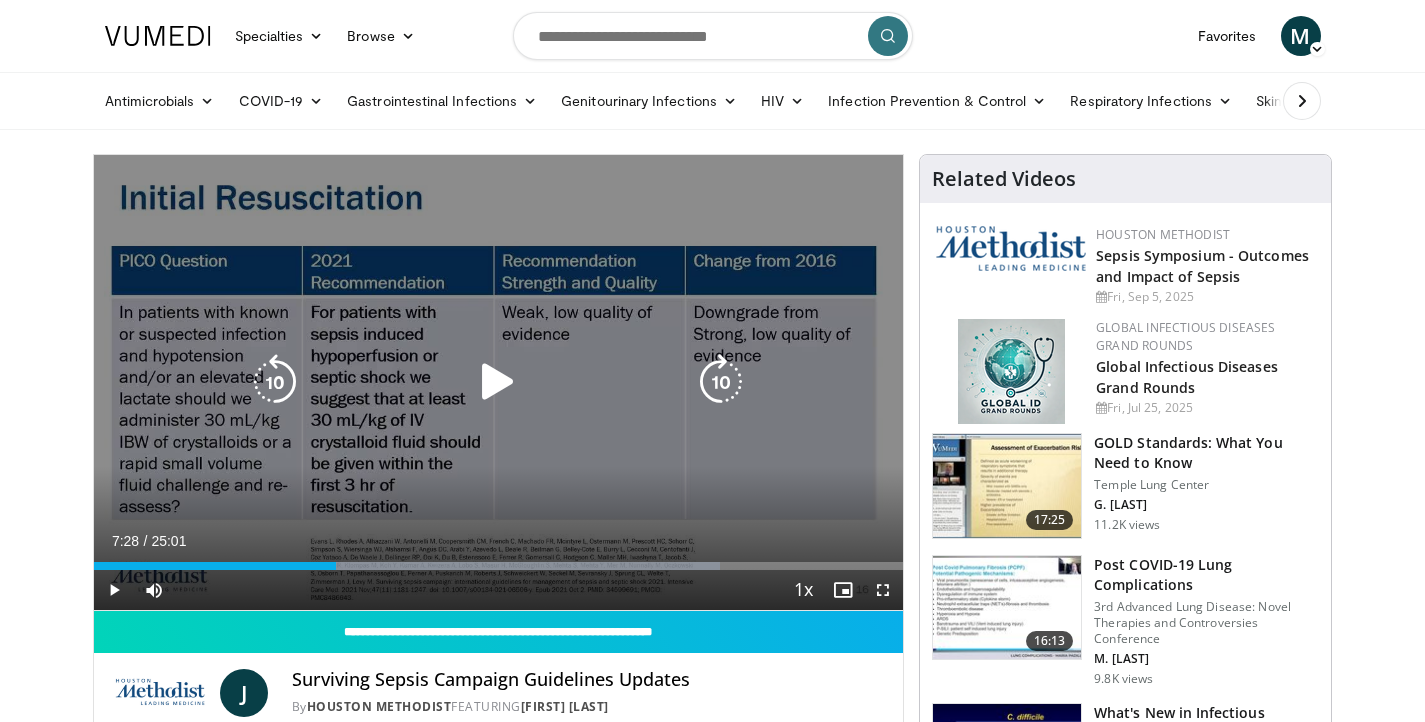 click at bounding box center (498, 382) 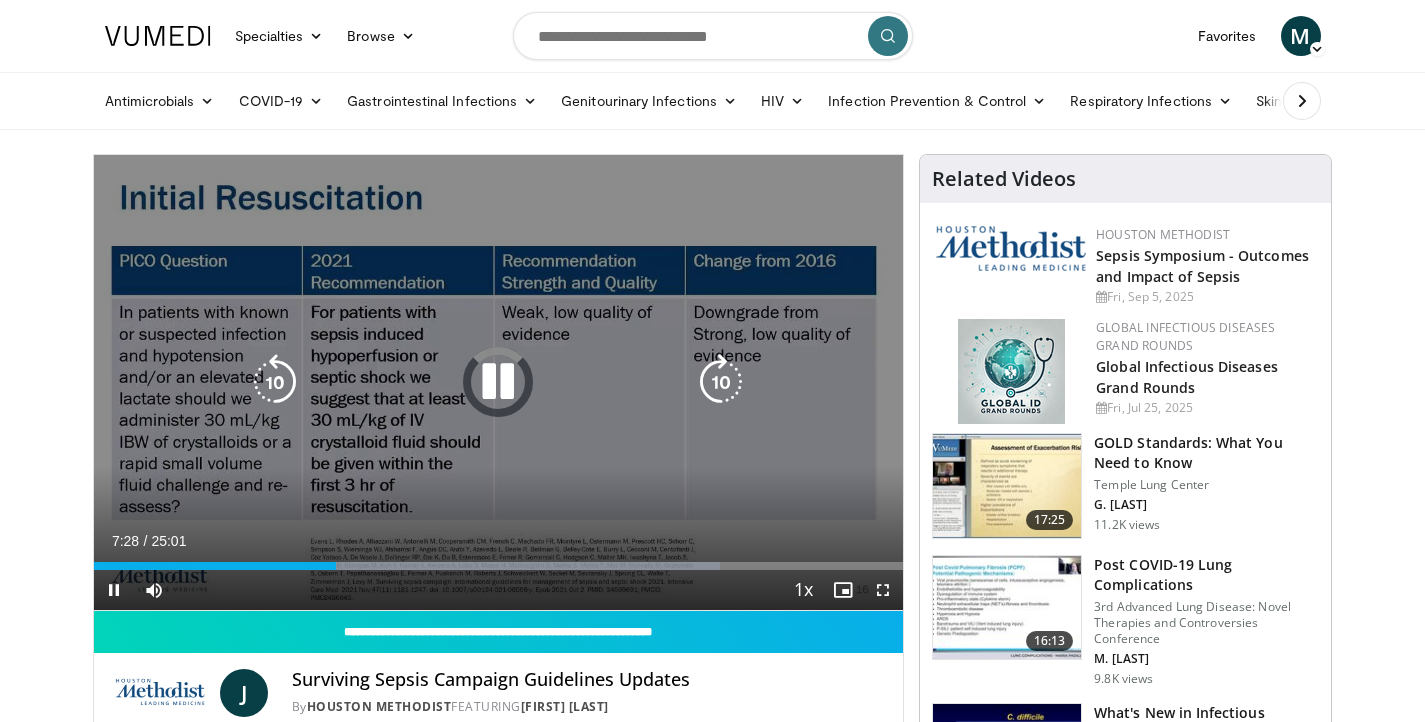 click at bounding box center [721, 382] 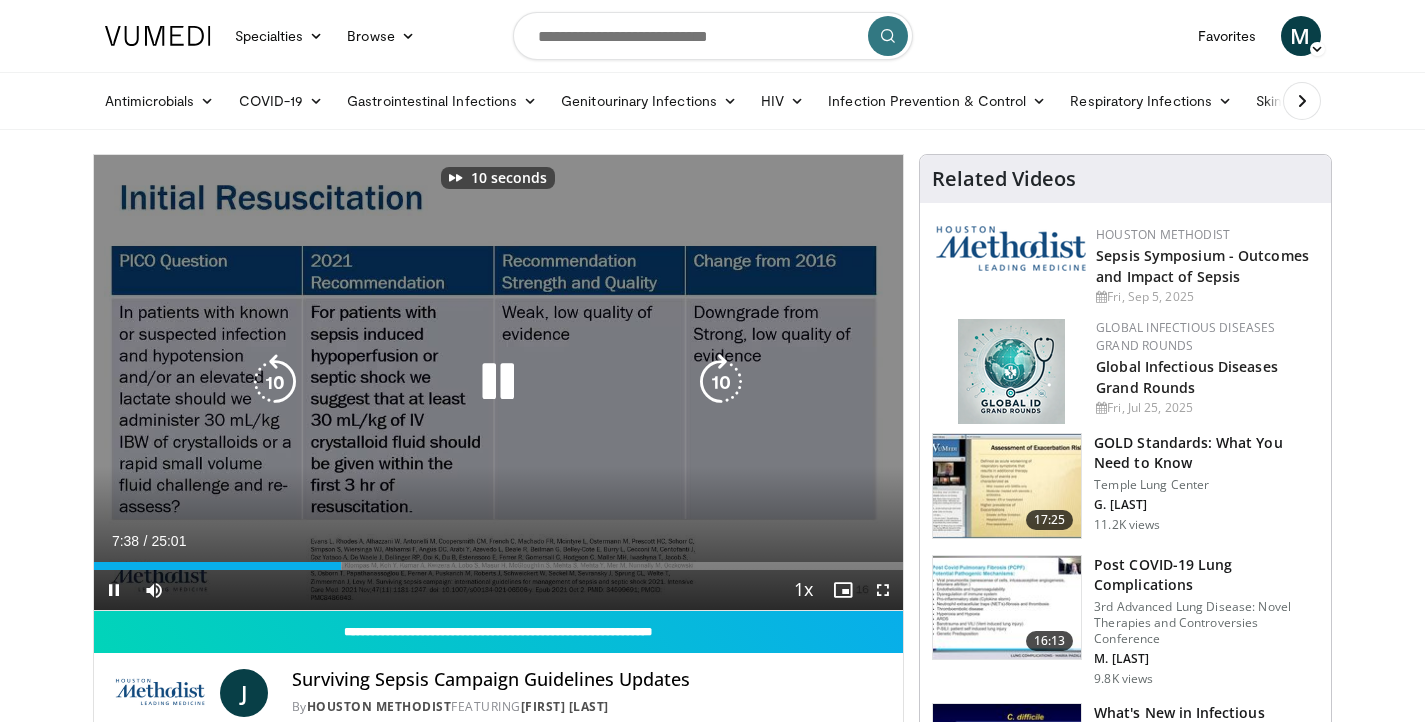 click at bounding box center (721, 382) 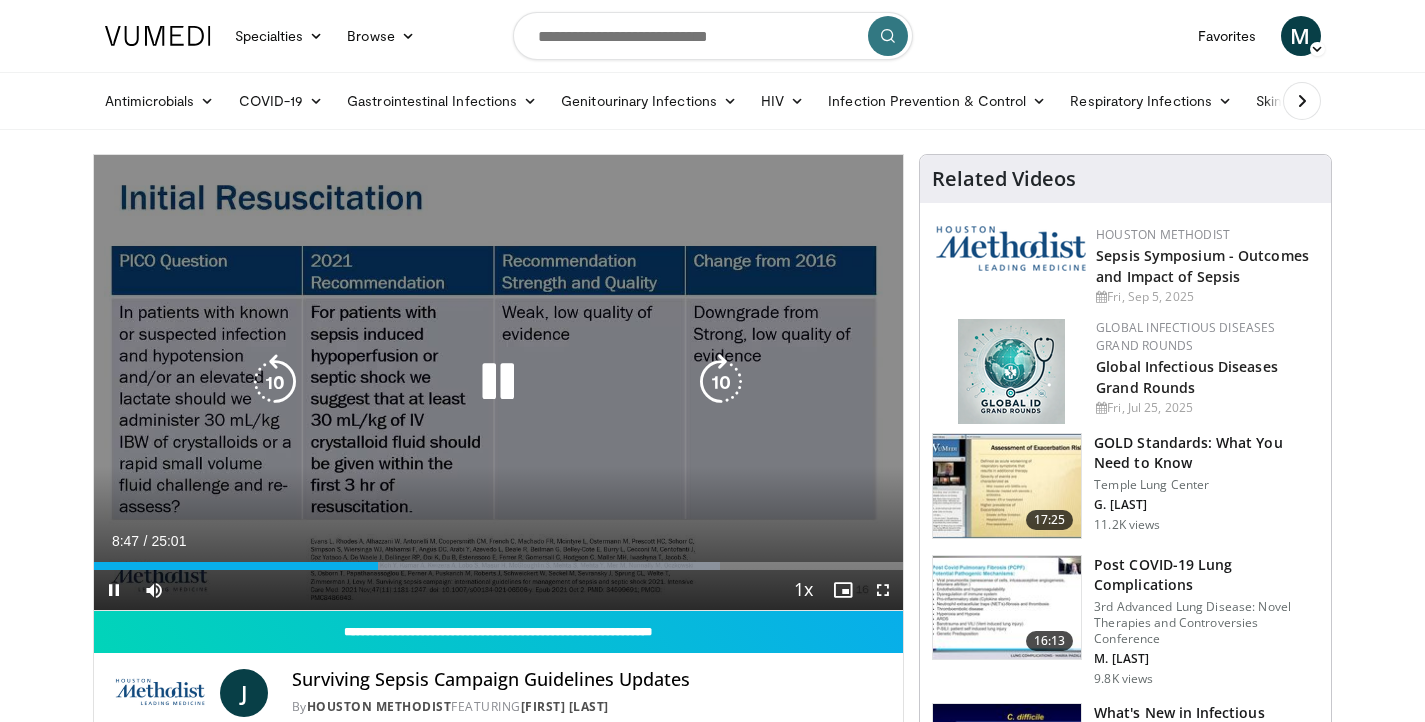 click at bounding box center [721, 382] 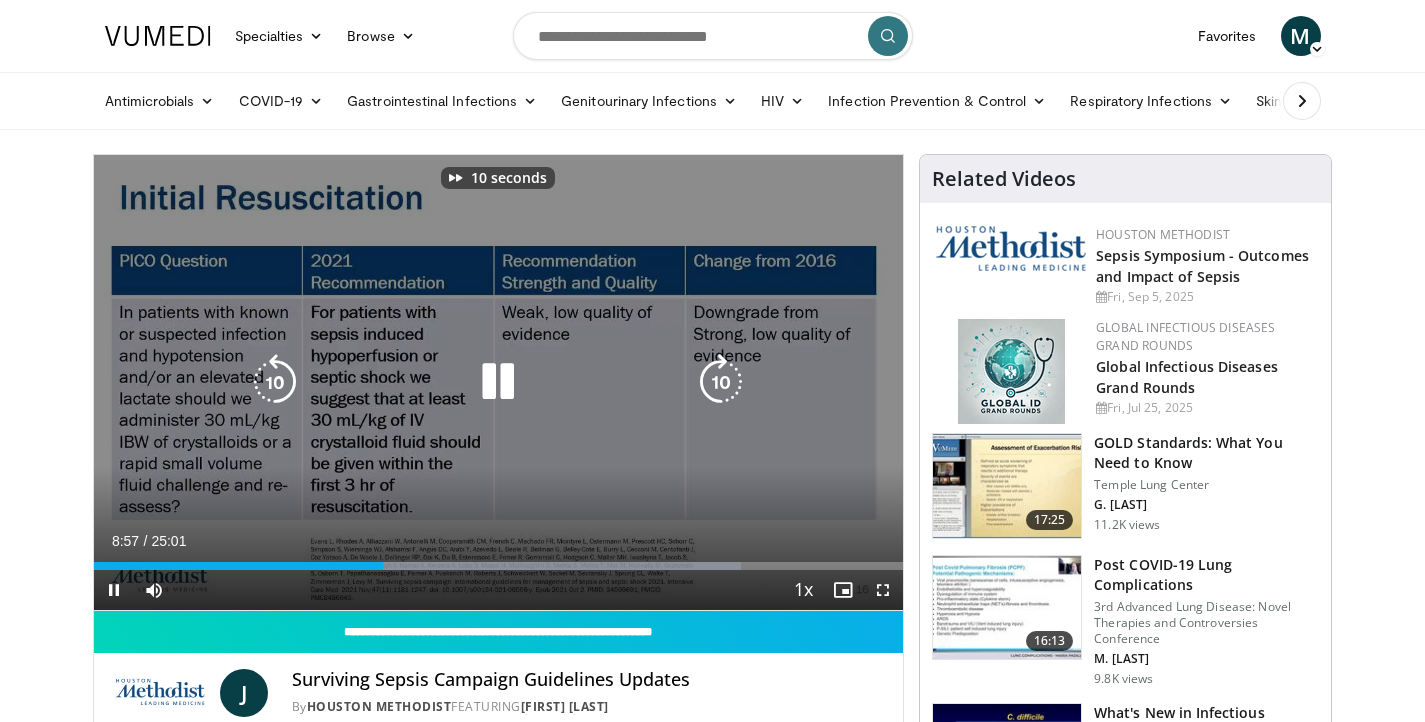 click at bounding box center [721, 382] 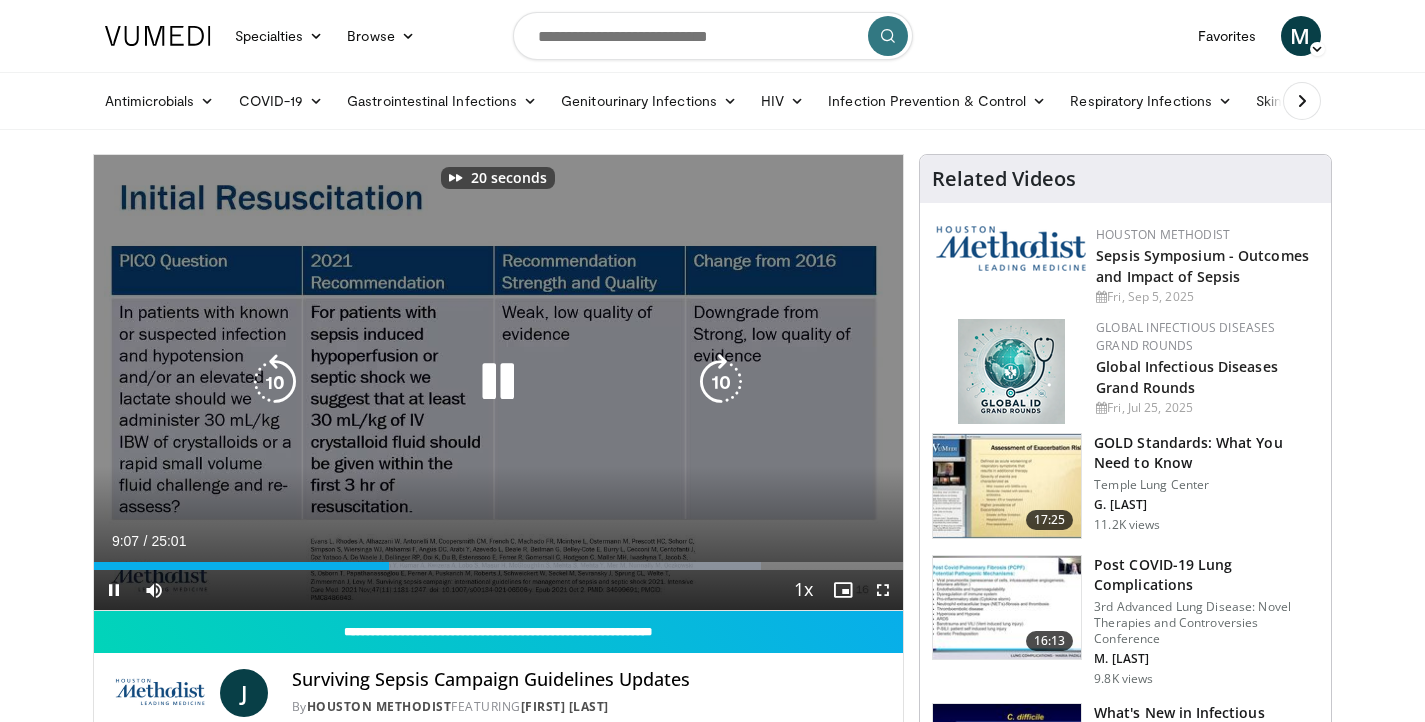 click at bounding box center [721, 382] 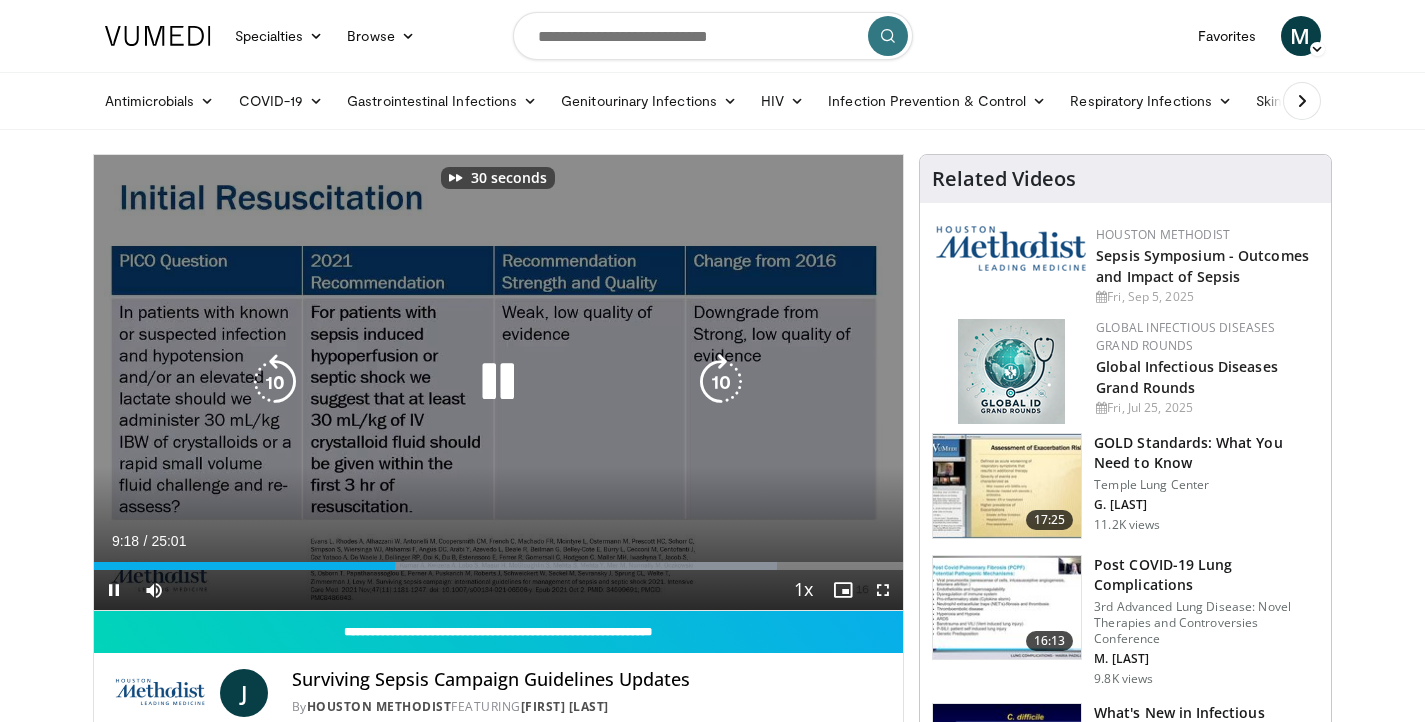 click at bounding box center [721, 382] 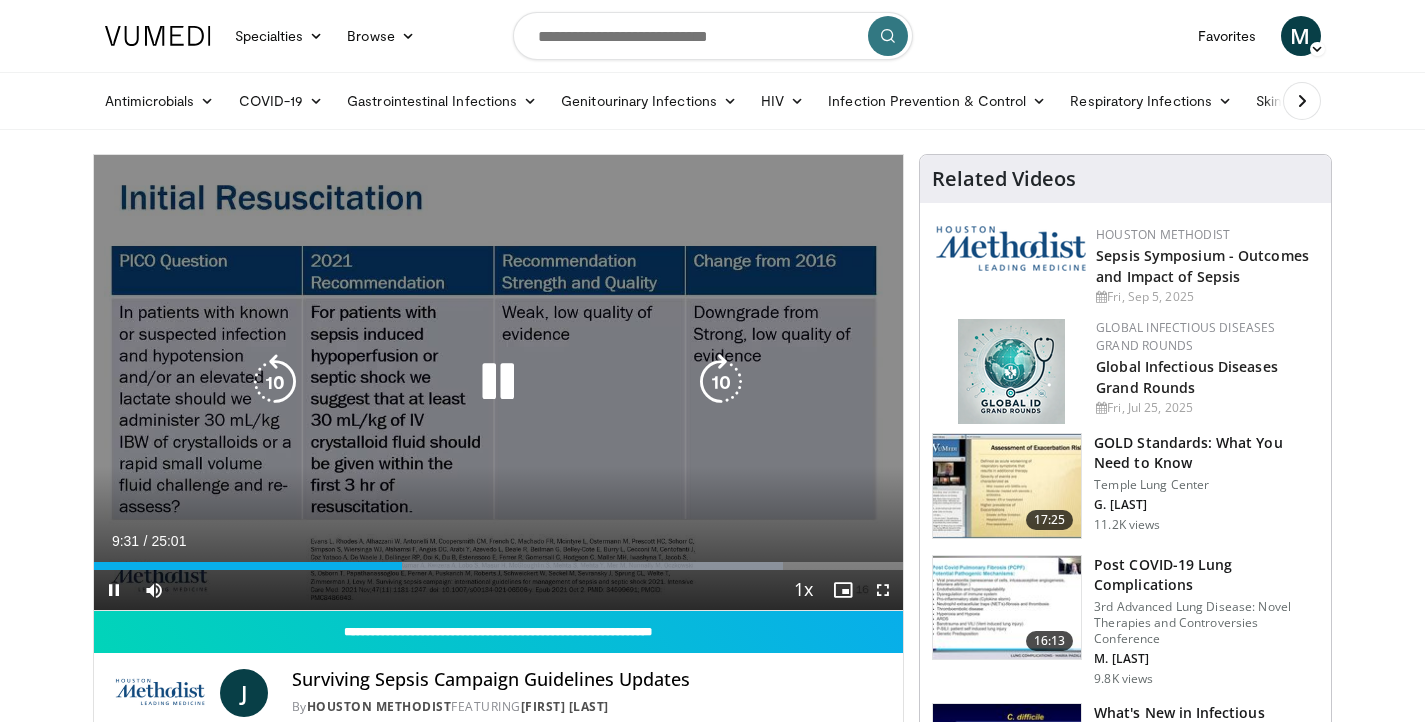 click at bounding box center (721, 382) 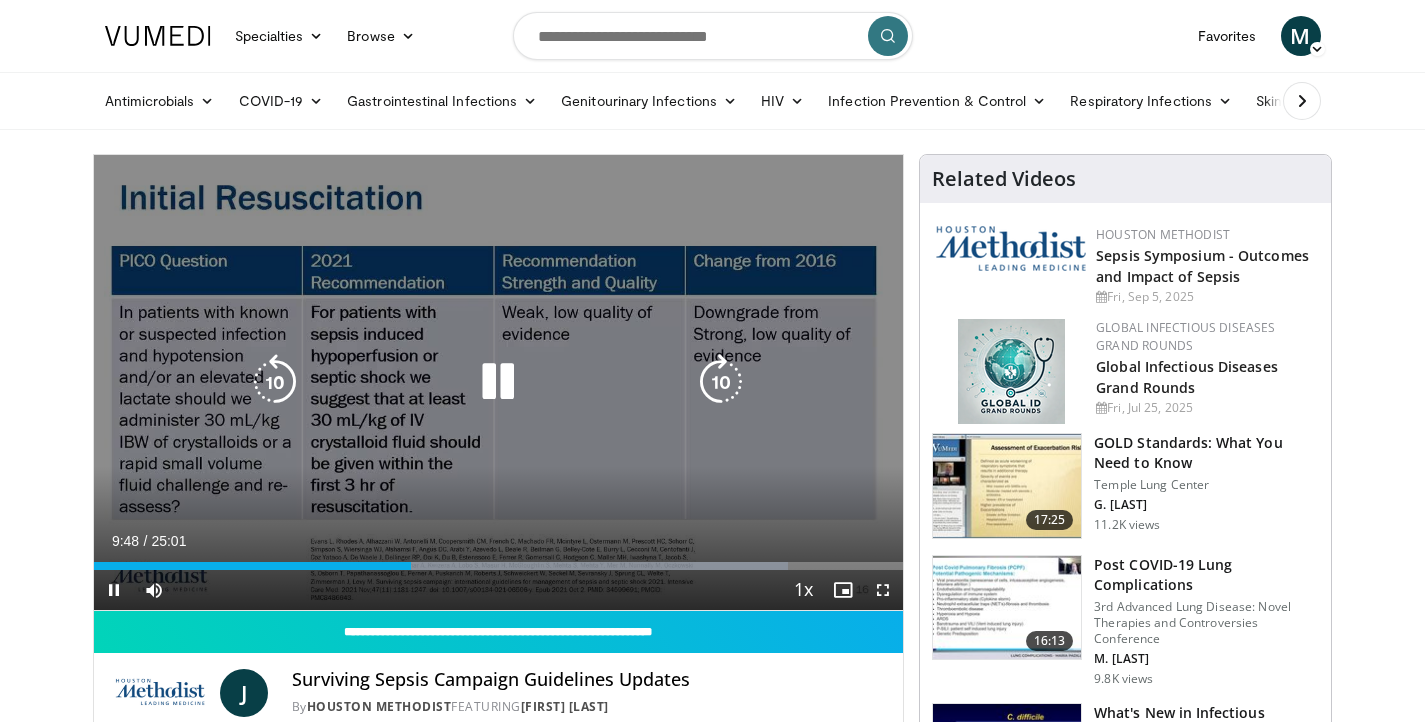 click at bounding box center [498, 382] 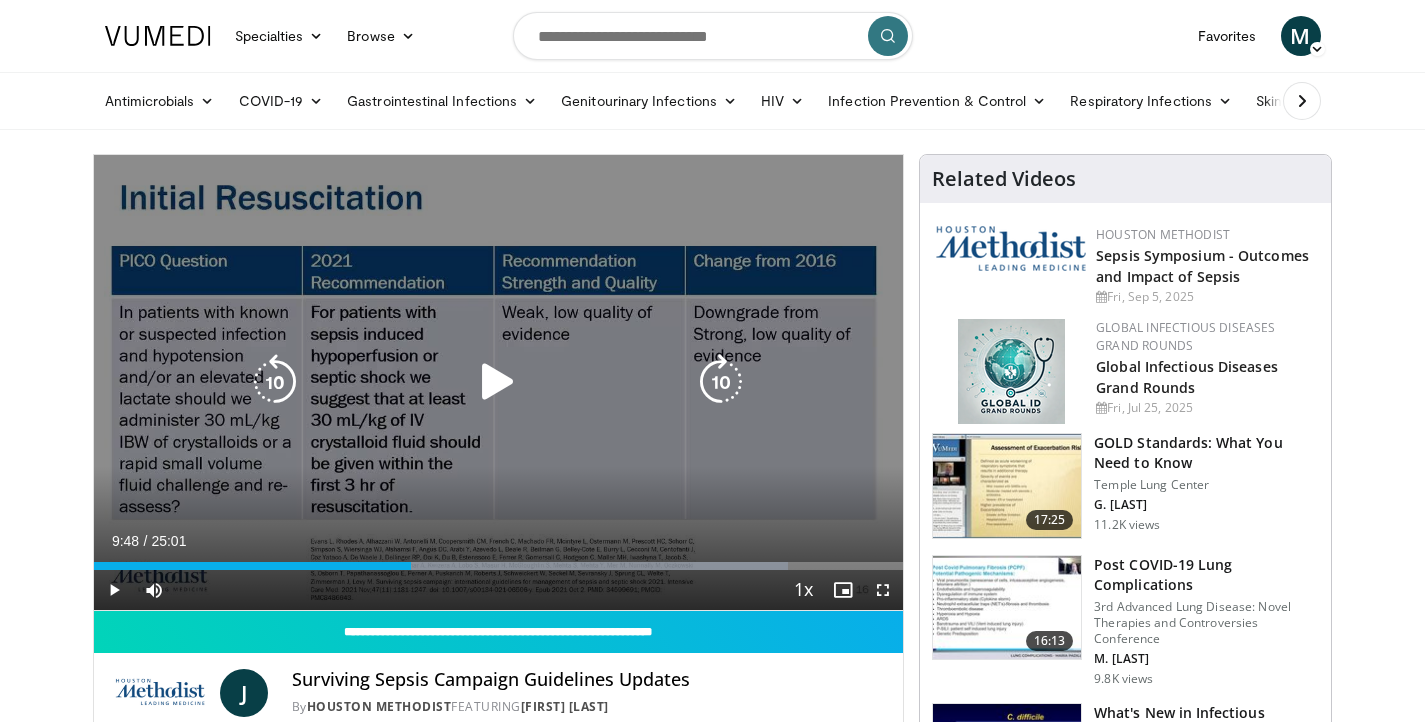 click at bounding box center [498, 382] 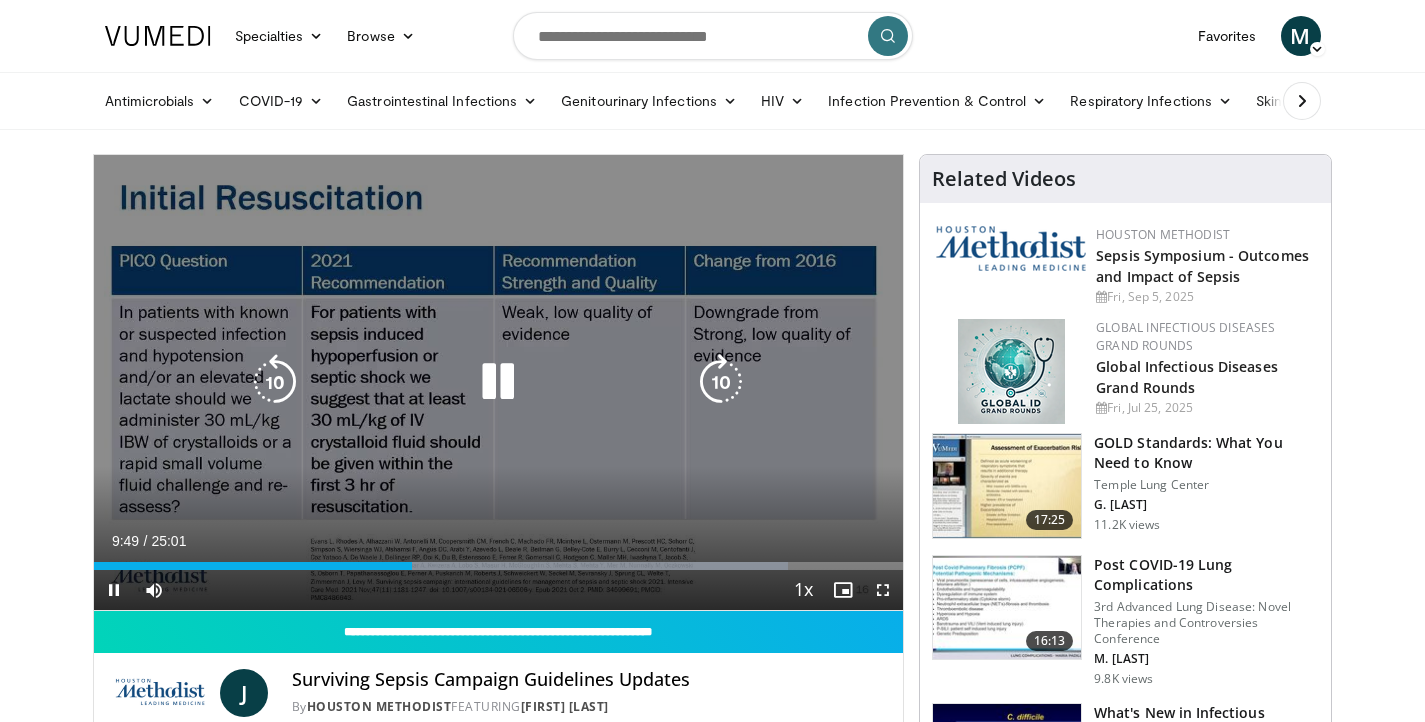 click at bounding box center [498, 382] 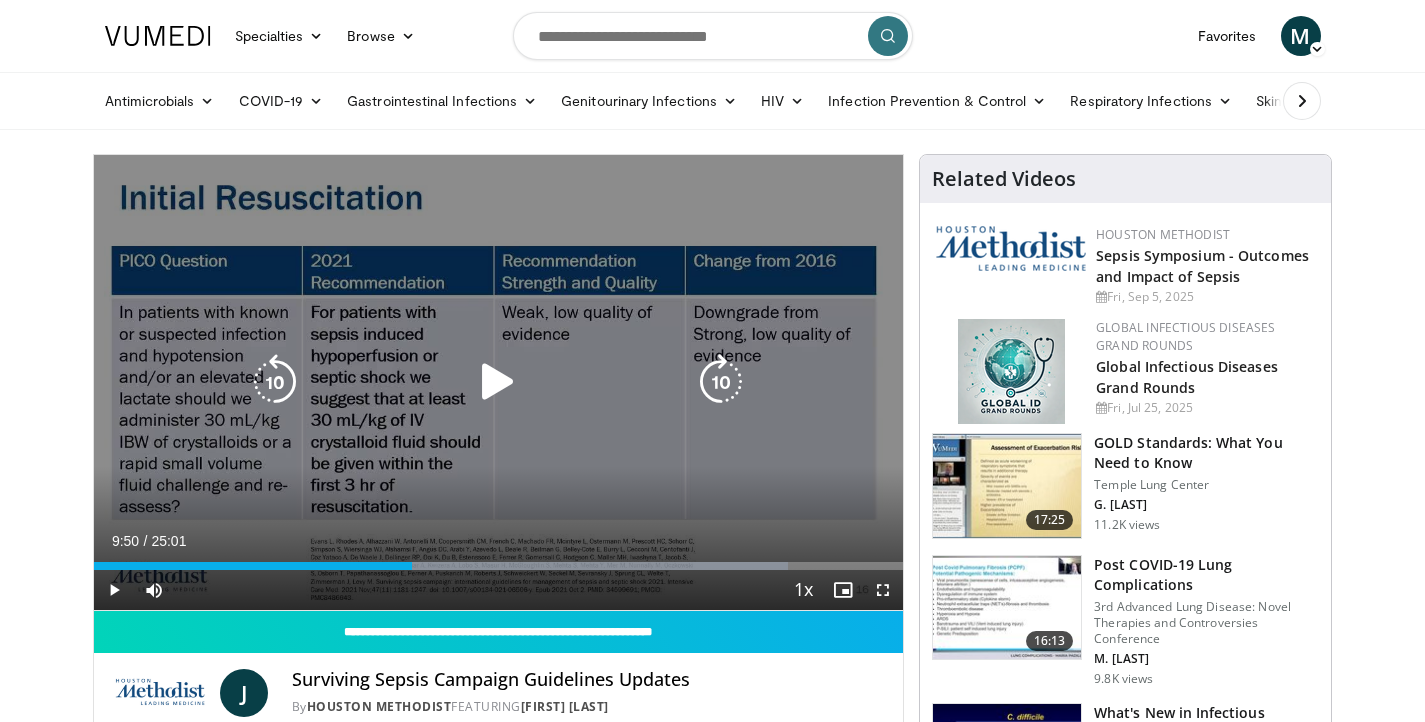 click at bounding box center [498, 382] 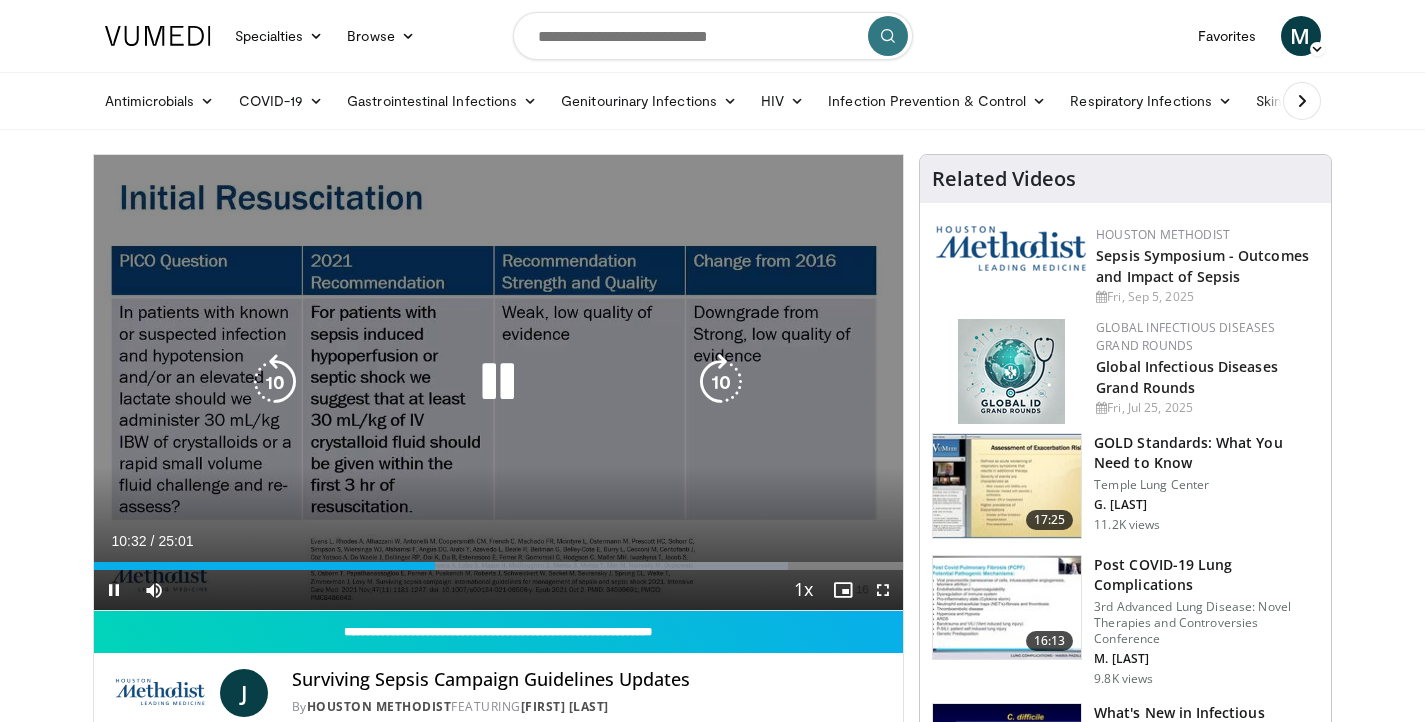 click at bounding box center [275, 382] 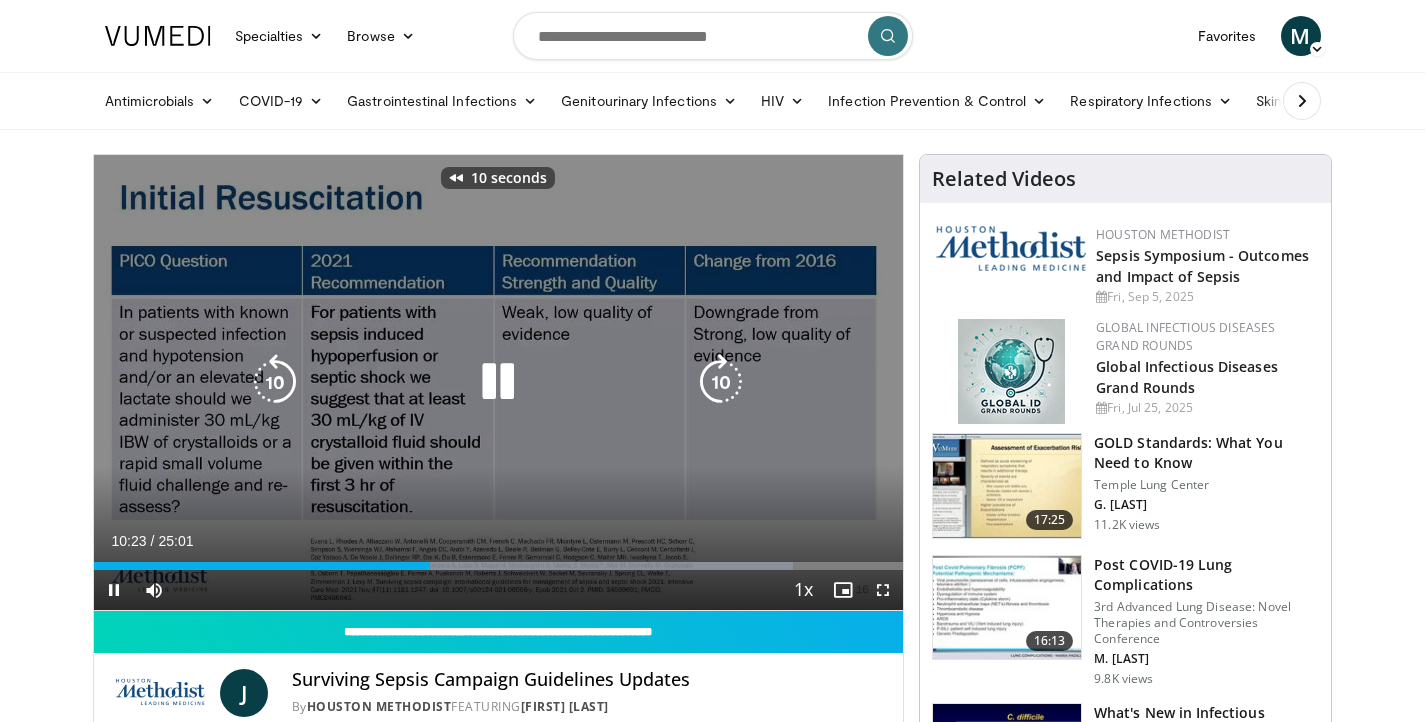 click at bounding box center [275, 382] 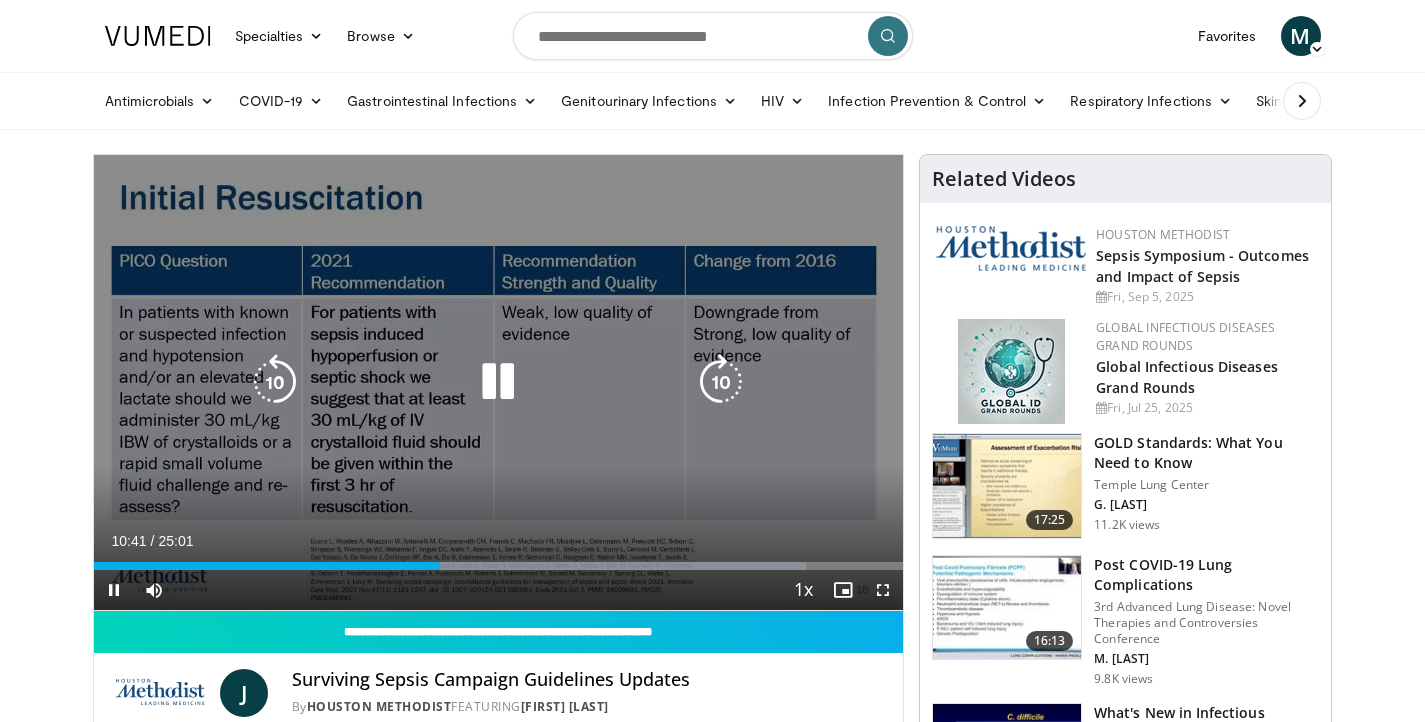 click at bounding box center [275, 382] 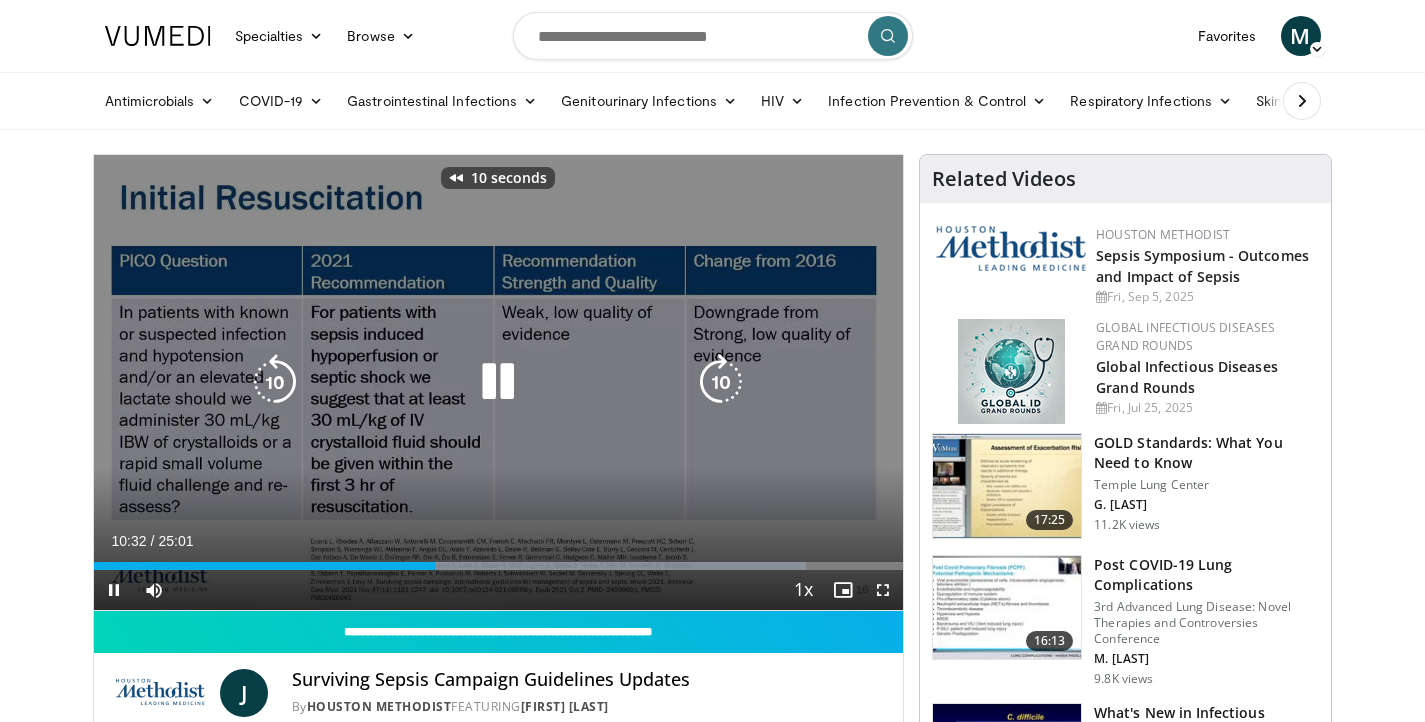click at bounding box center (275, 382) 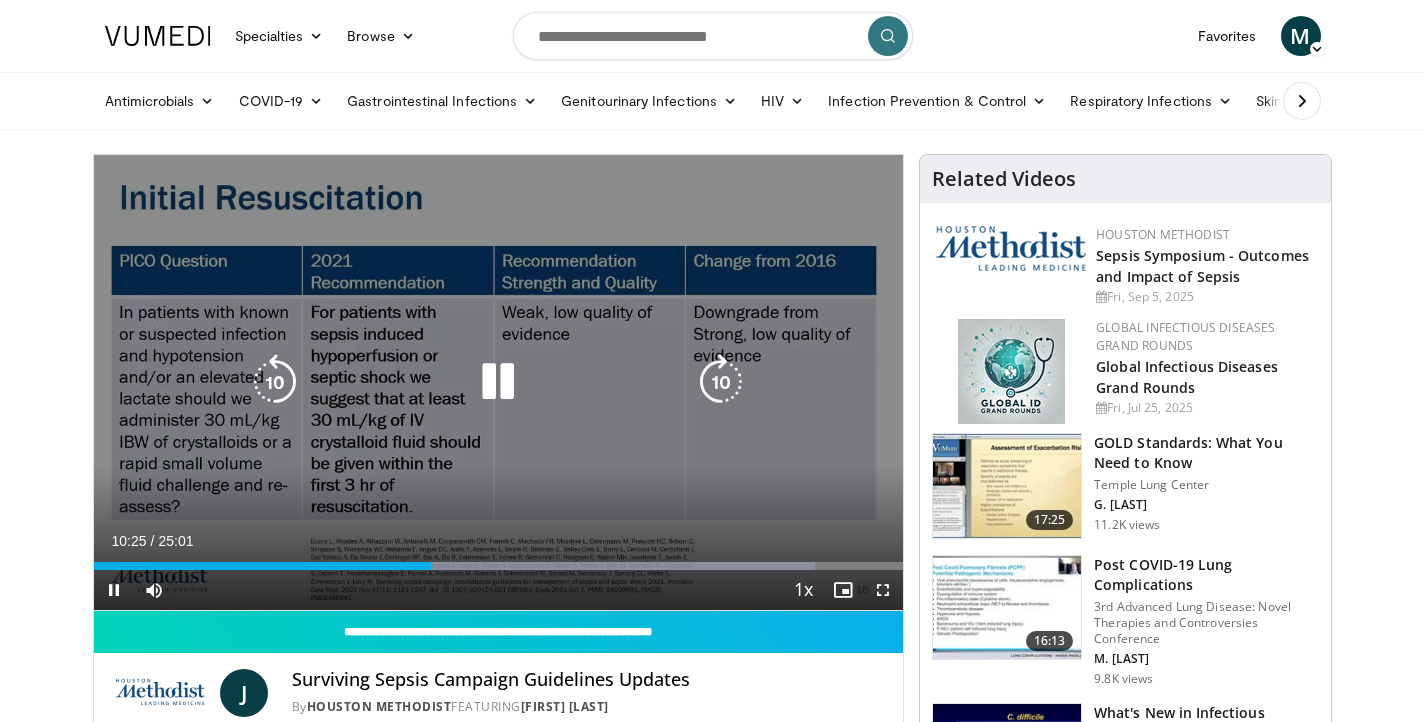 click at bounding box center [275, 382] 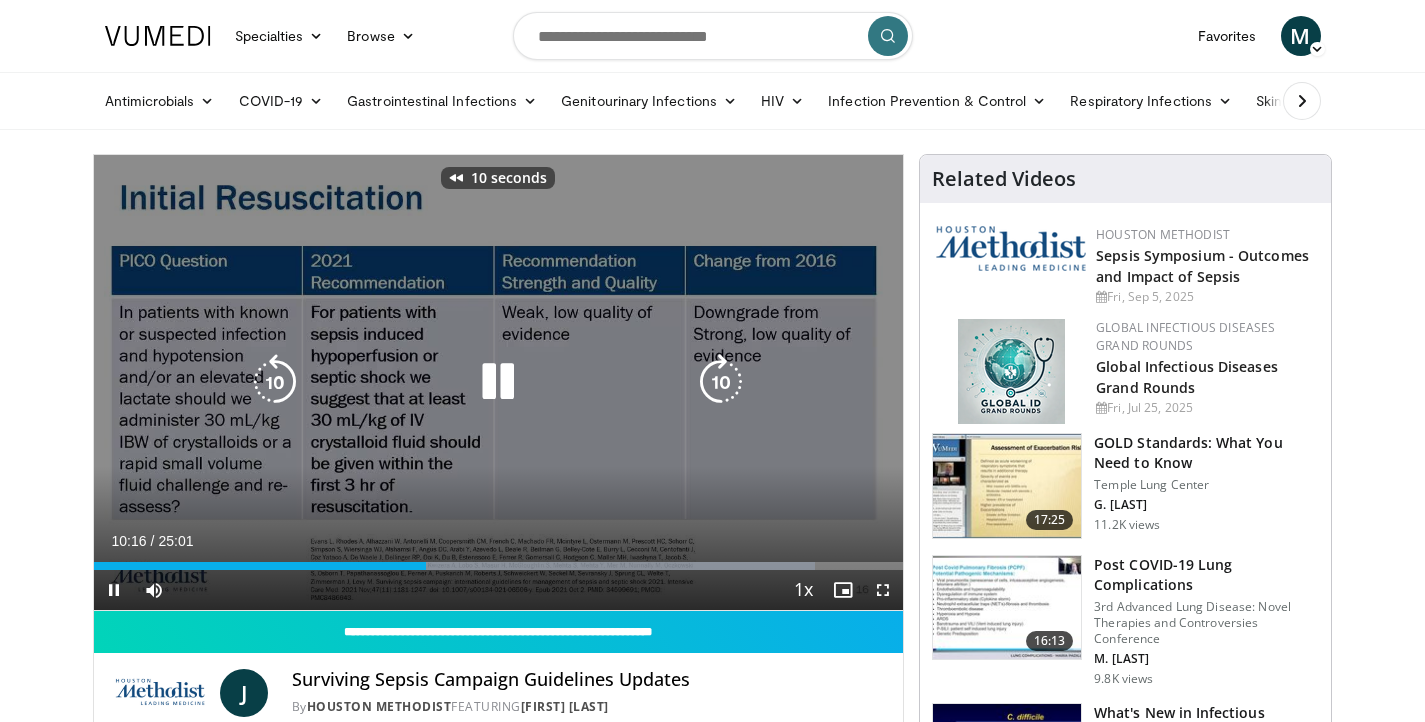 click at bounding box center [275, 382] 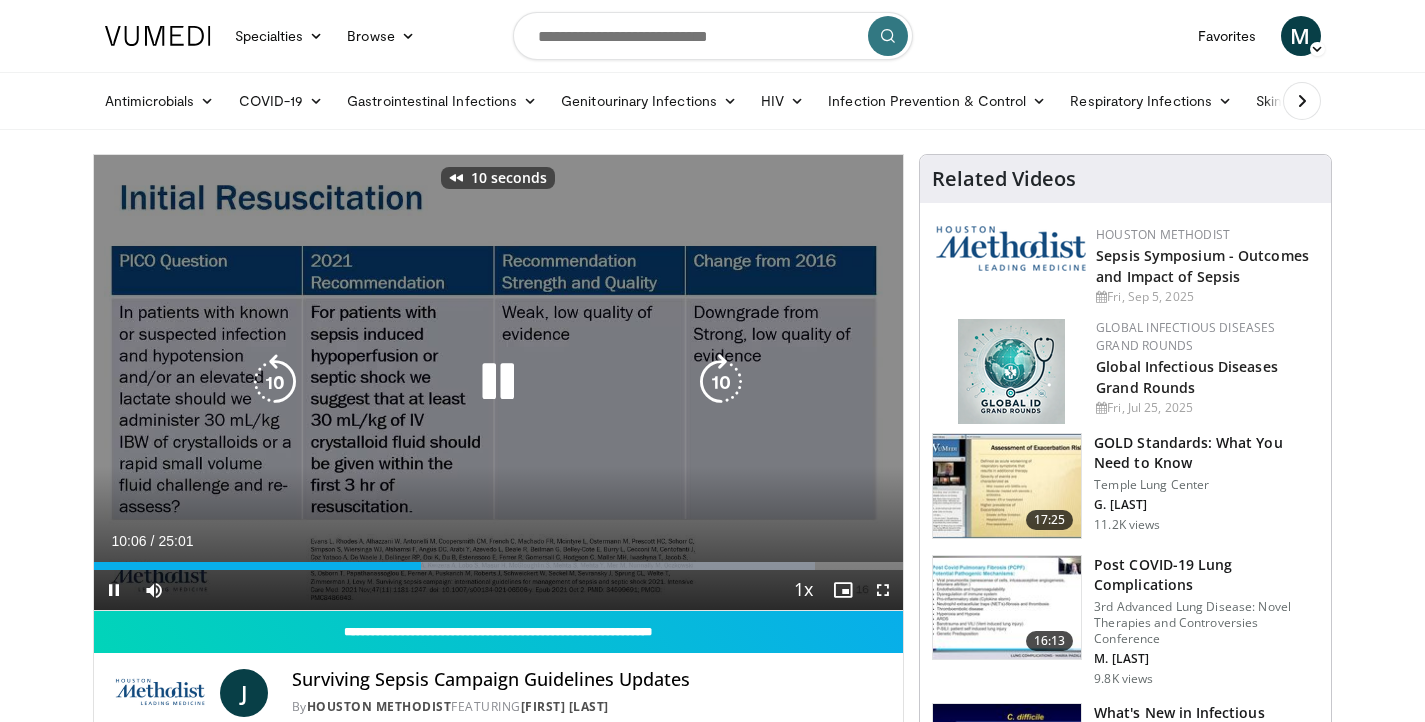 click at bounding box center (275, 382) 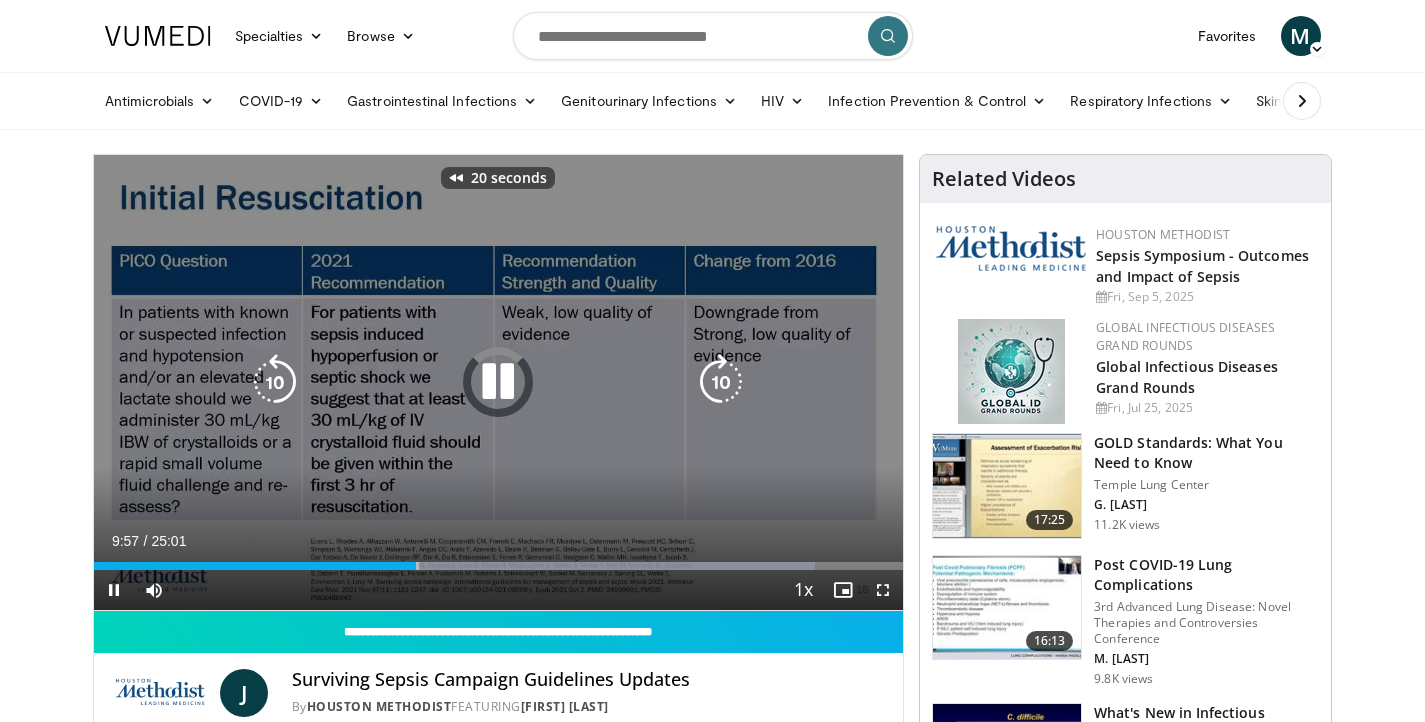 click at bounding box center [275, 382] 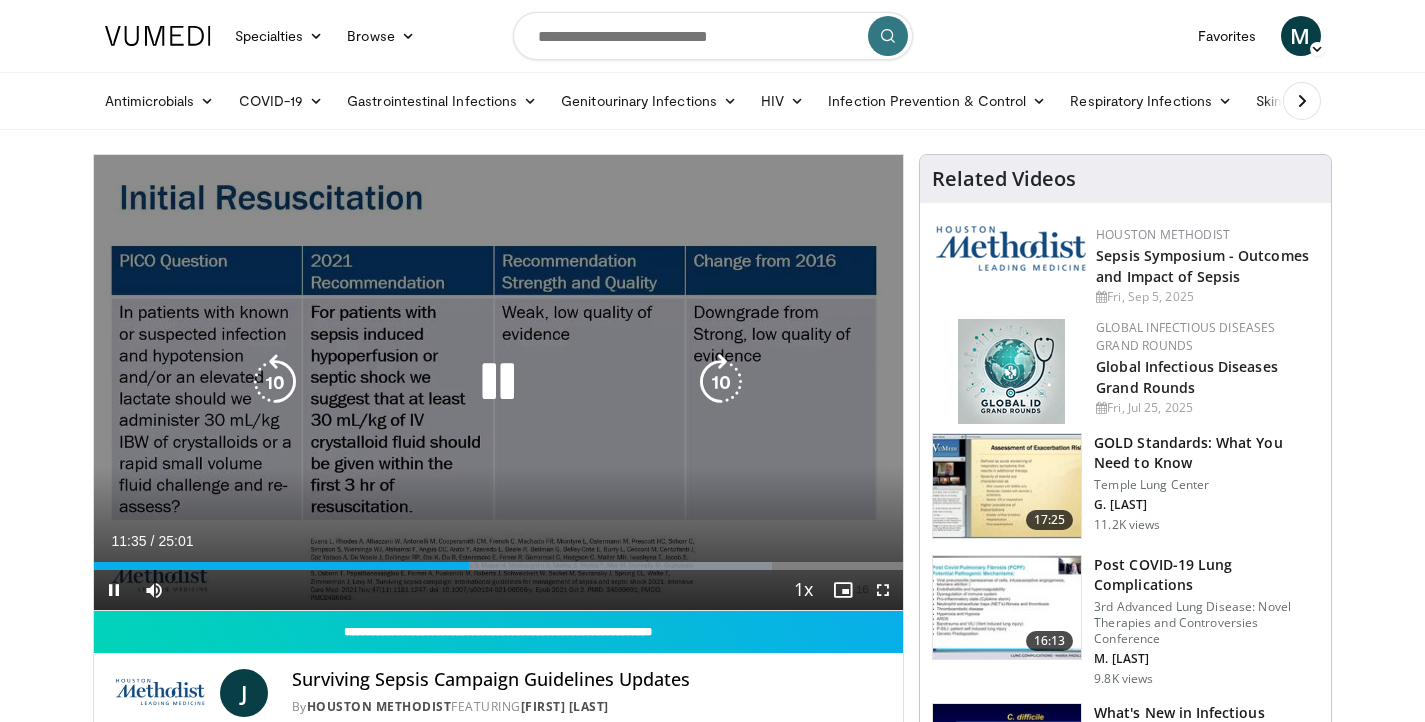 click at bounding box center [498, 382] 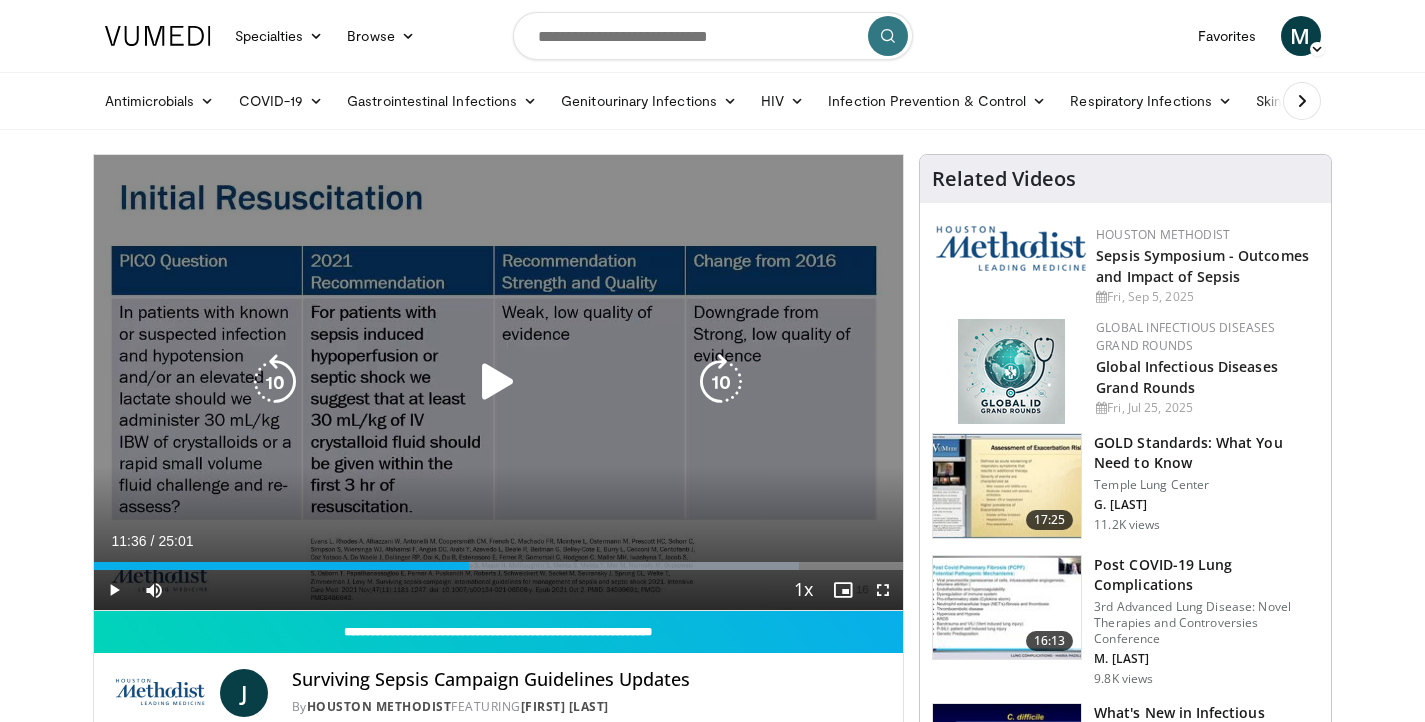 click at bounding box center [275, 382] 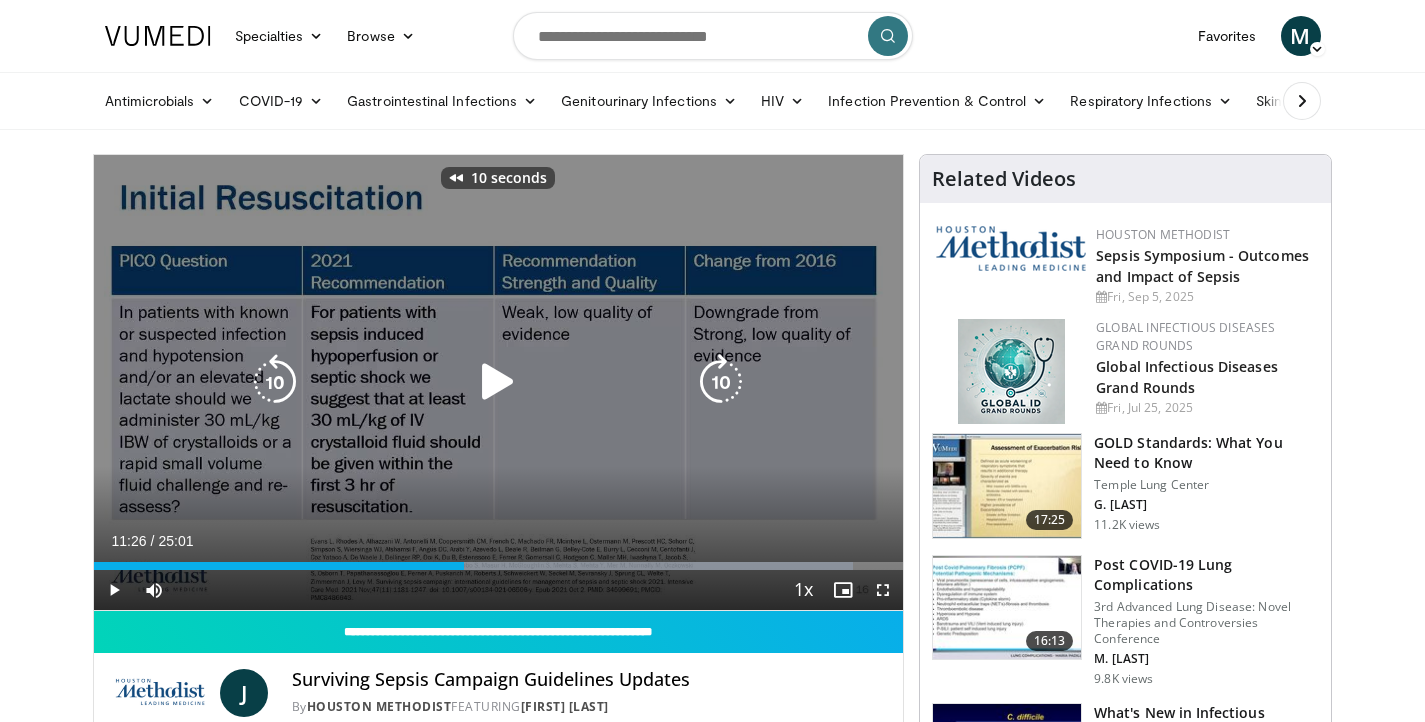click at bounding box center (498, 382) 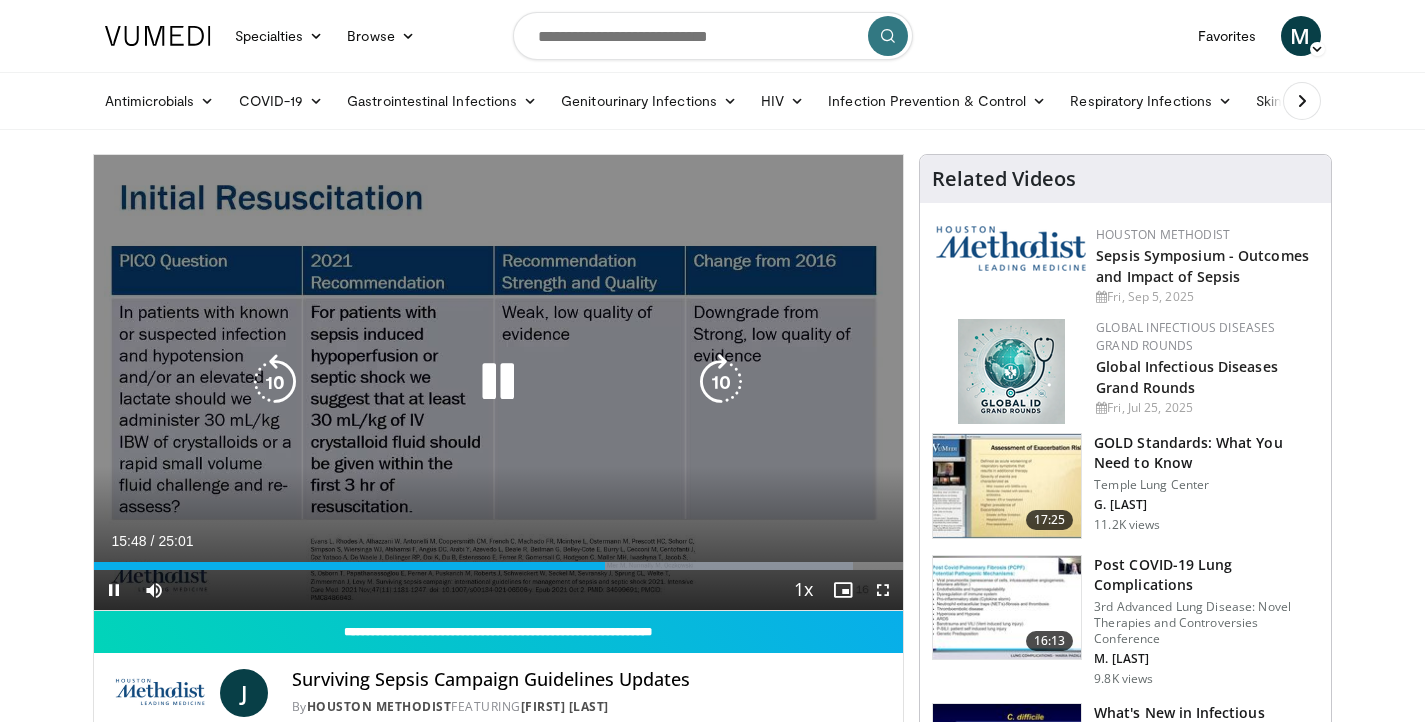click at bounding box center [721, 382] 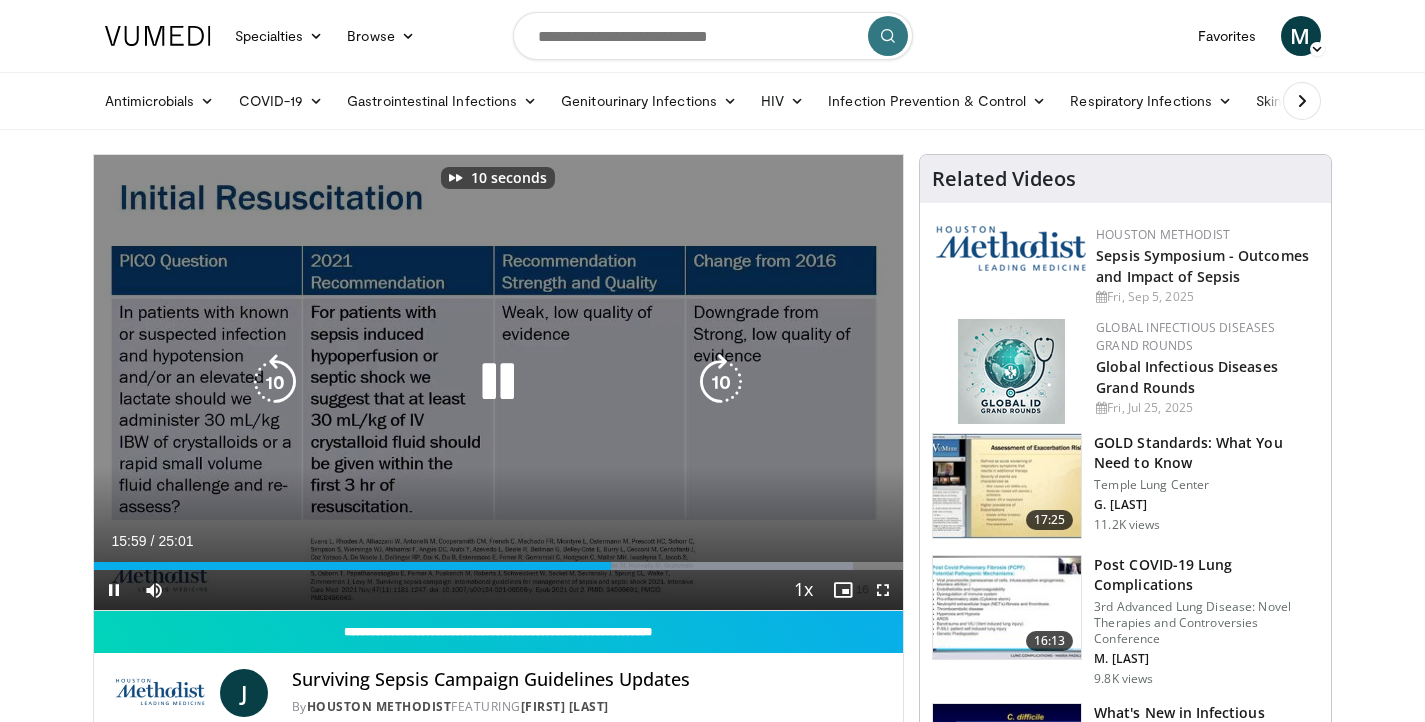 click at bounding box center [721, 382] 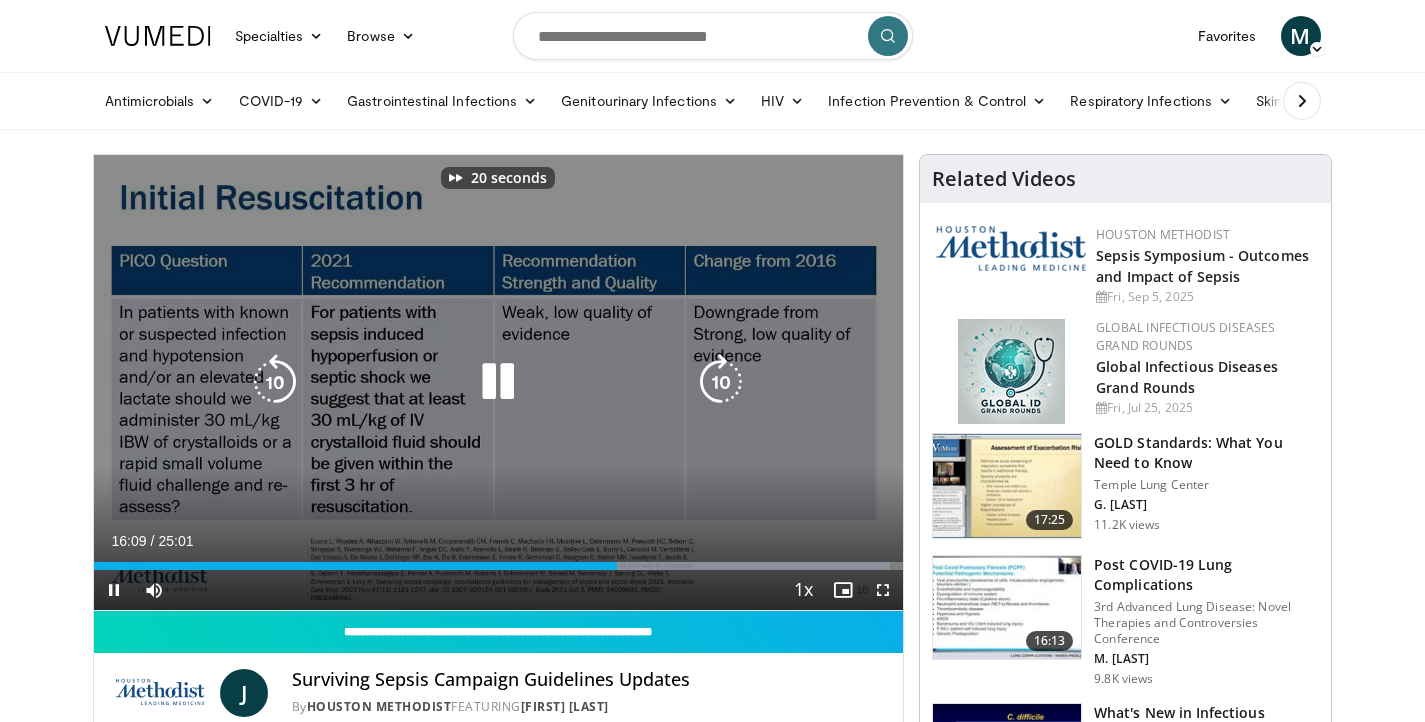 click at bounding box center (721, 382) 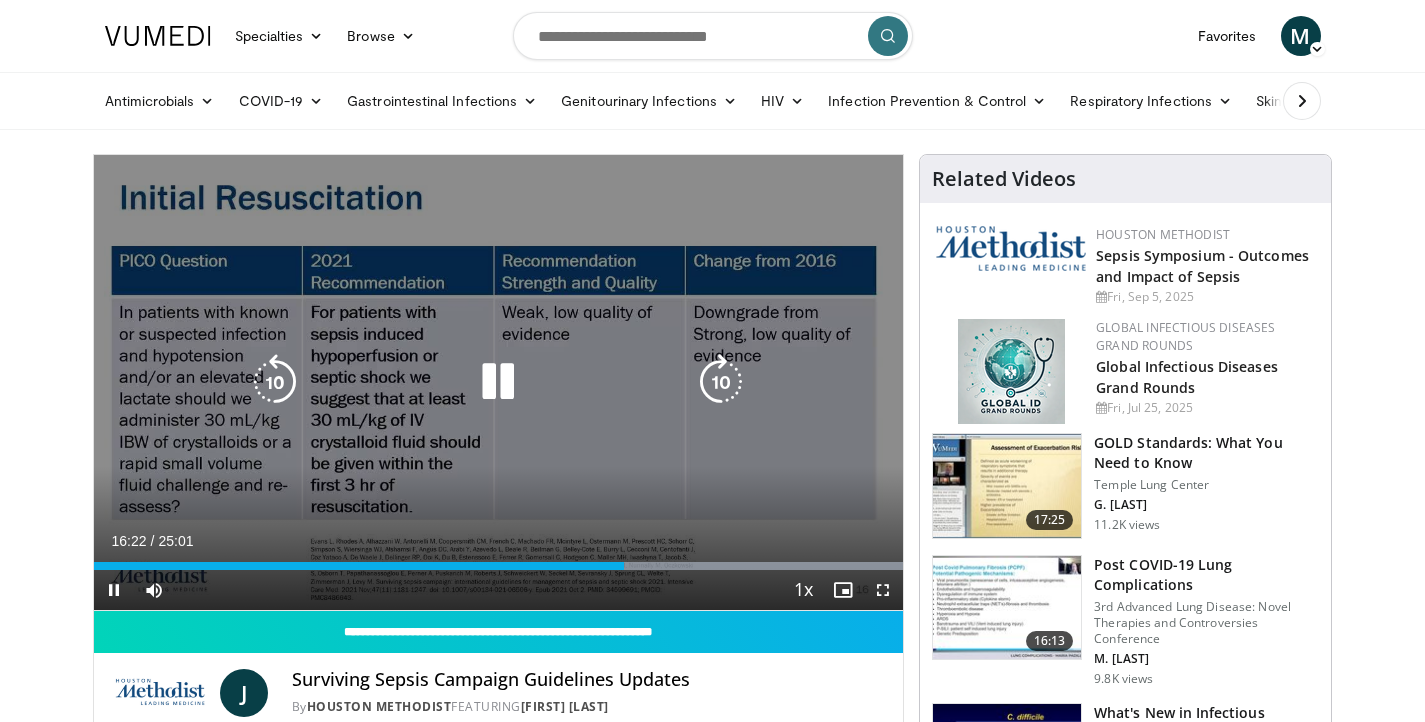 click at bounding box center (498, 382) 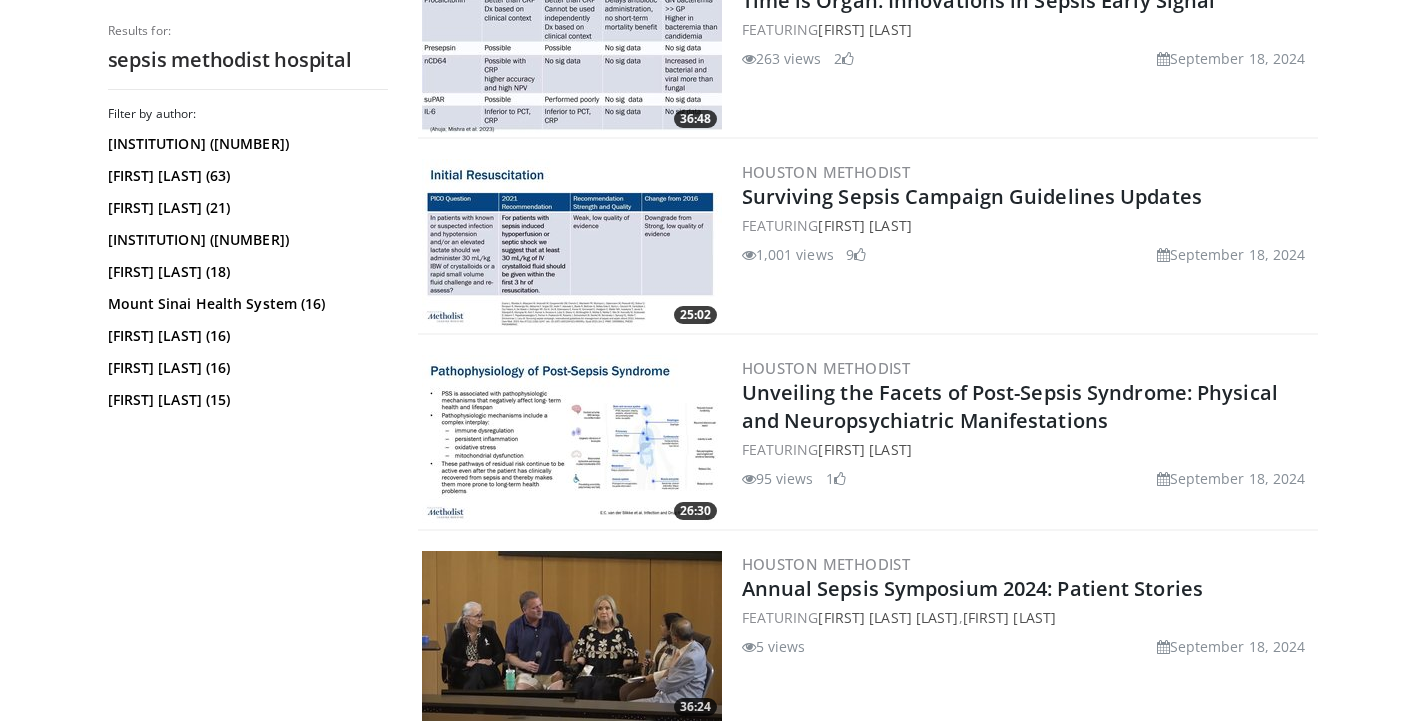 scroll, scrollTop: 851, scrollLeft: 0, axis: vertical 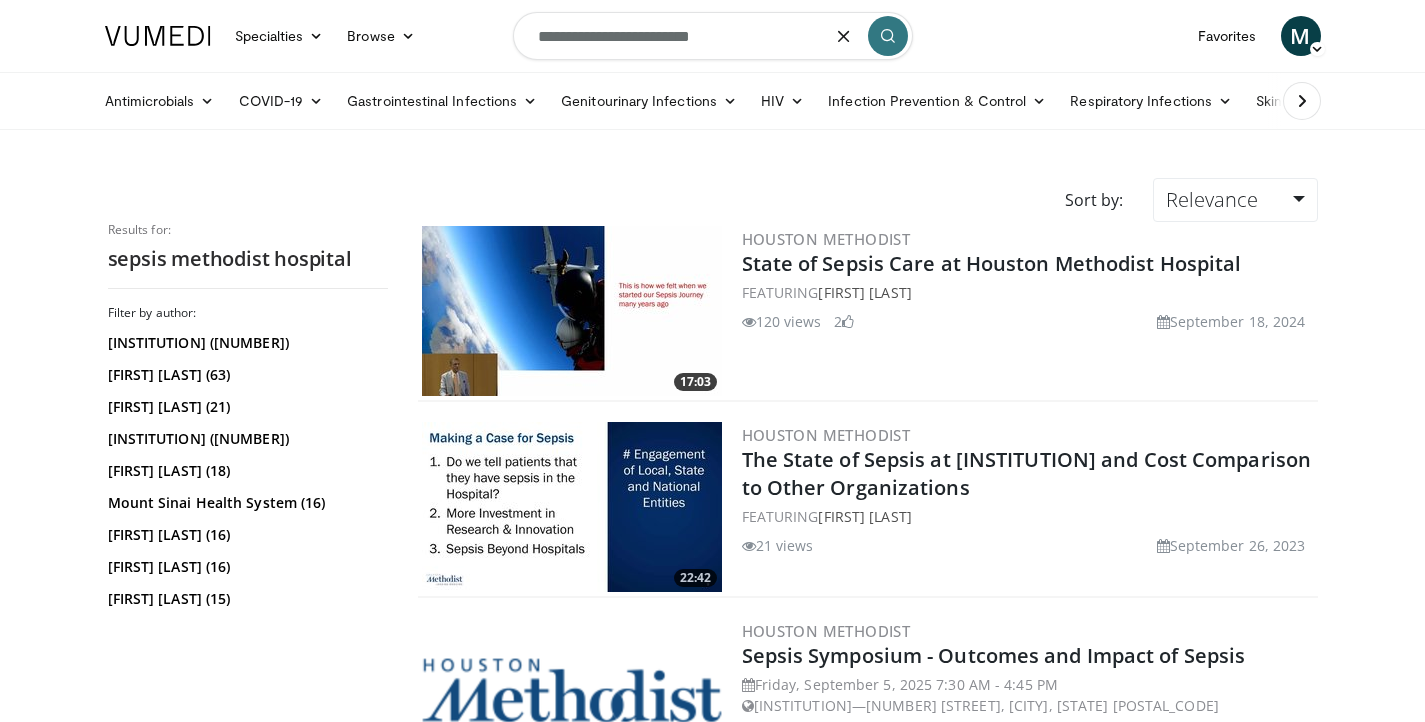 drag, startPoint x: 751, startPoint y: 39, endPoint x: 490, endPoint y: 39, distance: 261 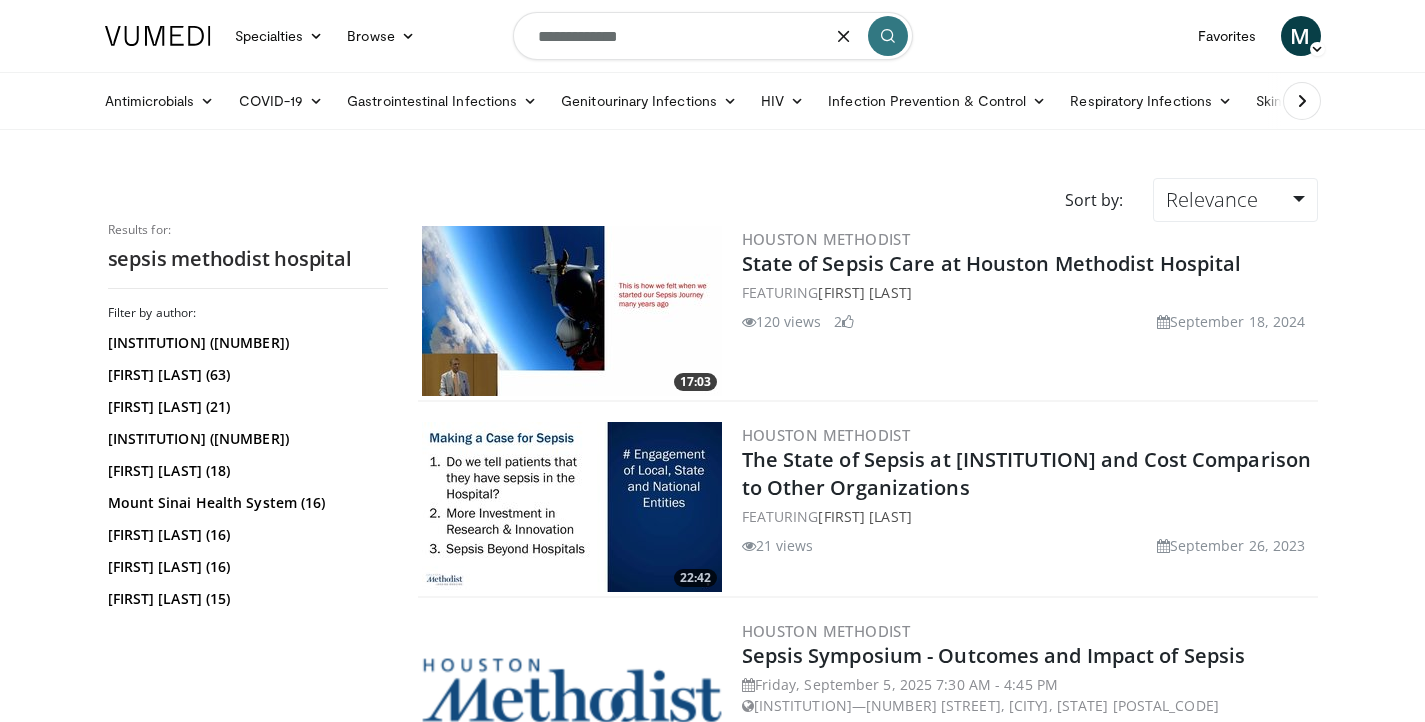 type on "**********" 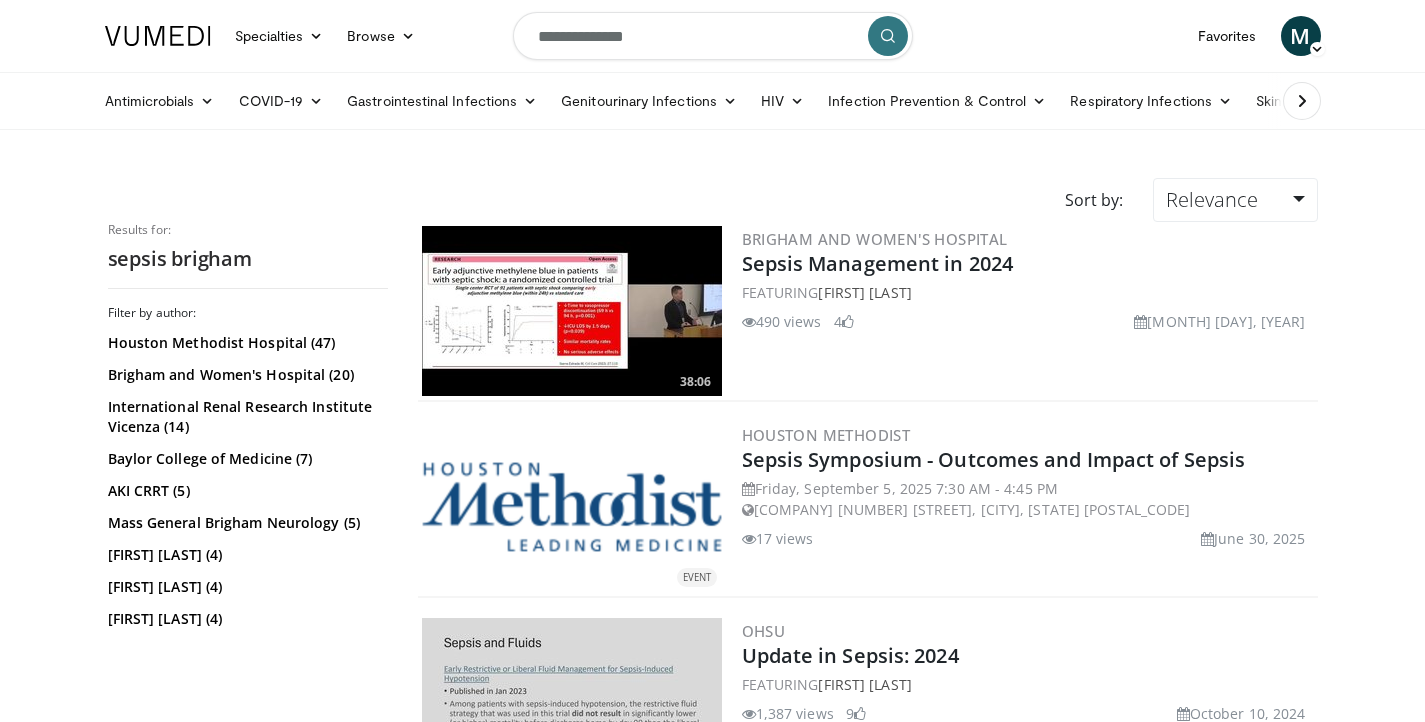 scroll, scrollTop: 0, scrollLeft: 0, axis: both 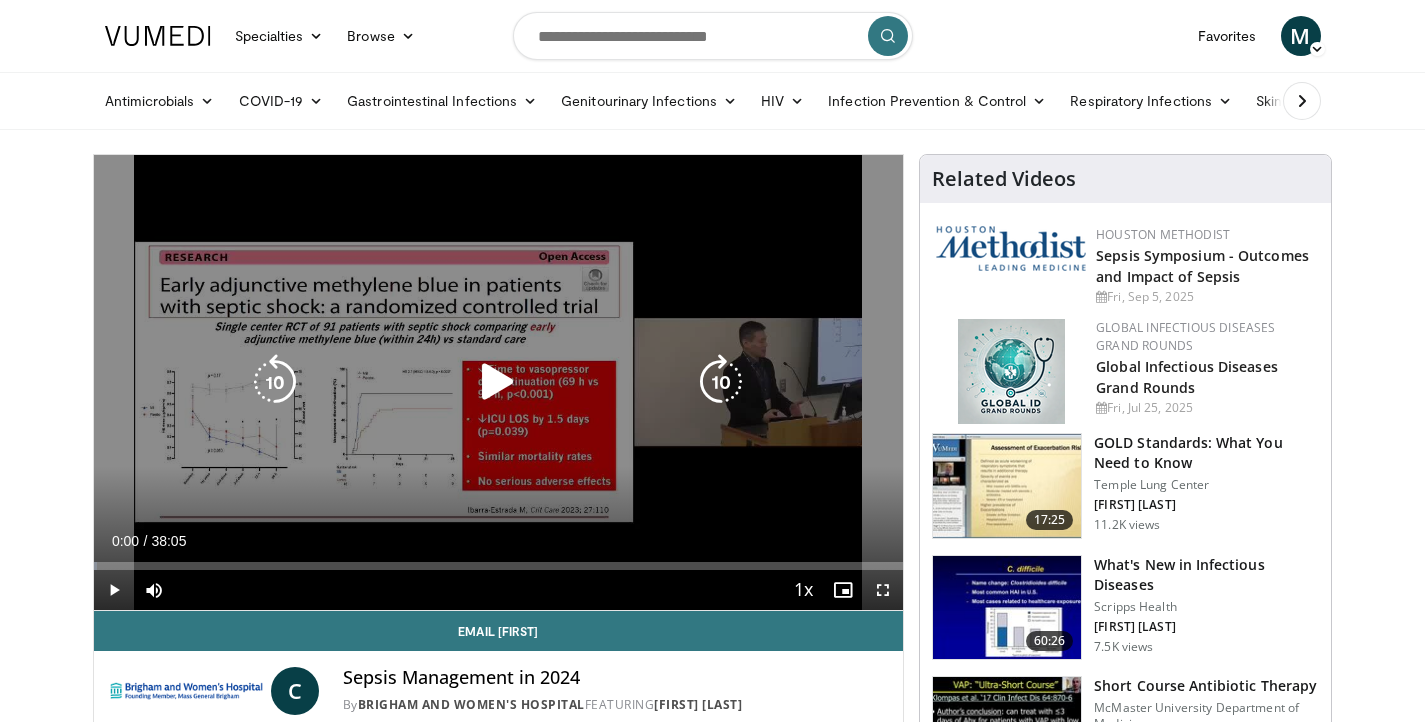 click at bounding box center [721, 382] 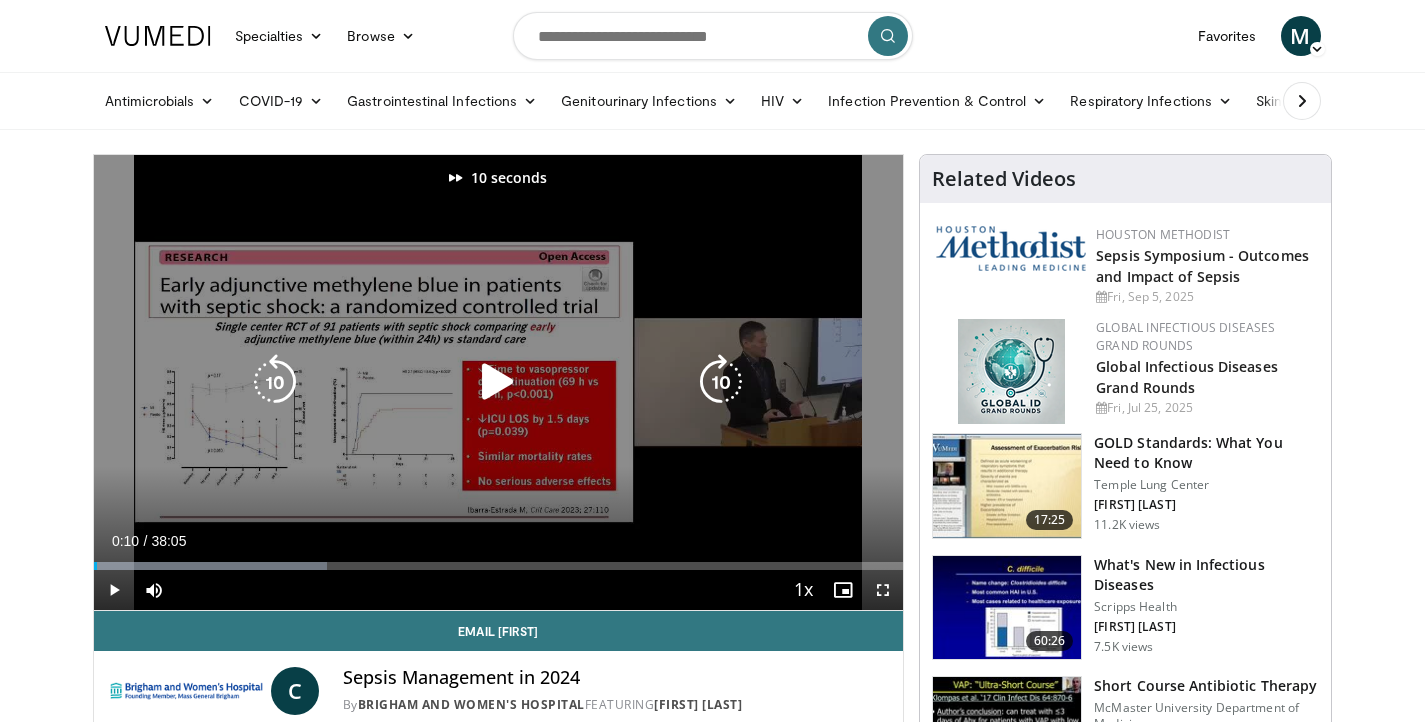 click at bounding box center [498, 382] 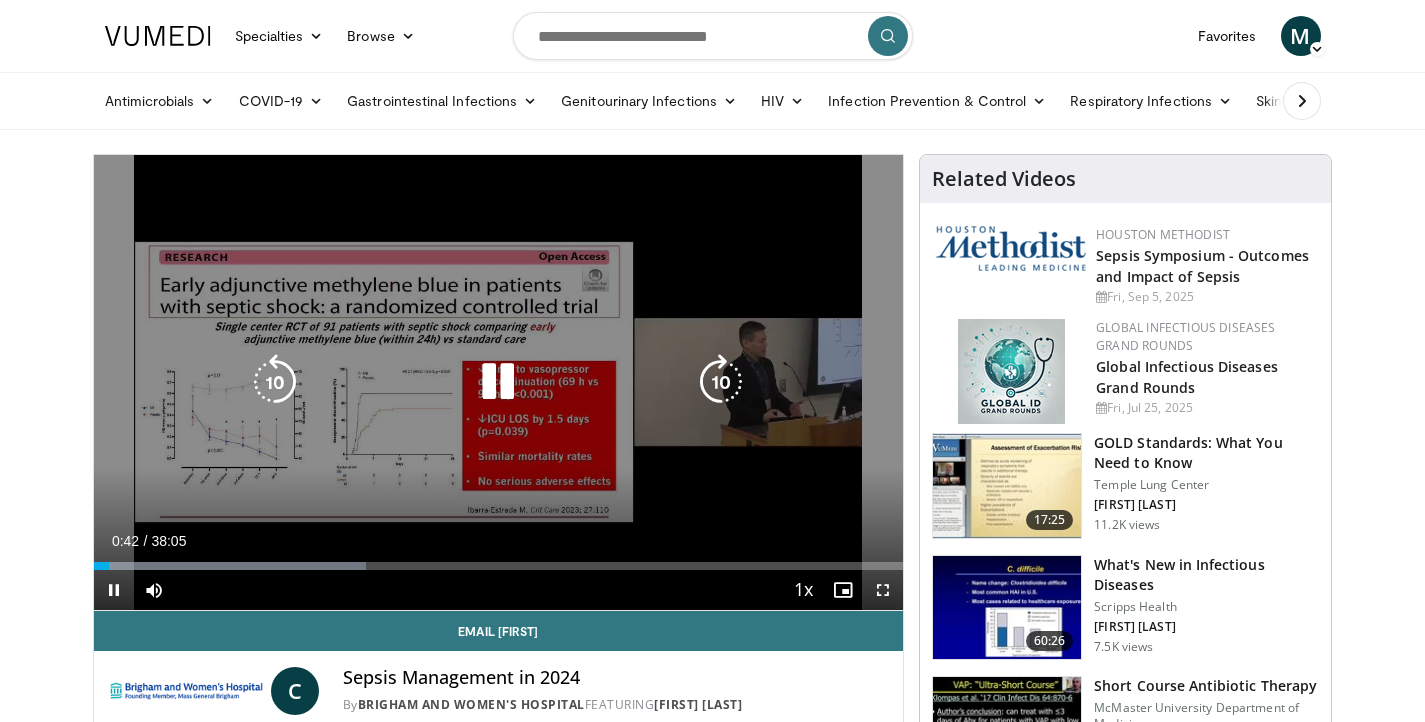 click at bounding box center (721, 382) 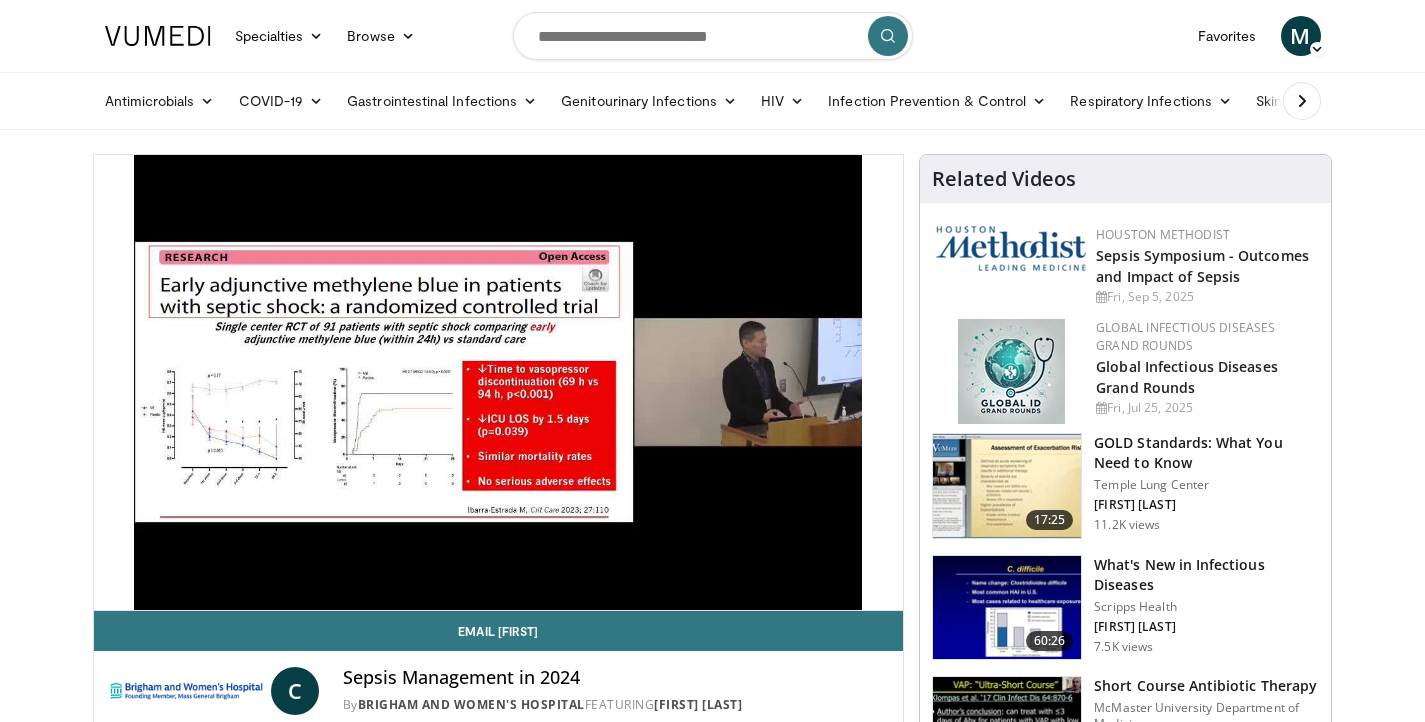 click on "10 seconds
Tap to unmute" at bounding box center (499, 382) 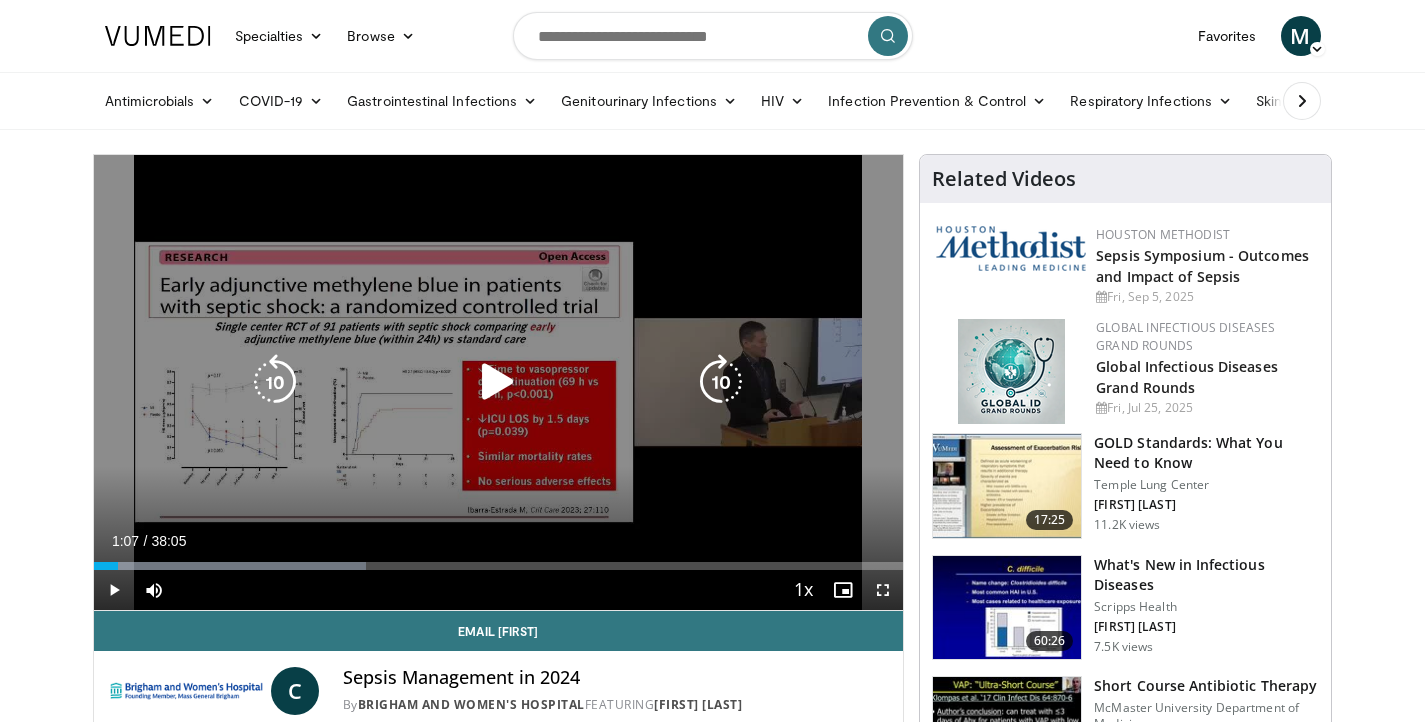 click at bounding box center [721, 382] 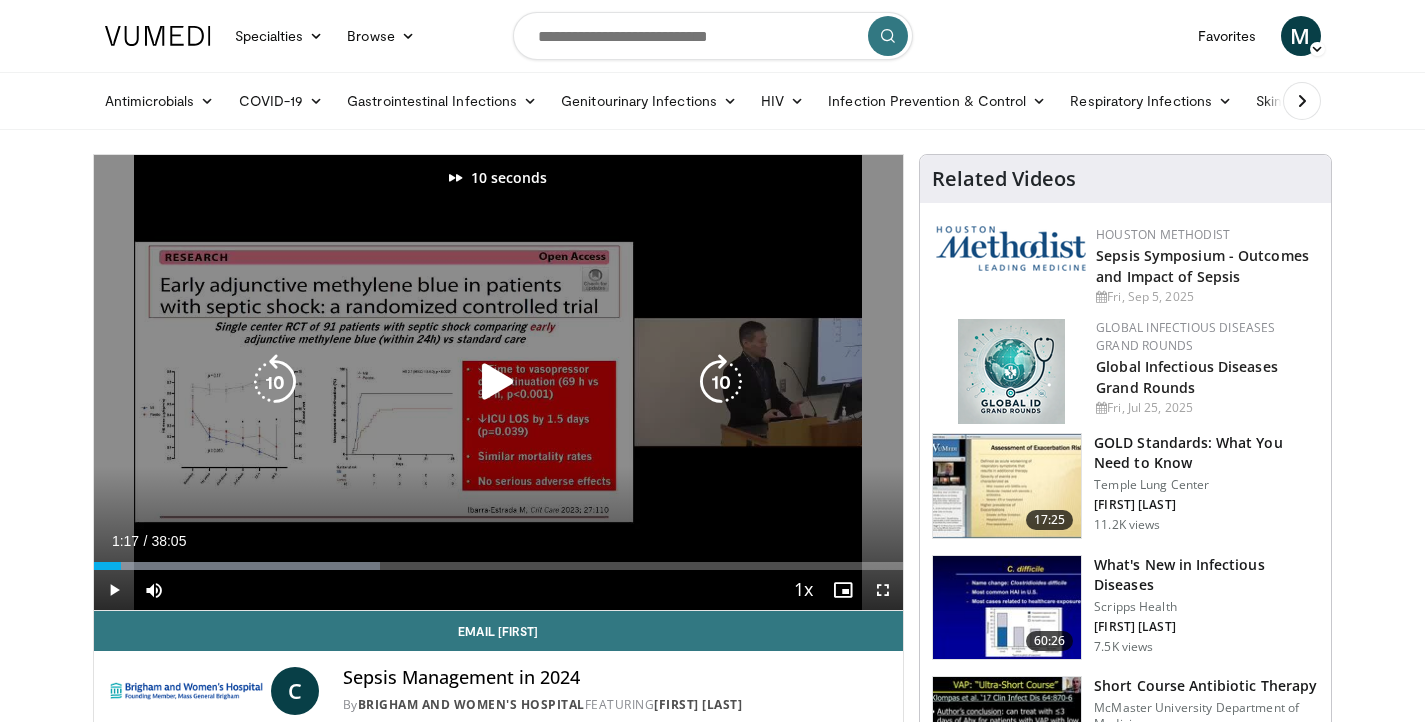 click at bounding box center (721, 382) 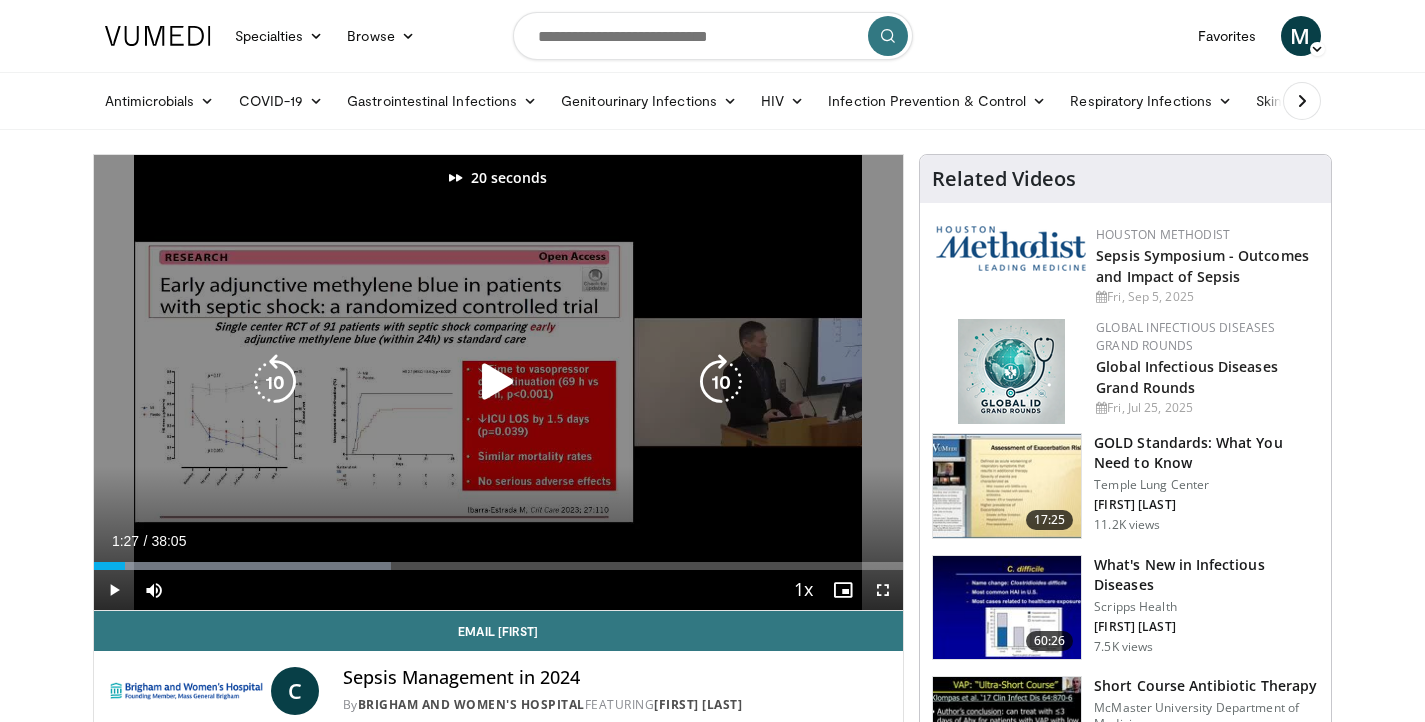 click at bounding box center (721, 382) 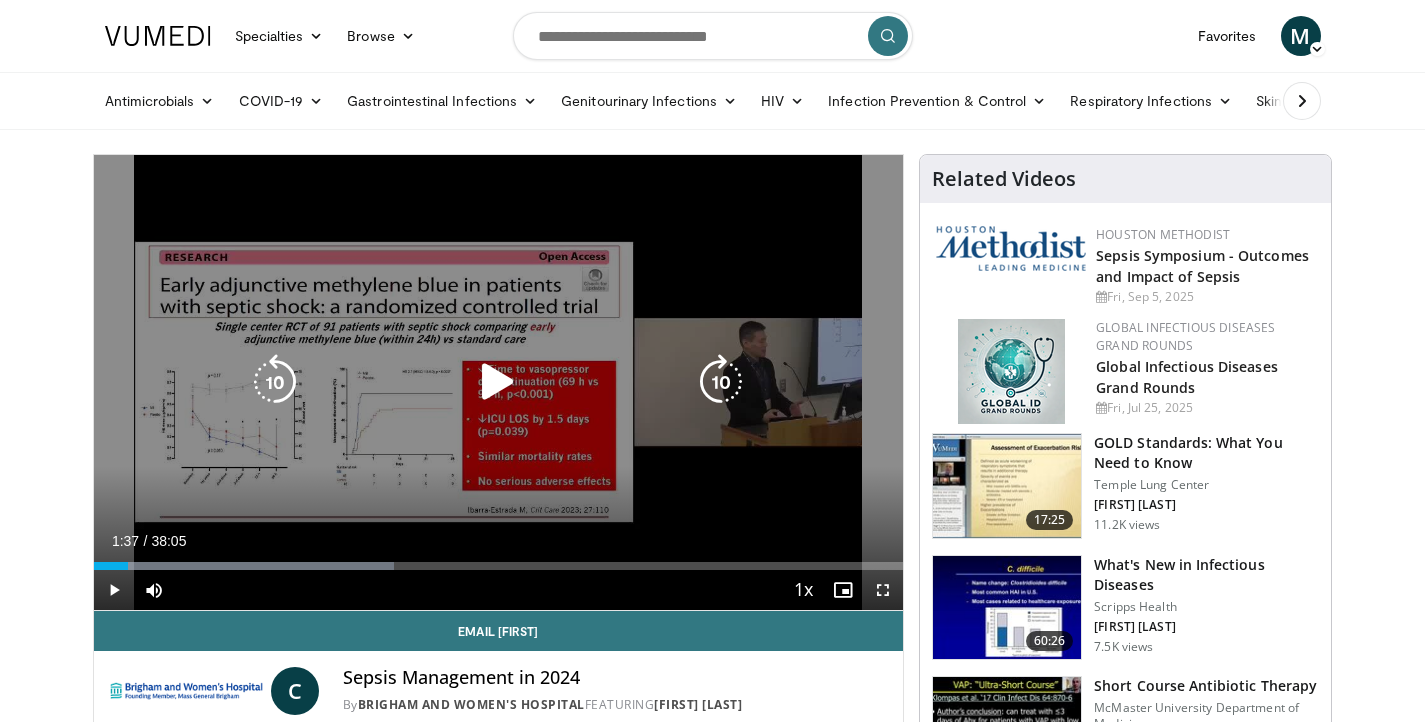 click at bounding box center (275, 382) 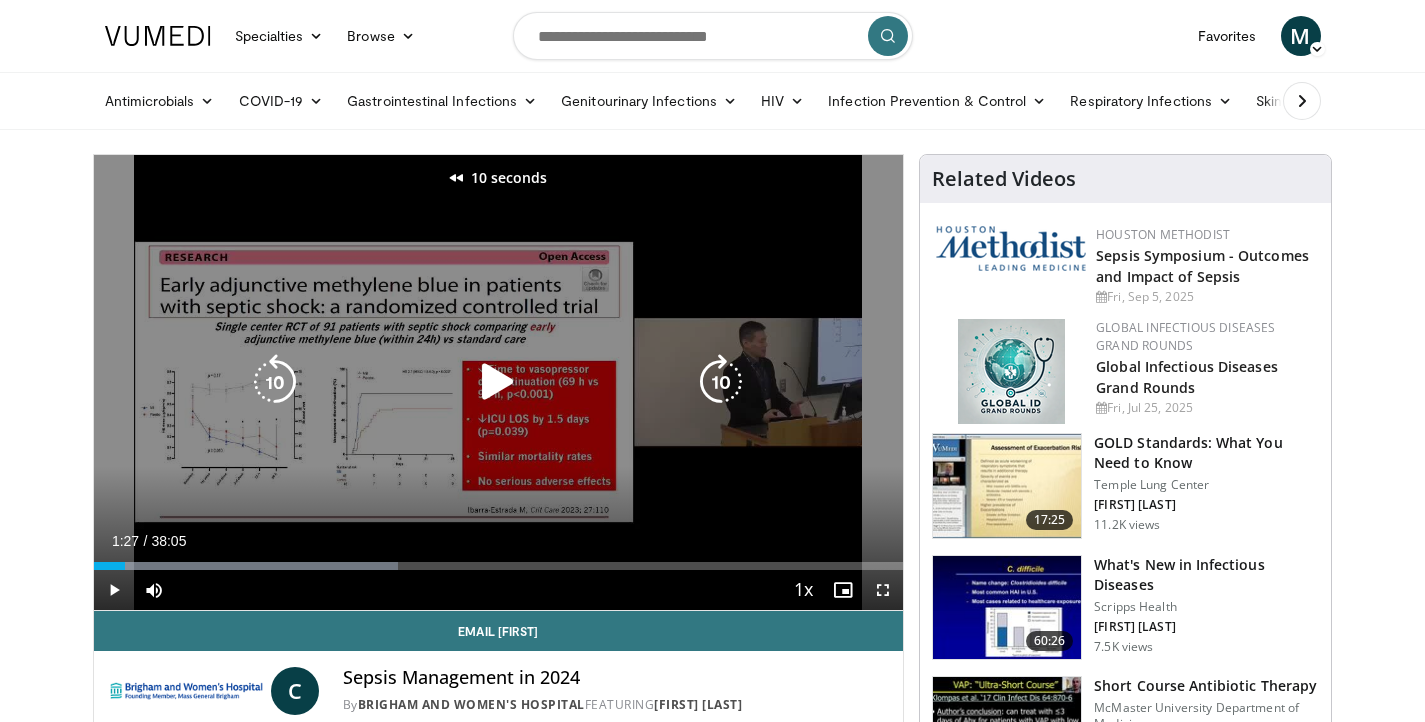 click at bounding box center (275, 382) 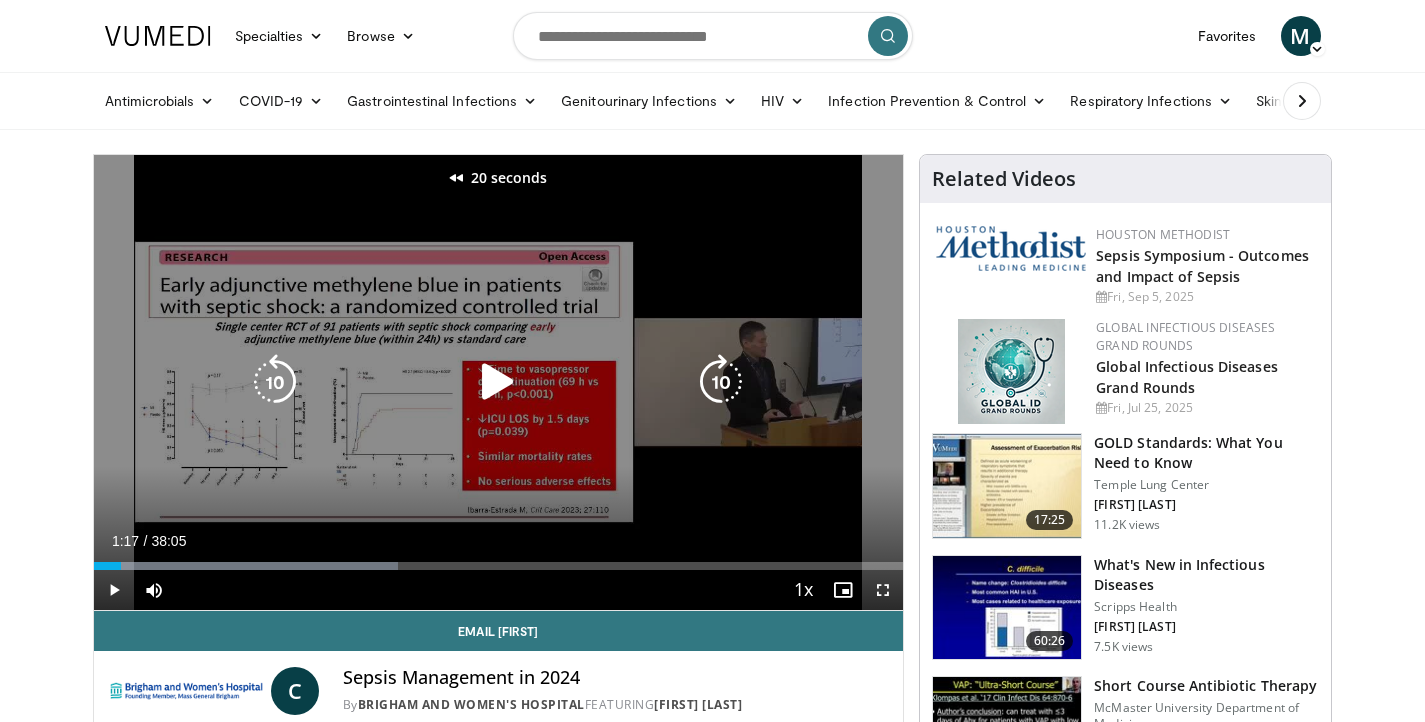 click at bounding box center (721, 382) 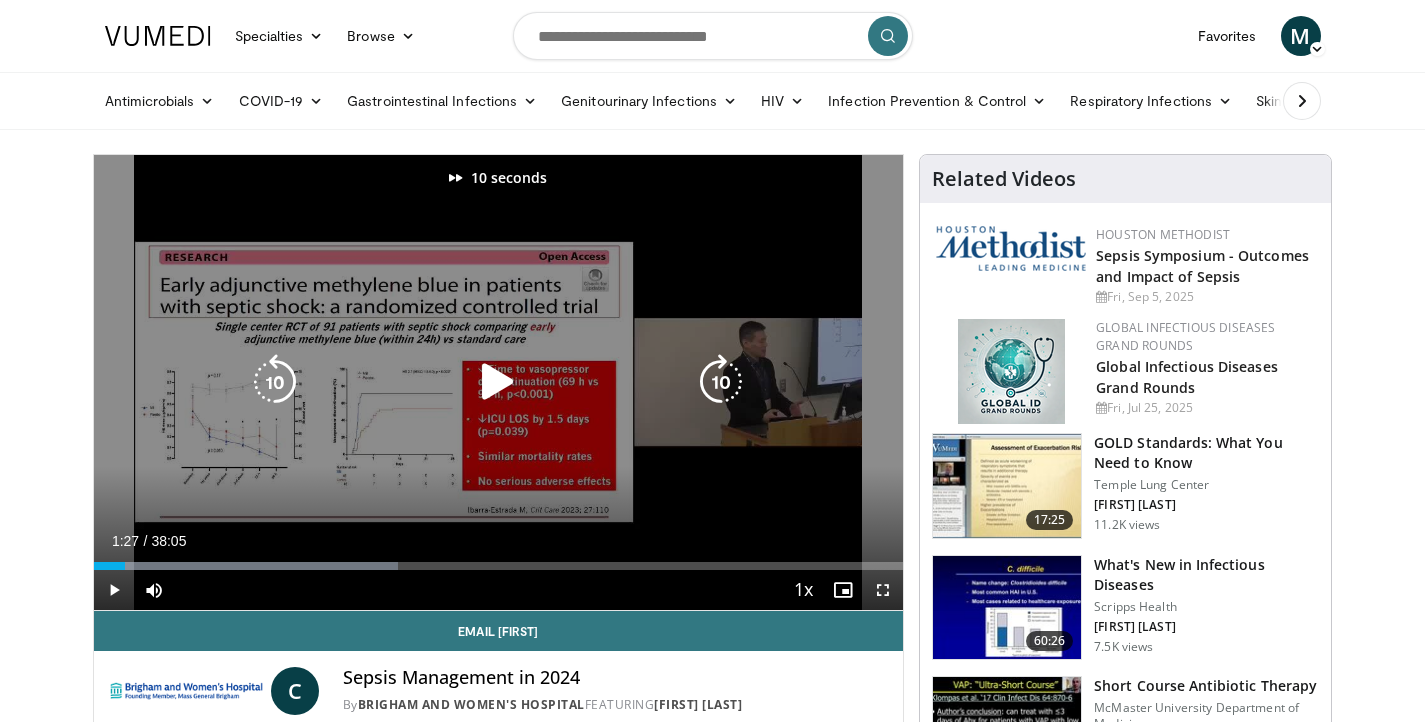 click at bounding box center [721, 382] 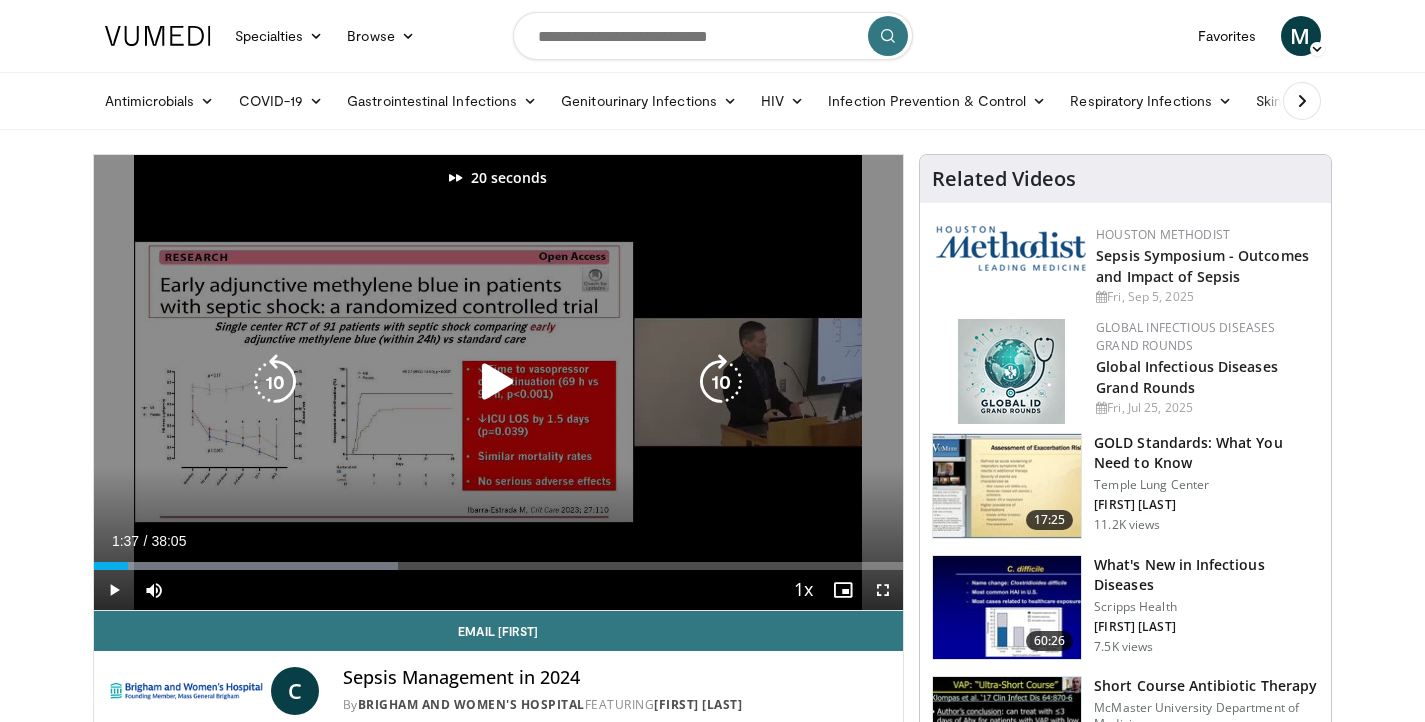 click at bounding box center [275, 382] 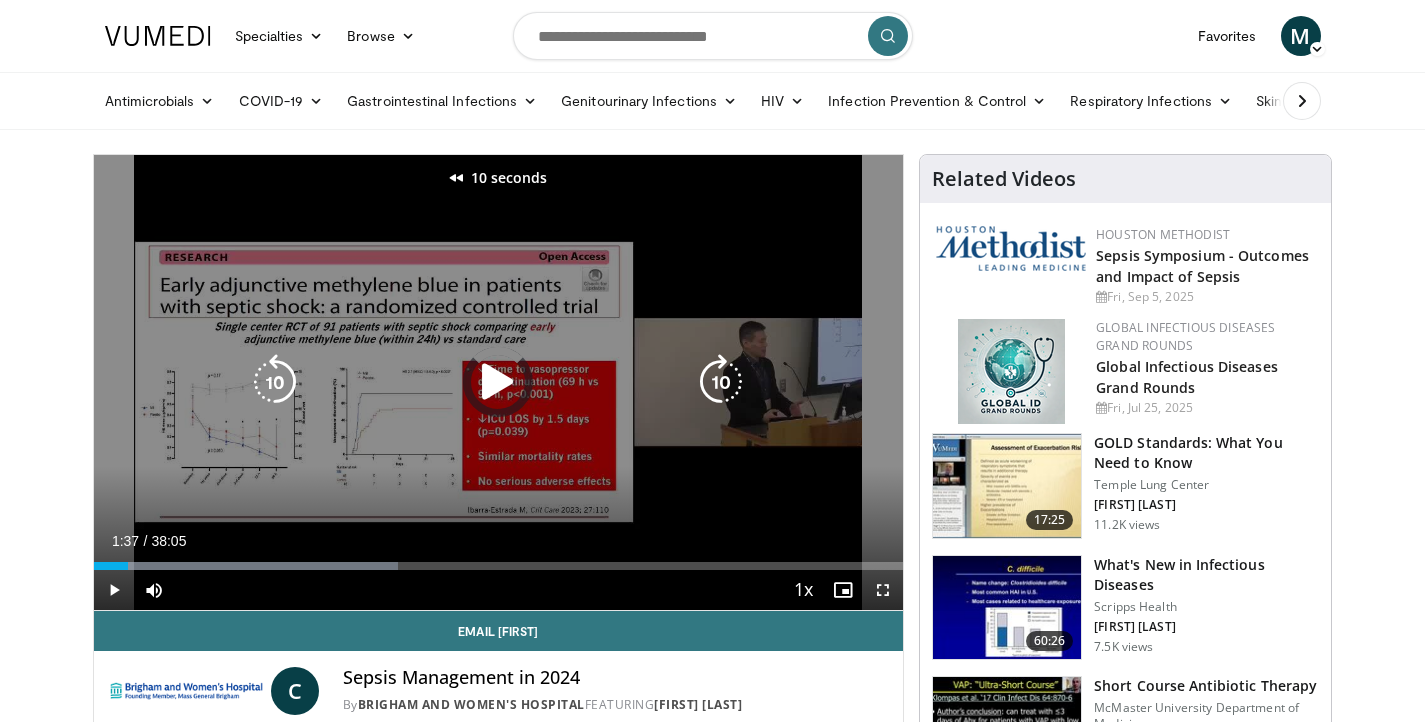 click at bounding box center (275, 382) 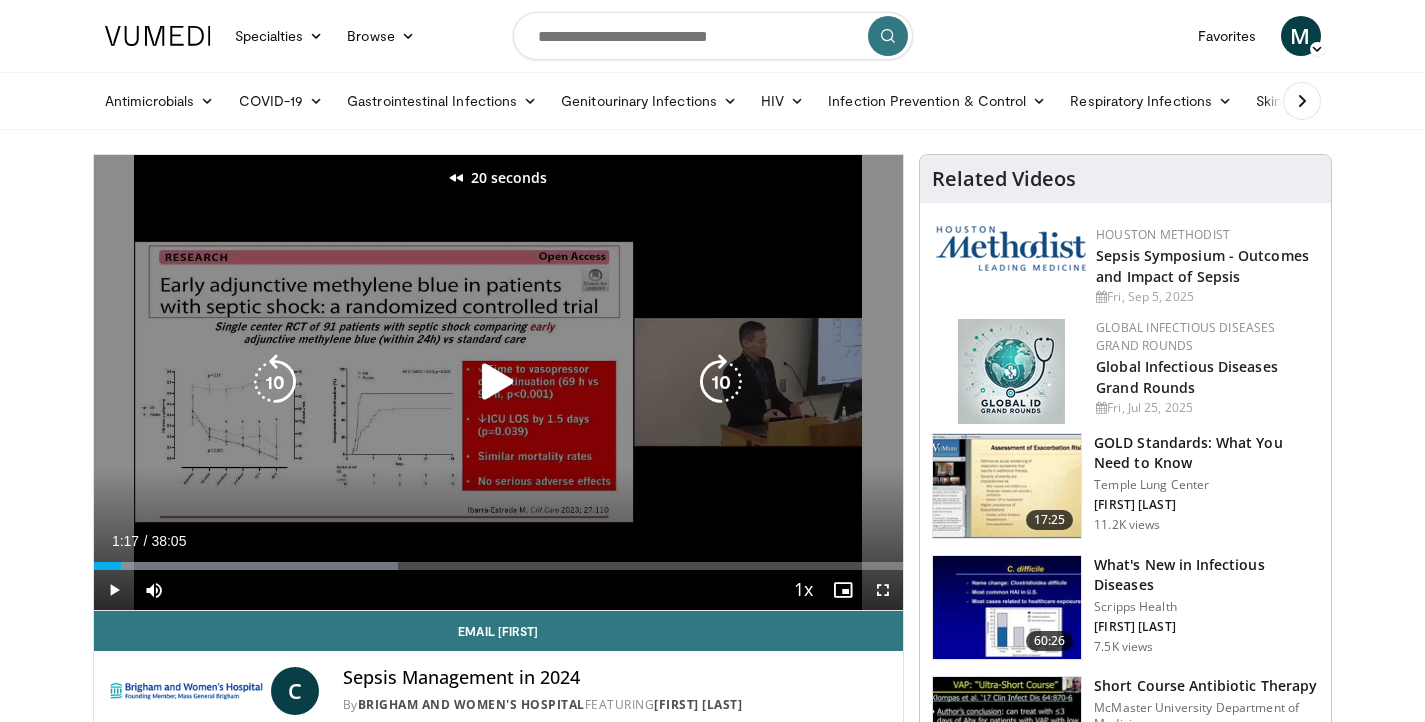 click at bounding box center [498, 382] 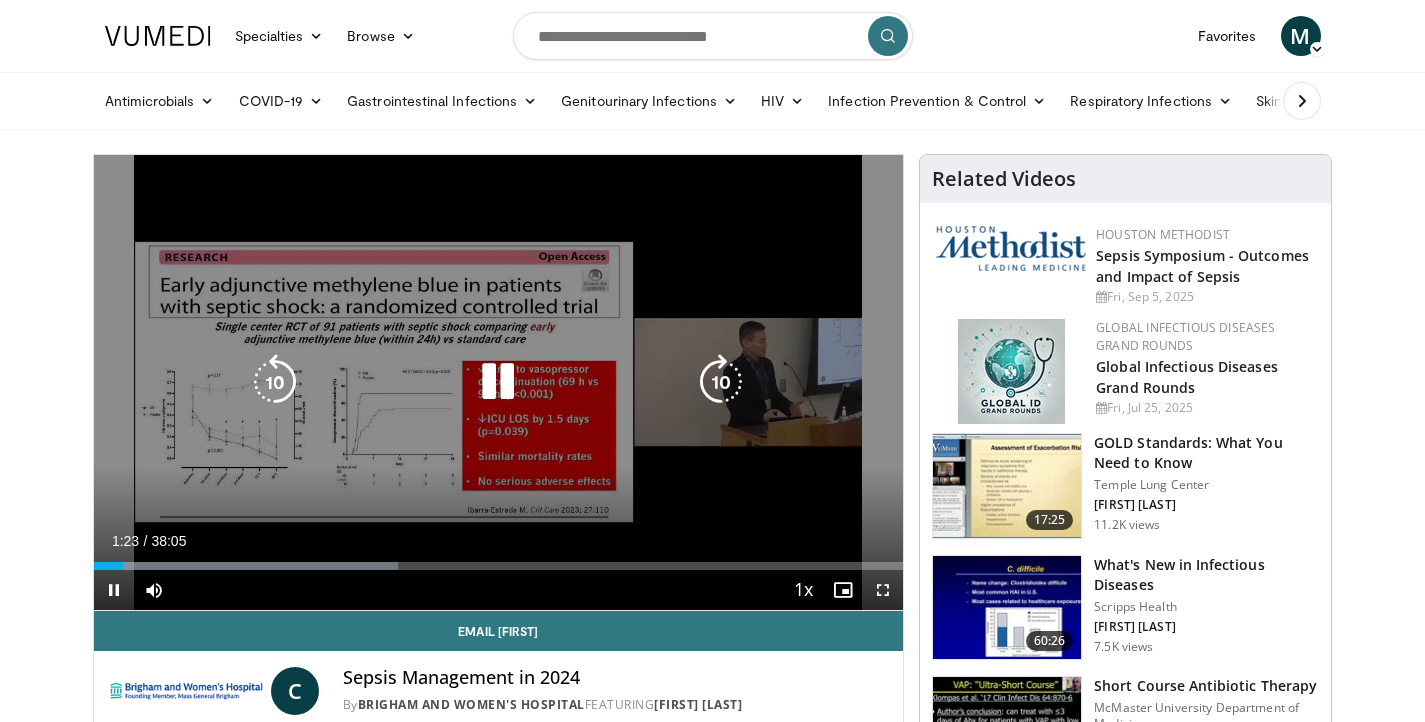 click at bounding box center (498, 382) 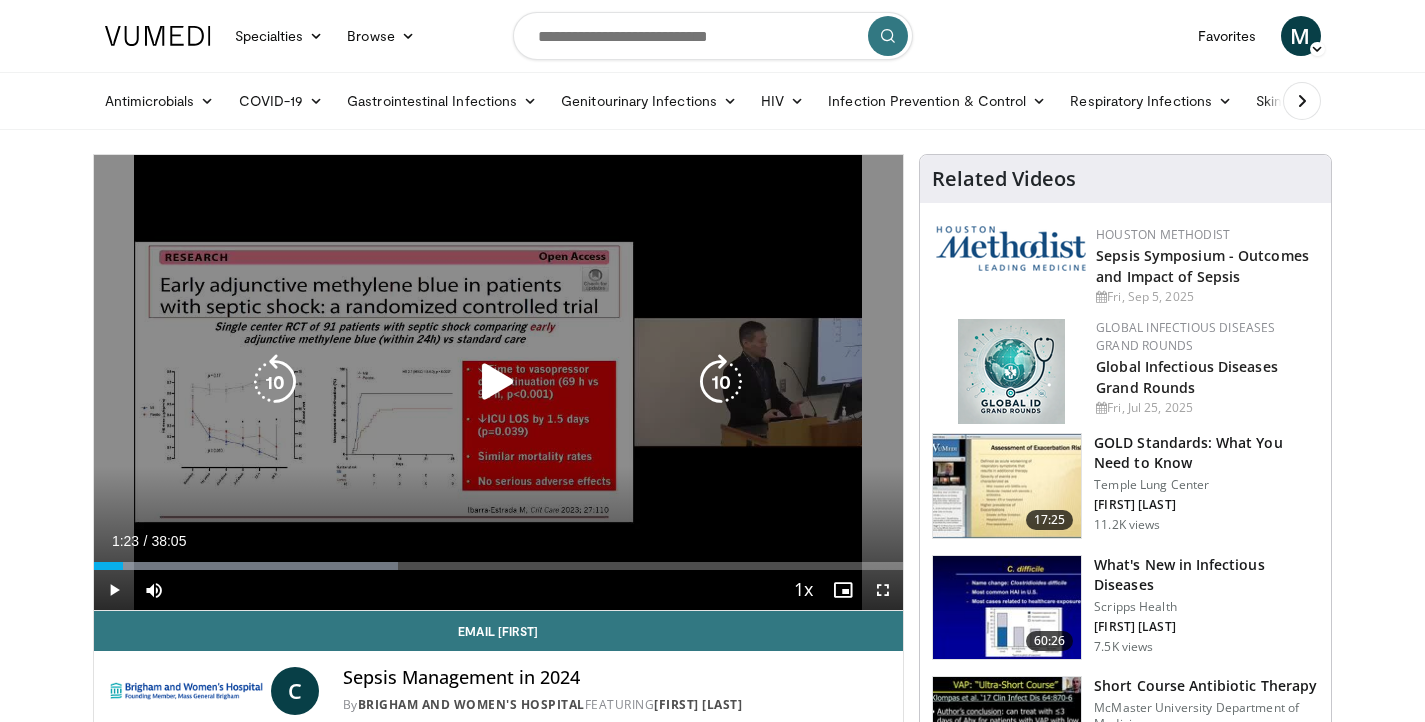 click at bounding box center [498, 382] 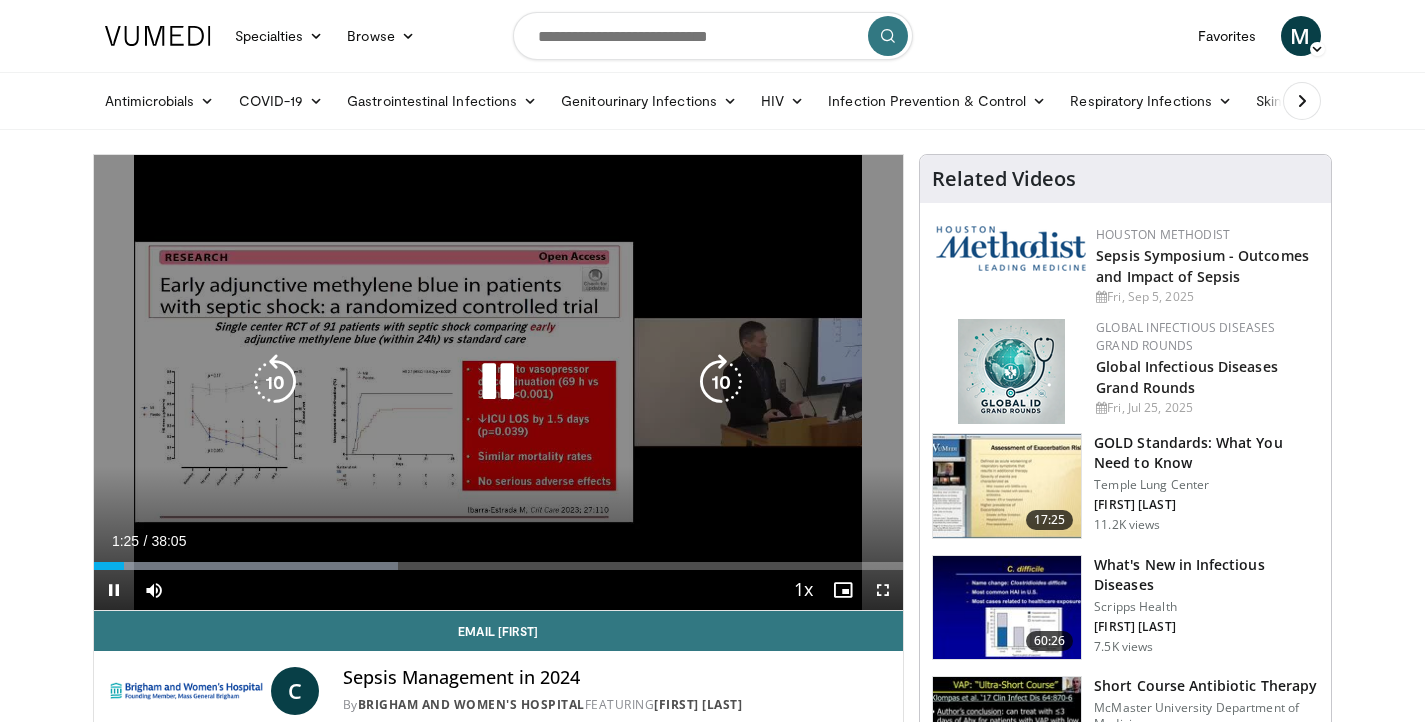 click at bounding box center (275, 382) 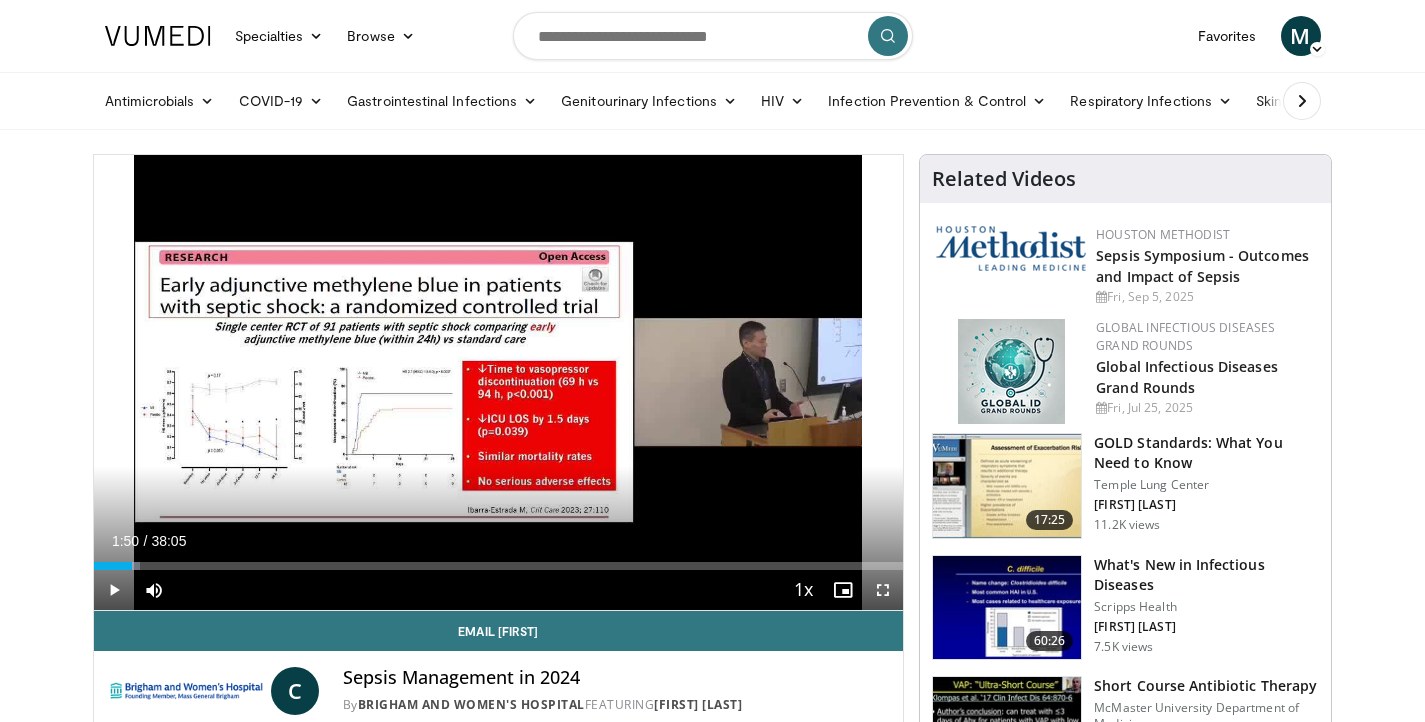 click on "Loaded :  5.69% 01:50 01:50" at bounding box center [499, 566] 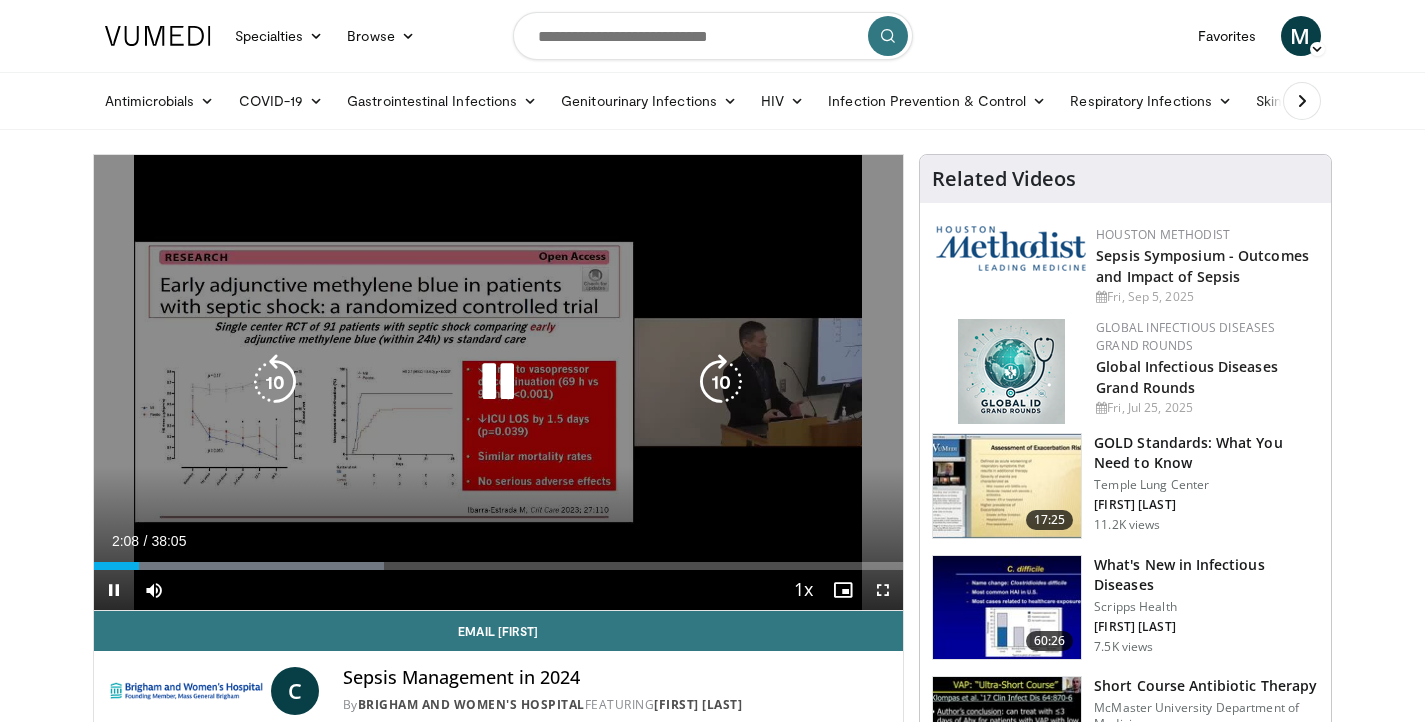 click at bounding box center [498, 382] 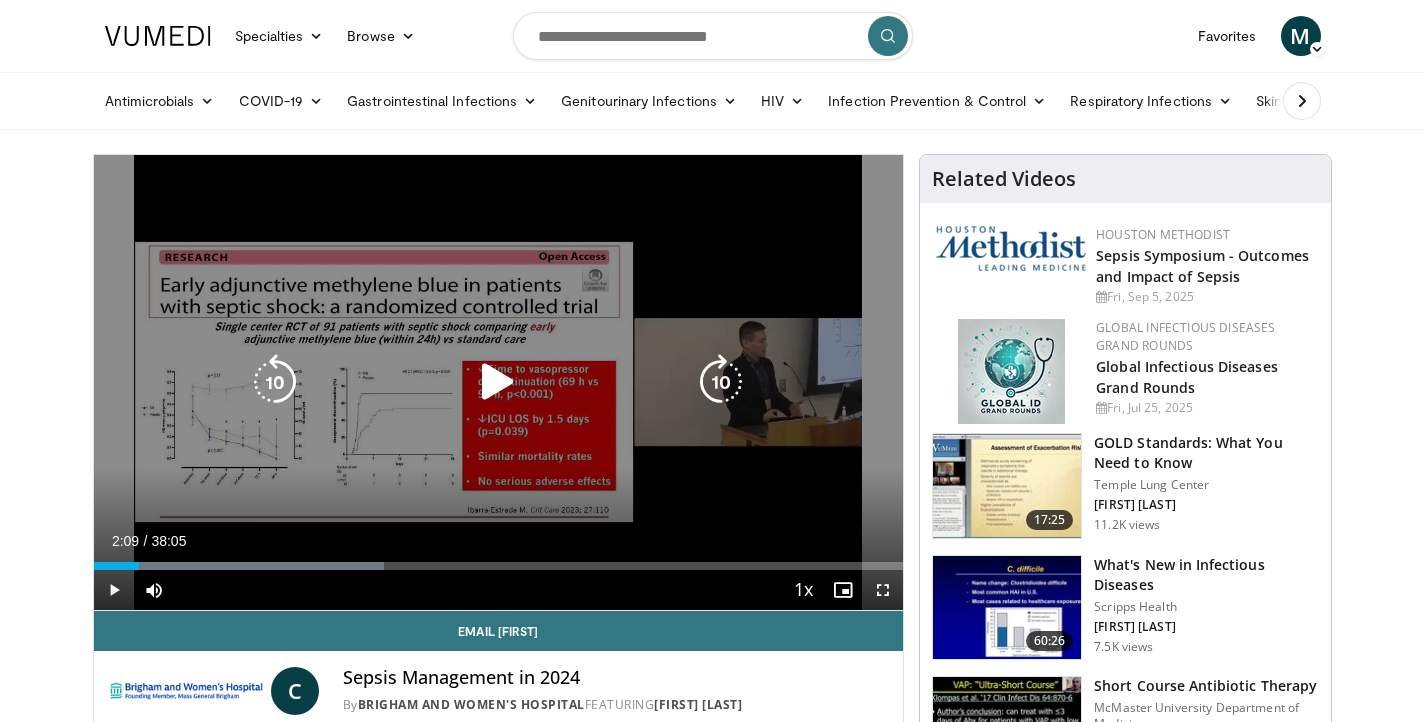 click at bounding box center (498, 382) 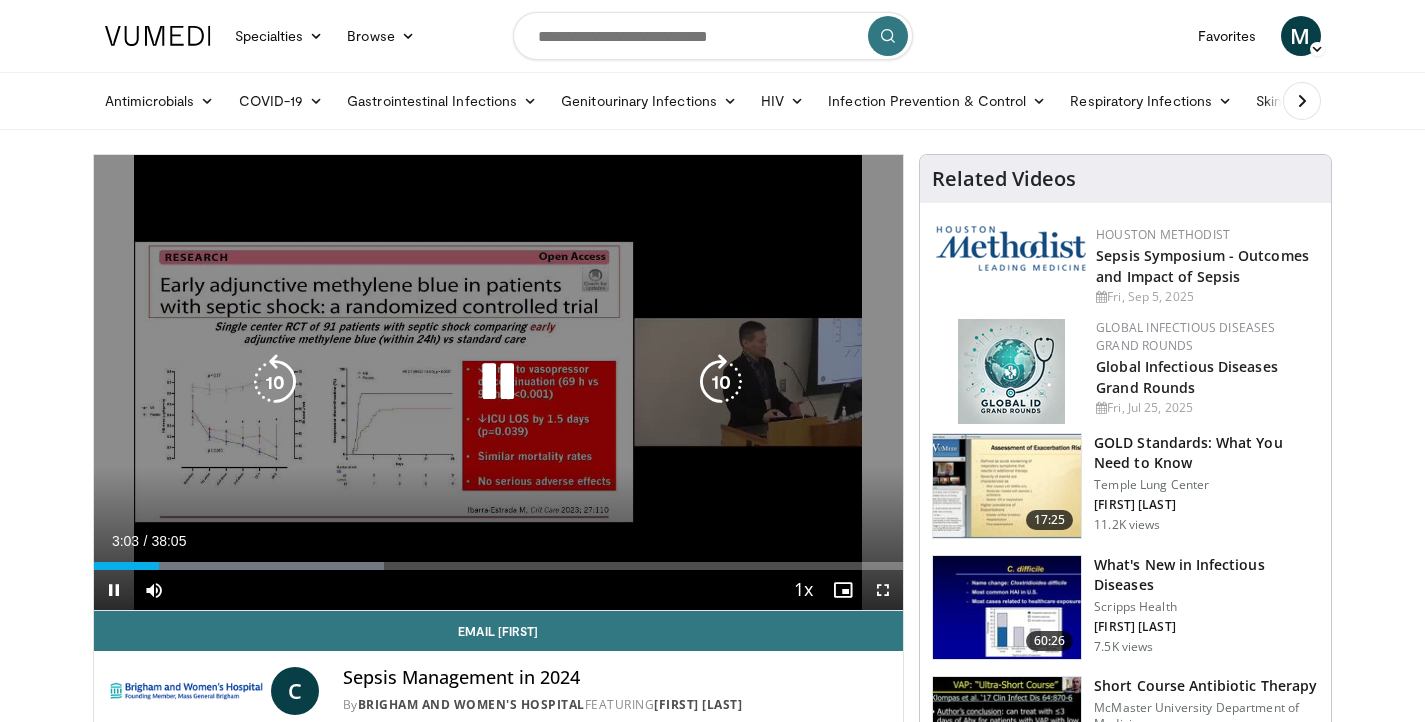 click at bounding box center (275, 382) 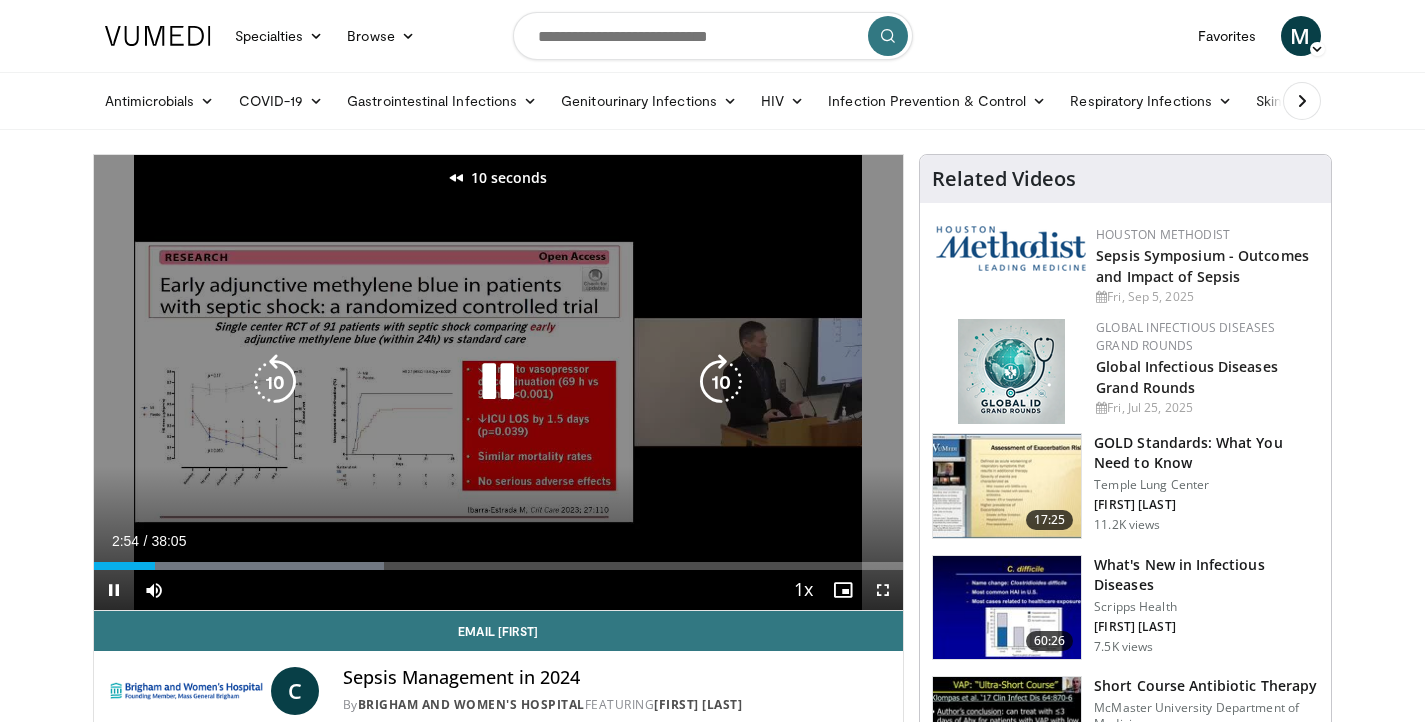 click at bounding box center (275, 382) 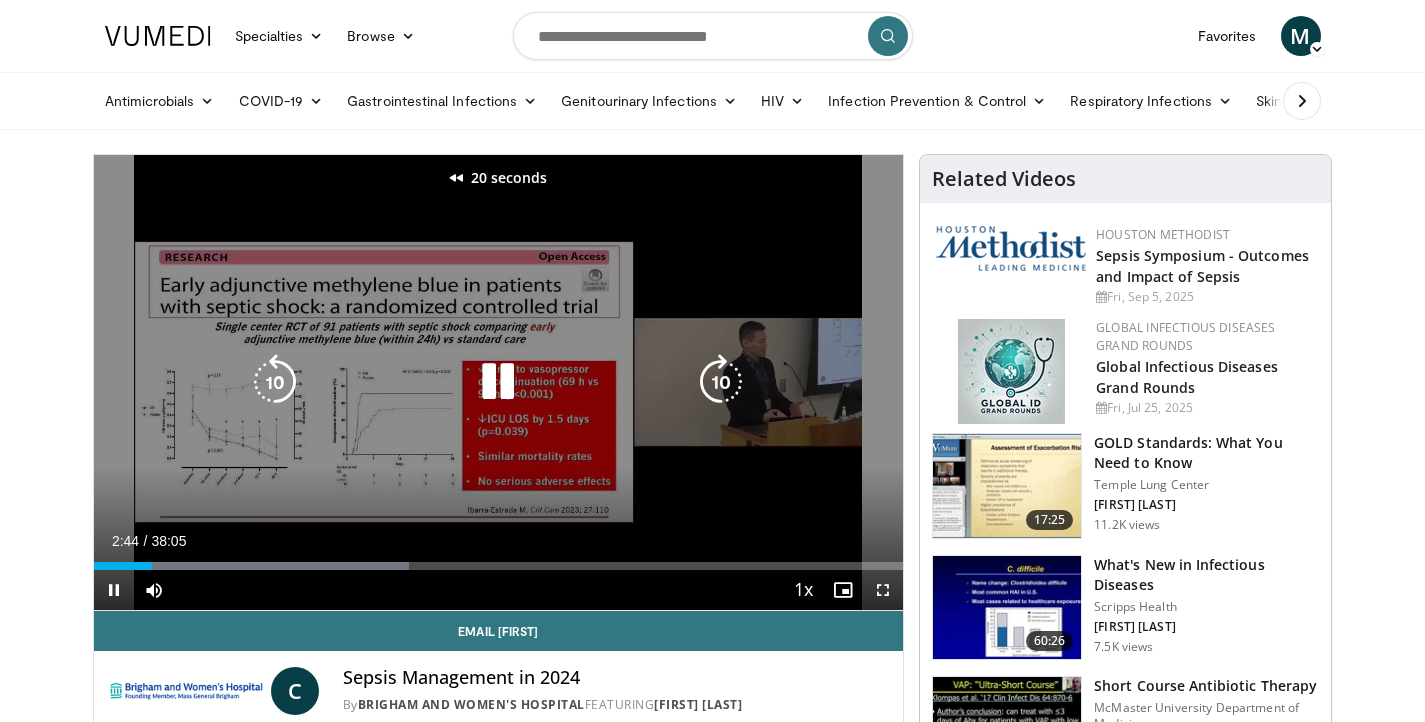 click at bounding box center [275, 382] 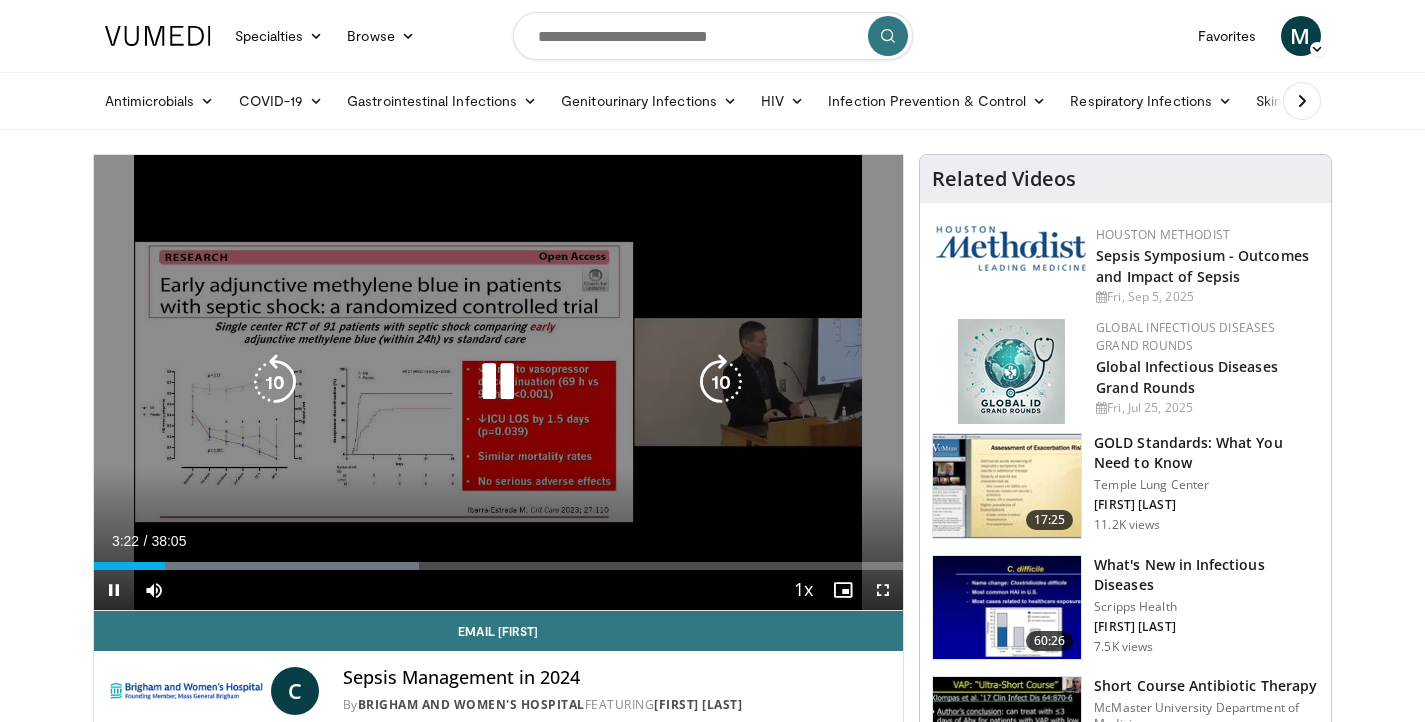 click at bounding box center (498, 382) 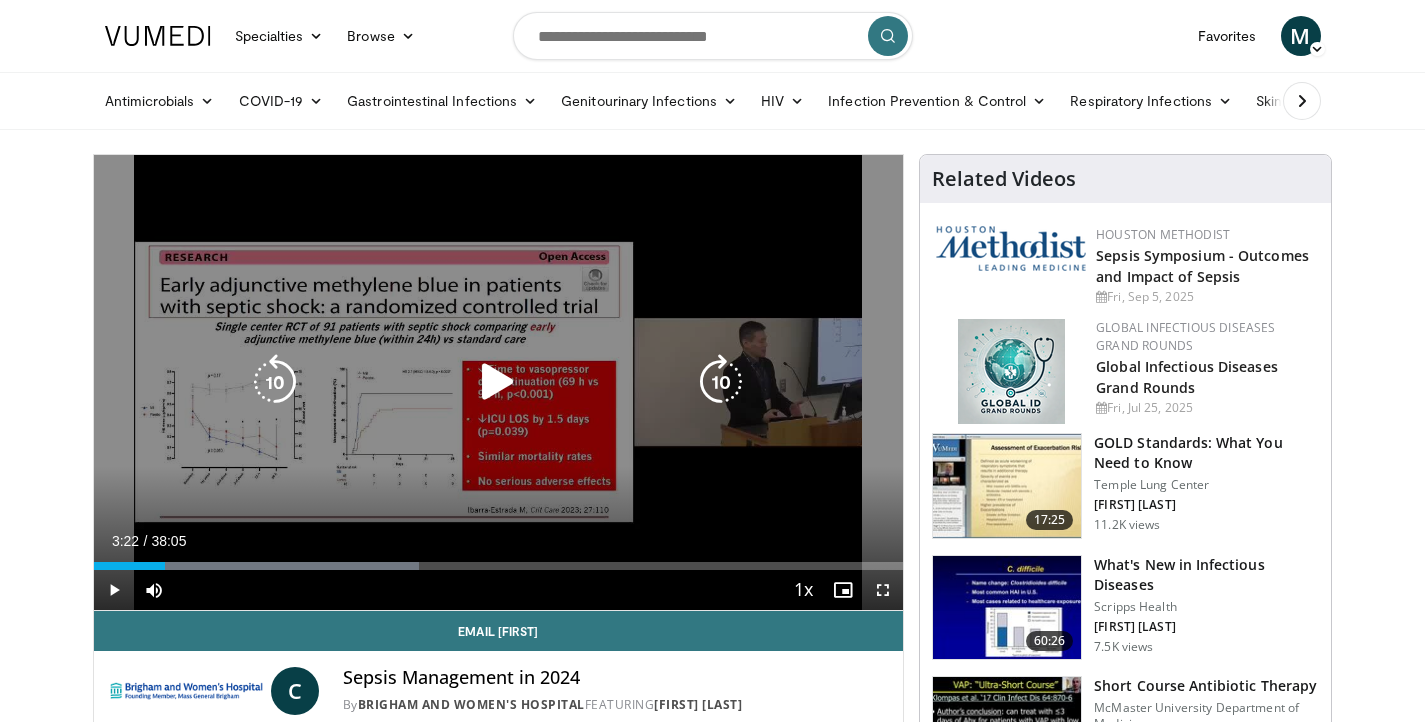 click at bounding box center (498, 382) 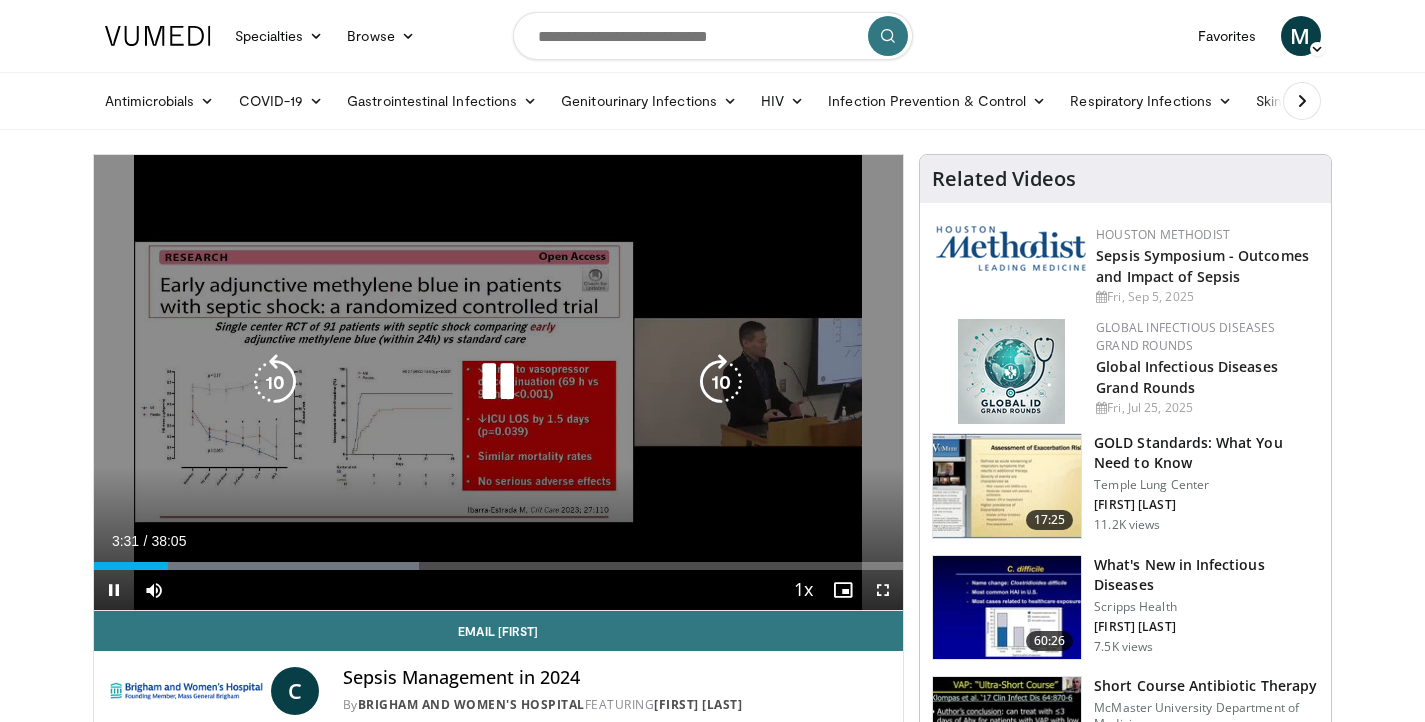 click at bounding box center (498, 382) 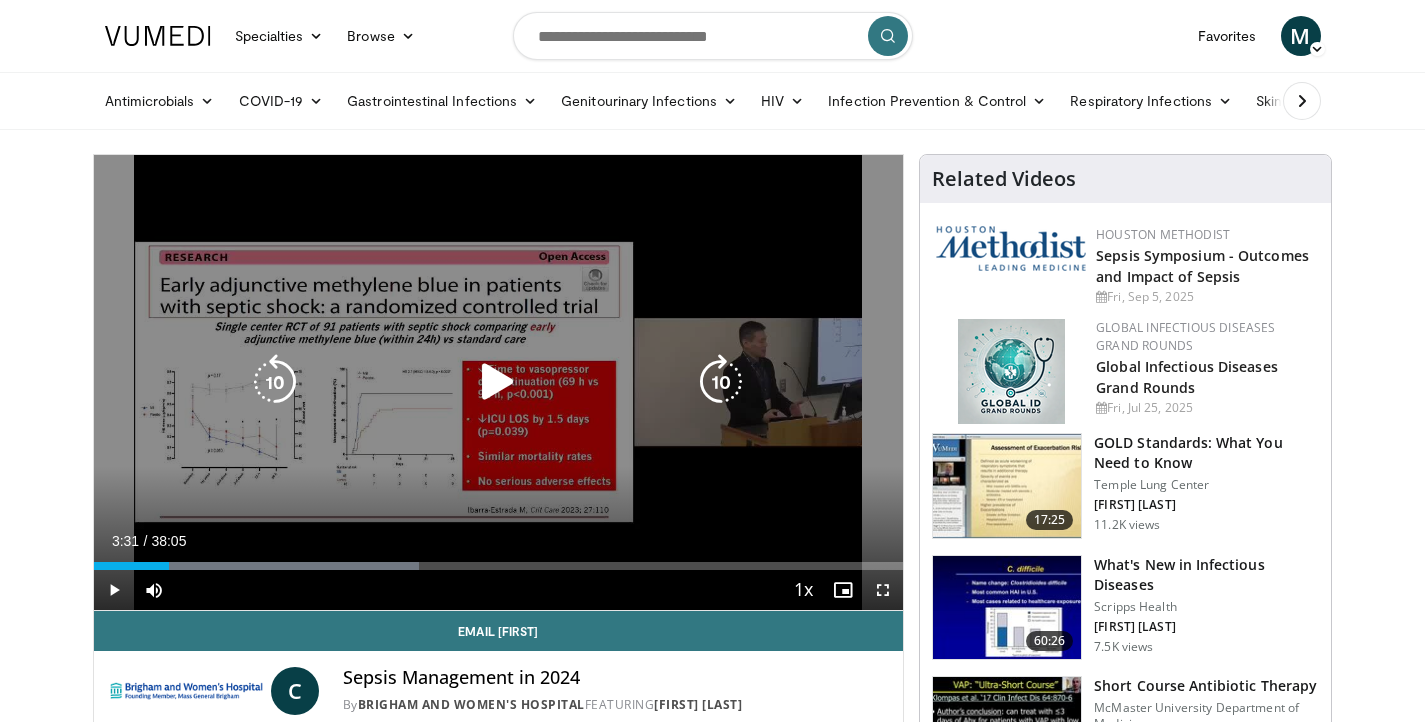 click at bounding box center (498, 382) 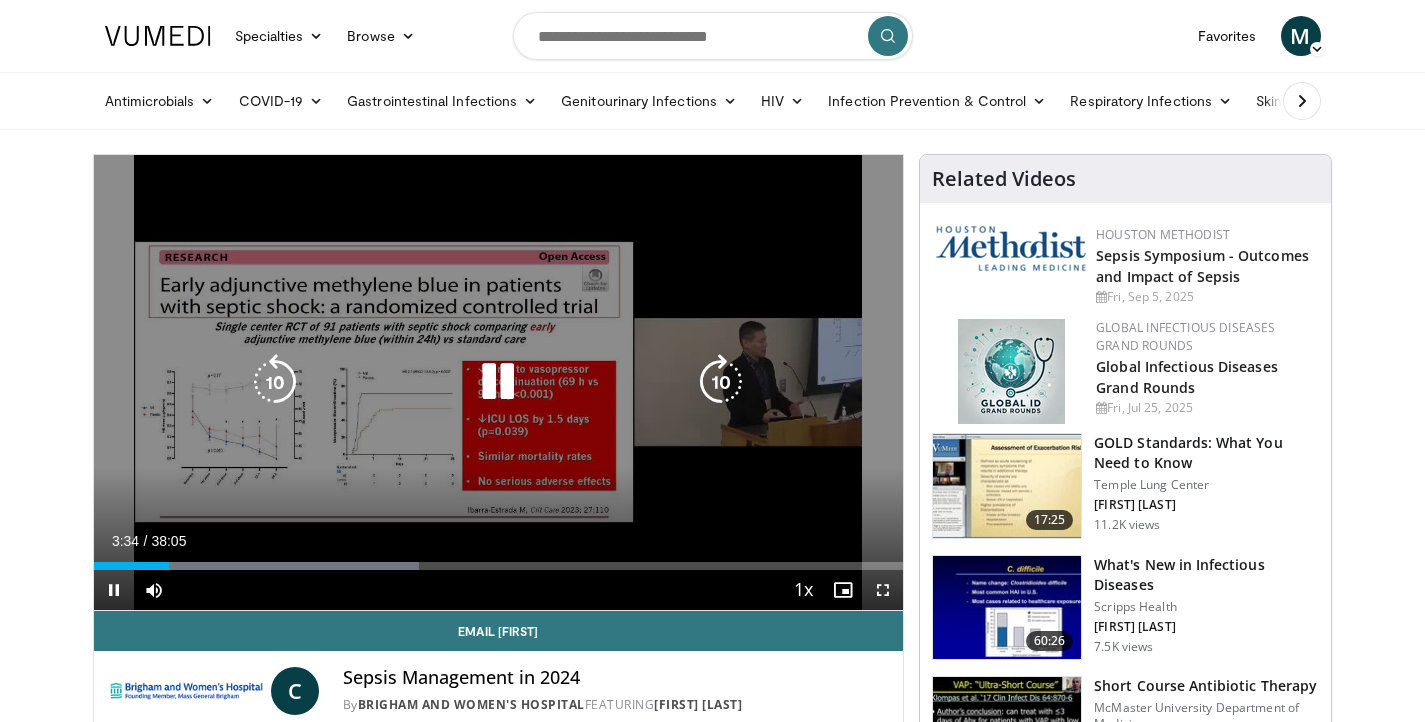 click at bounding box center [498, 382] 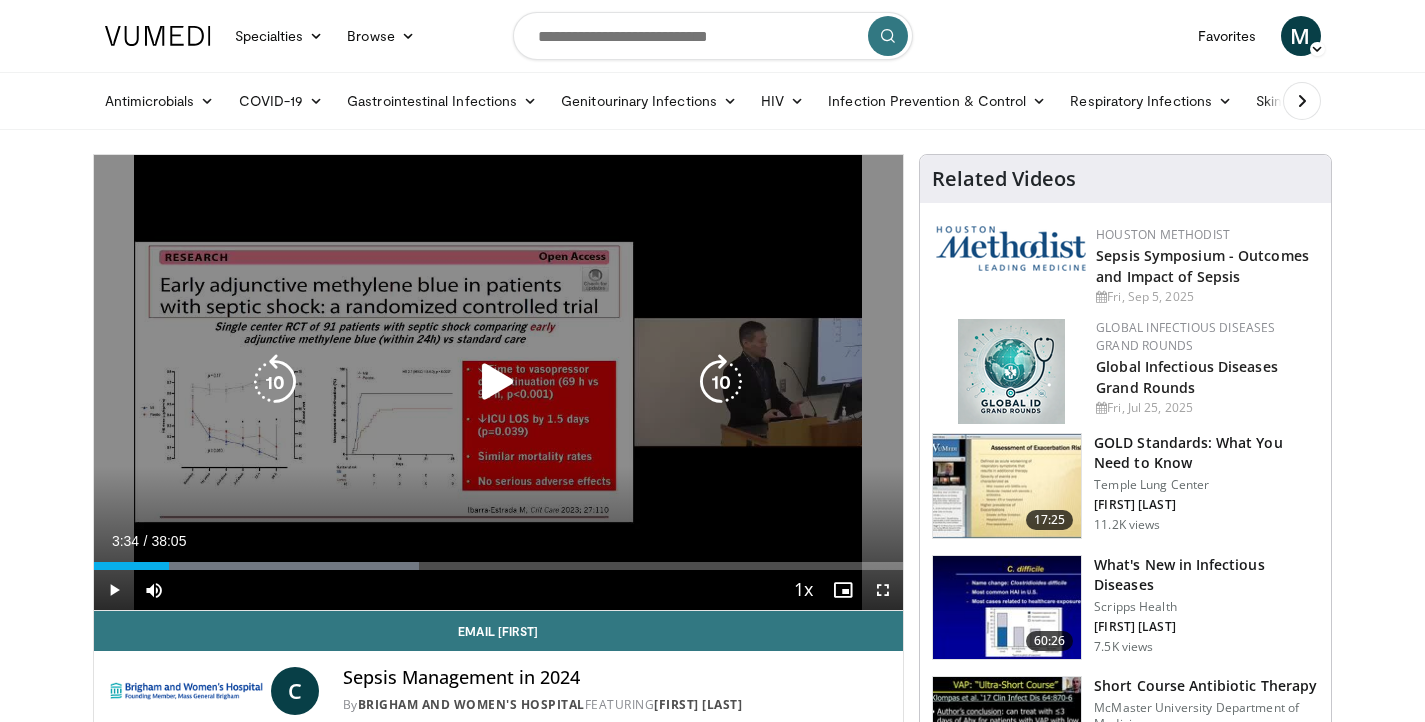 click at bounding box center (498, 382) 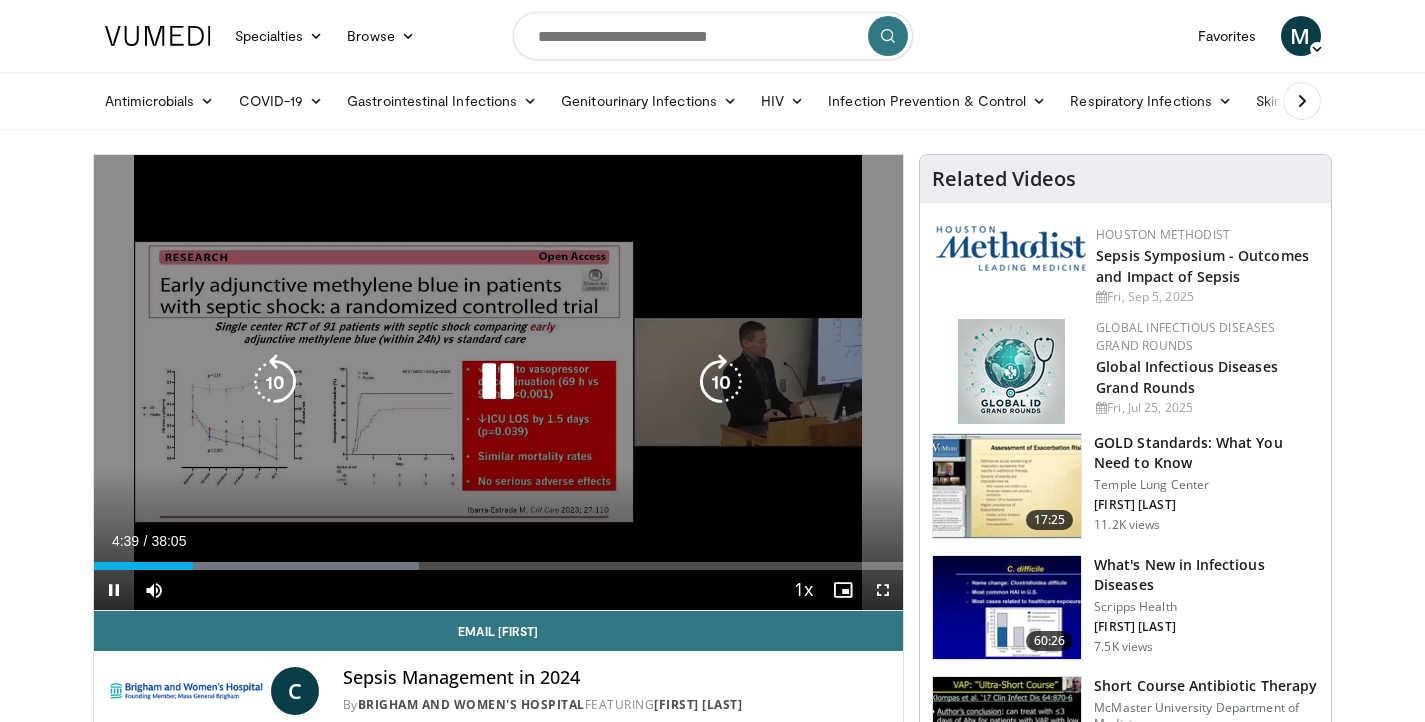 click at bounding box center (498, 382) 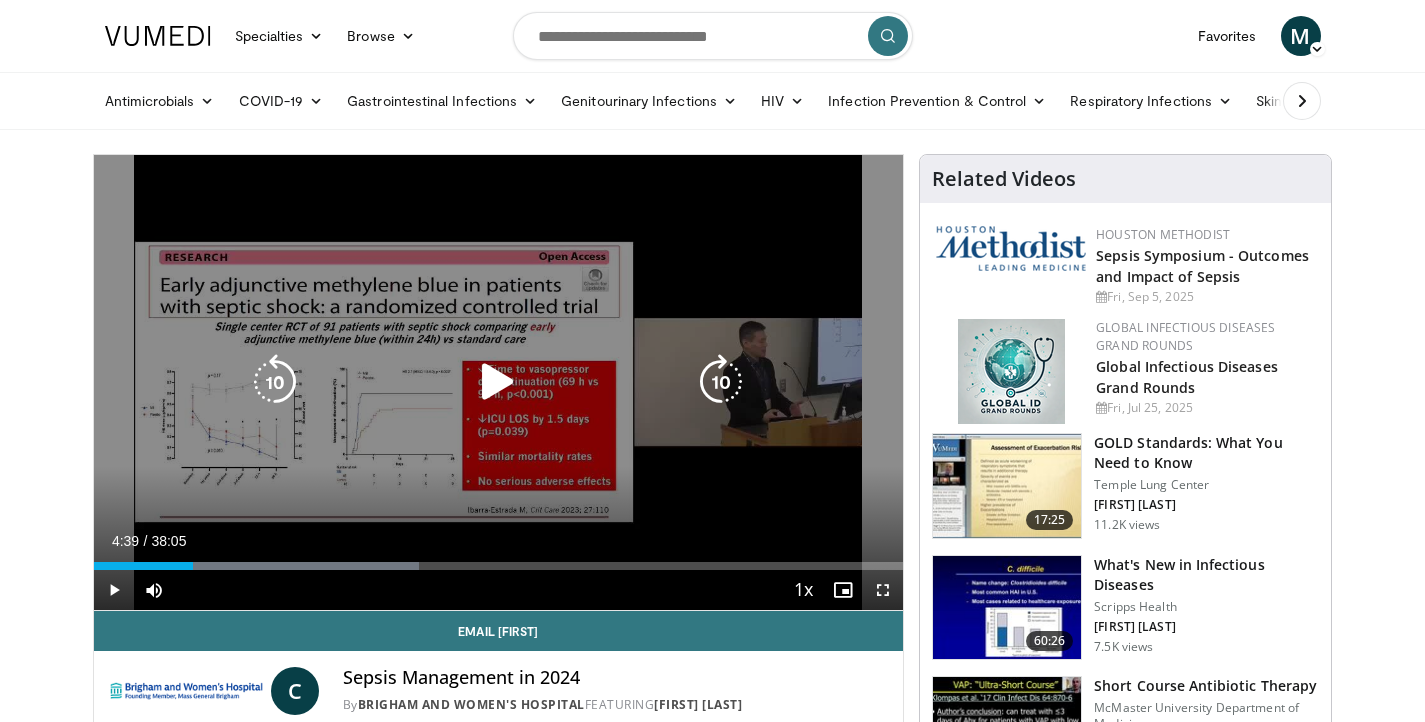 click at bounding box center [275, 382] 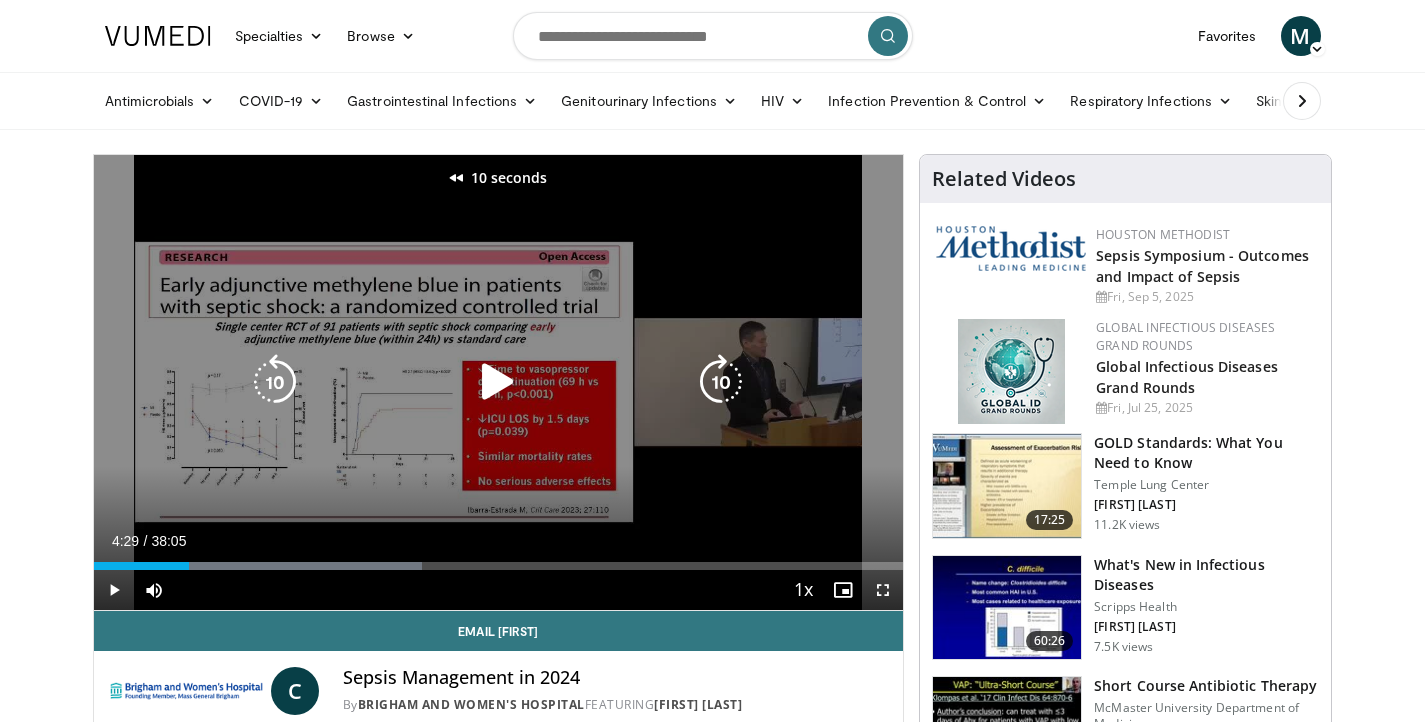 click at bounding box center [275, 382] 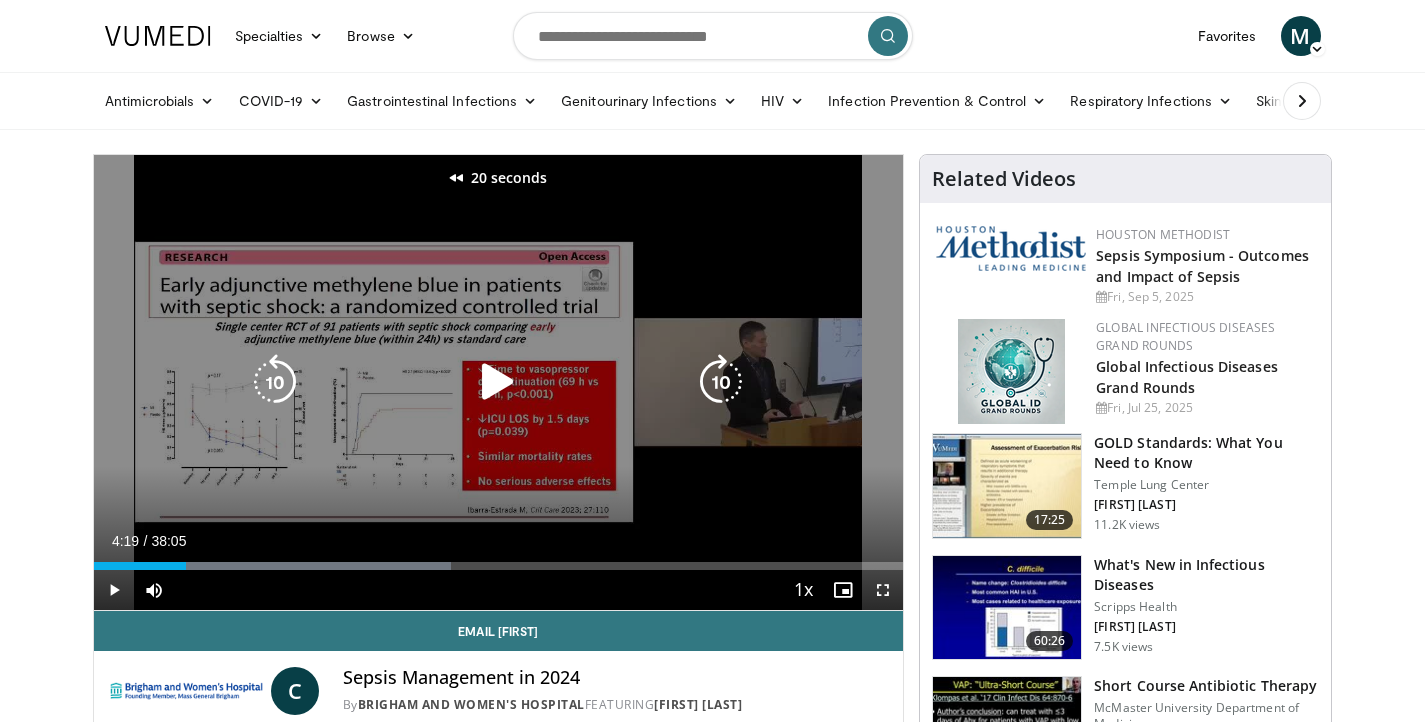 click at bounding box center [498, 382] 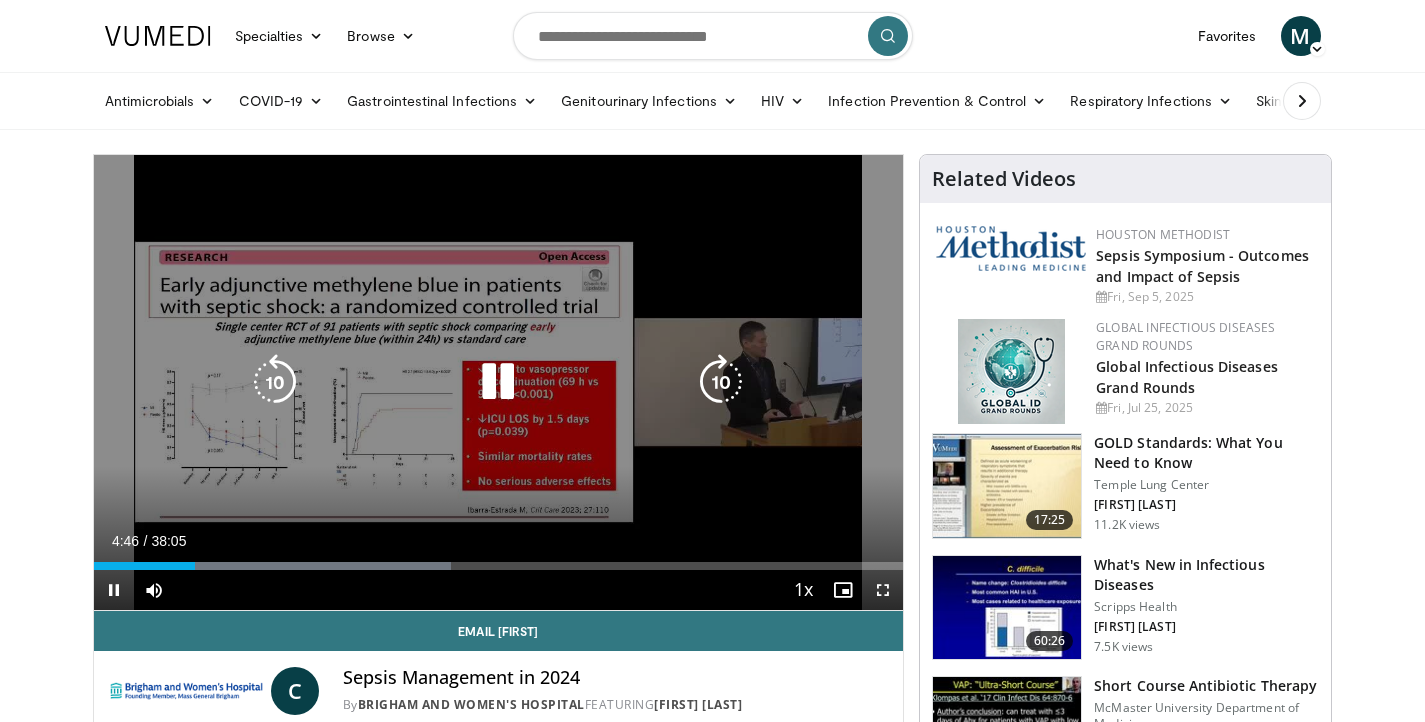 click at bounding box center (498, 382) 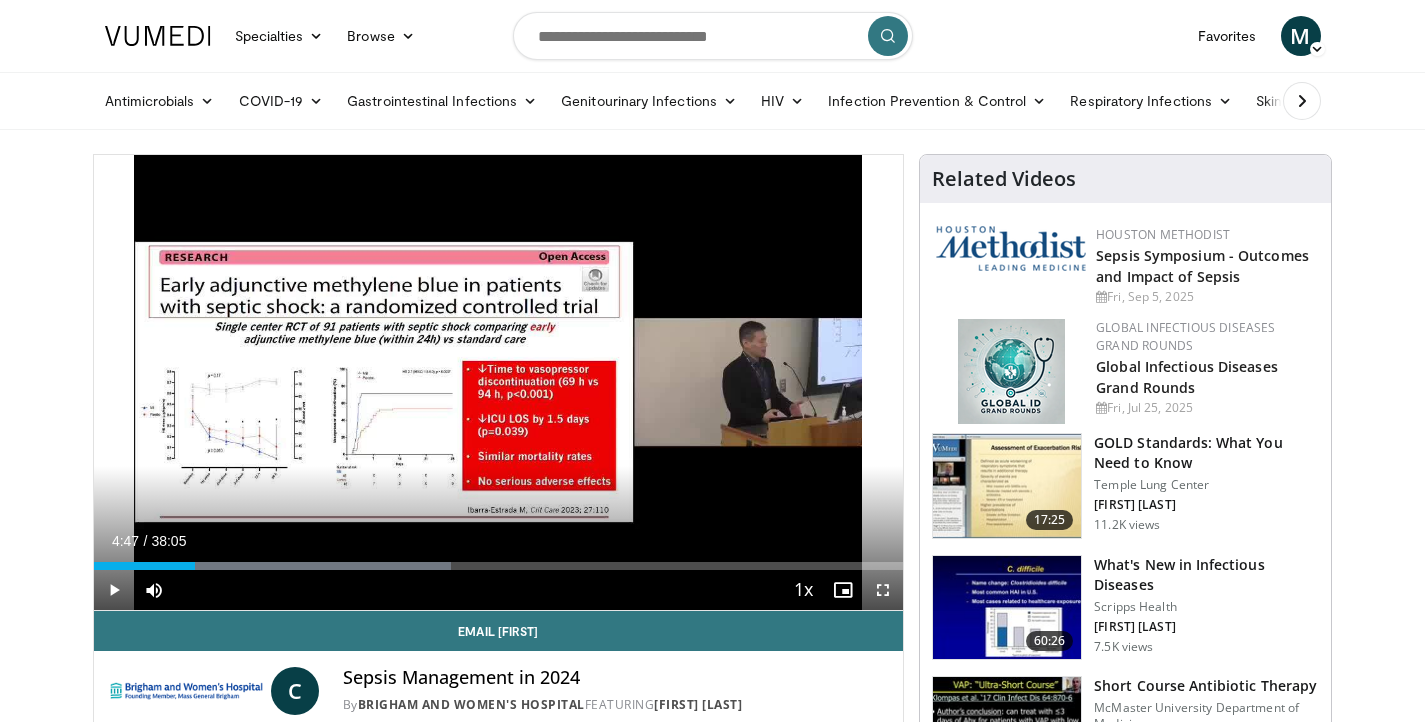 click on "Current Time  4:47 / Duration  38:05" at bounding box center [499, 541] 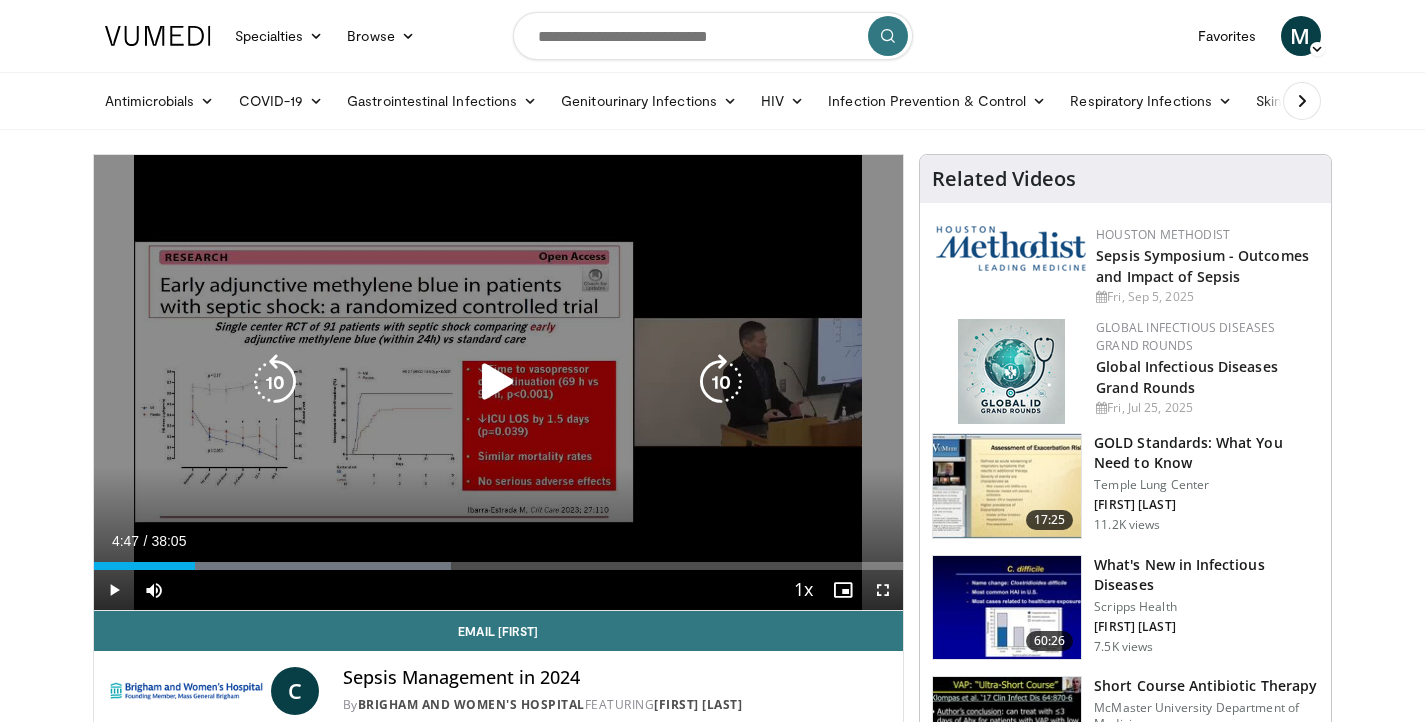 click at bounding box center [275, 382] 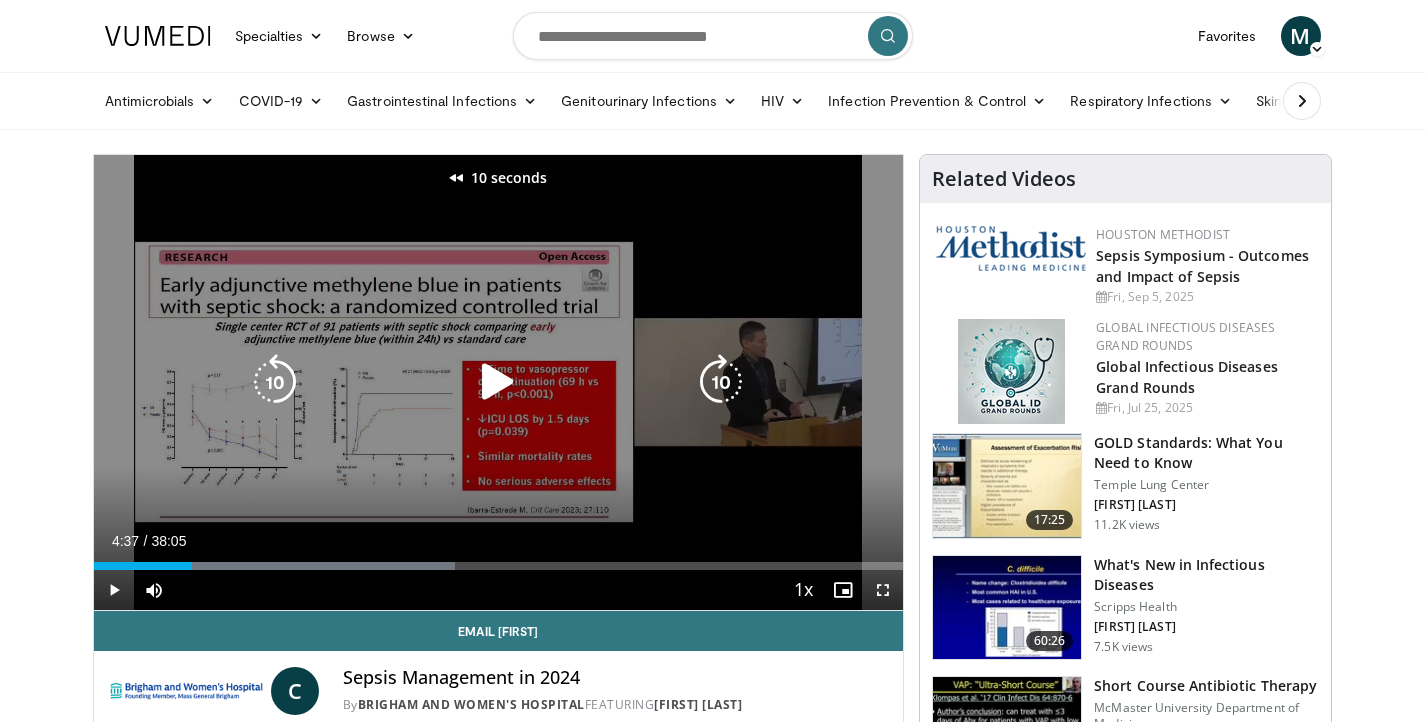 click at bounding box center (498, 382) 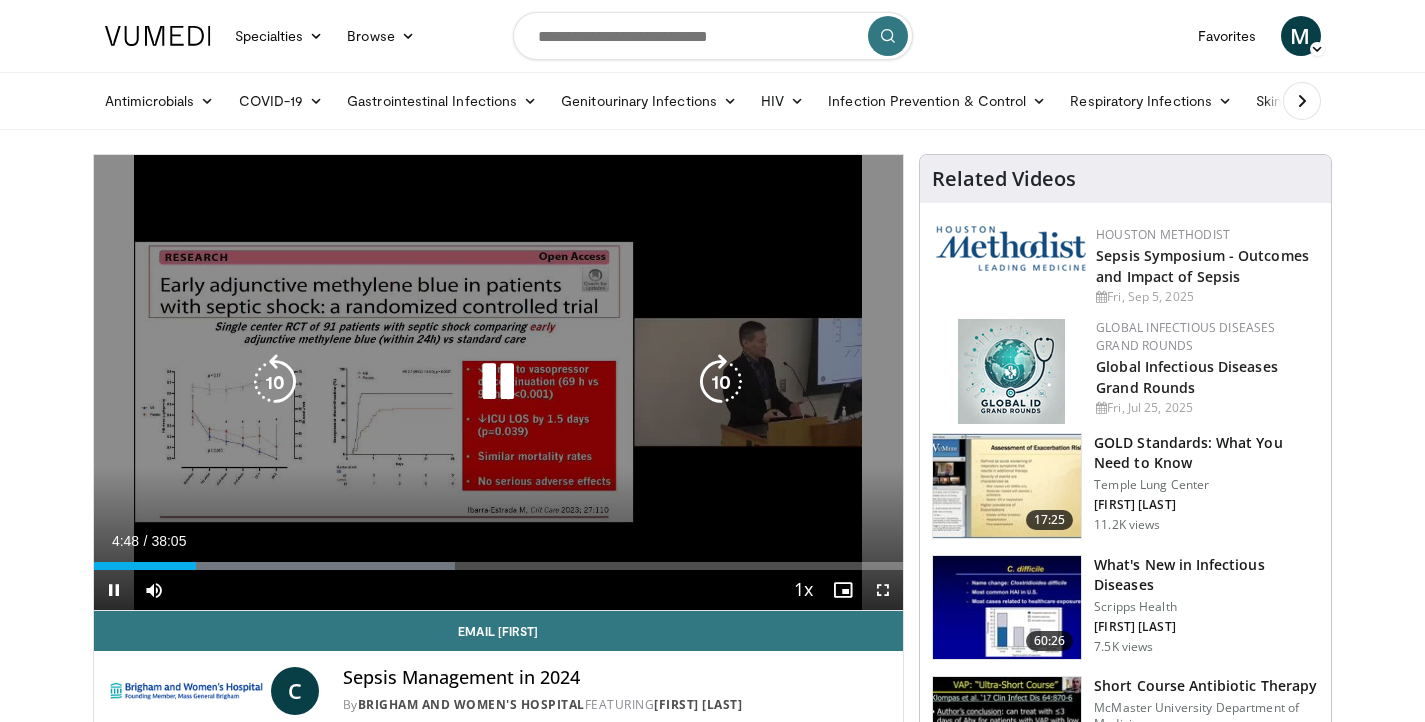 click at bounding box center (275, 382) 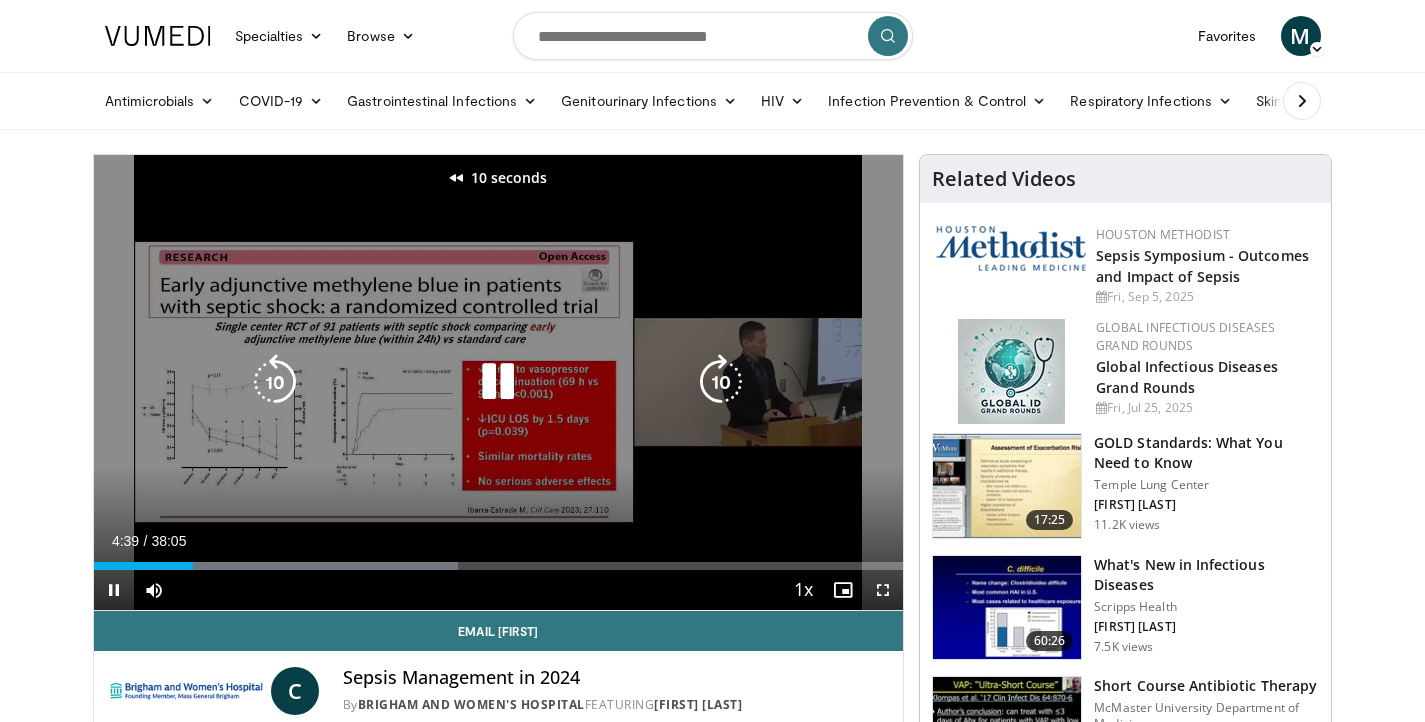 click at bounding box center [498, 382] 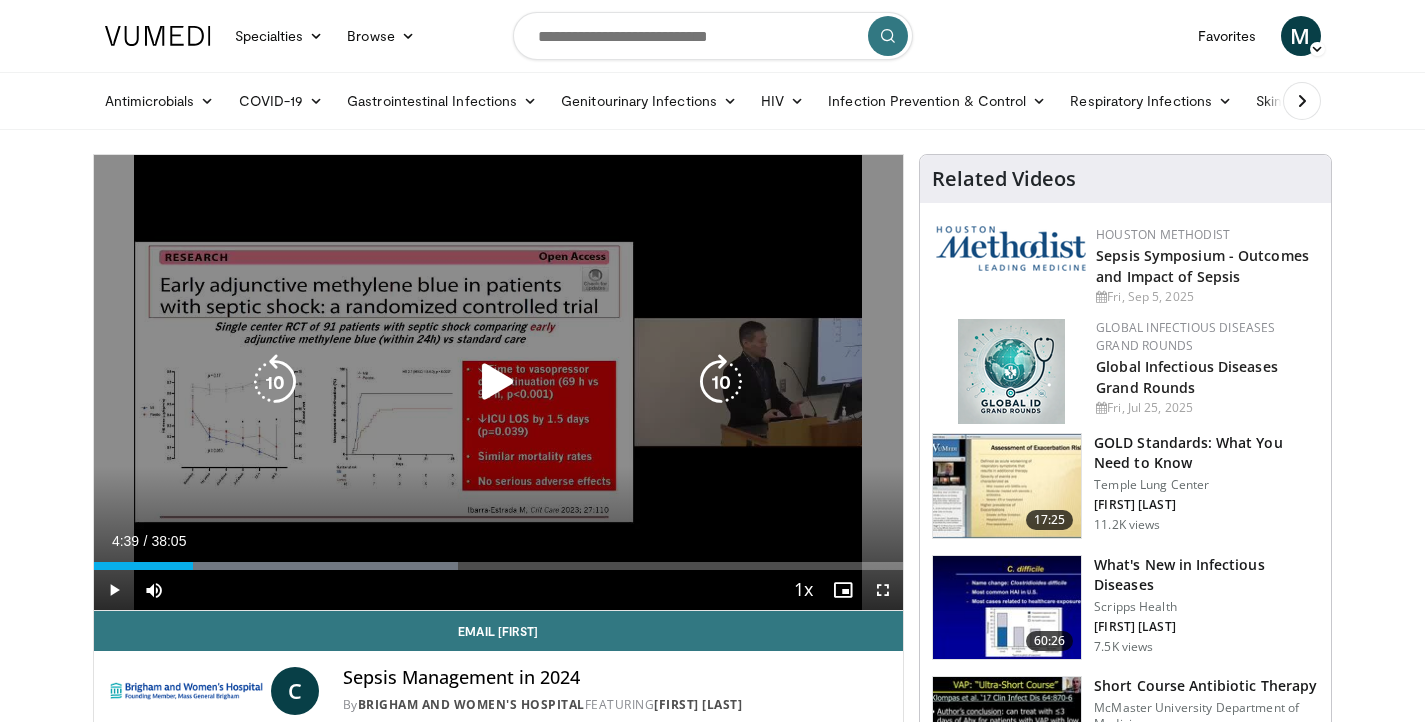 drag, startPoint x: 602, startPoint y: 512, endPoint x: 501, endPoint y: 513, distance: 101.00495 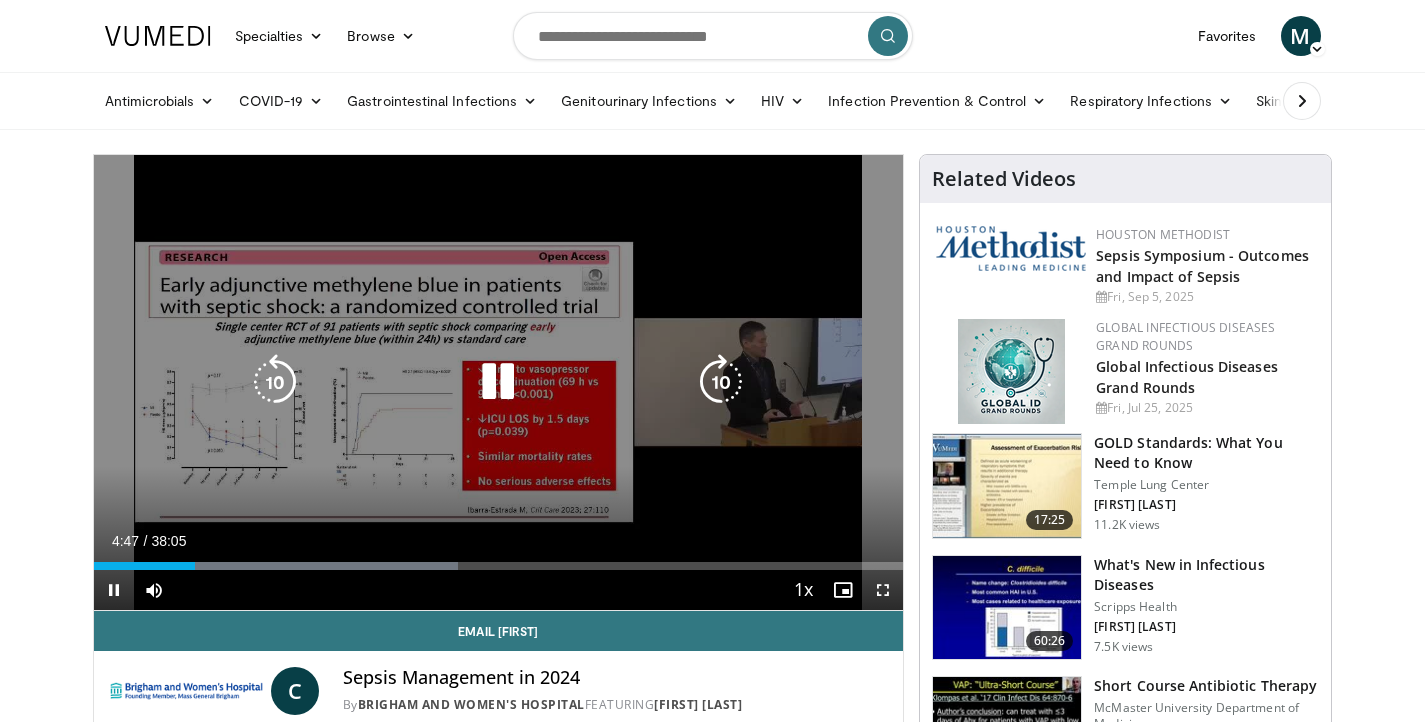 click at bounding box center (275, 382) 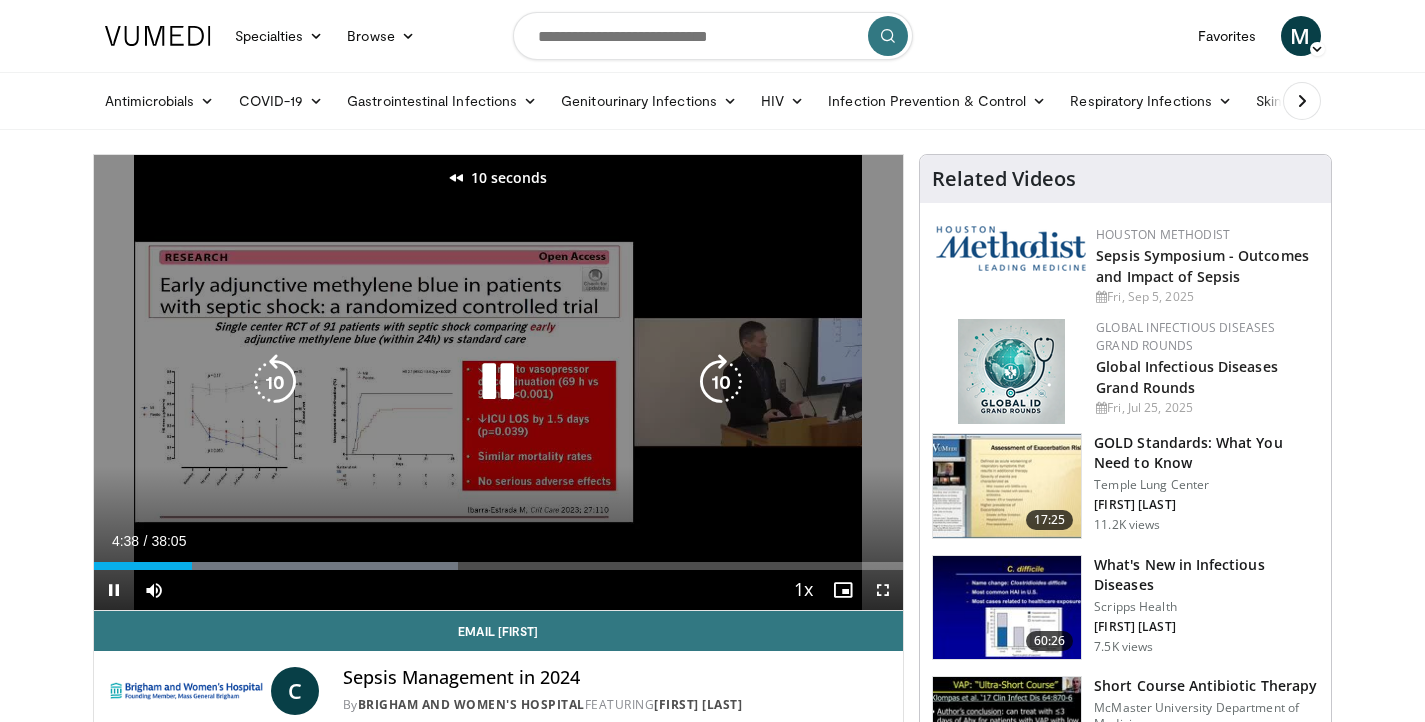 click at bounding box center (498, 382) 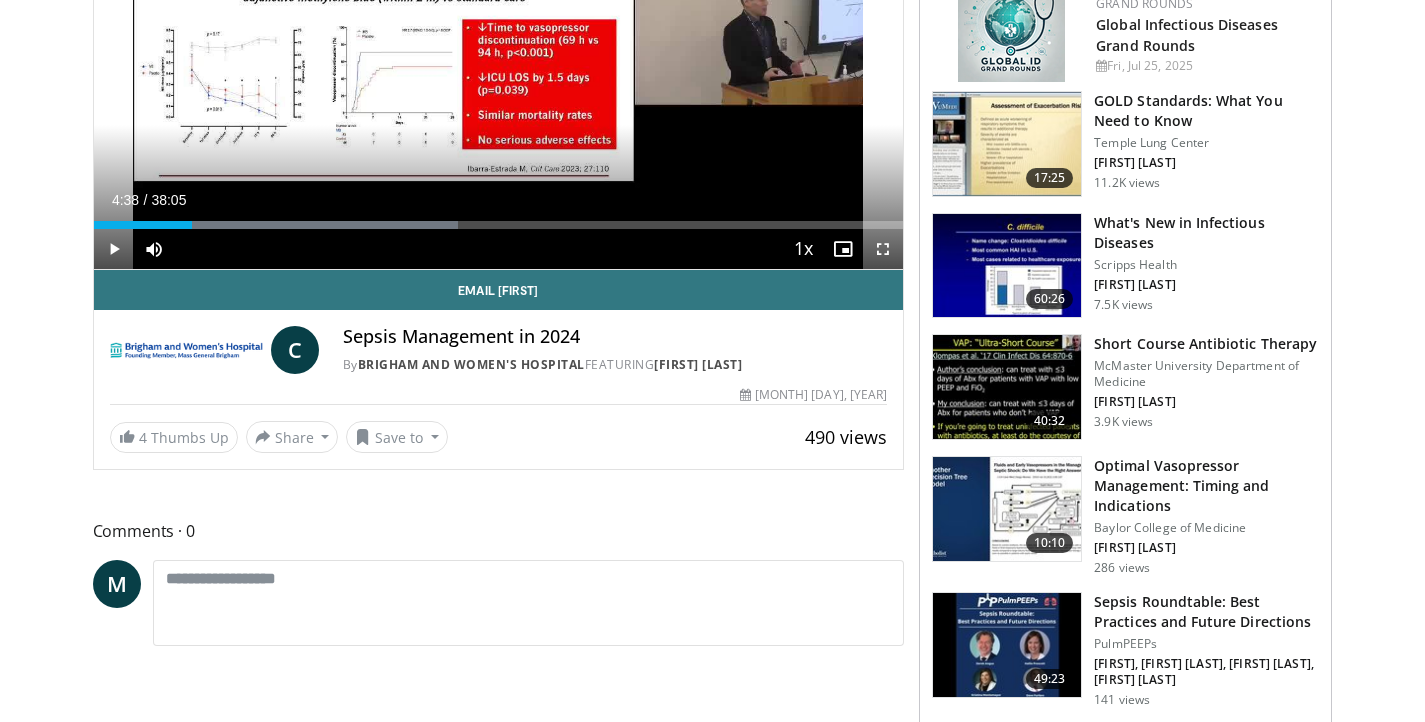 scroll, scrollTop: 167, scrollLeft: 0, axis: vertical 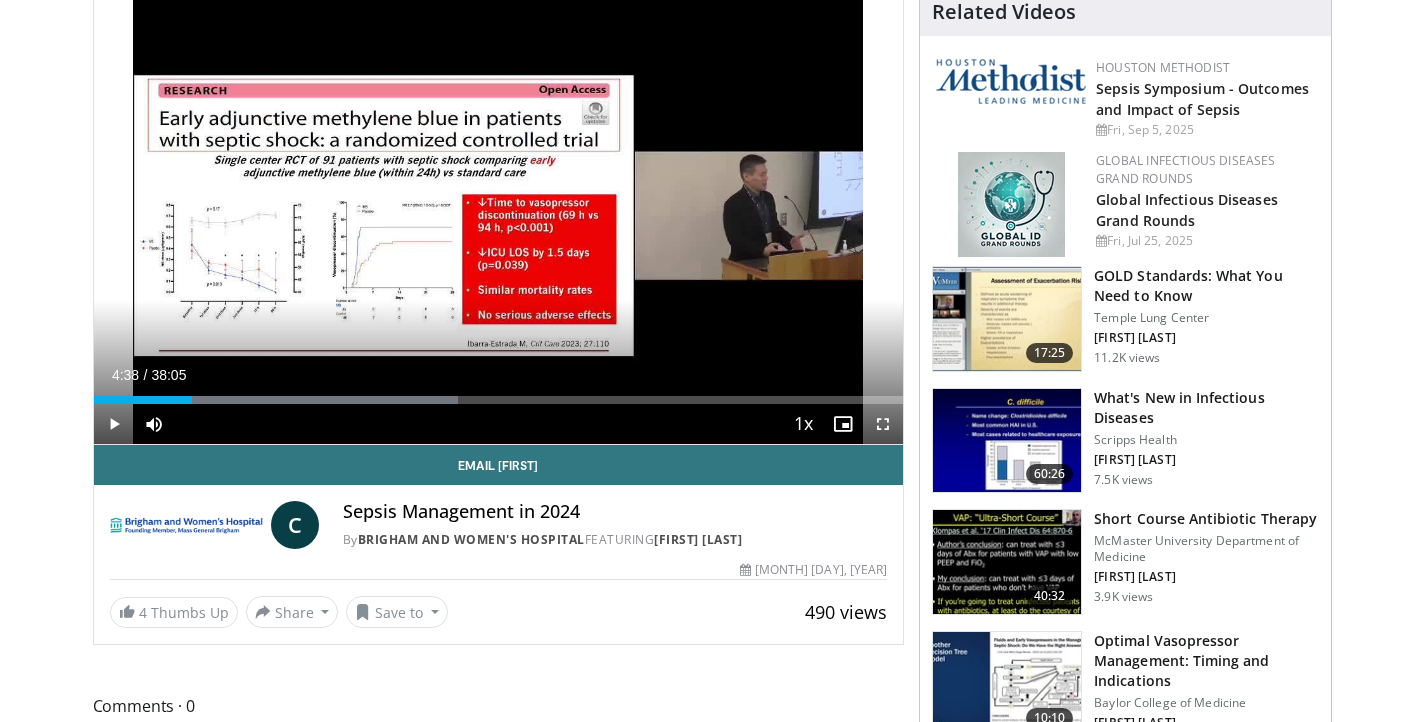 click at bounding box center (843, 424) 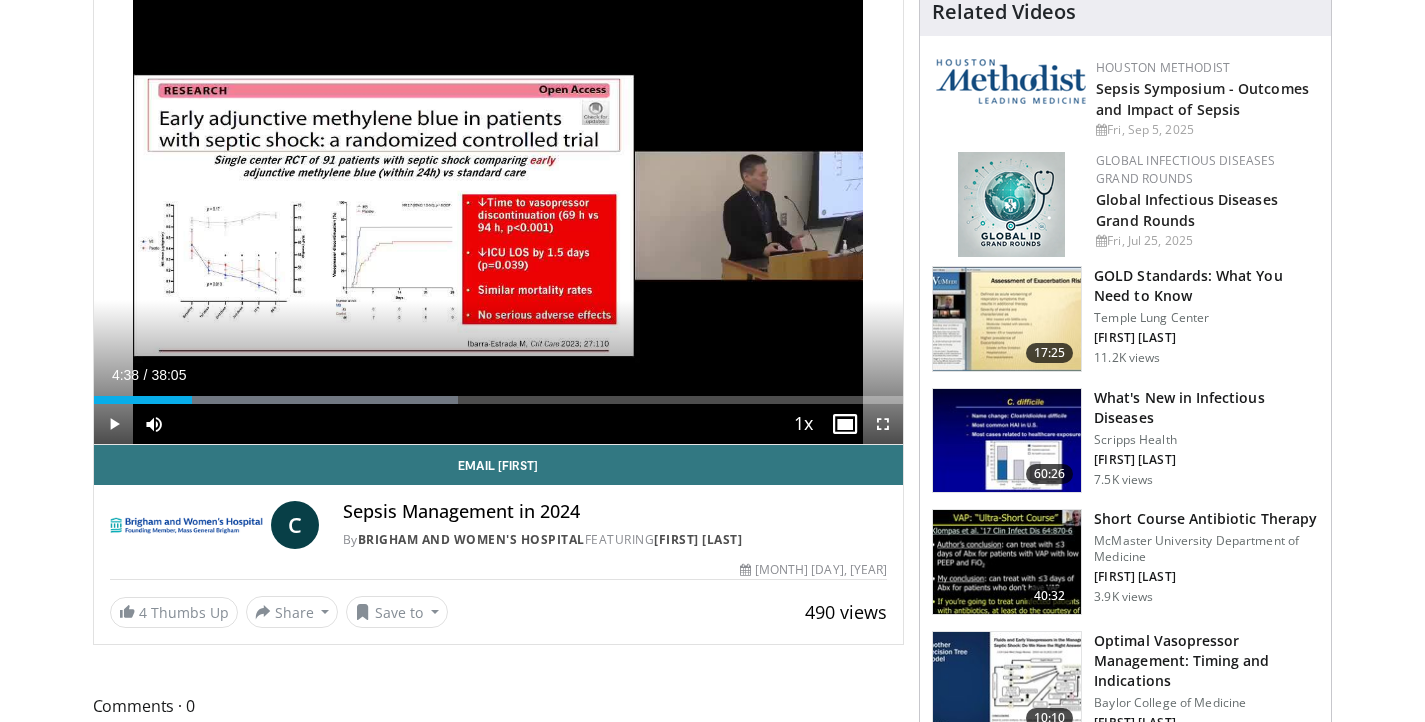 click at bounding box center [114, 424] 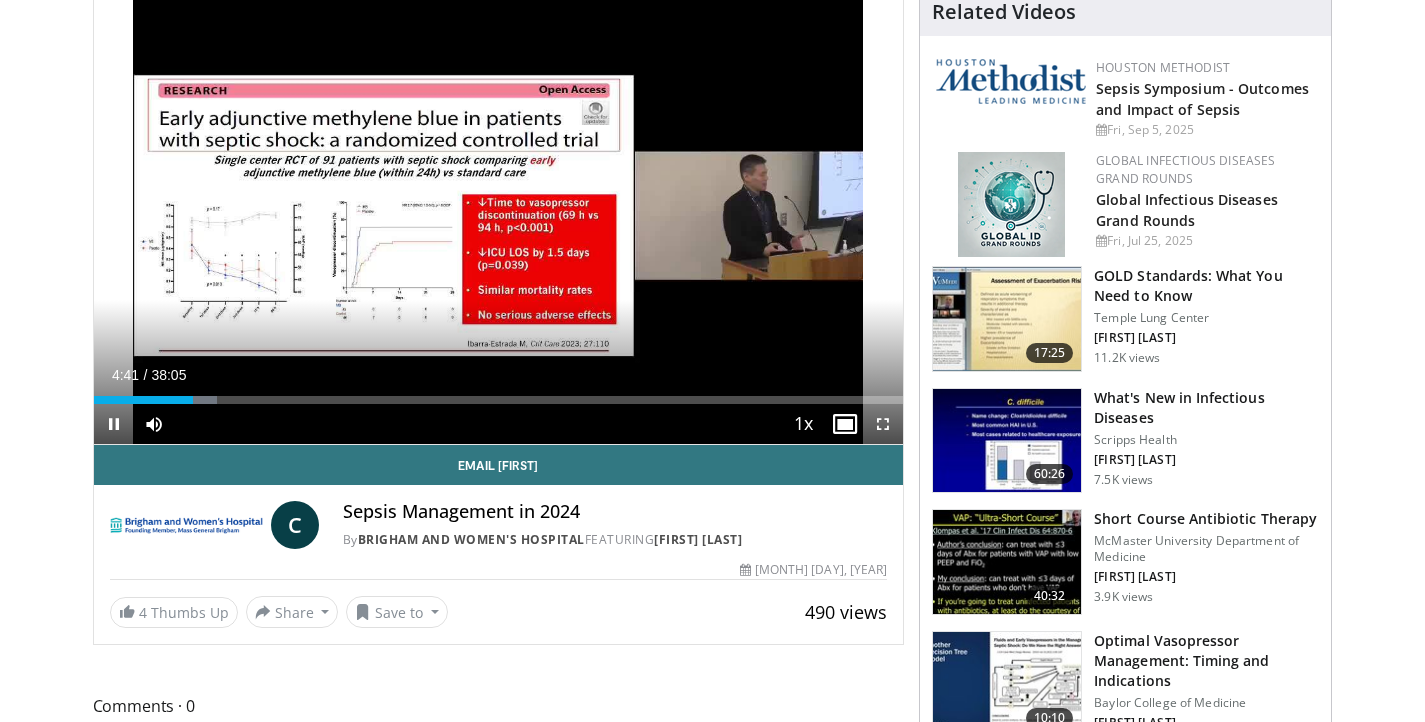click at bounding box center [843, 424] 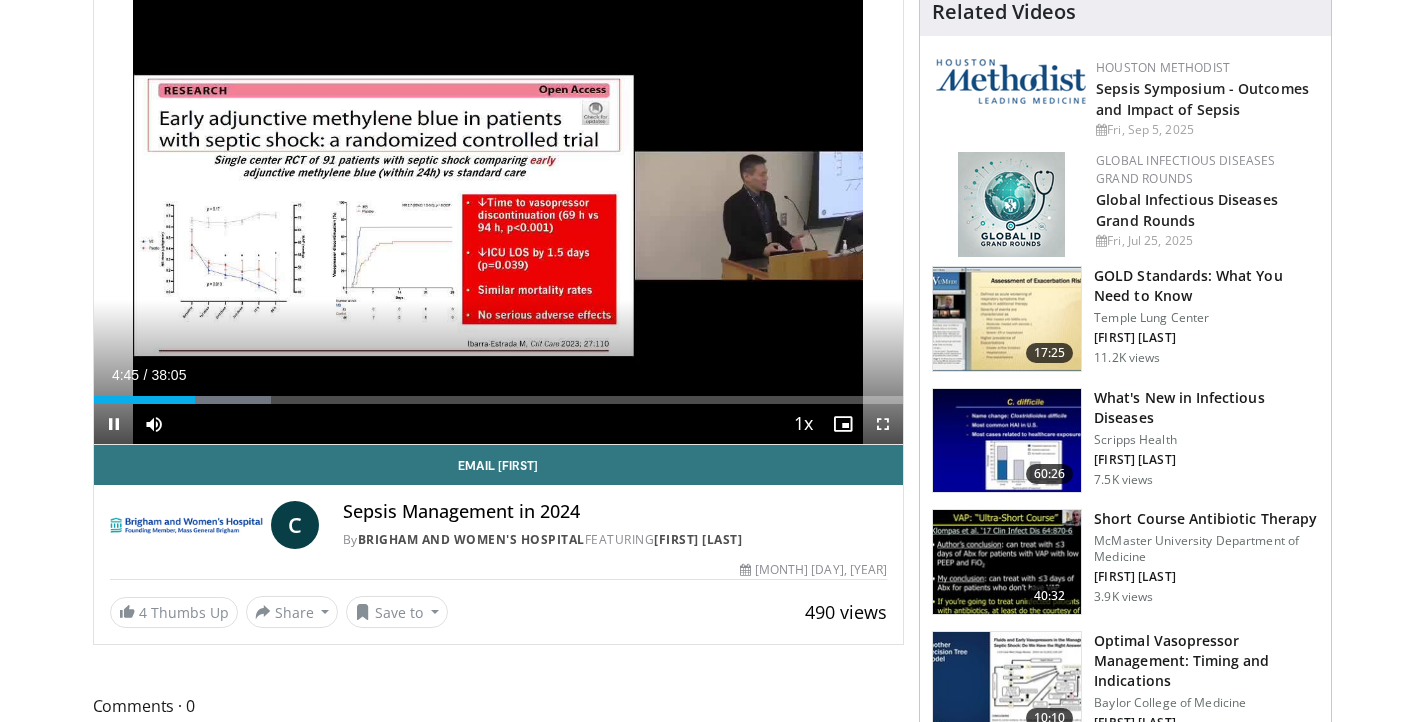 click at bounding box center [114, 424] 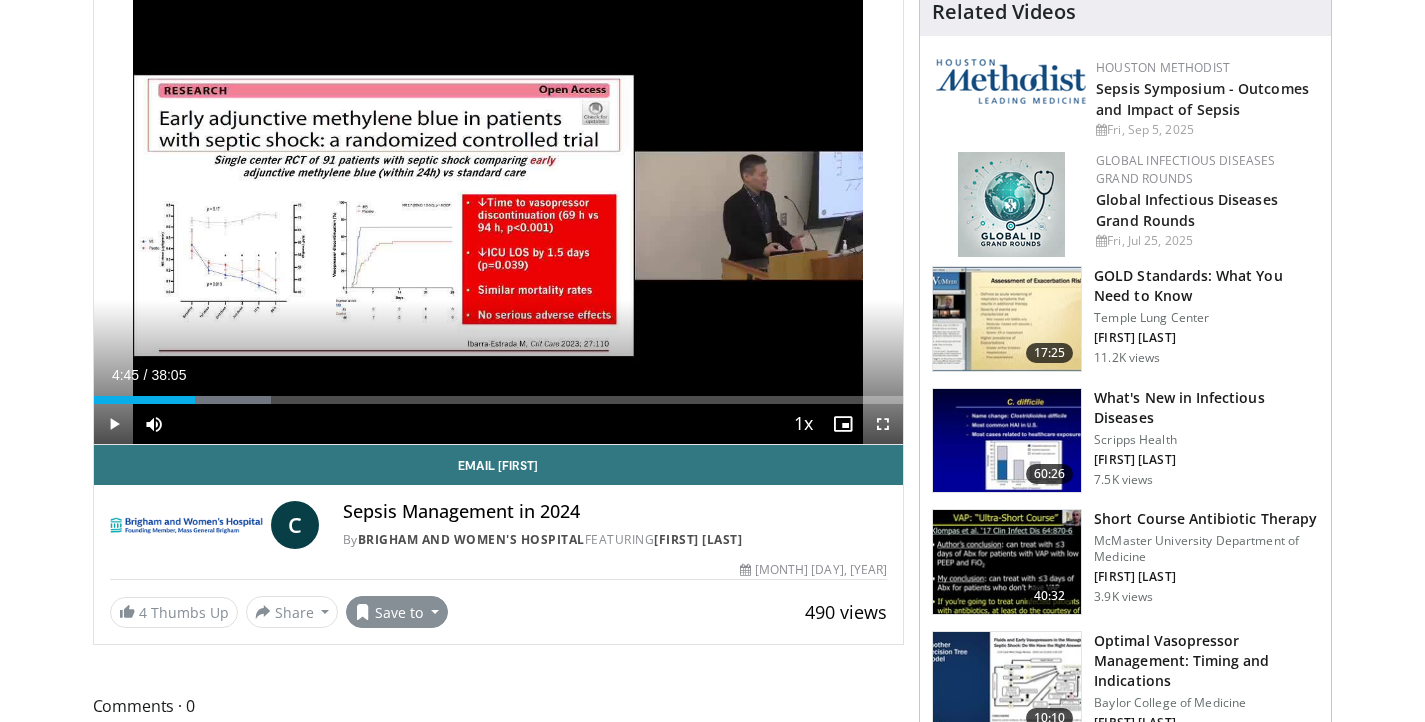 click on "Save to" at bounding box center (397, 612) 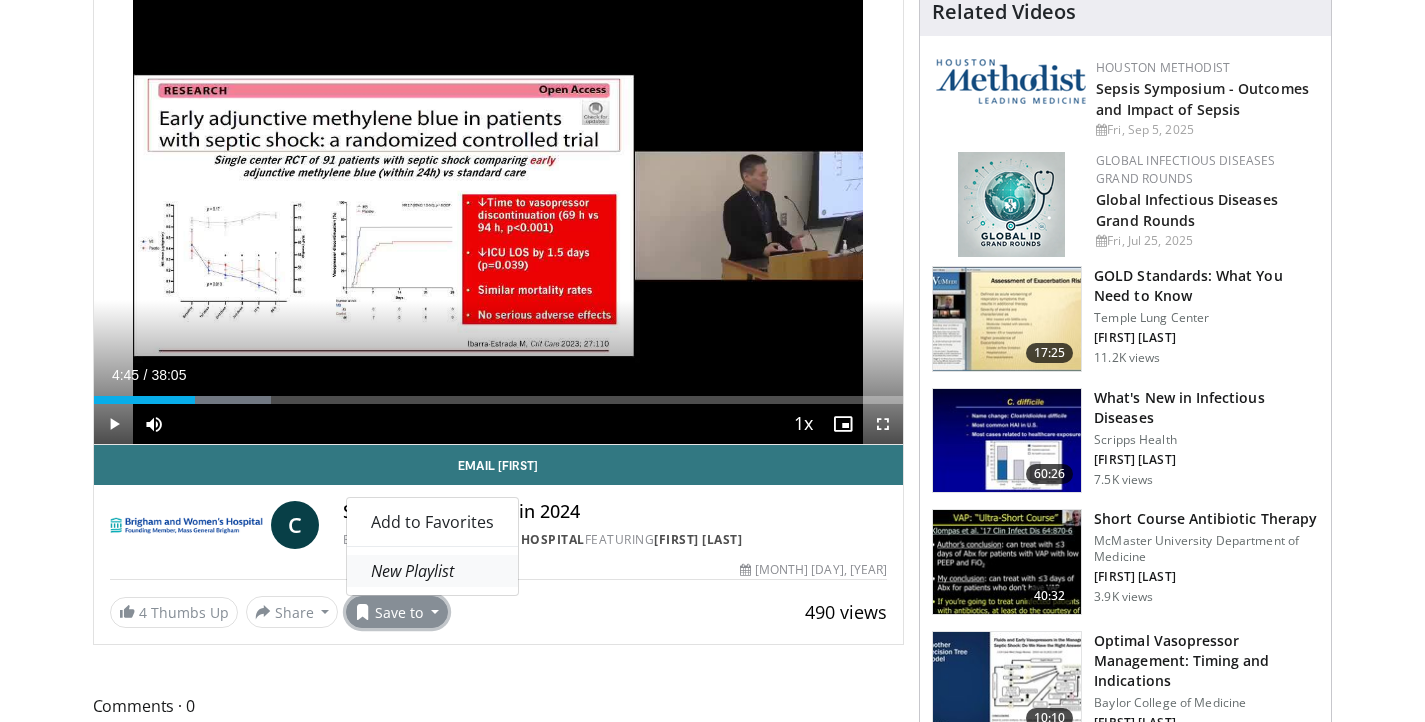 click on "New Playlist" at bounding box center [412, 571] 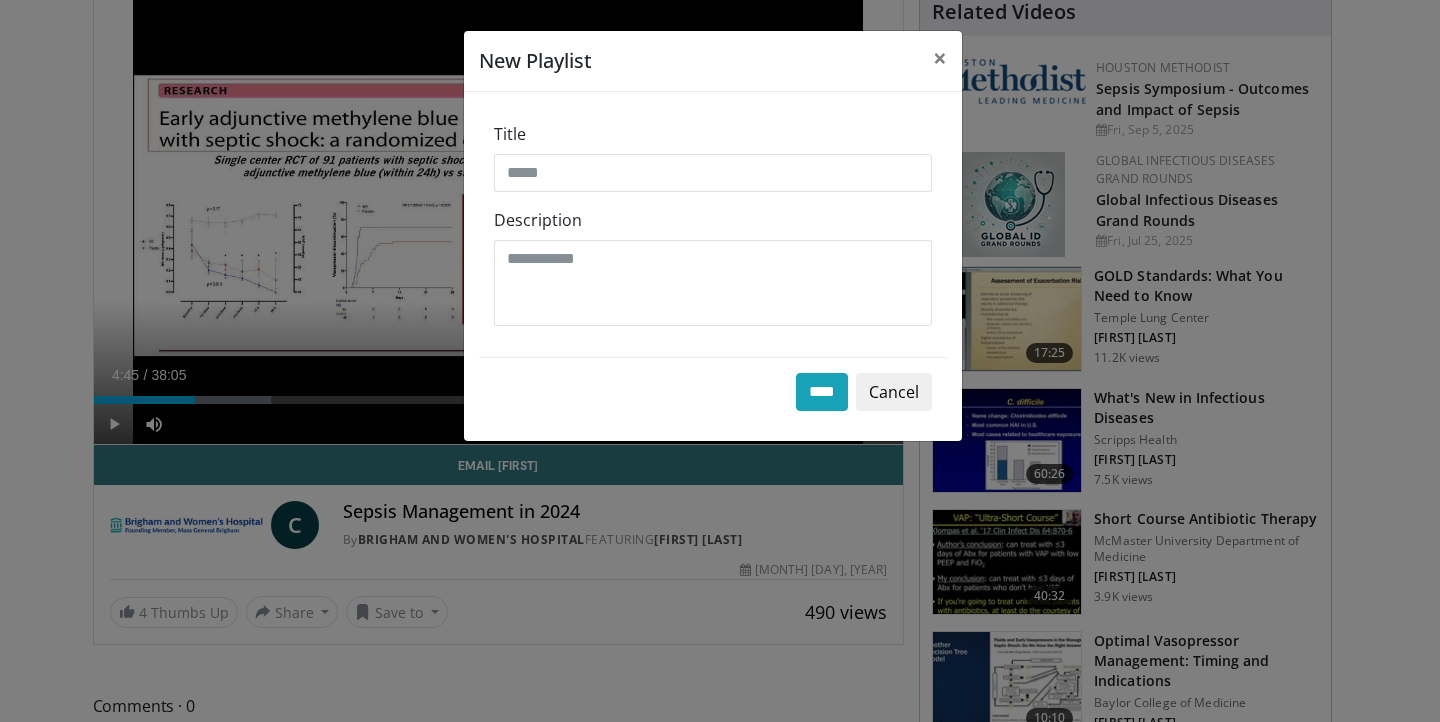 click on "Cancel" at bounding box center [894, 392] 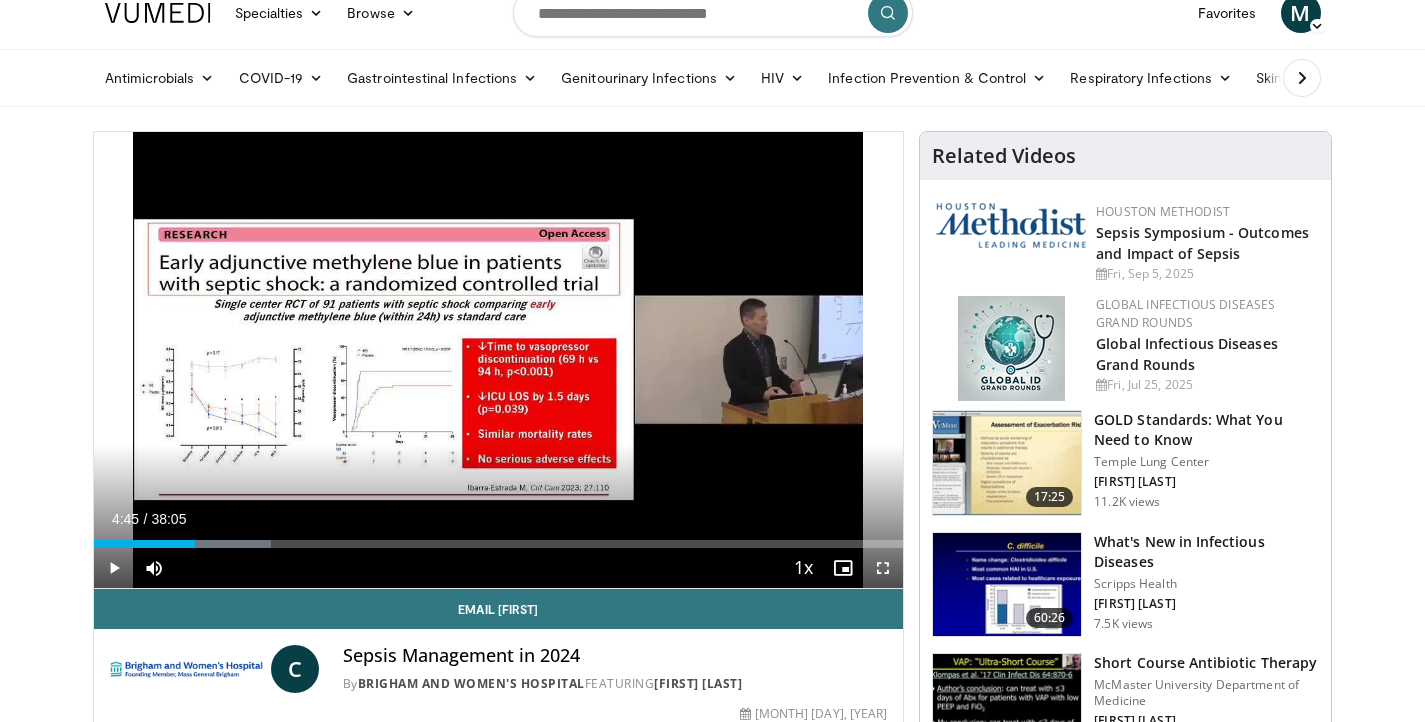 scroll, scrollTop: 0, scrollLeft: 0, axis: both 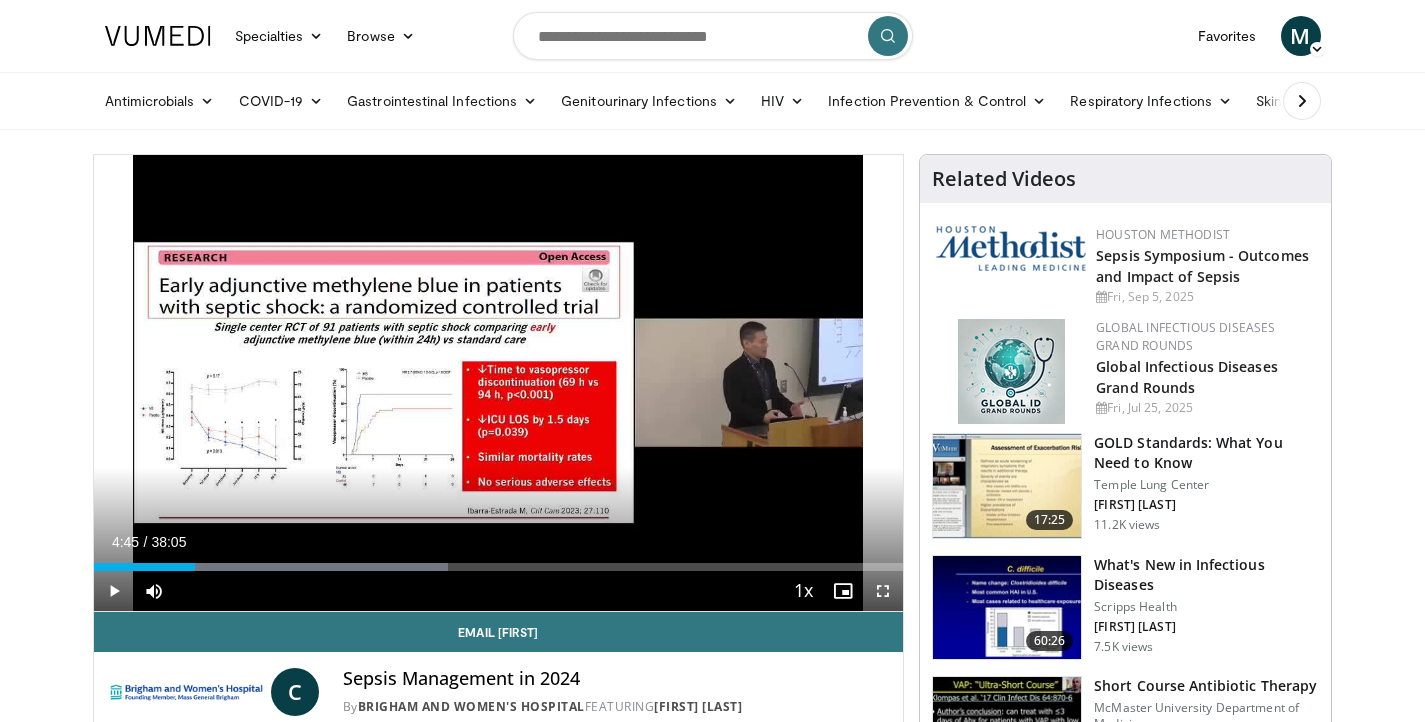 click at bounding box center [114, 591] 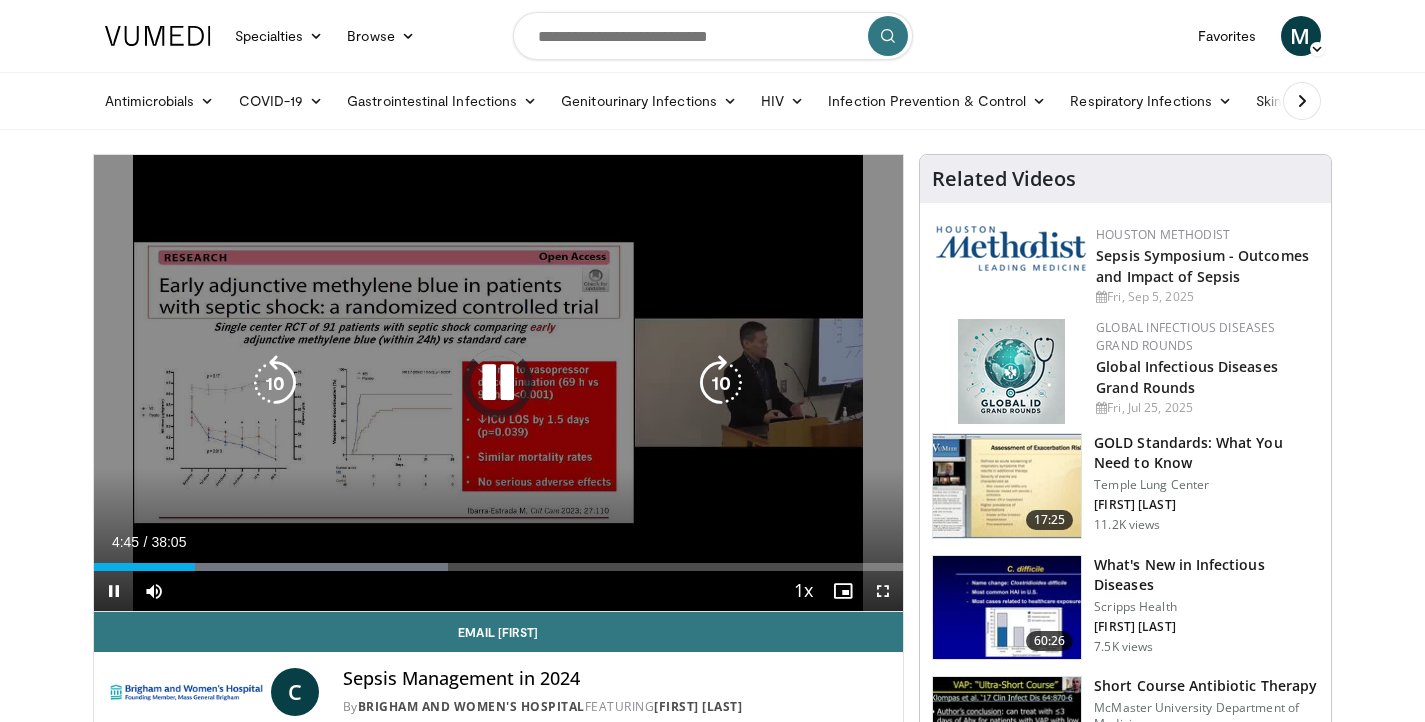 click at bounding box center [498, 383] 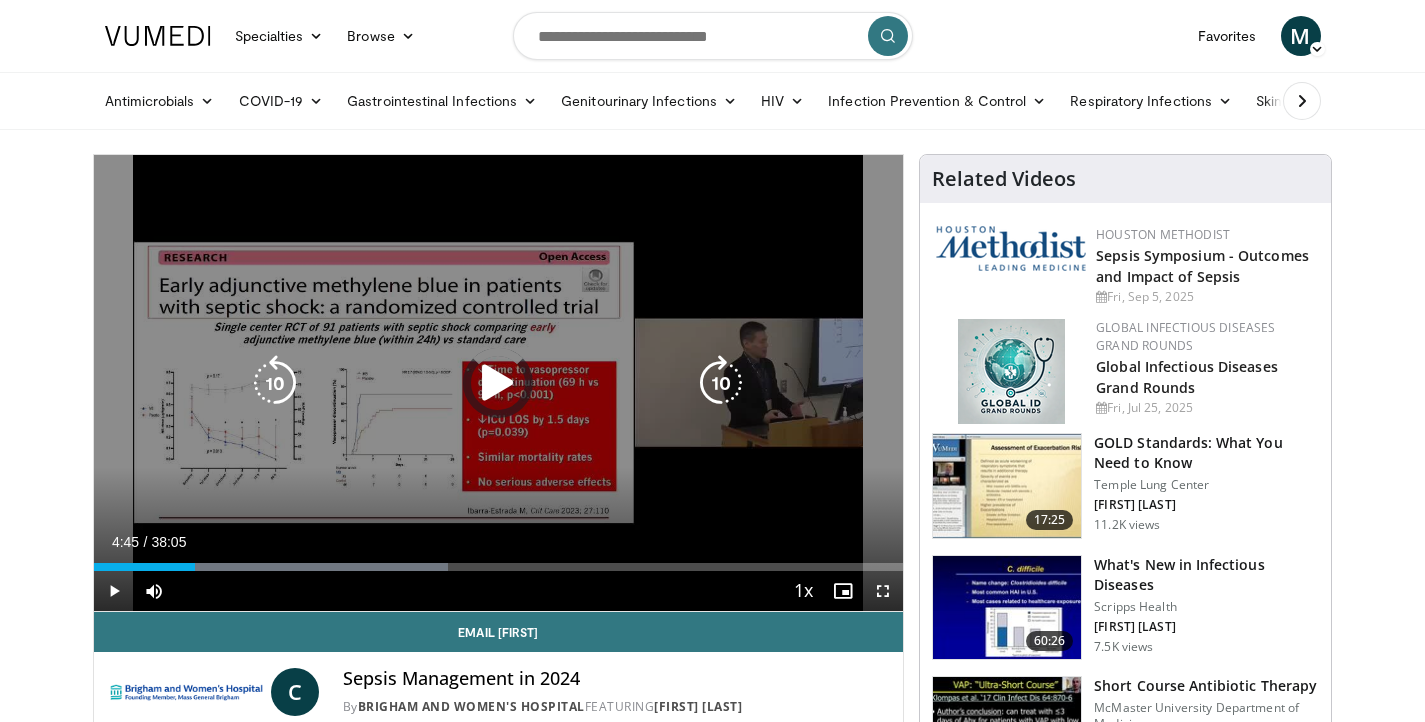 click at bounding box center [498, 383] 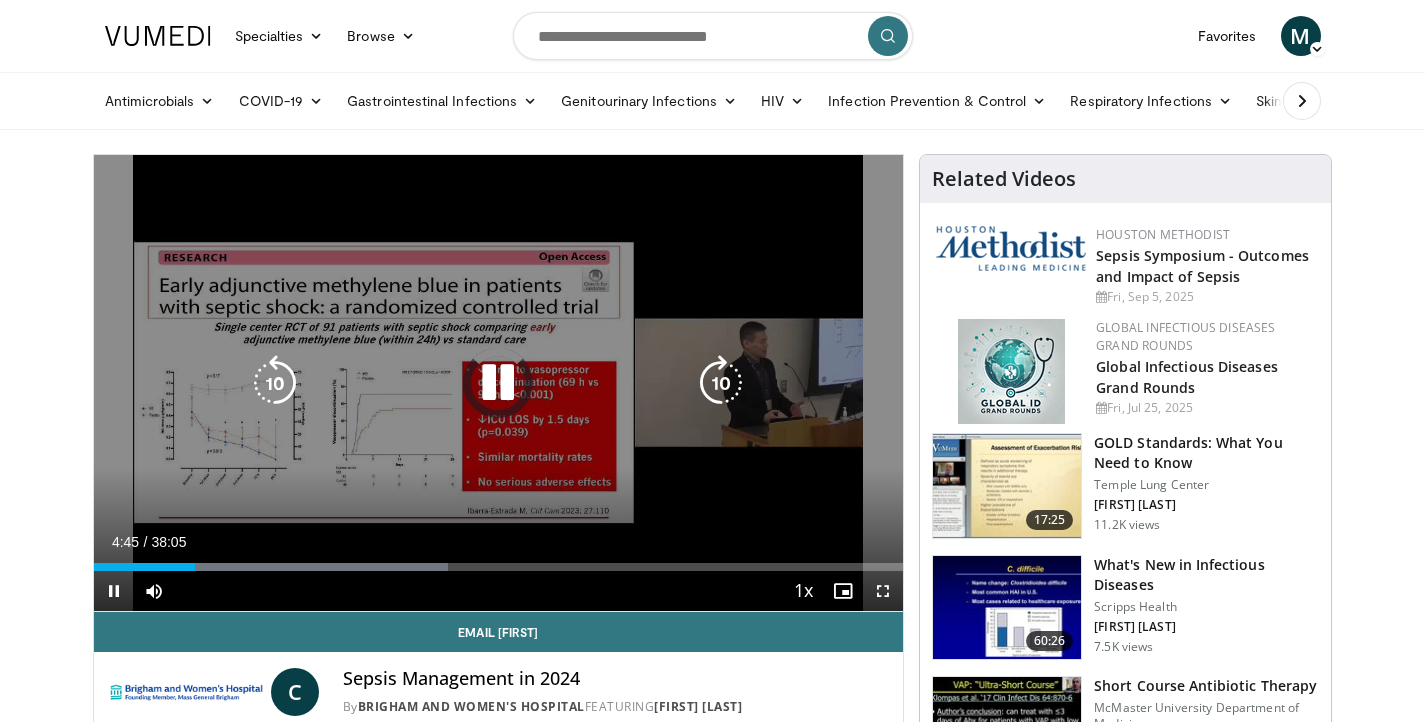 click at bounding box center (498, 383) 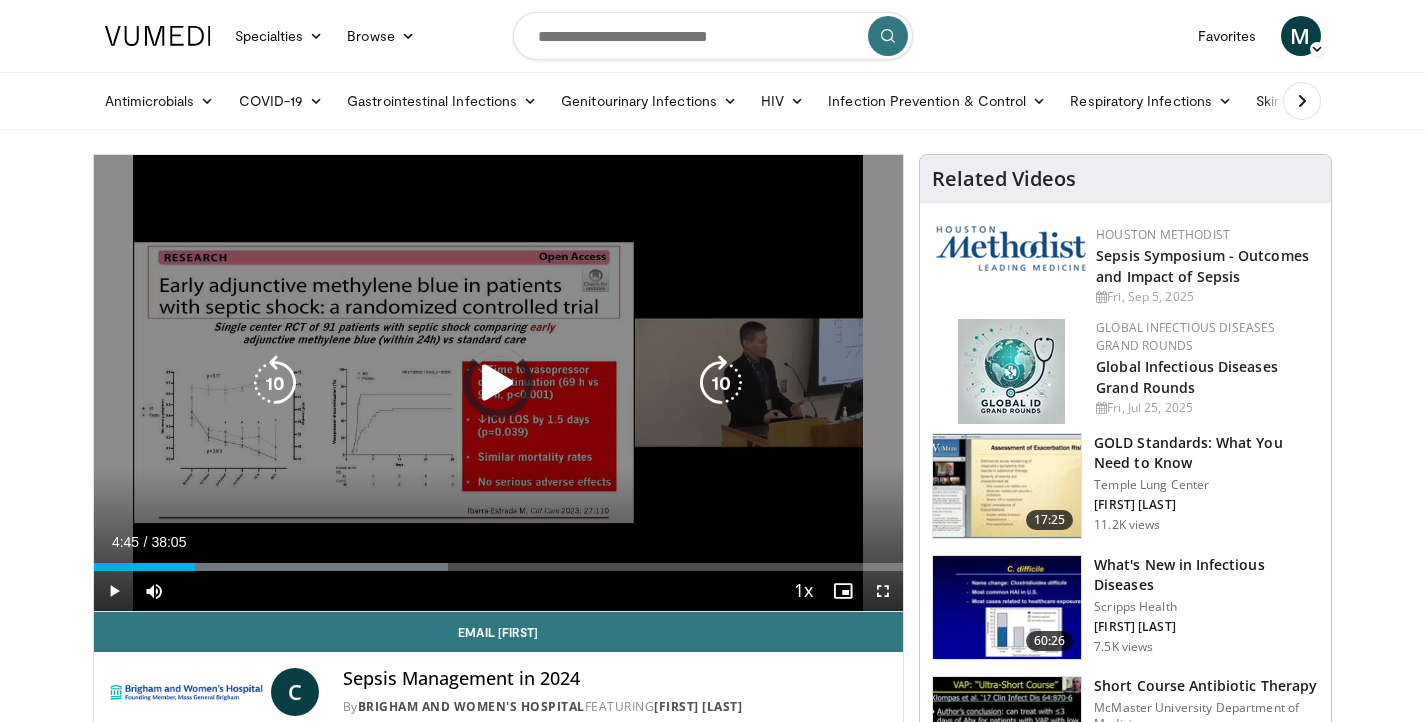 click at bounding box center [498, 383] 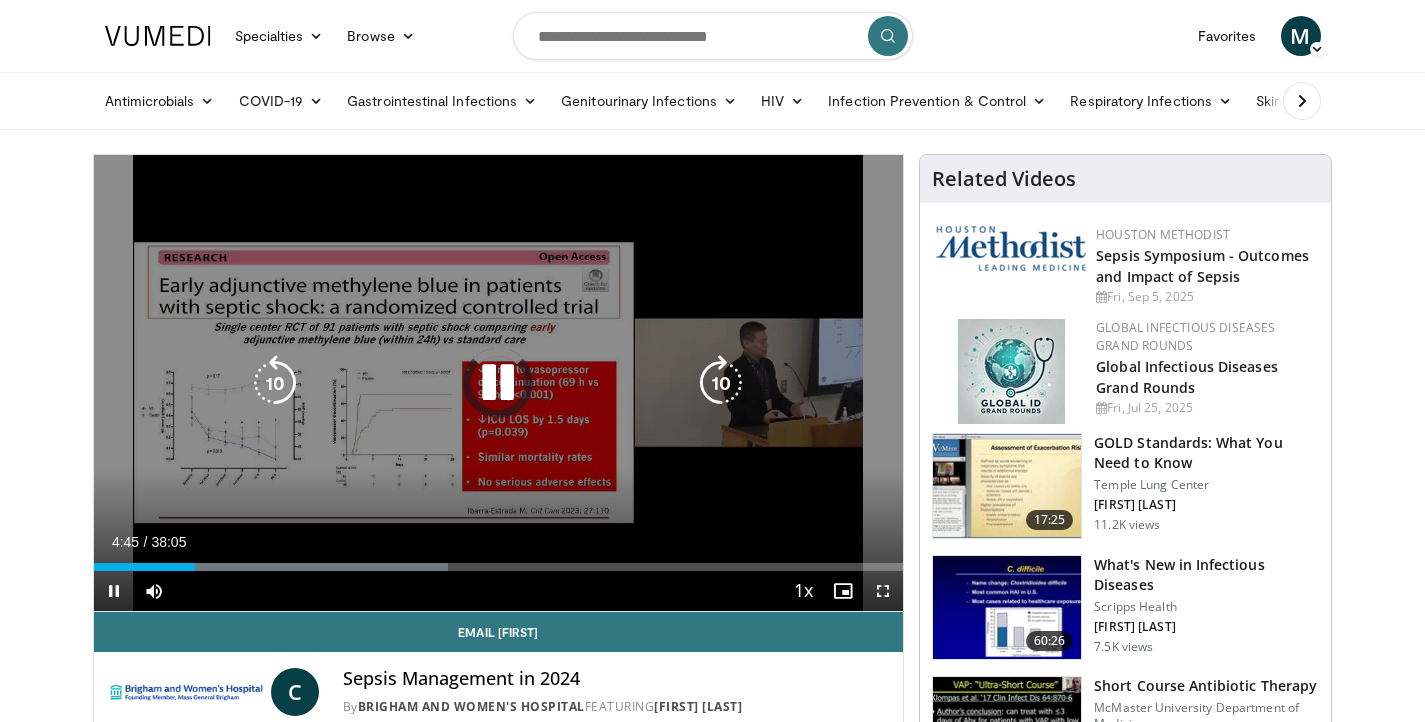 scroll, scrollTop: 0, scrollLeft: 0, axis: both 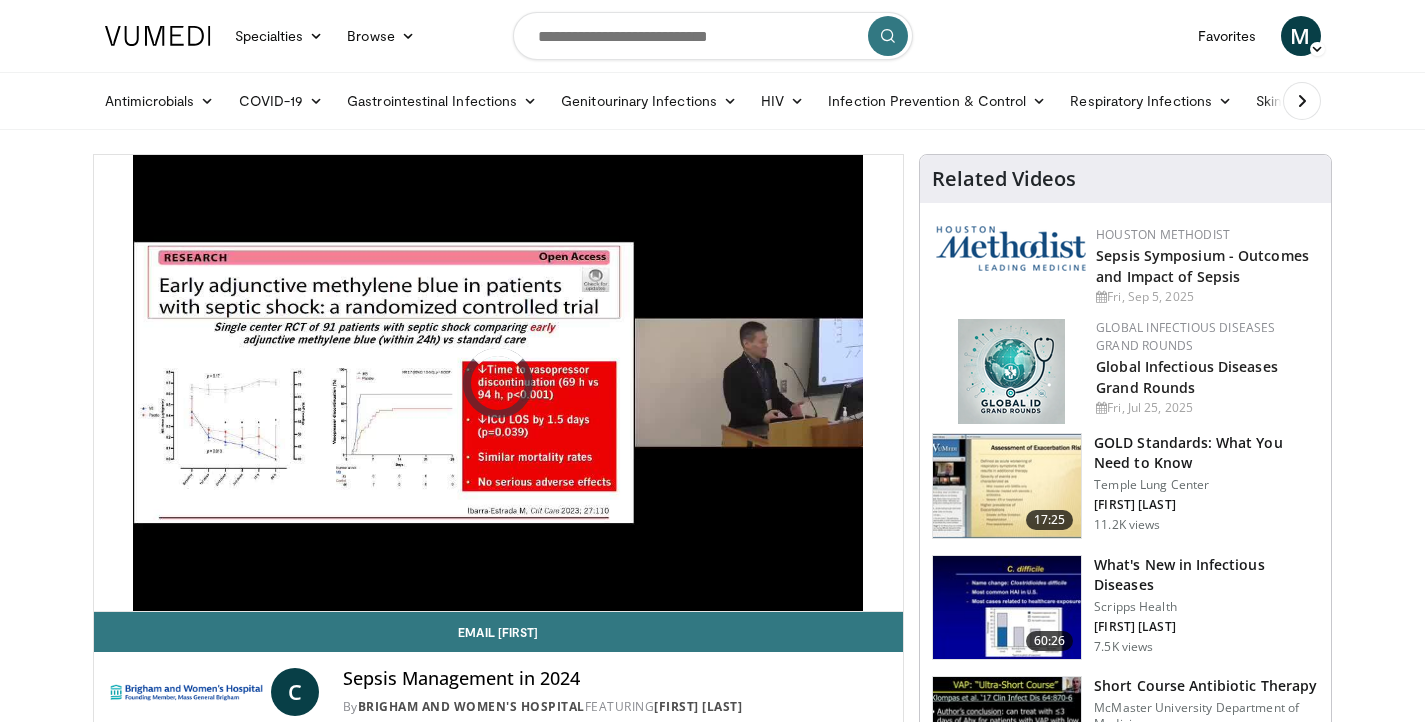 click at bounding box center (158, 36) 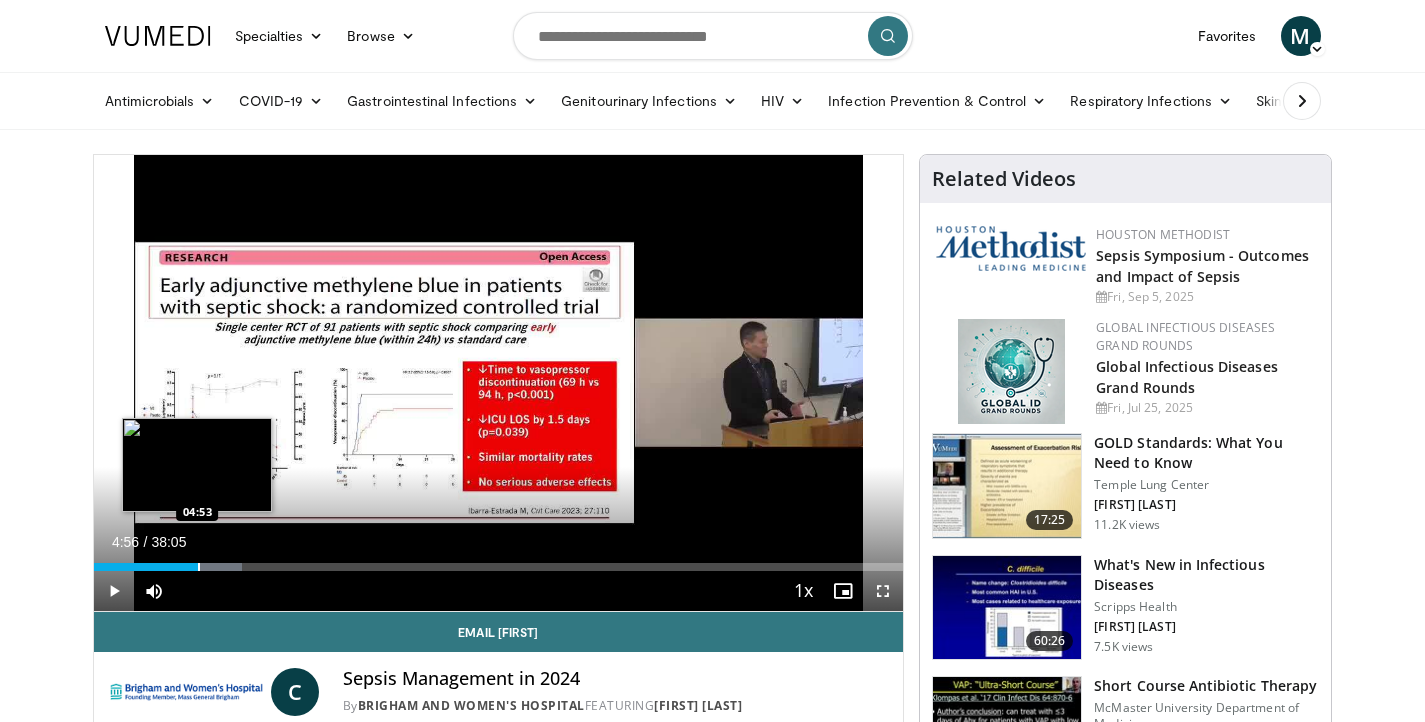 drag, startPoint x: 107, startPoint y: 568, endPoint x: 197, endPoint y: 567, distance: 90.005554 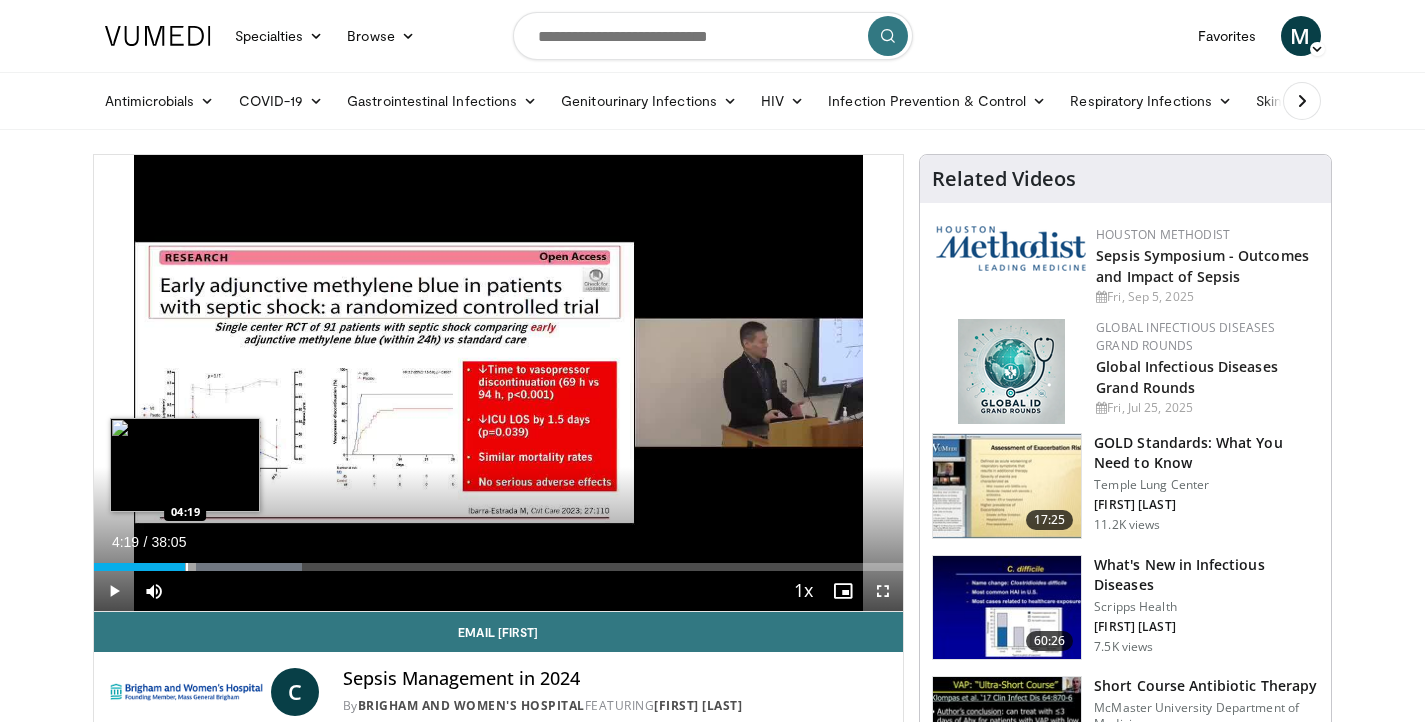 drag, startPoint x: 197, startPoint y: 565, endPoint x: 185, endPoint y: 565, distance: 12 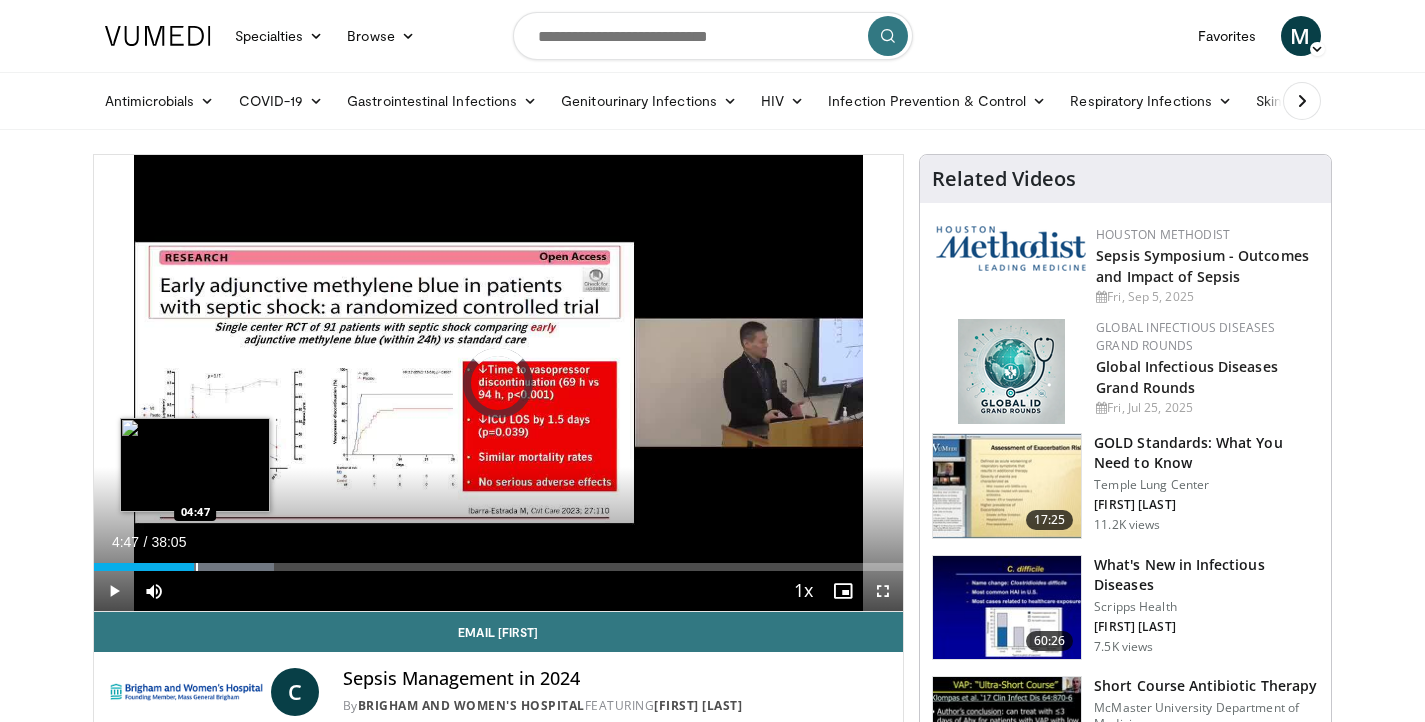 click at bounding box center [197, 567] 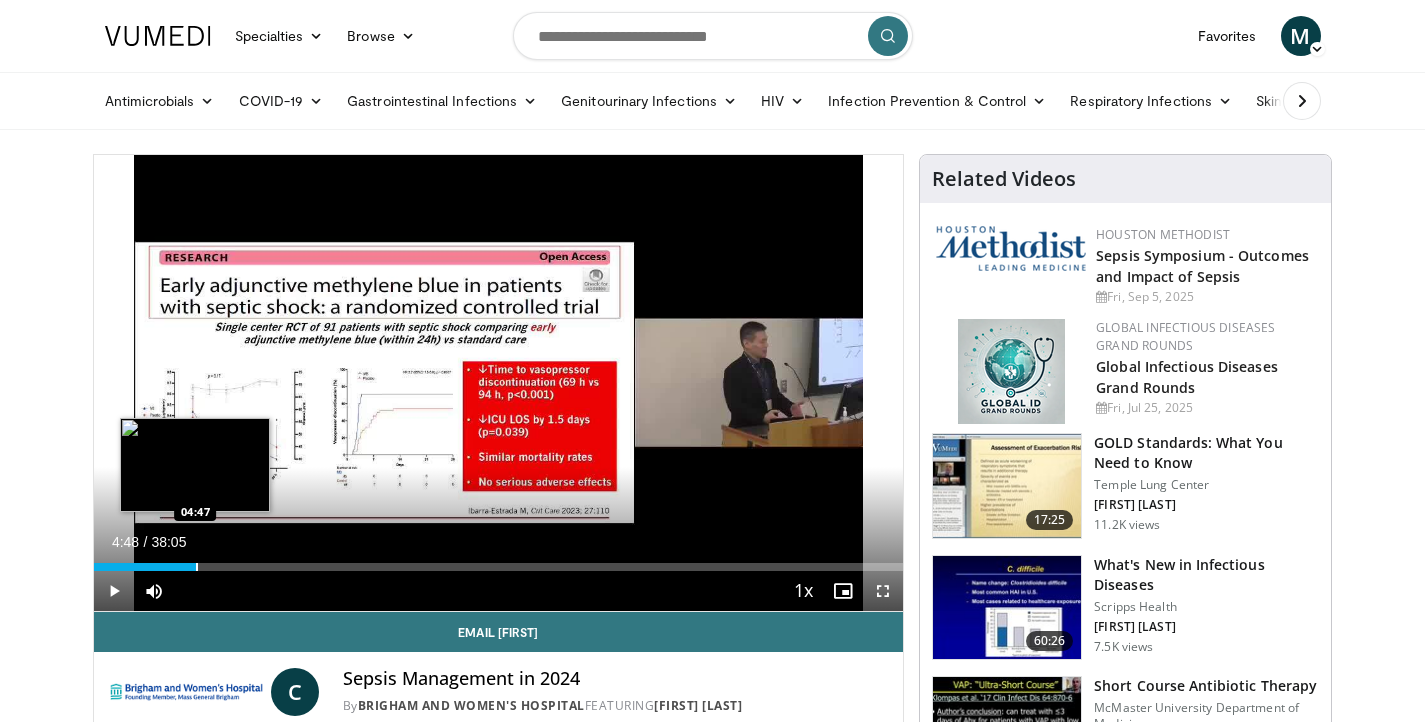 click on "Loaded :  12.66% 04:47 04:47" at bounding box center [499, 567] 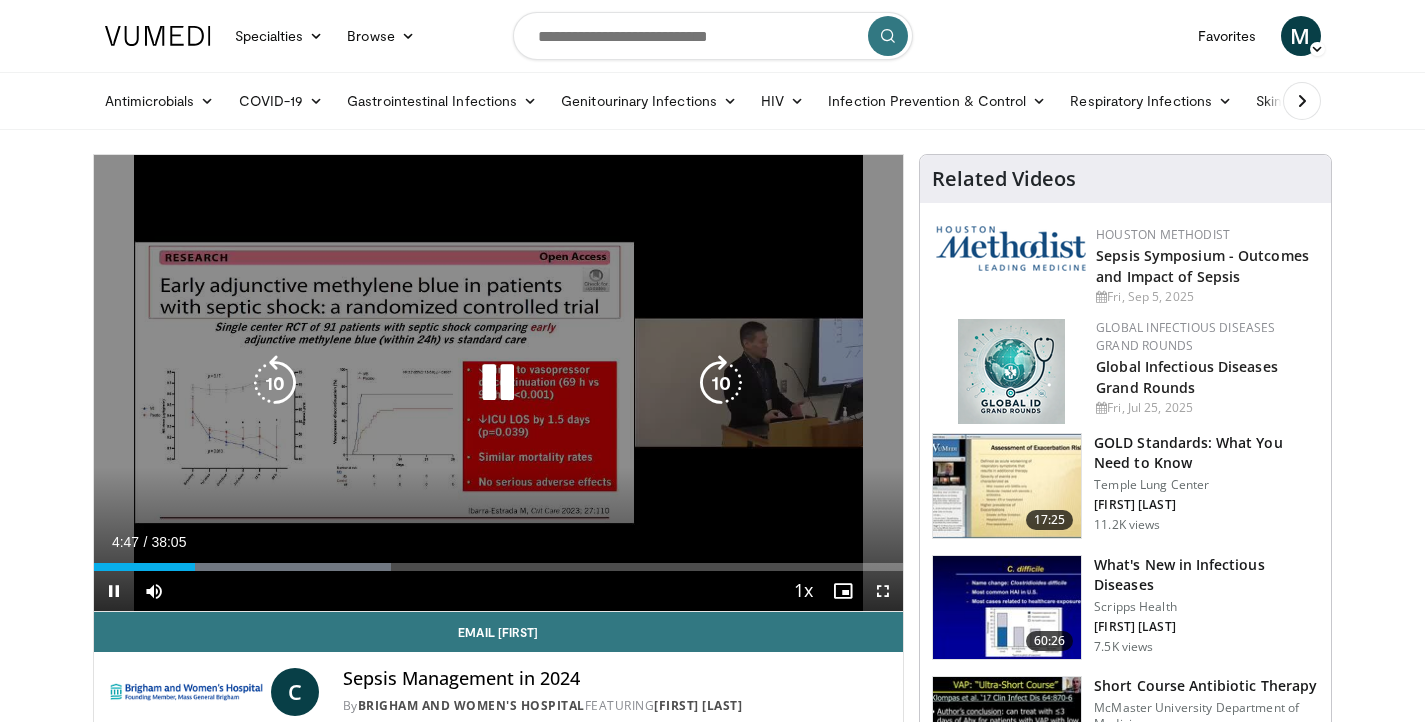 click at bounding box center [498, 383] 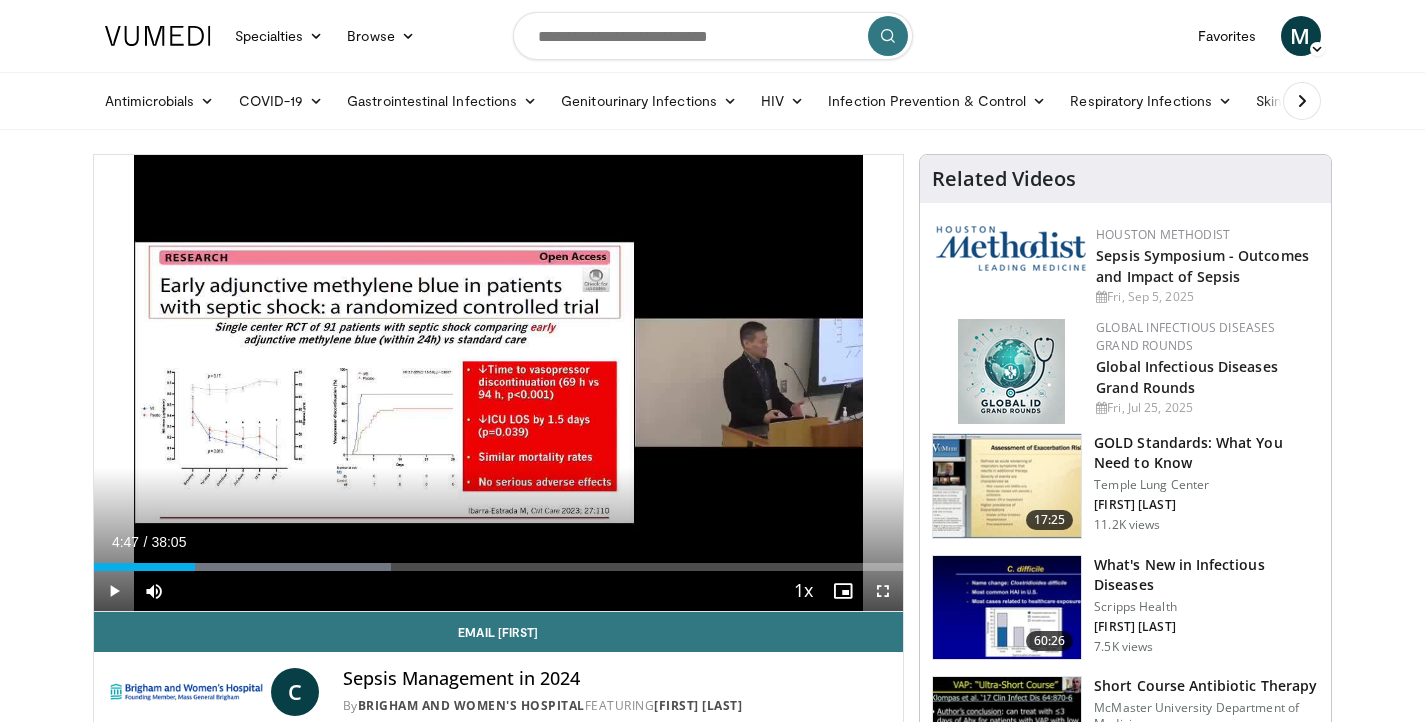 click on "Current Time  4:47 / Duration  38:05" at bounding box center (499, 542) 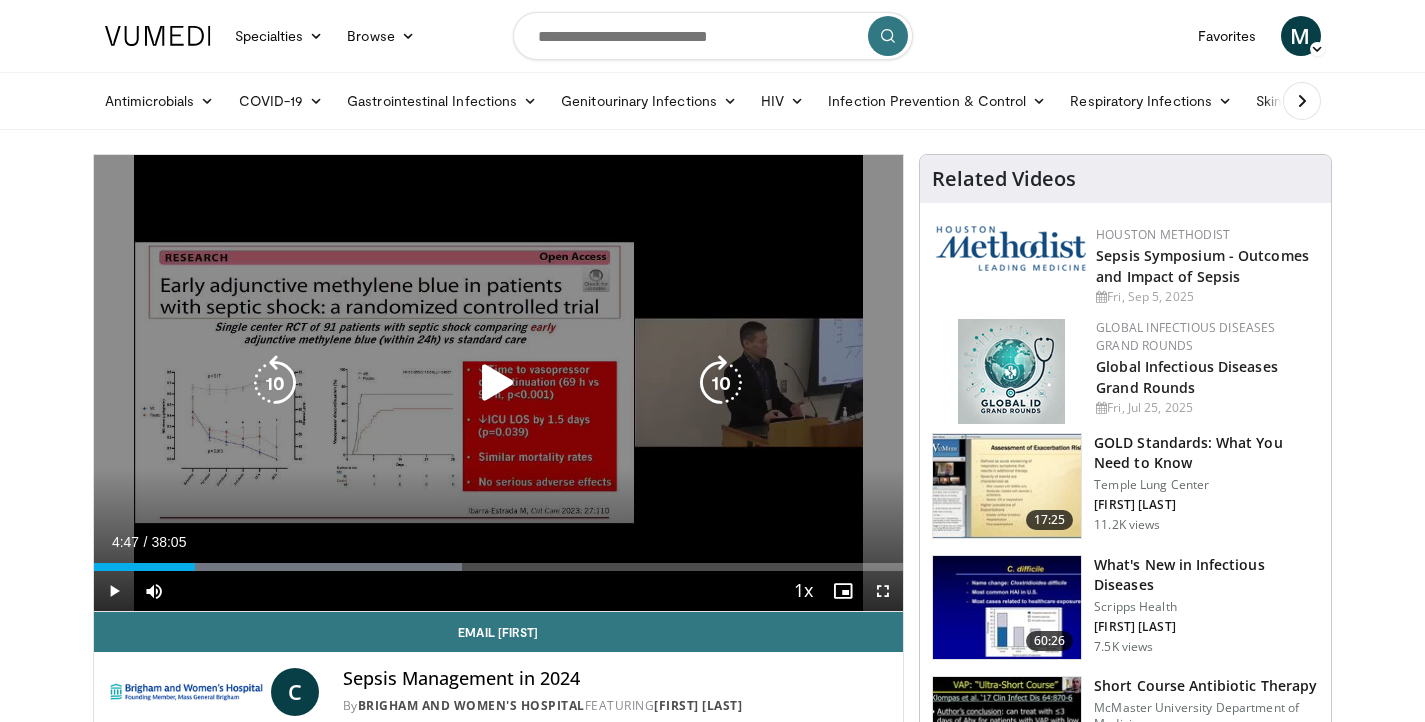 drag, startPoint x: 611, startPoint y: 510, endPoint x: 464, endPoint y: 513, distance: 147.03061 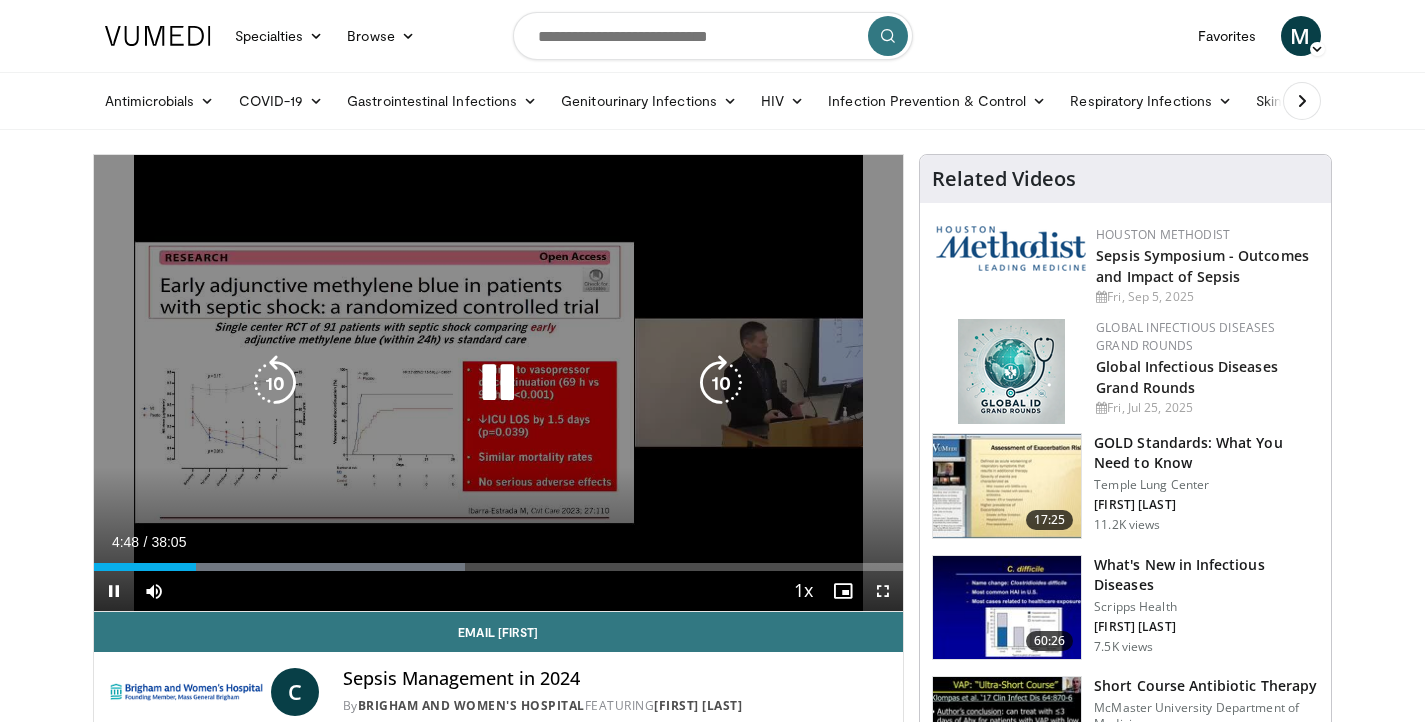 click at bounding box center [498, 383] 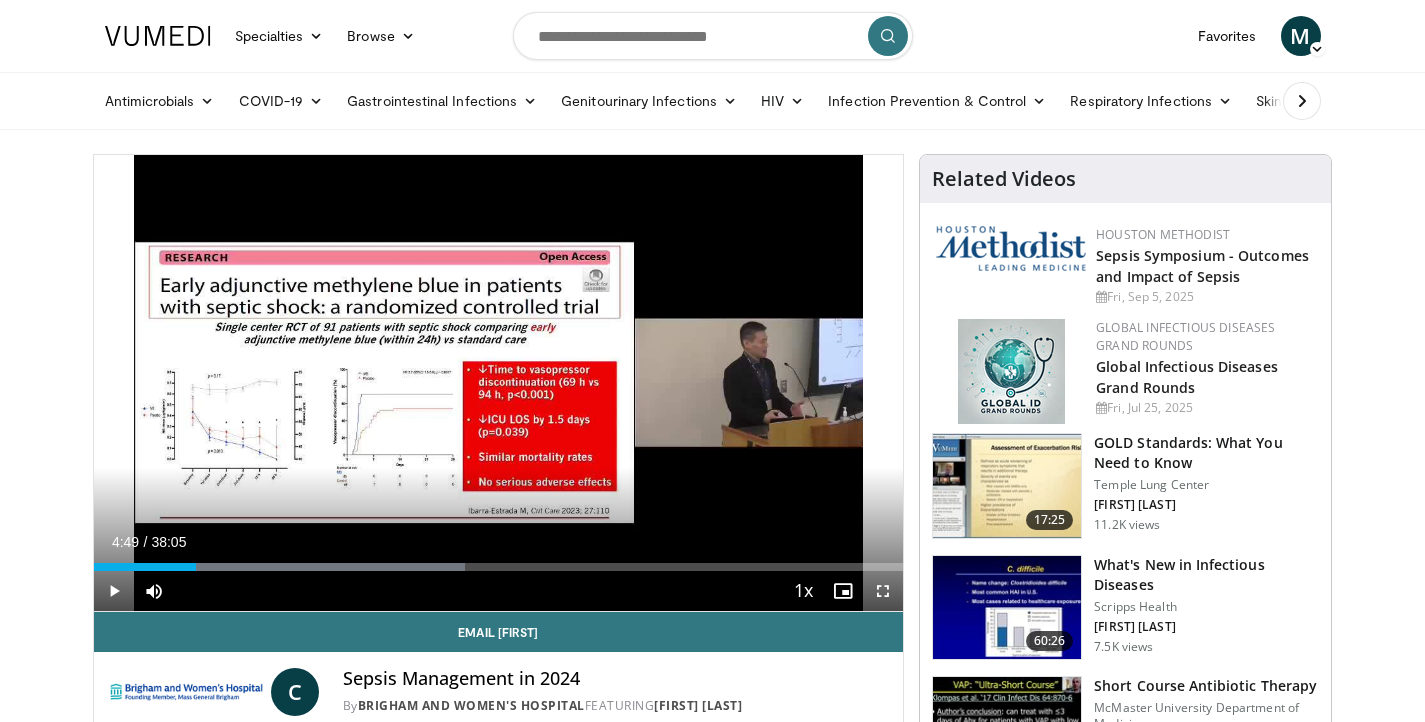 scroll, scrollTop: 0, scrollLeft: 0, axis: both 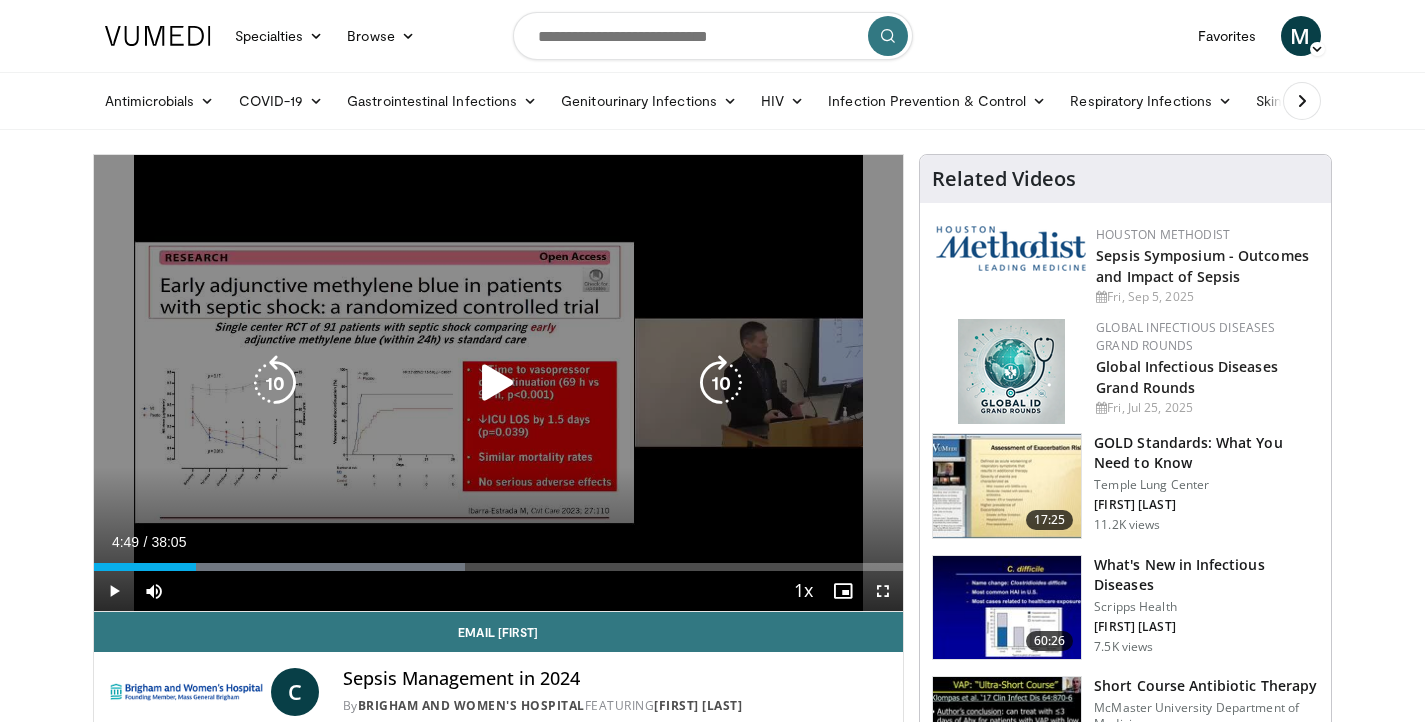 click at bounding box center (498, 383) 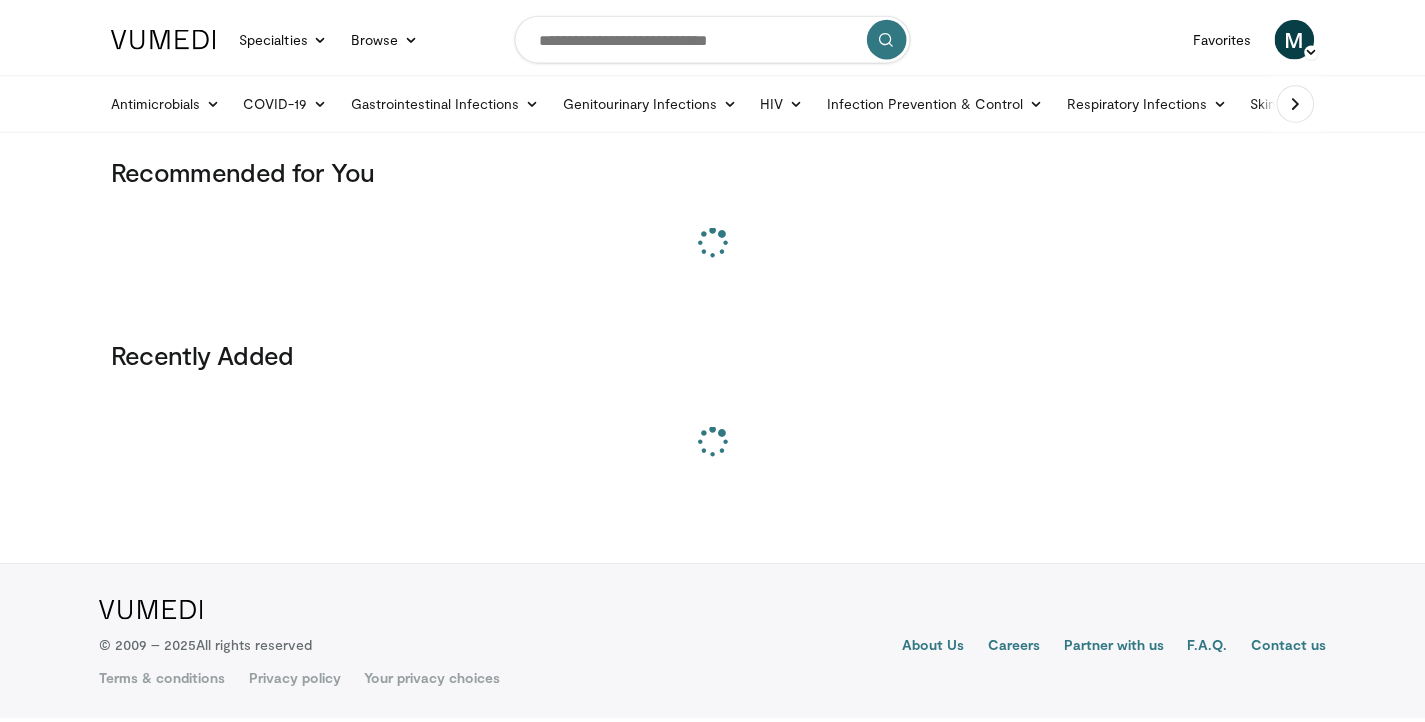 scroll, scrollTop: 0, scrollLeft: 0, axis: both 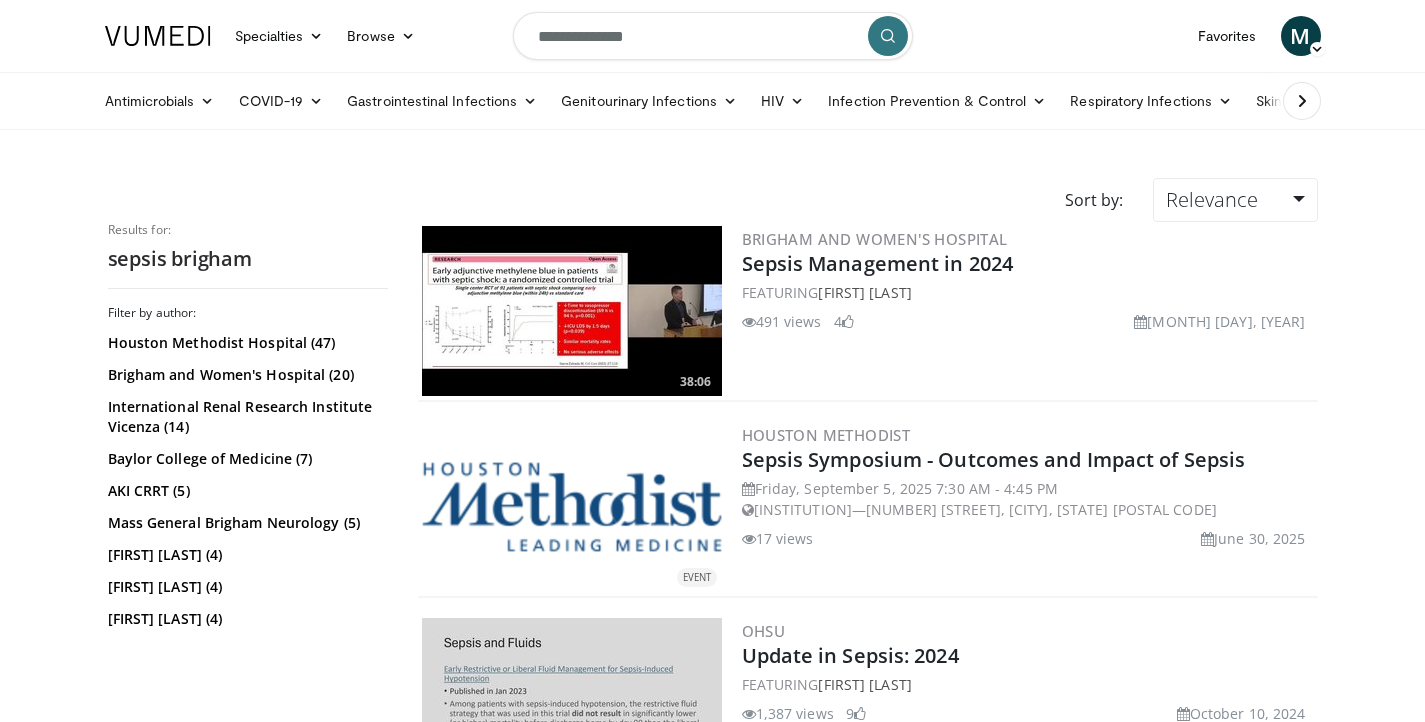 click at bounding box center [572, 311] 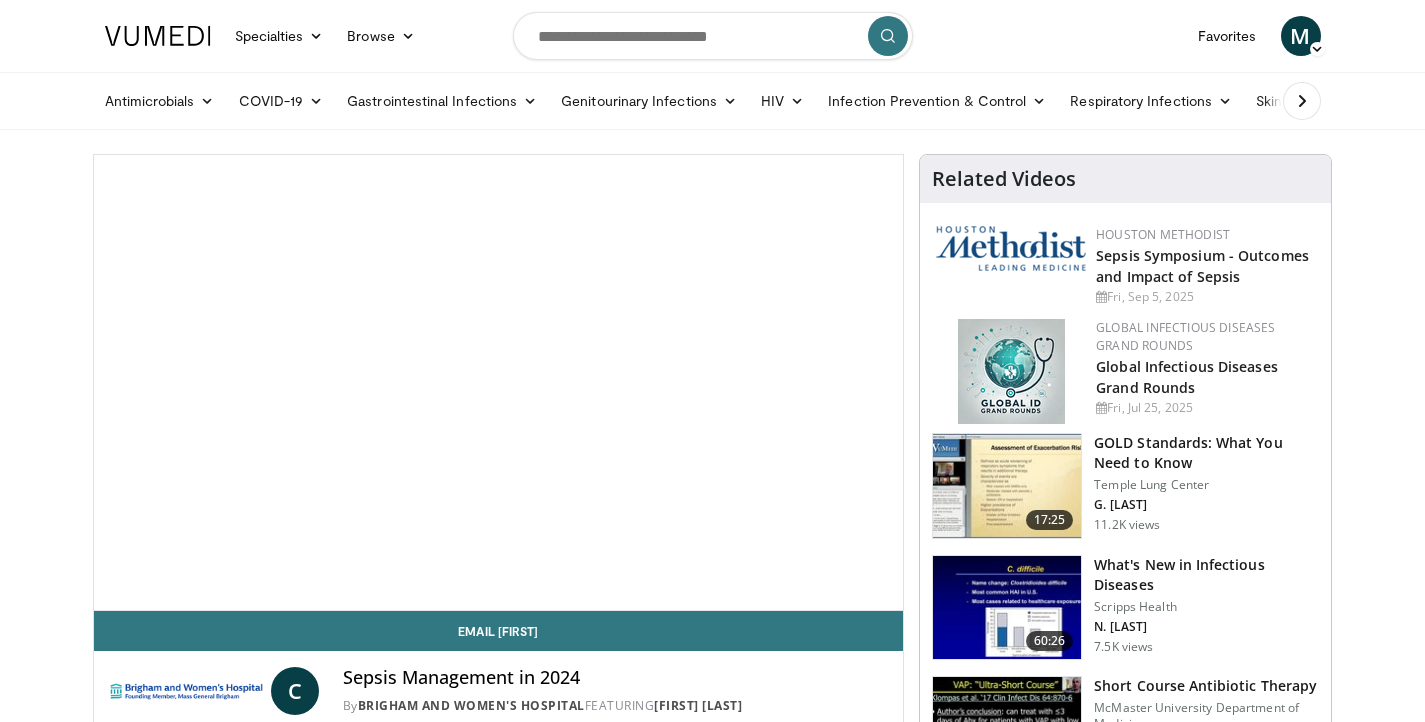 scroll, scrollTop: 0, scrollLeft: 0, axis: both 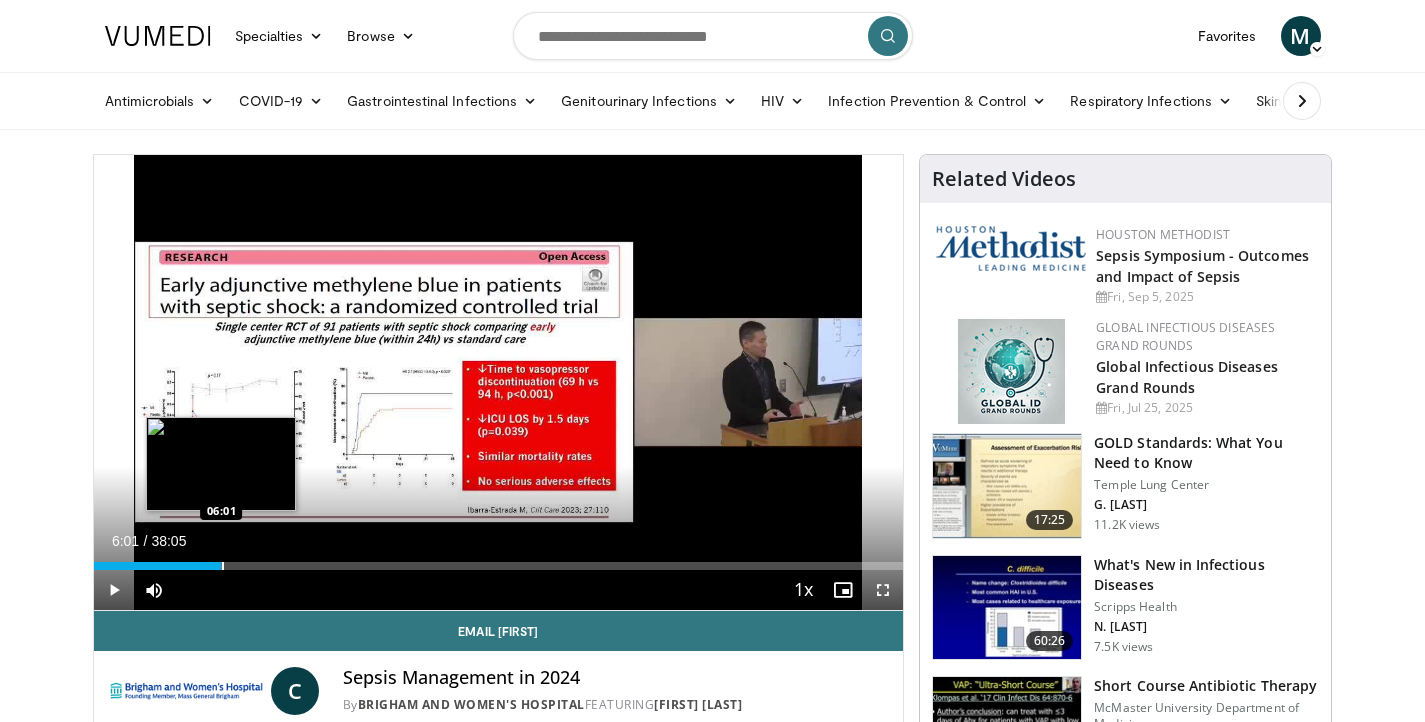 drag, startPoint x: 107, startPoint y: 566, endPoint x: 221, endPoint y: 559, distance: 114.21471 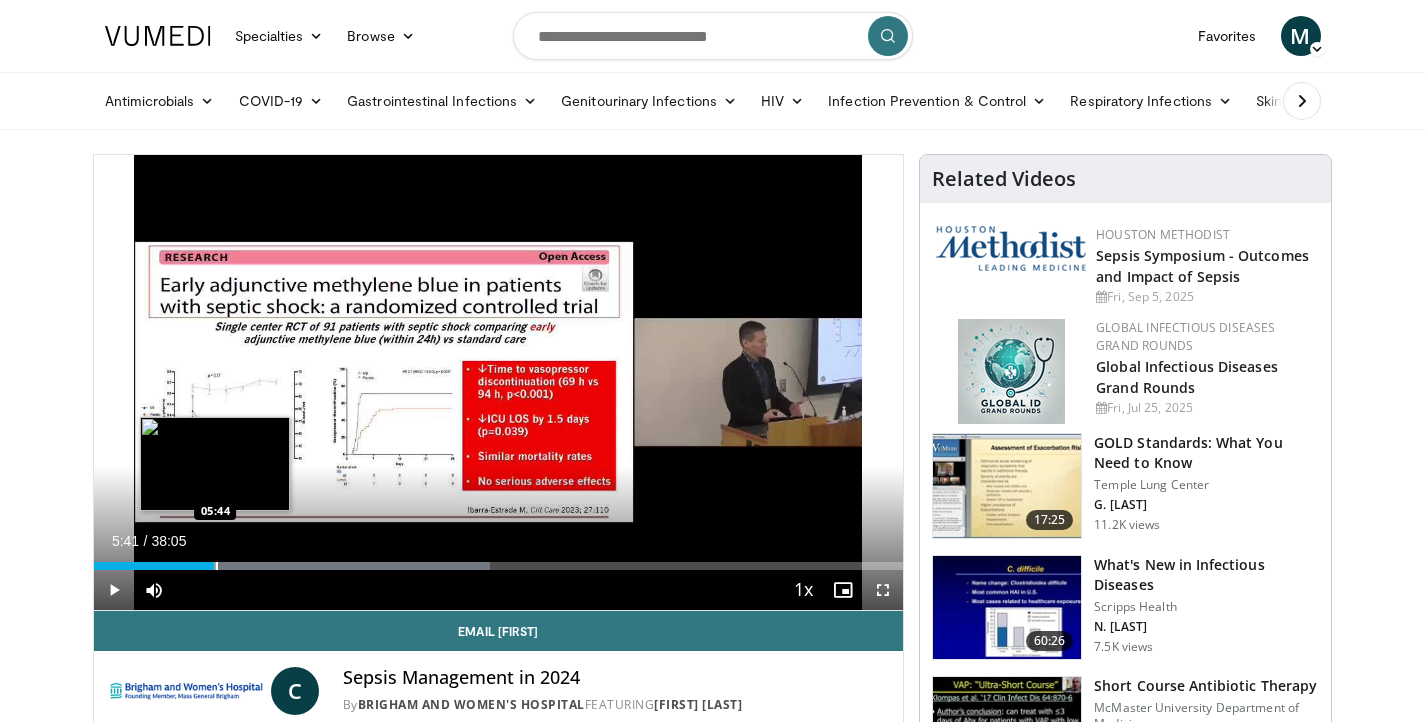 click on "Loaded :  49.00% 05:40 05:44" at bounding box center [499, 566] 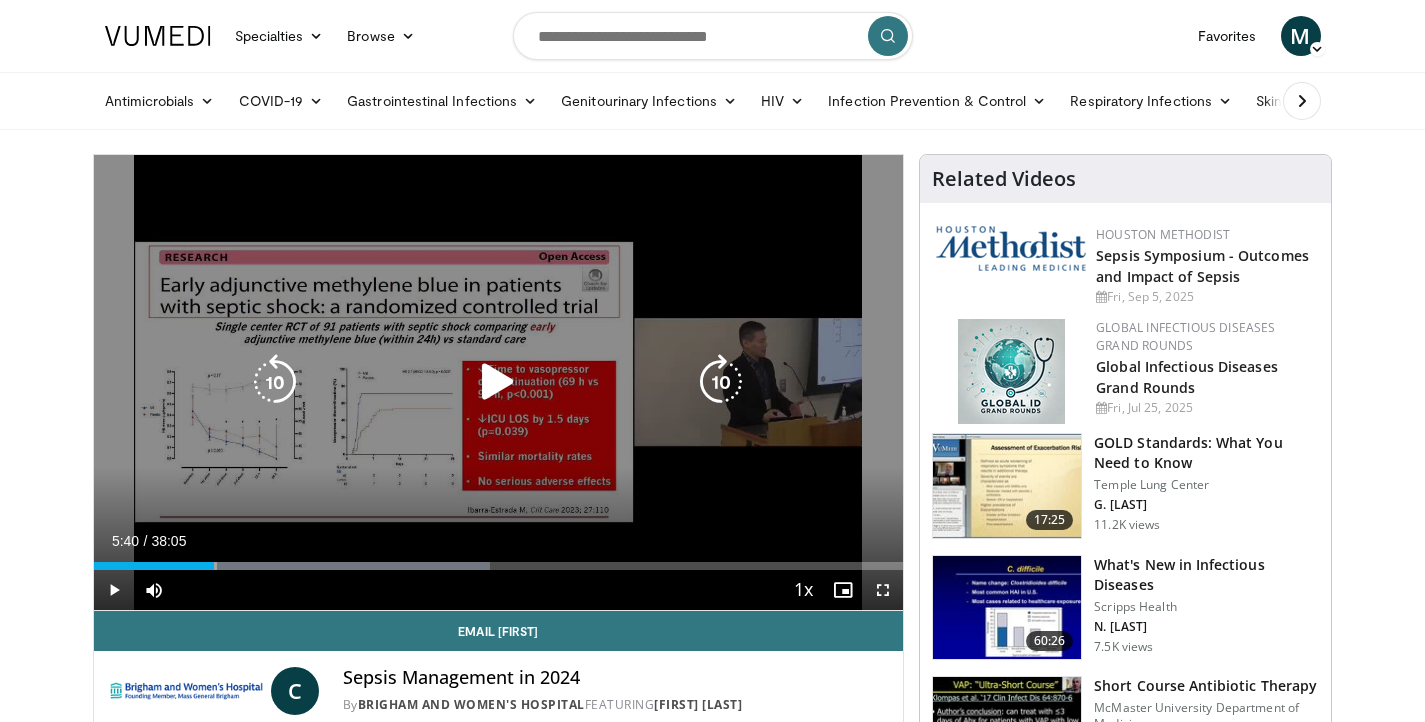click at bounding box center [275, 382] 